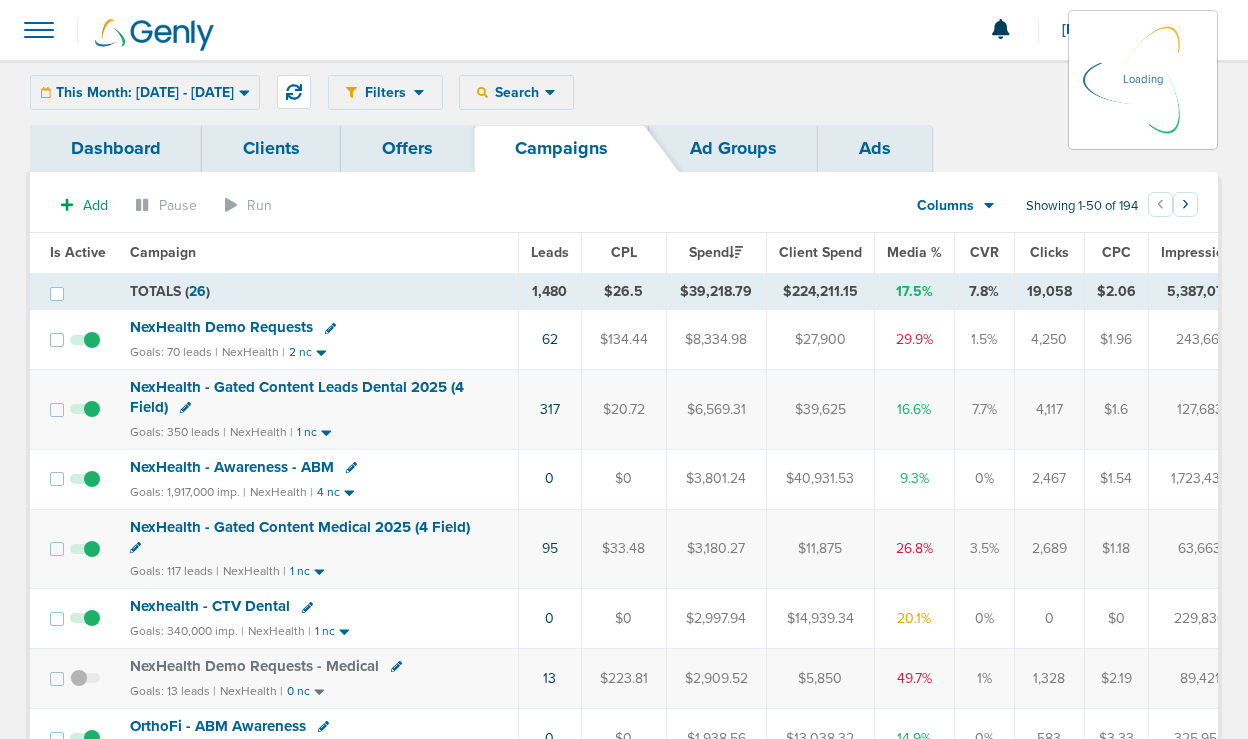 scroll, scrollTop: 0, scrollLeft: 0, axis: both 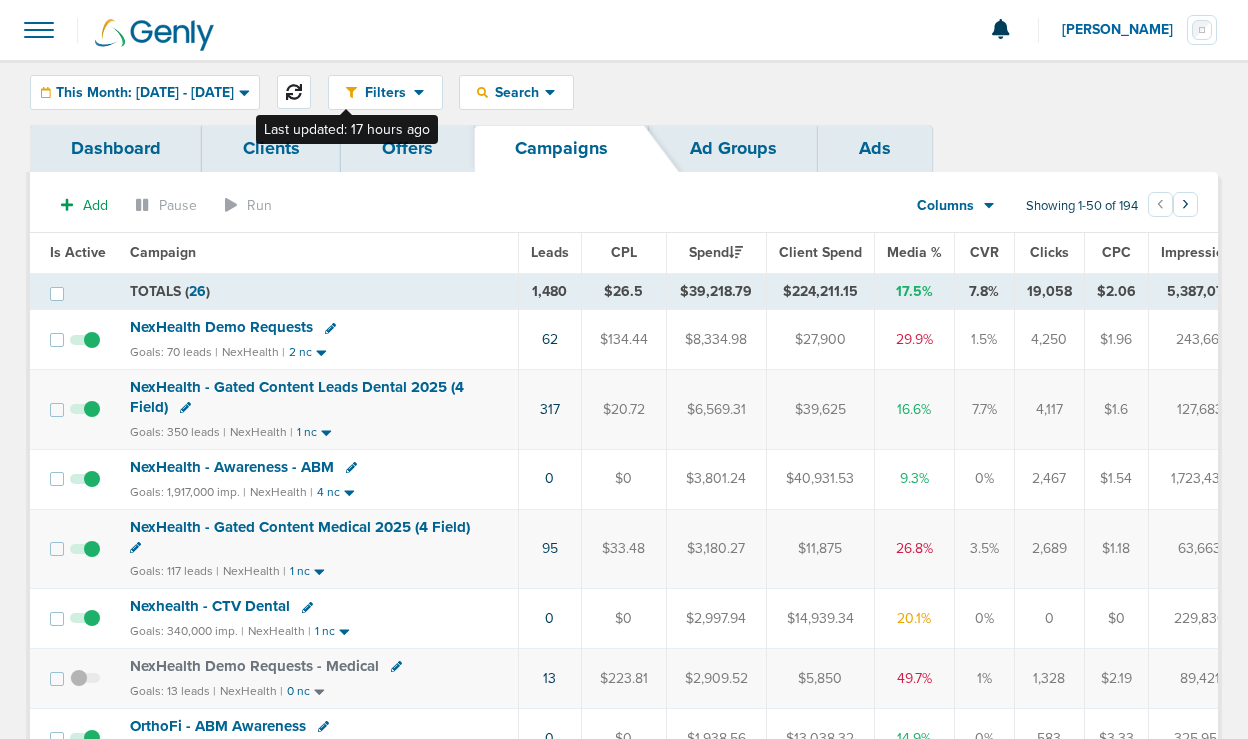click 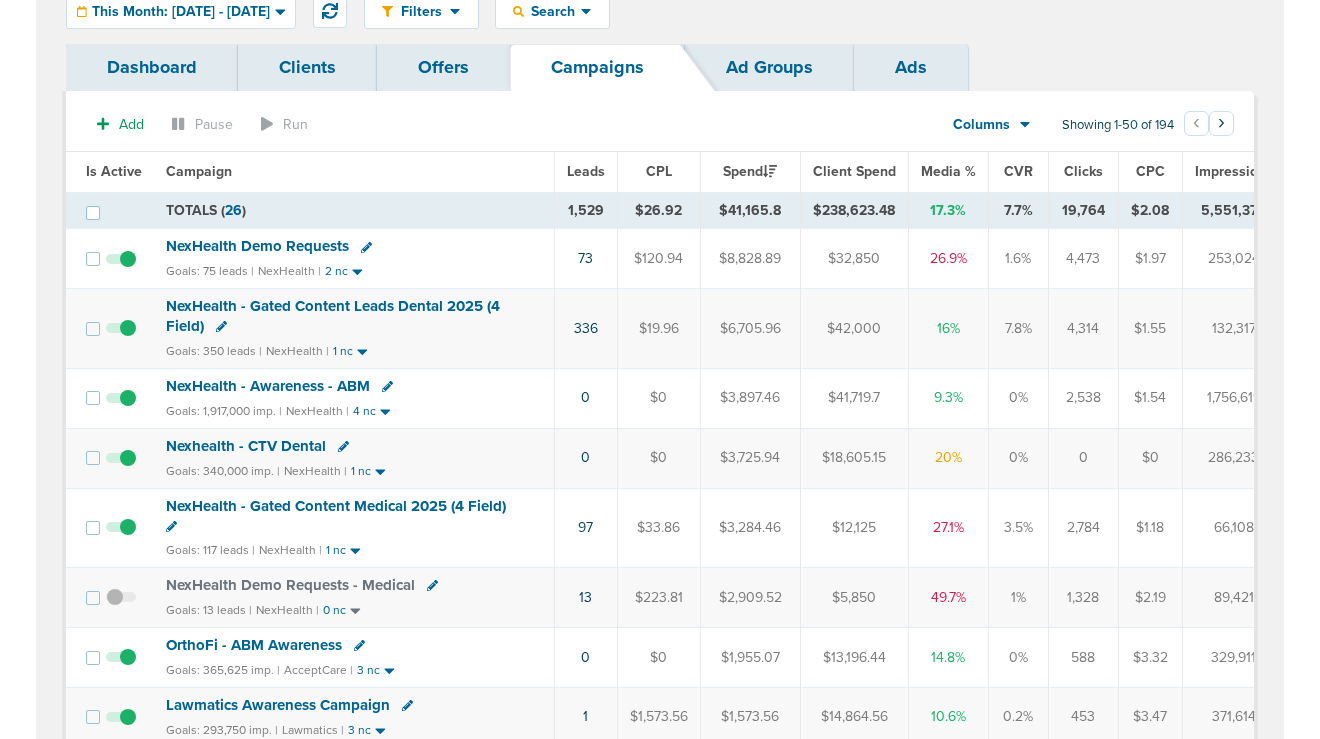 scroll, scrollTop: 104, scrollLeft: 0, axis: vertical 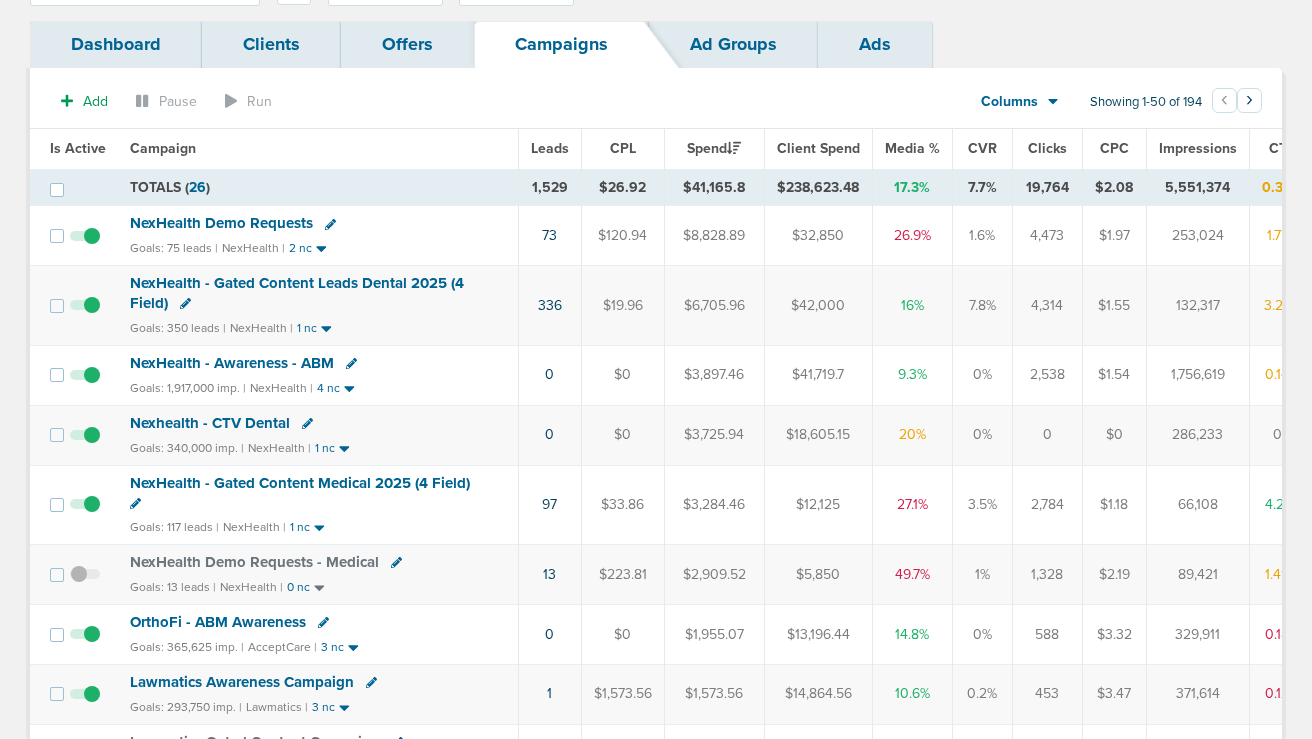 click 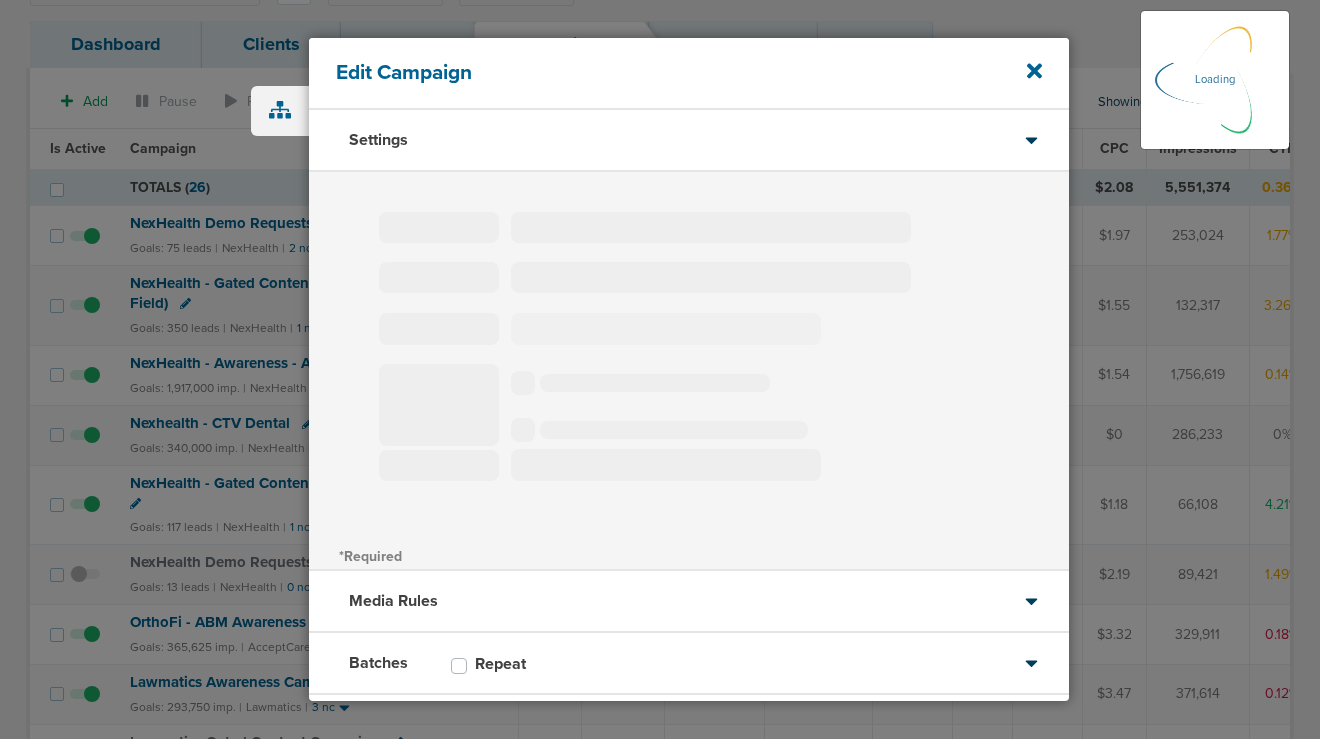 type on "NexHealth - Awareness - ABM" 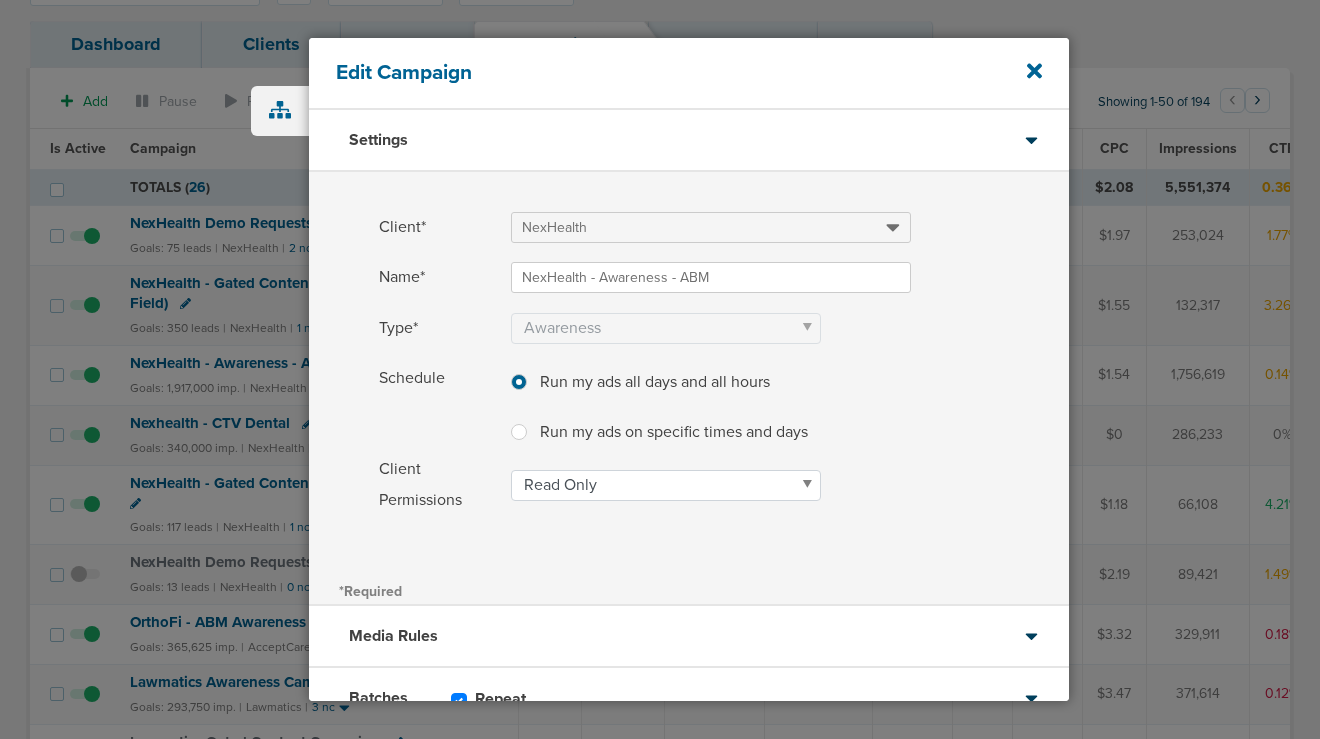 scroll, scrollTop: 143, scrollLeft: 0, axis: vertical 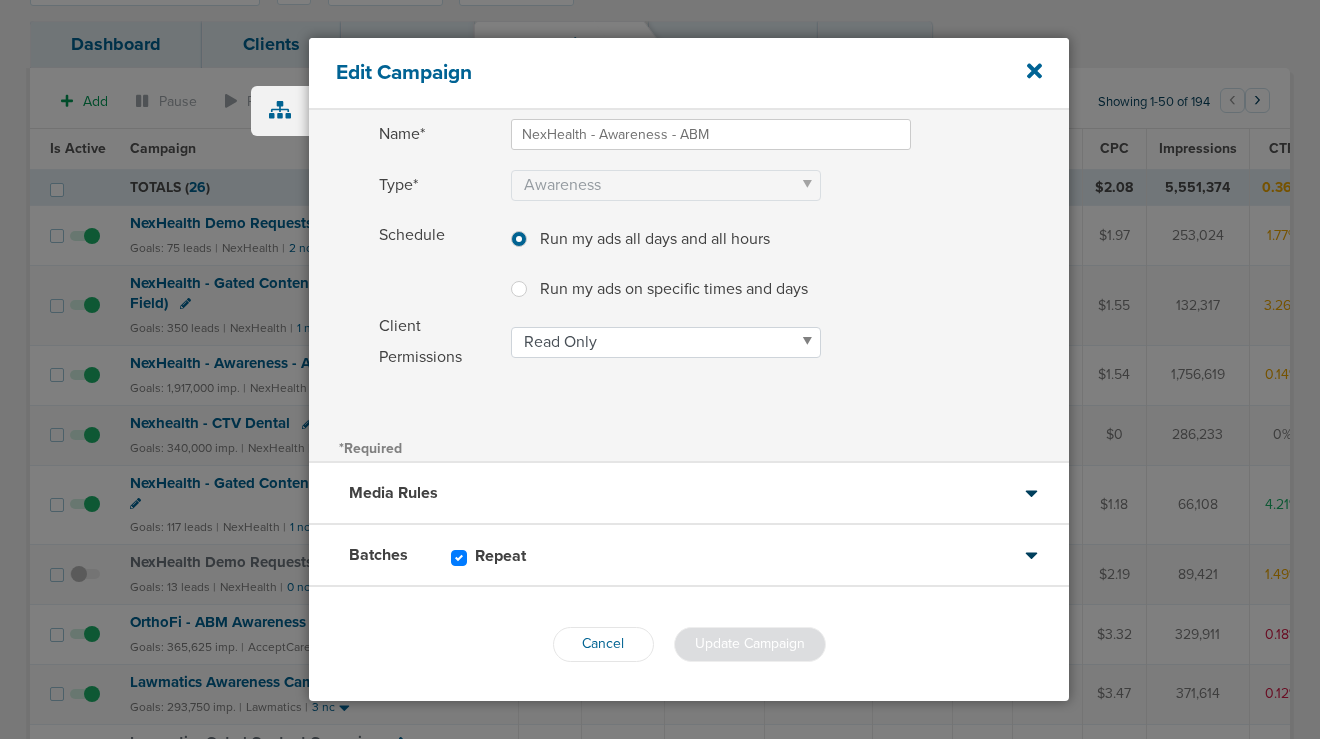 click on "Batches
Repeat" at bounding box center (689, 556) 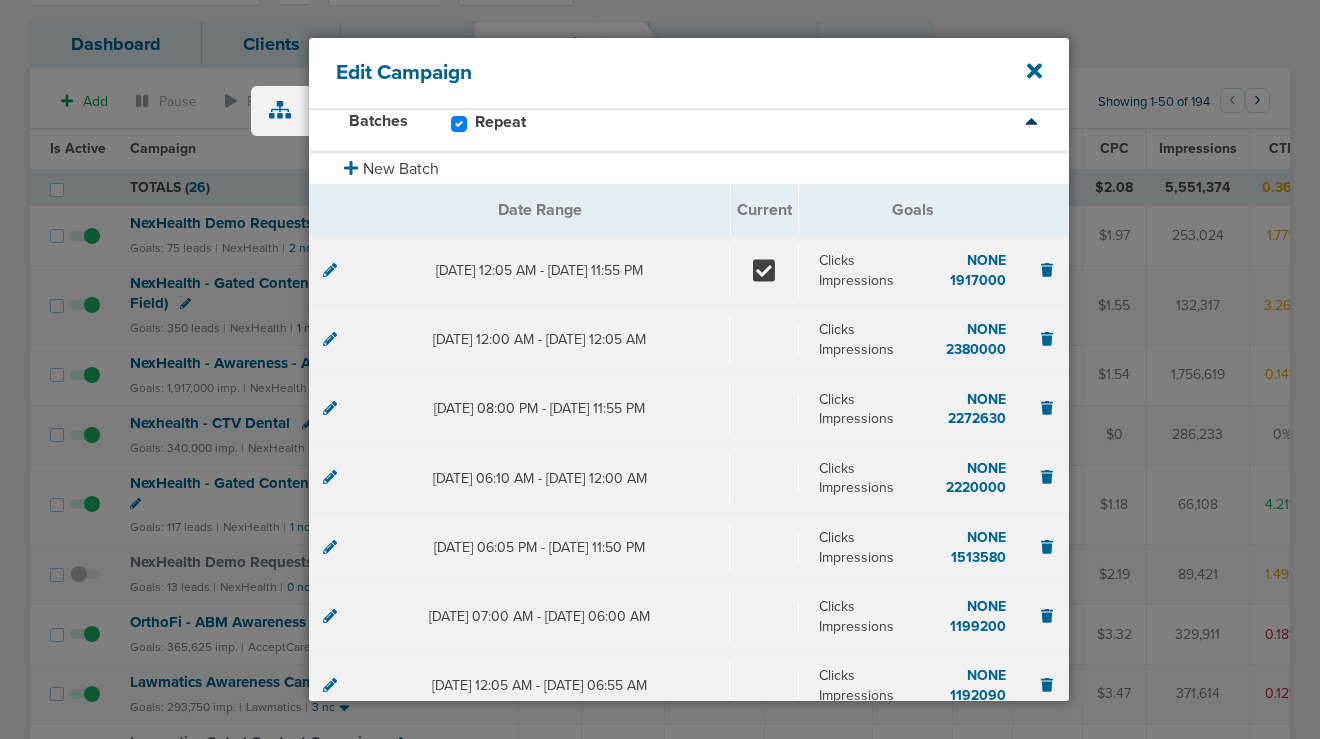 click 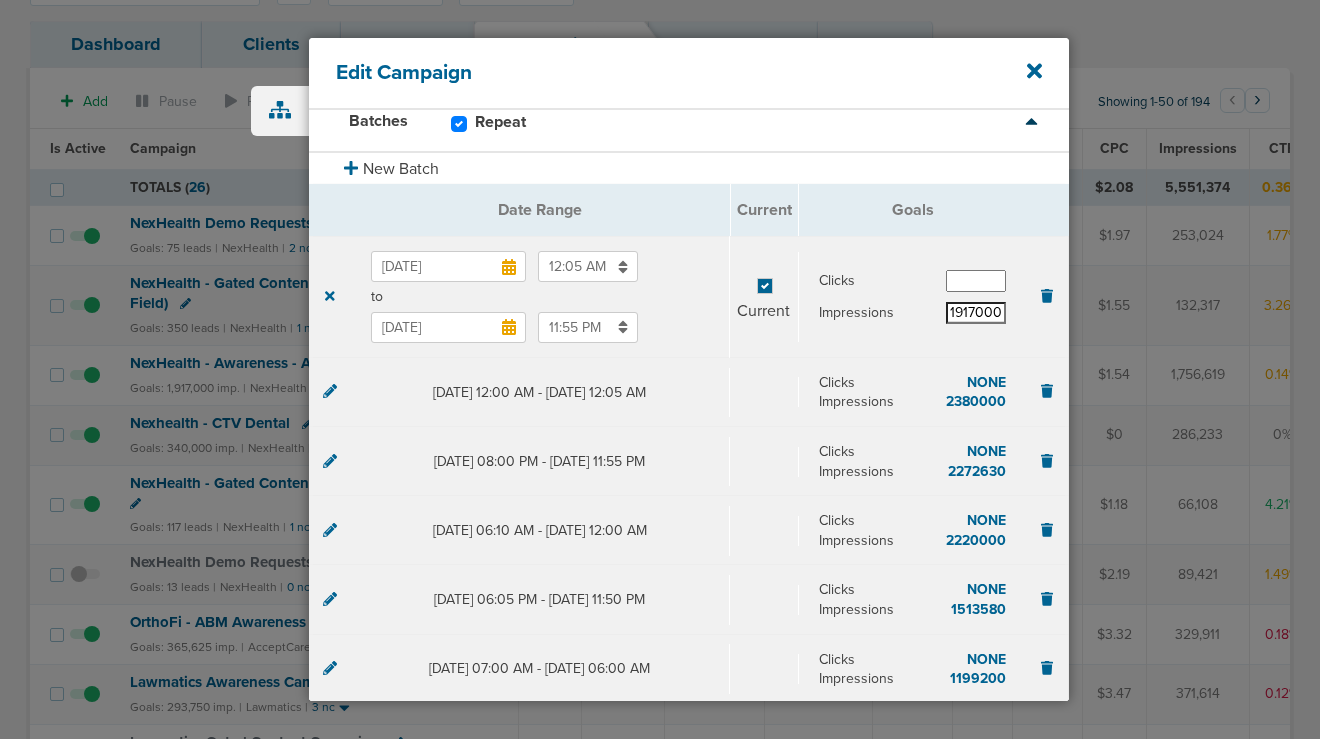 click on "1917000" at bounding box center (976, 313) 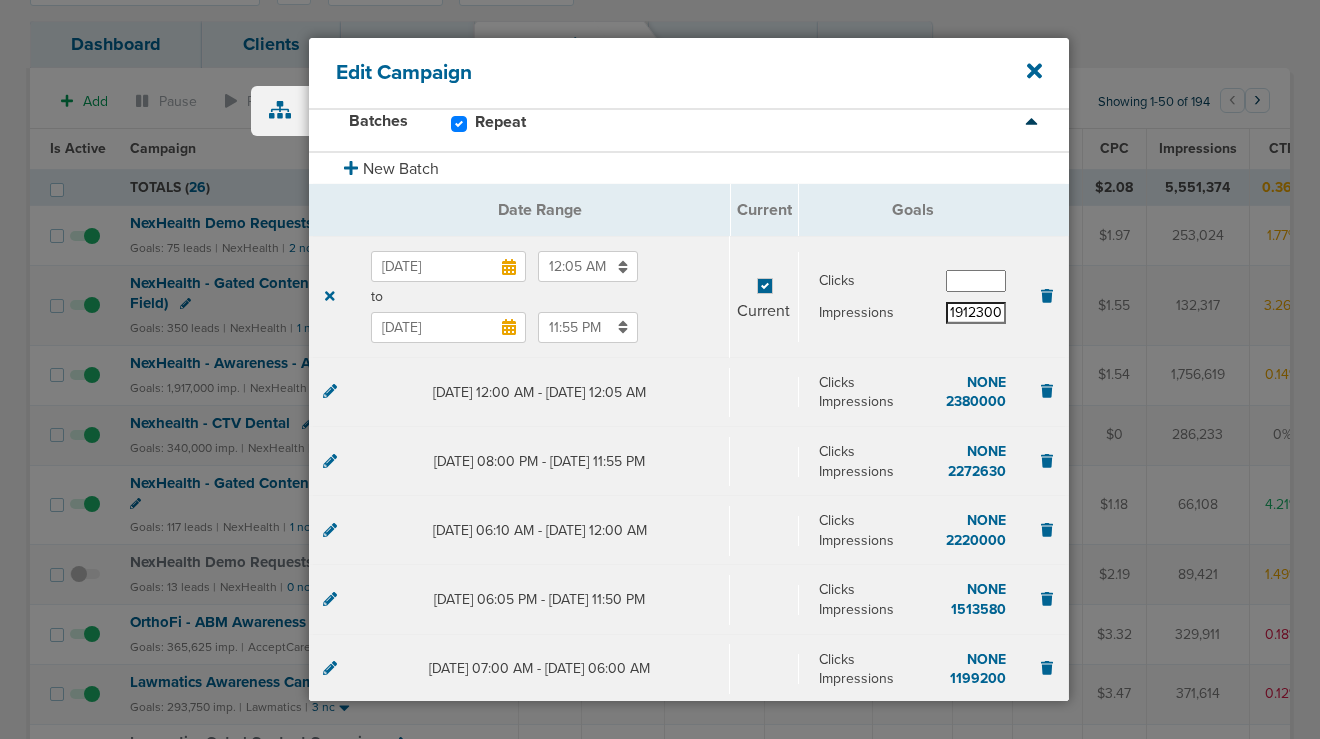 scroll, scrollTop: 568, scrollLeft: 0, axis: vertical 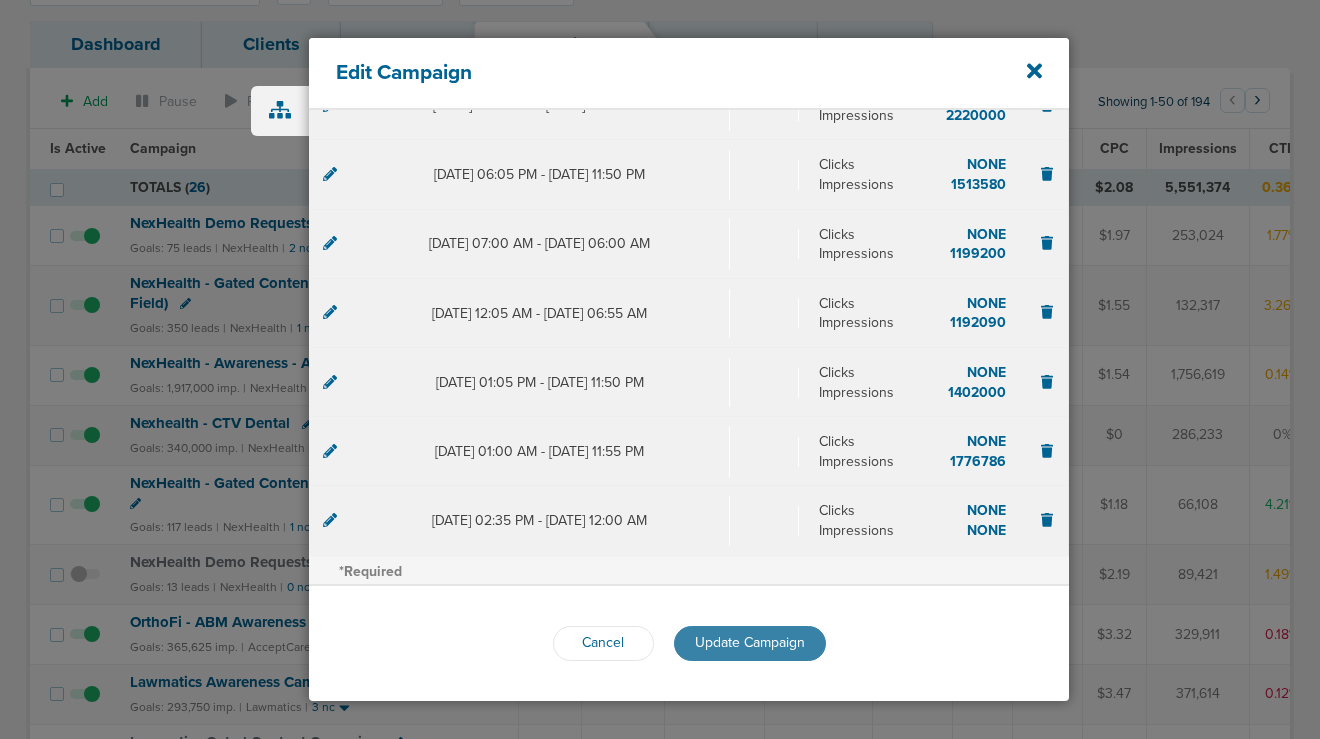 type on "1912300" 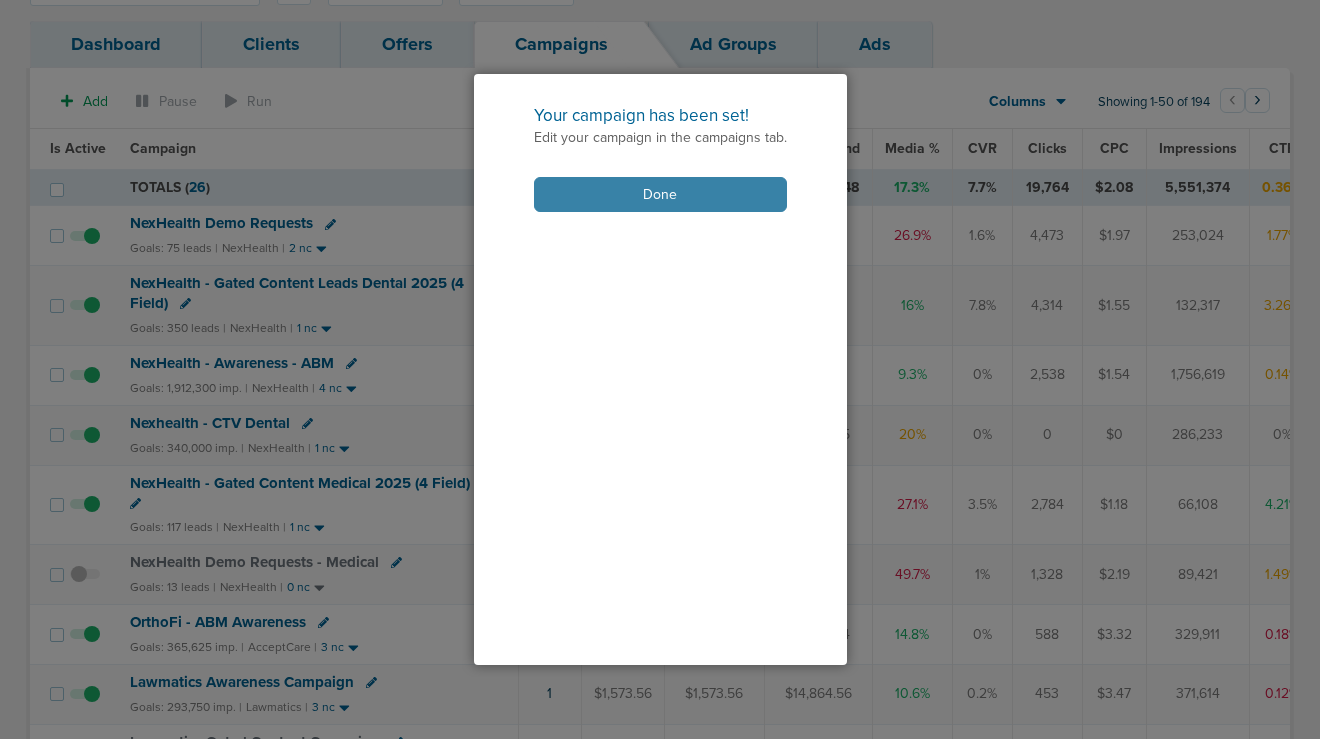 click on "Done" at bounding box center (660, 194) 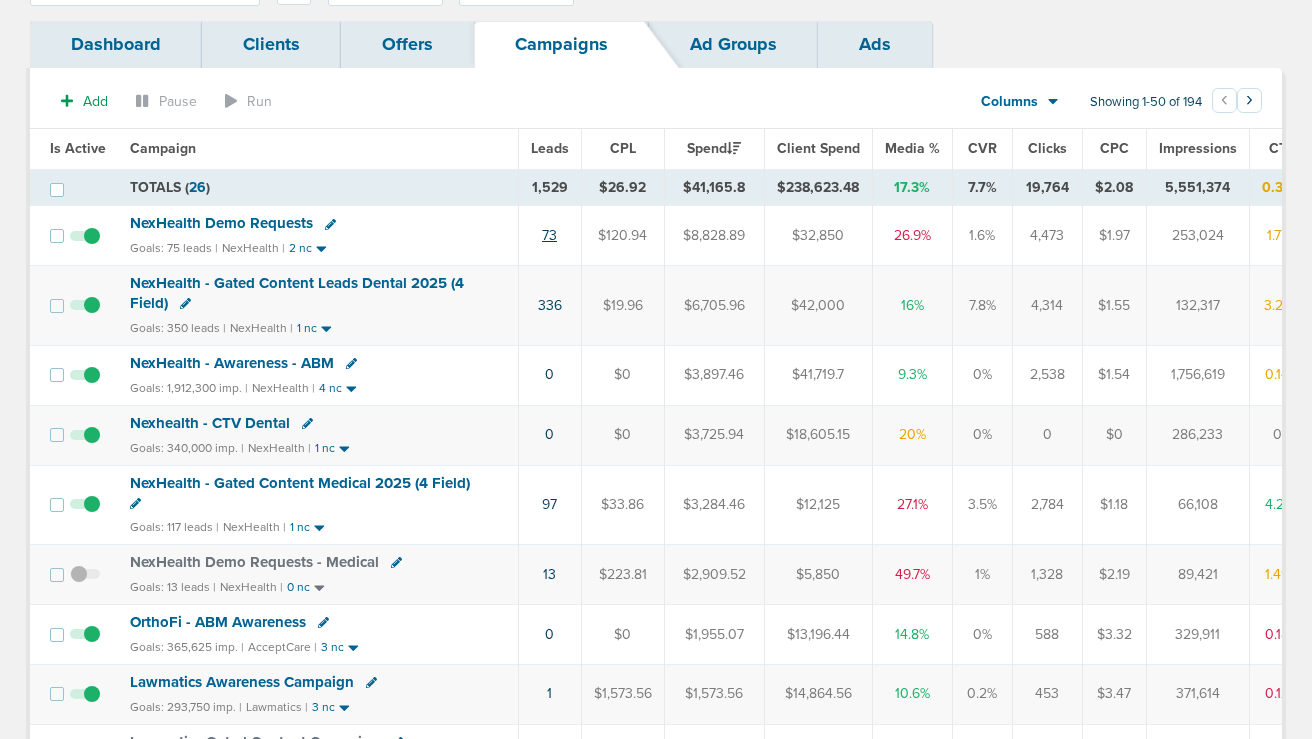 click on "73" at bounding box center (549, 235) 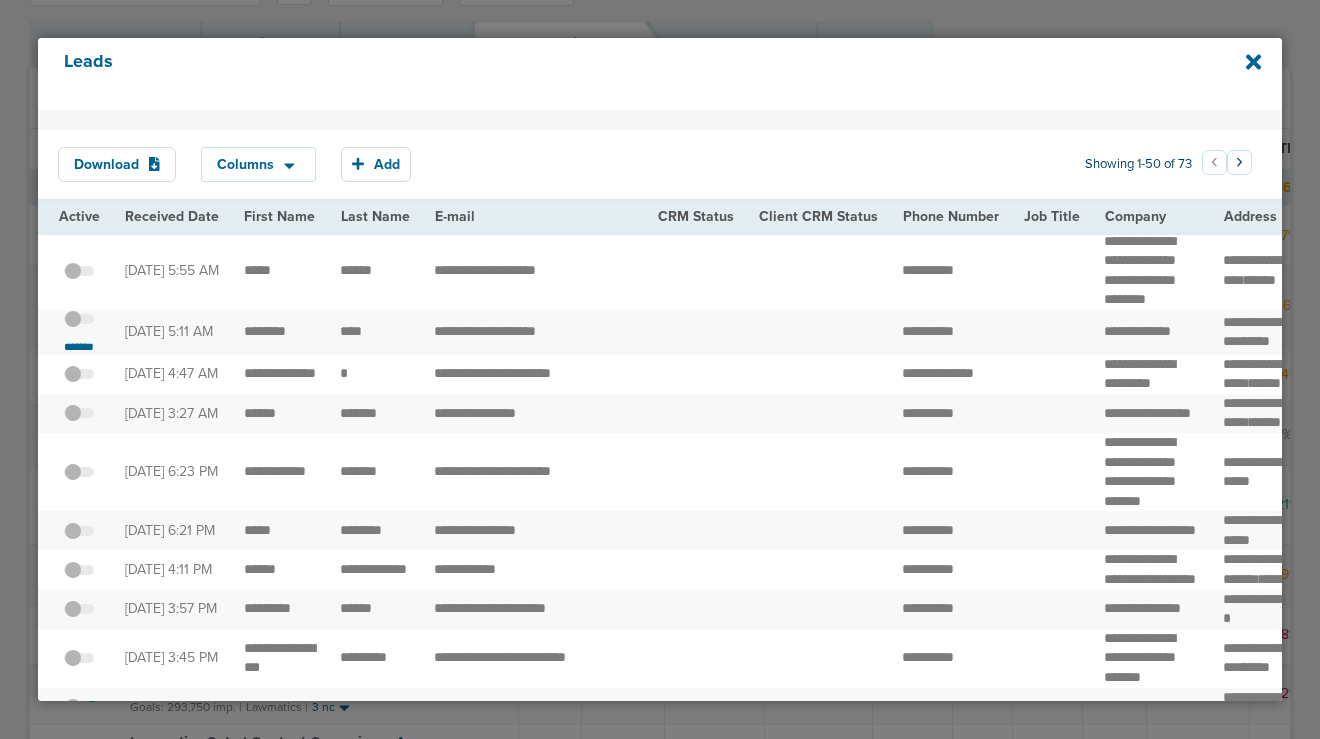 click at bounding box center [79, 329] 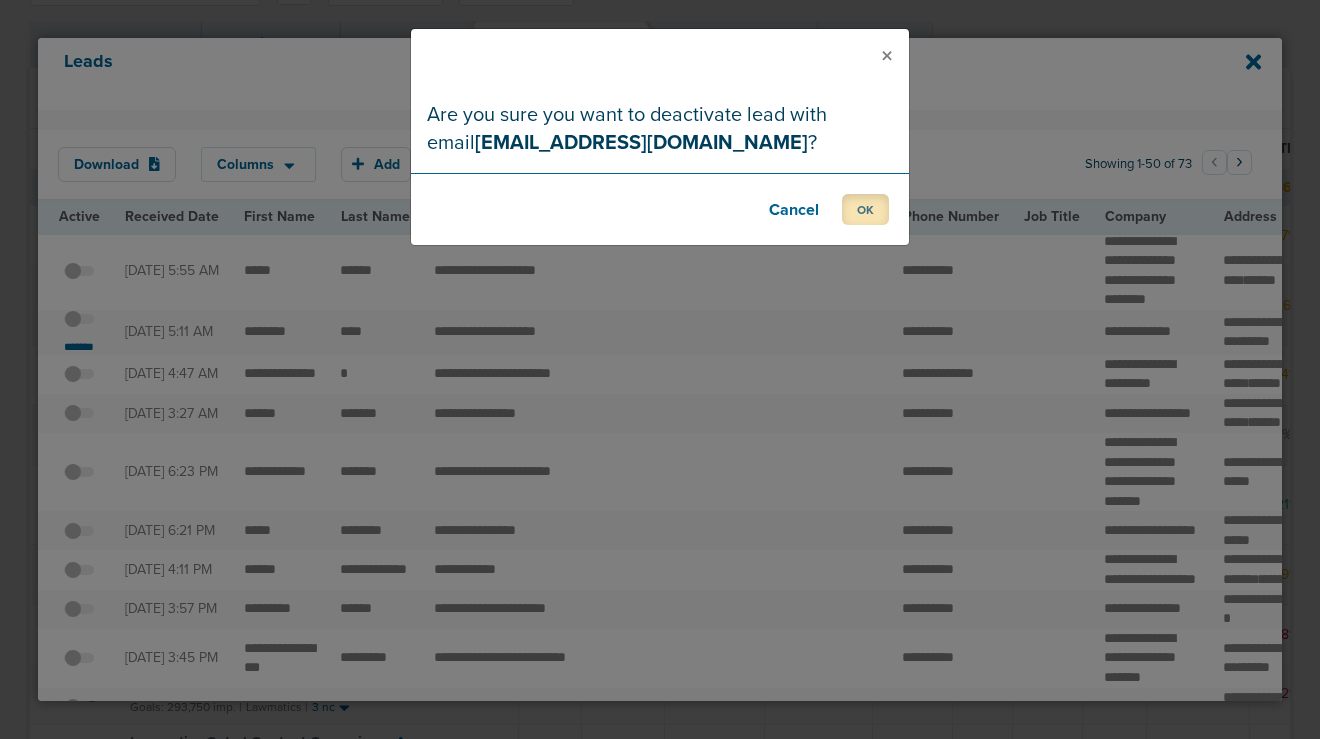 click on "OK" at bounding box center (865, 209) 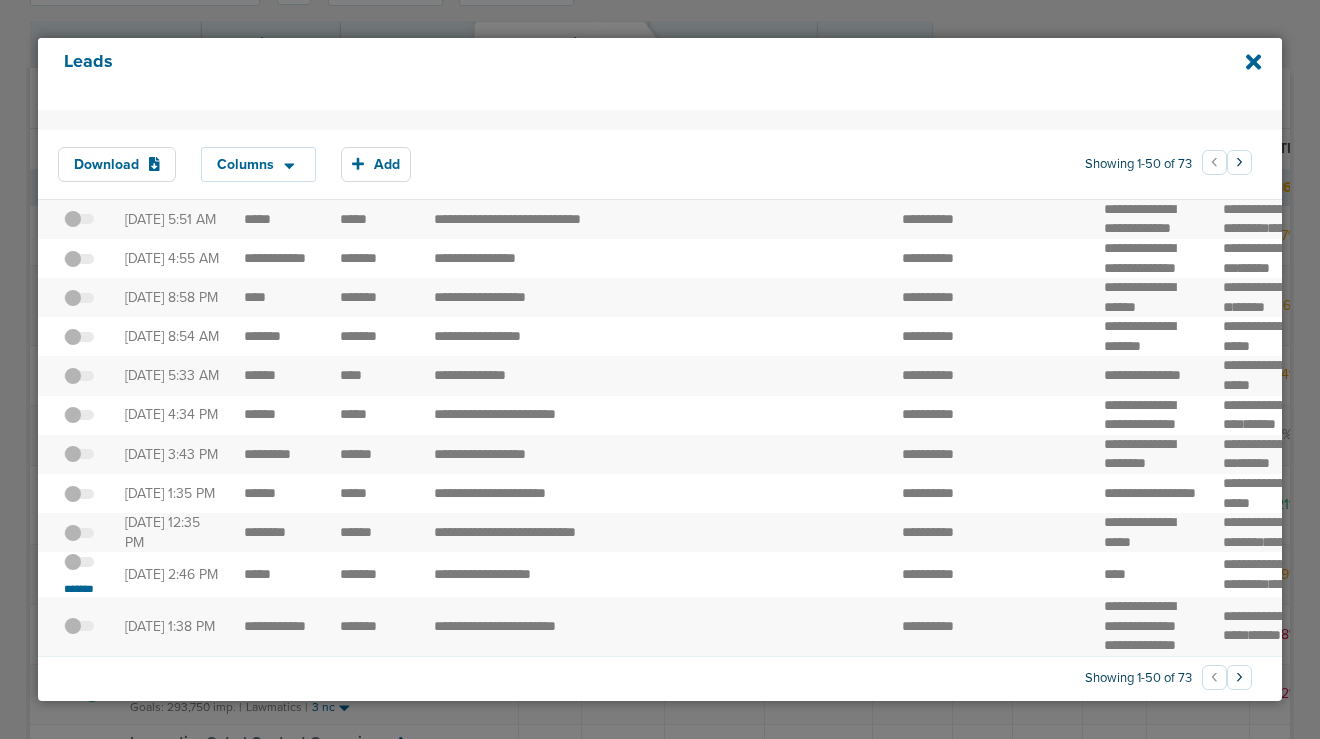 scroll, scrollTop: 2357, scrollLeft: 0, axis: vertical 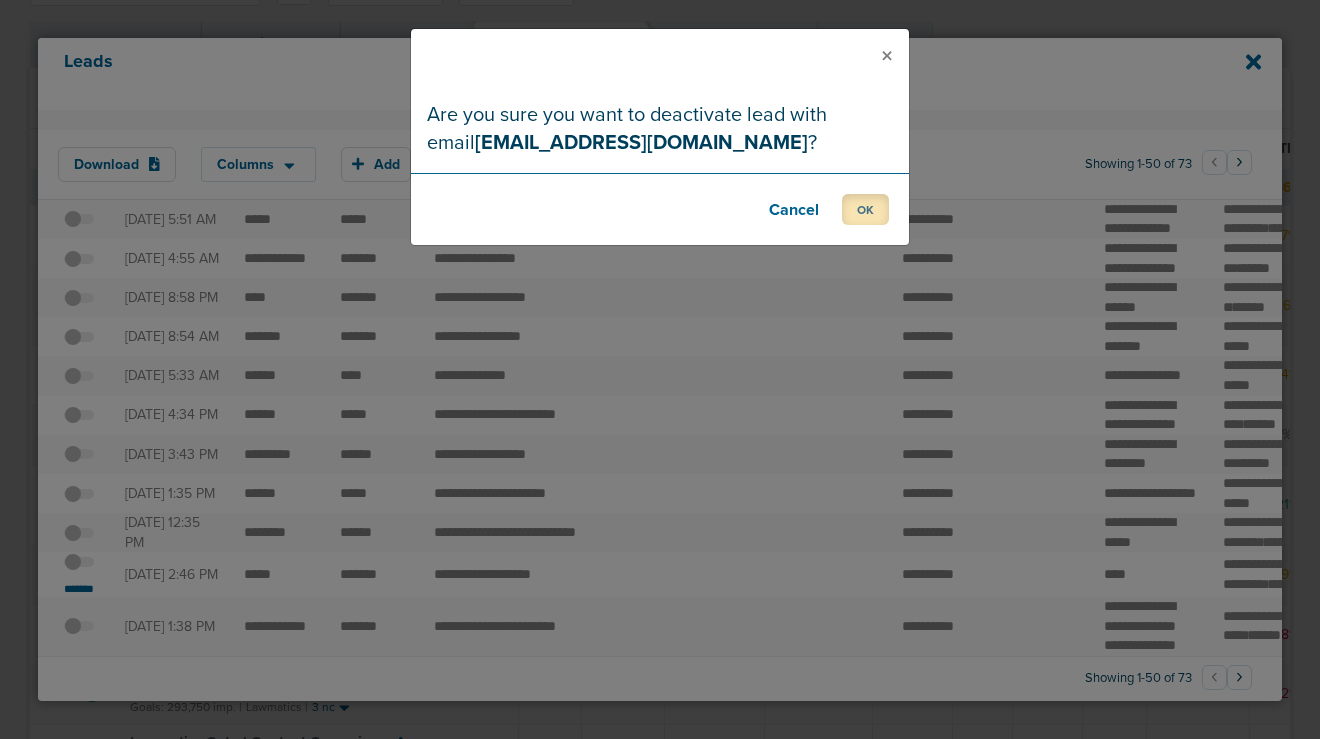 click on "OK" at bounding box center (865, 209) 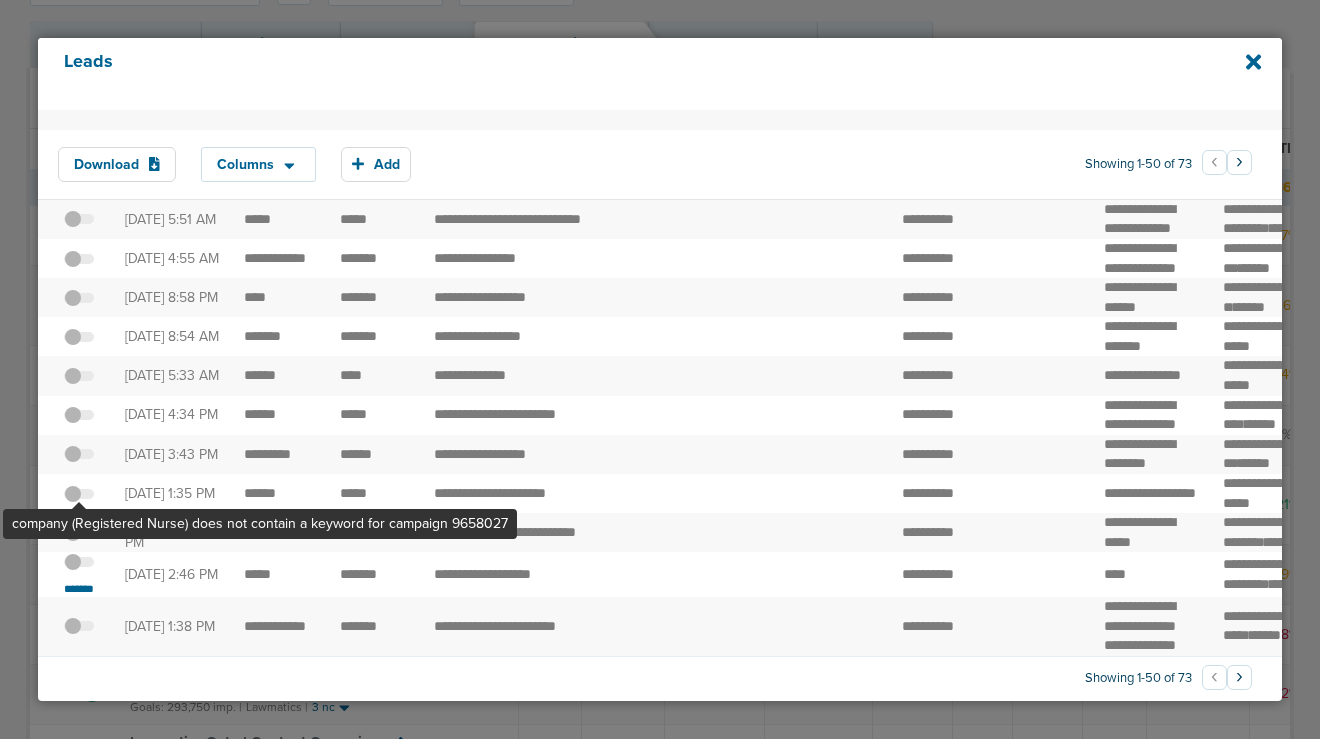 scroll, scrollTop: 2357, scrollLeft: 0, axis: vertical 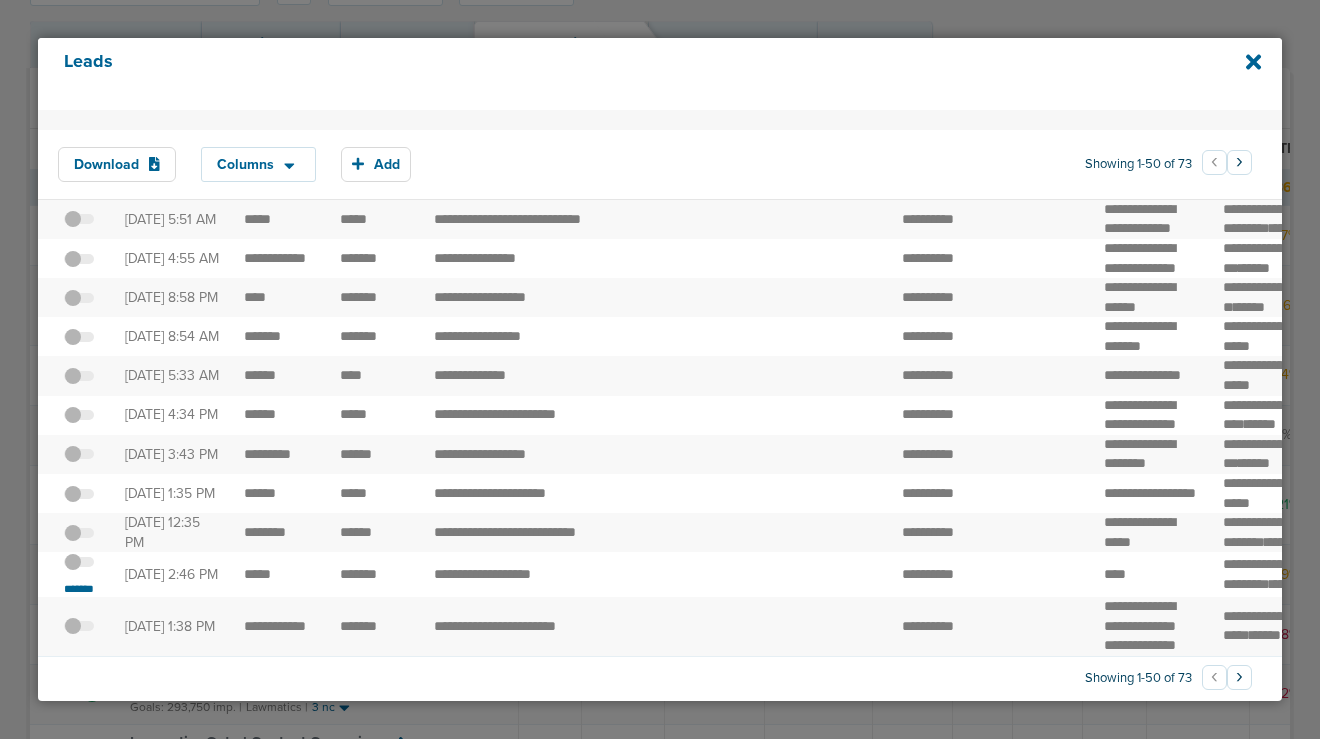 click on "›" at bounding box center (1239, 677) 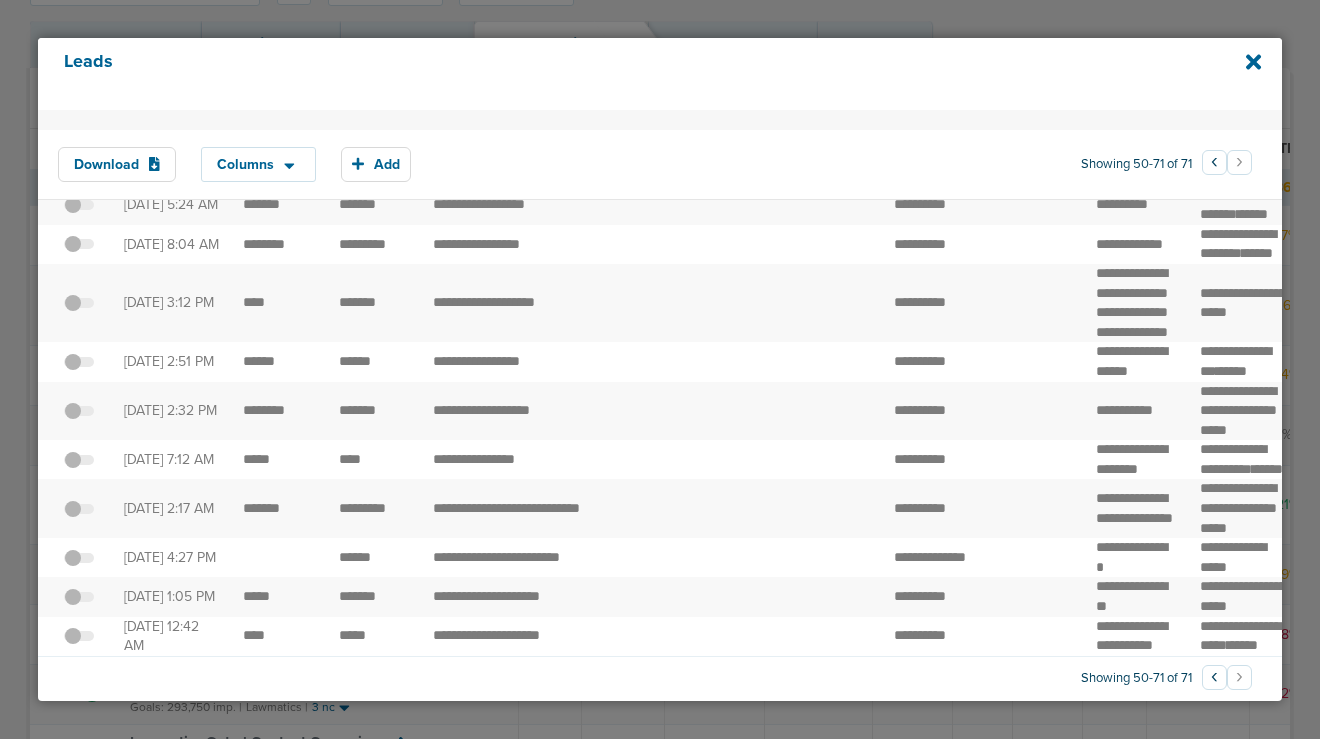 scroll, scrollTop: 876, scrollLeft: 0, axis: vertical 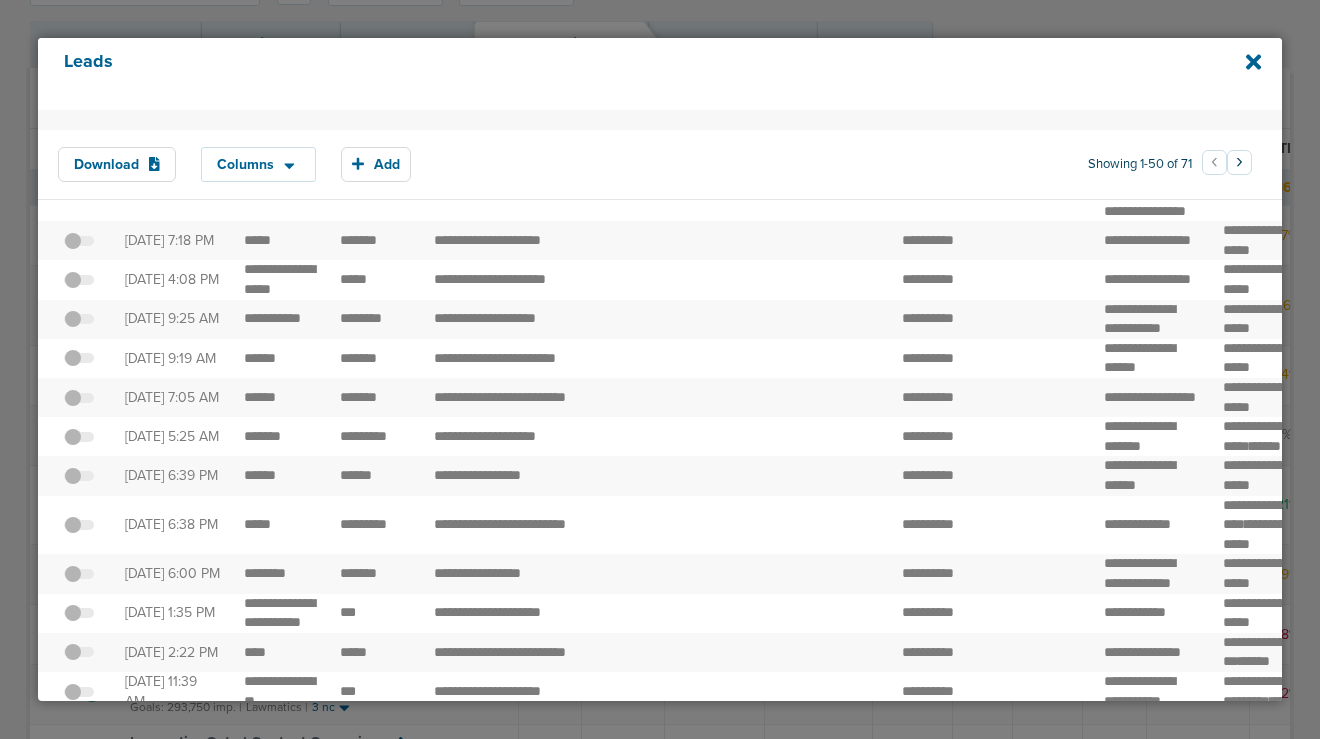 click at bounding box center [79, 79] 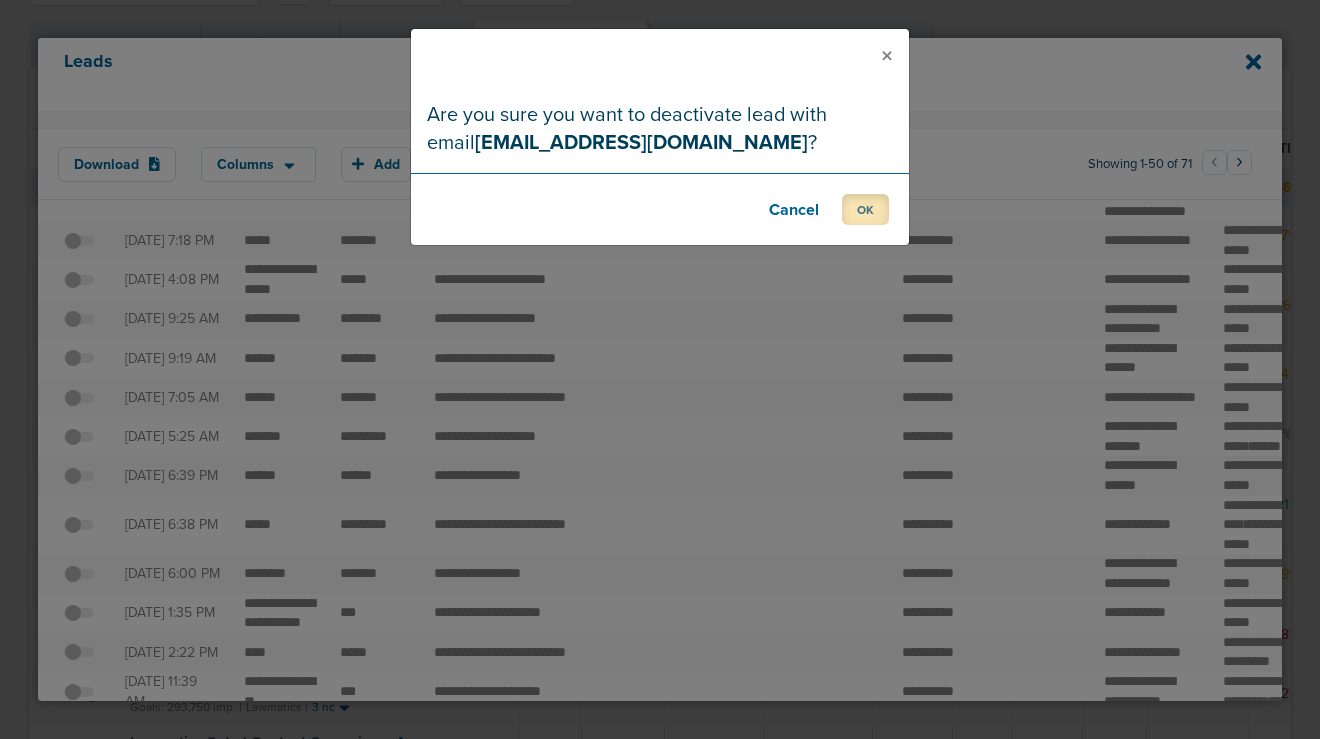 click on "OK" at bounding box center (865, 209) 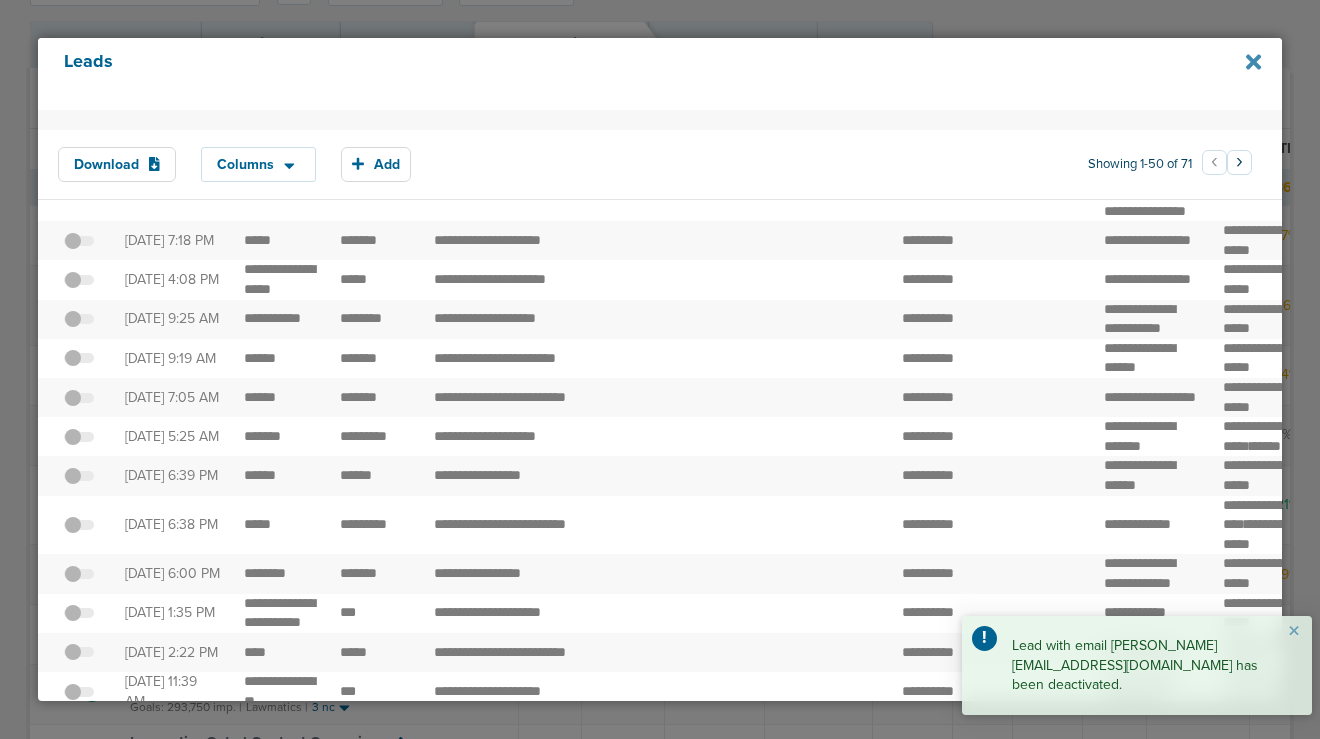 click 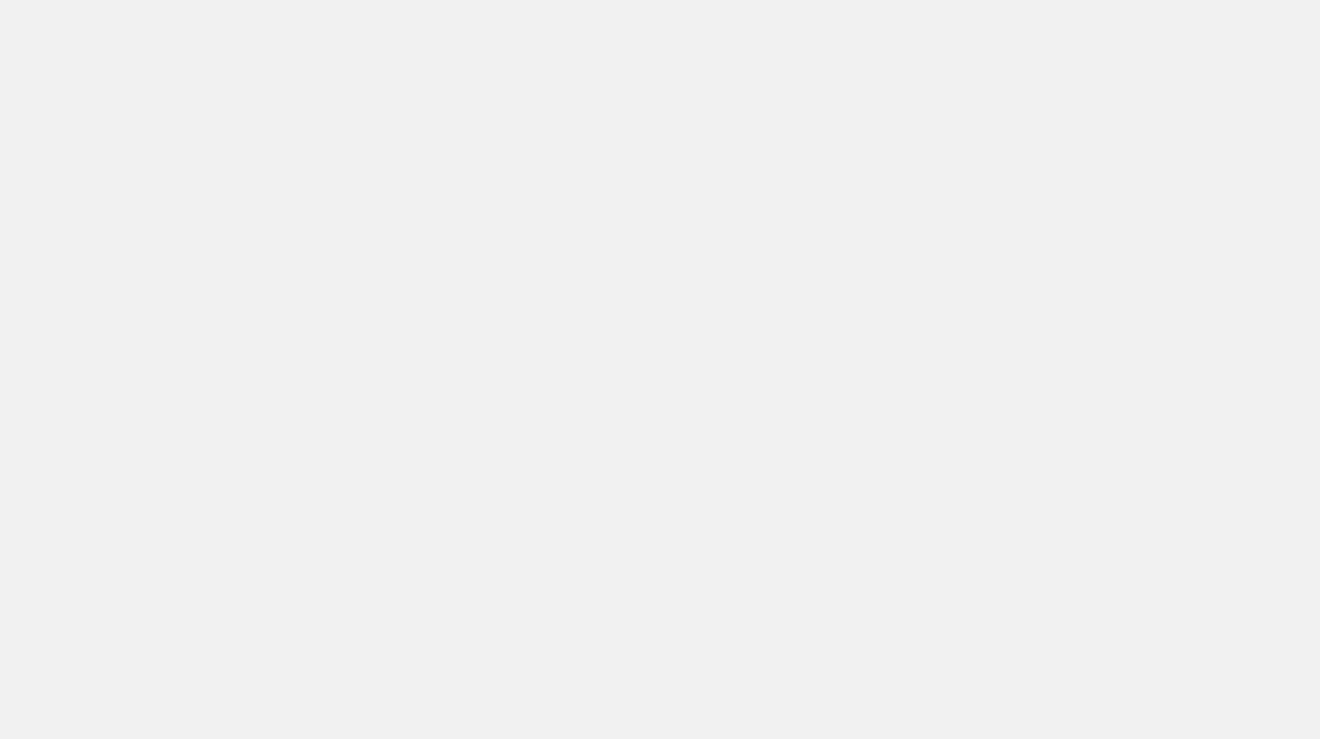 scroll, scrollTop: 0, scrollLeft: 0, axis: both 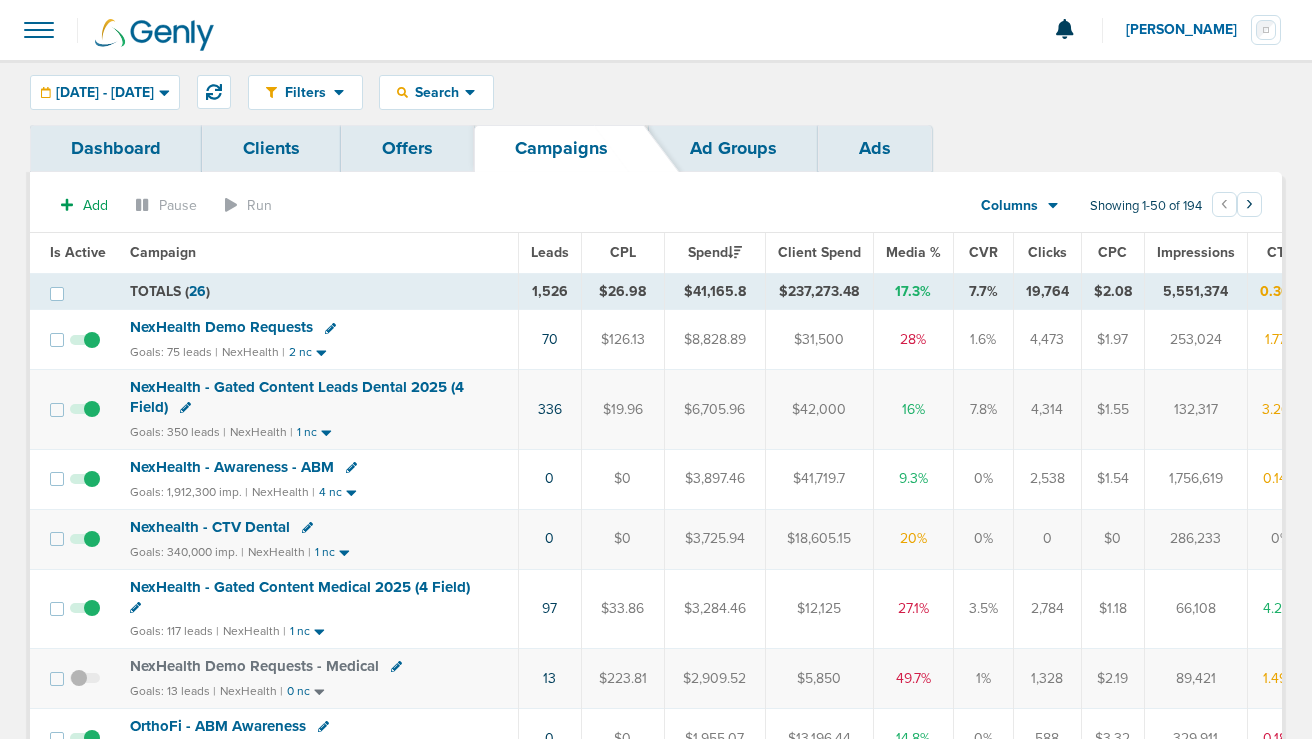 click at bounding box center [330, 328] 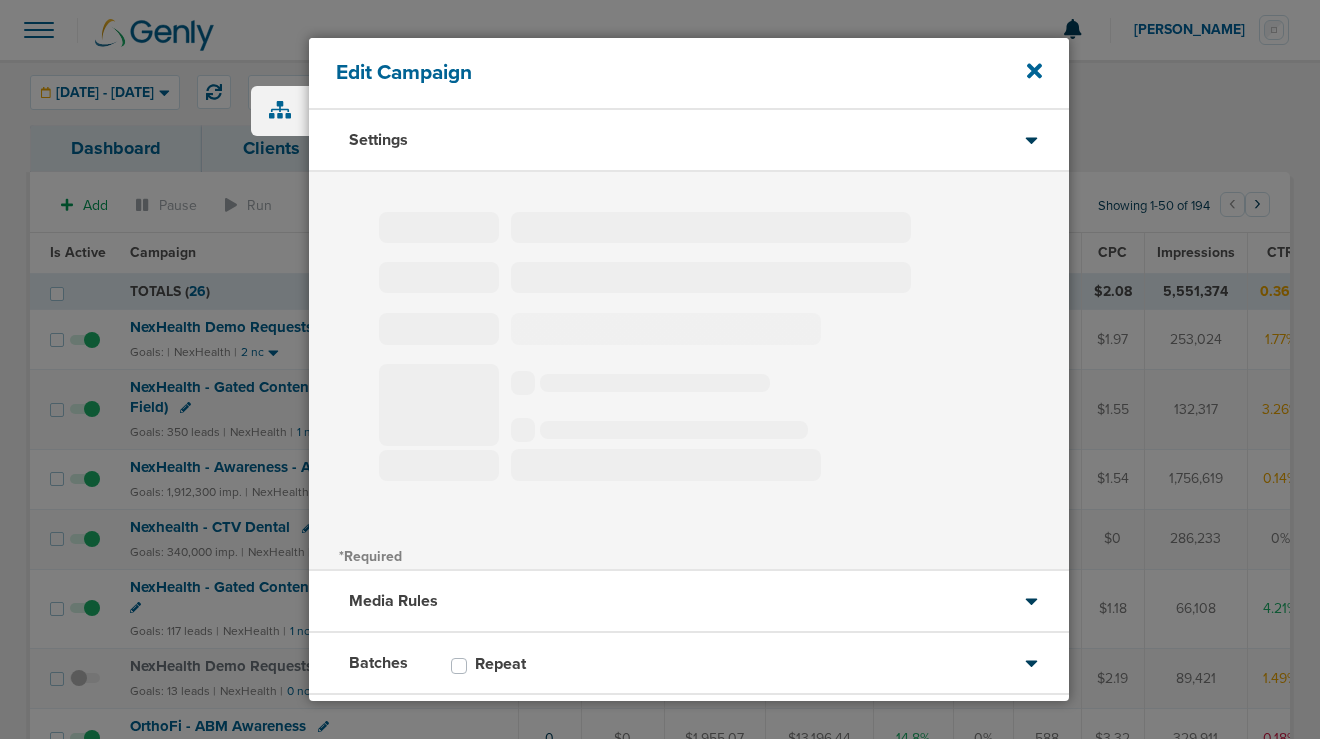type on "NexHealth Demo Requests" 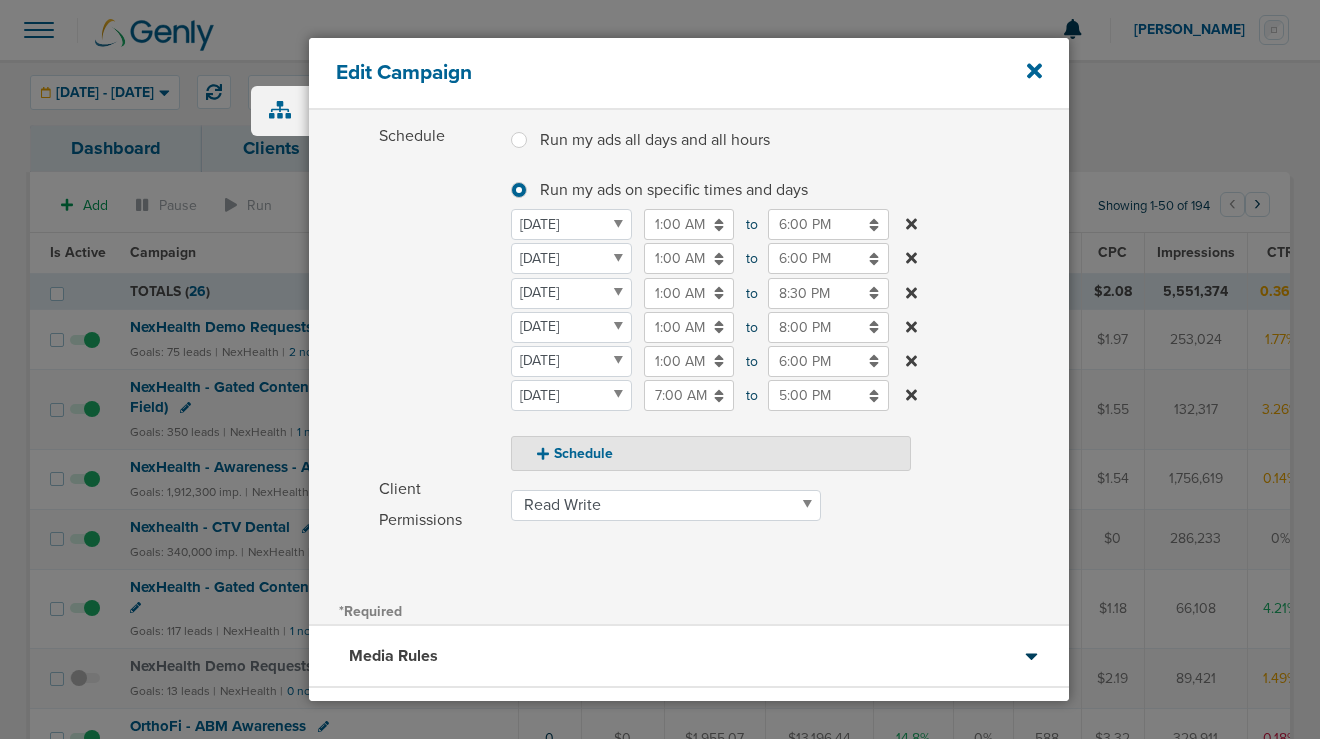 scroll, scrollTop: 406, scrollLeft: 0, axis: vertical 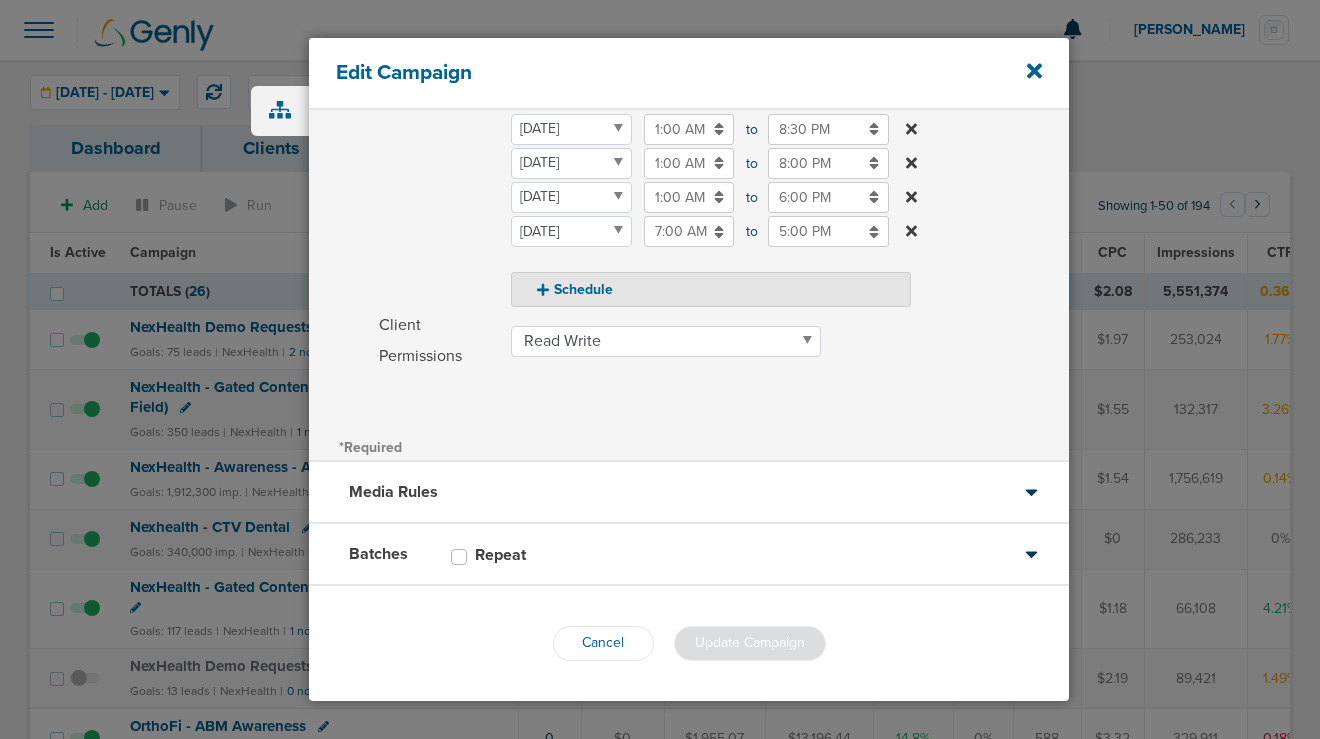 click on "Batches
Repeat" at bounding box center [689, 555] 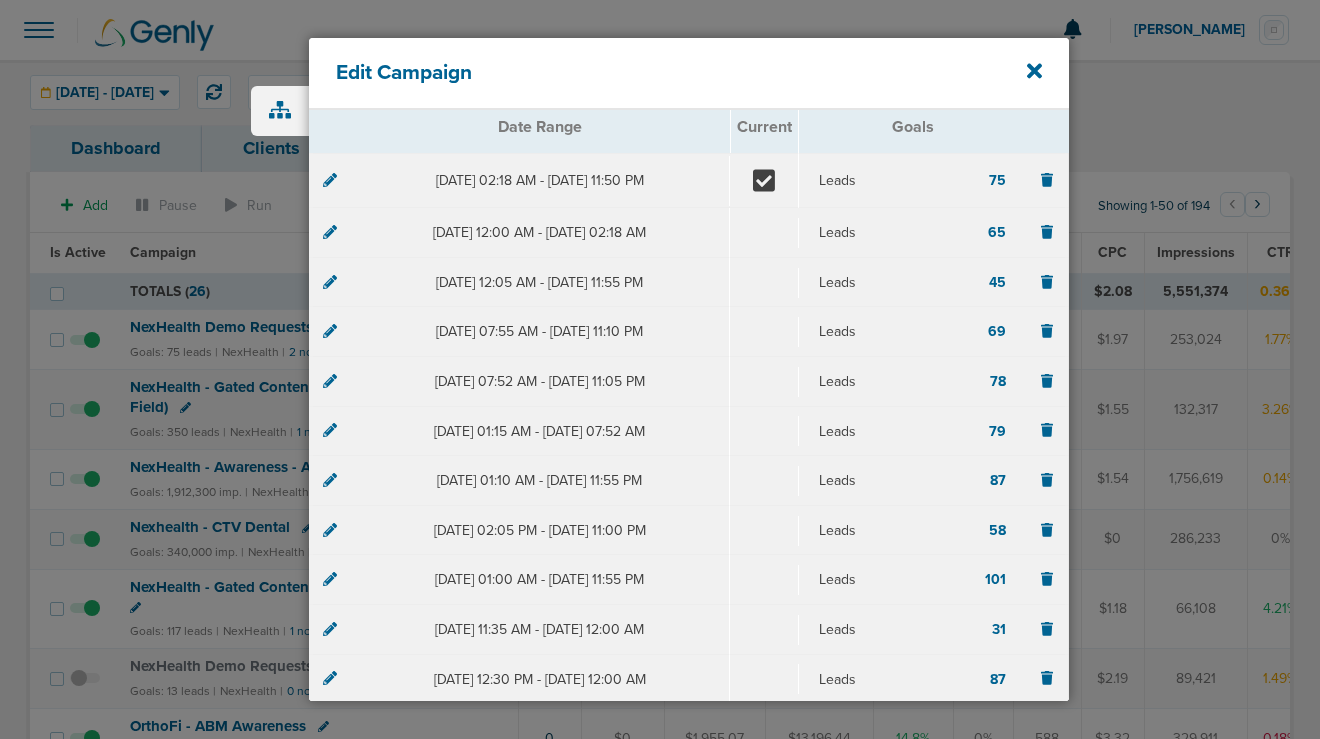 scroll, scrollTop: 0, scrollLeft: 0, axis: both 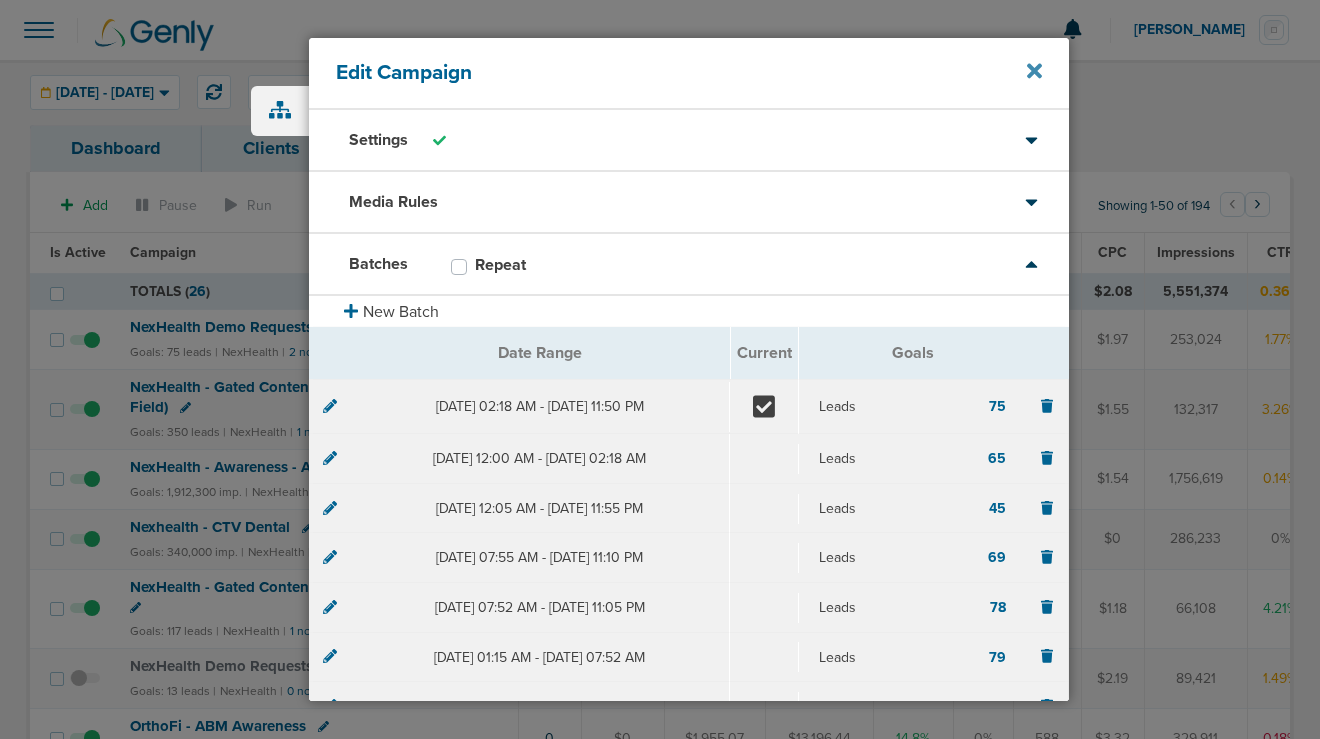click 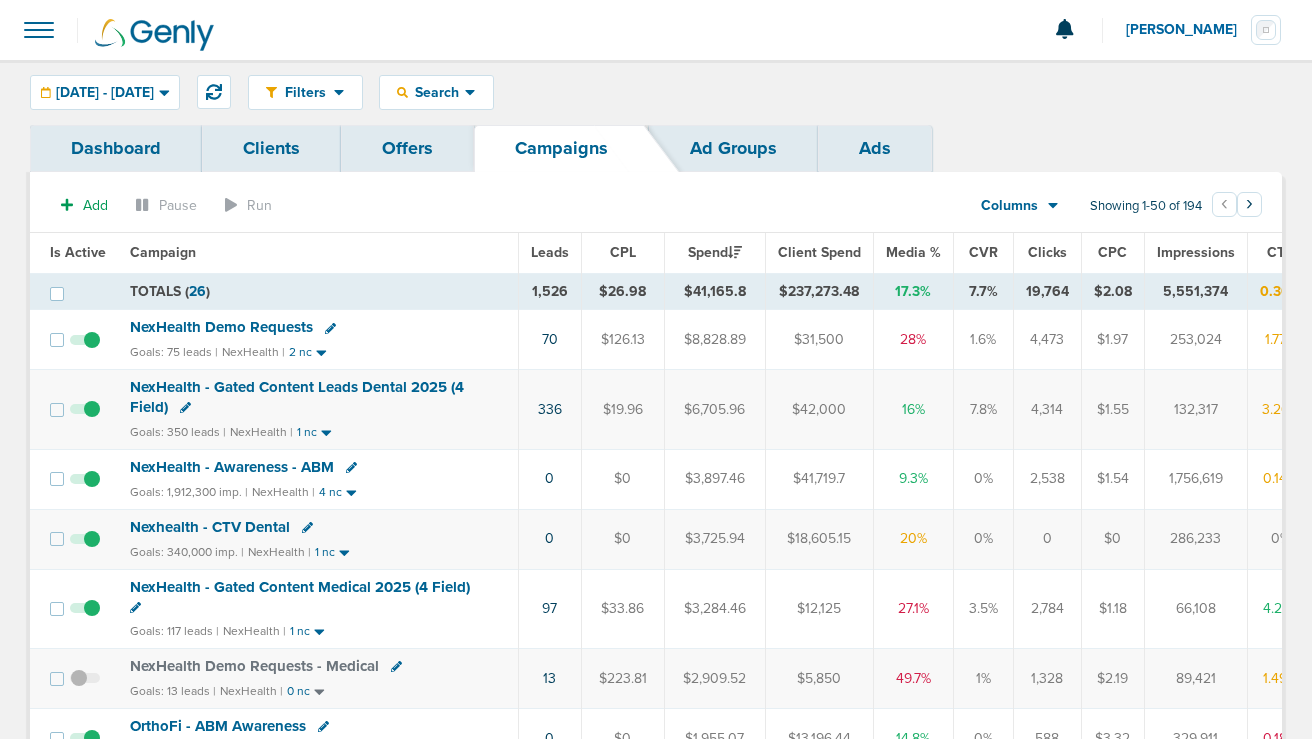 click 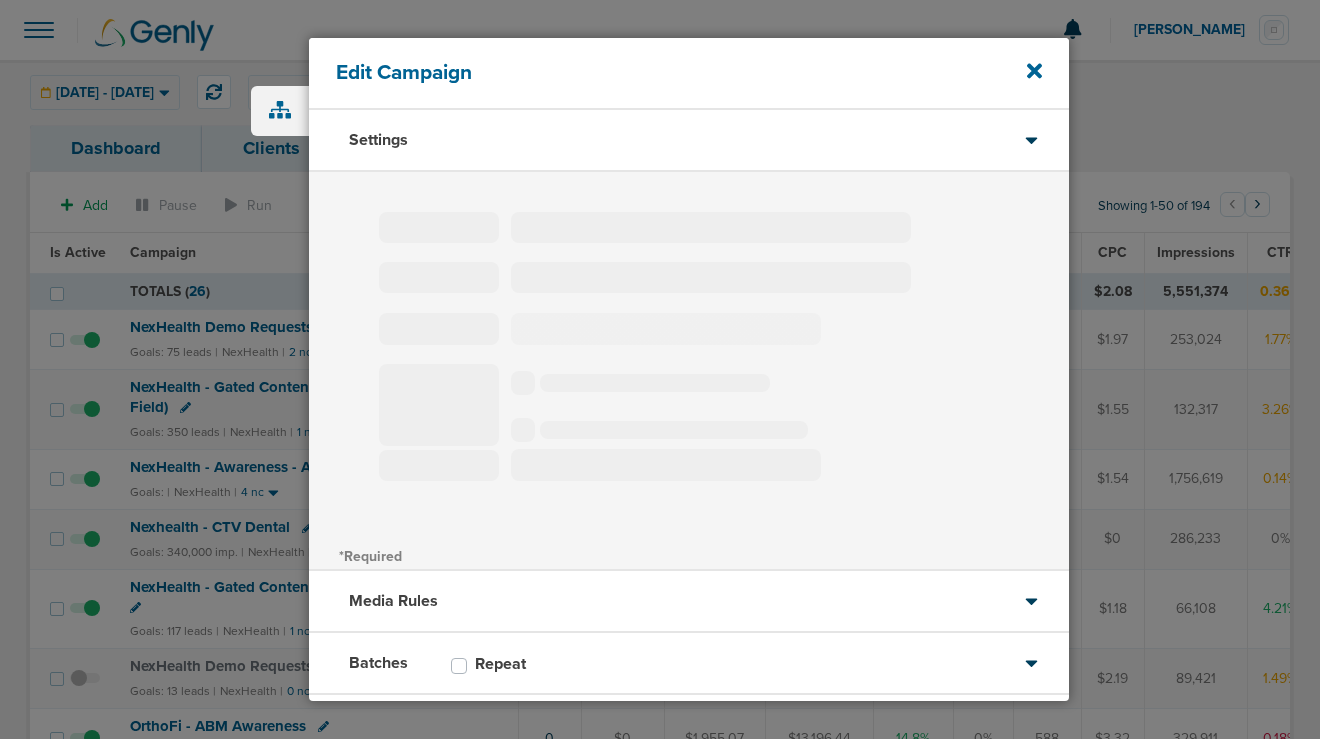 type on "NexHealth - Awareness - ABM" 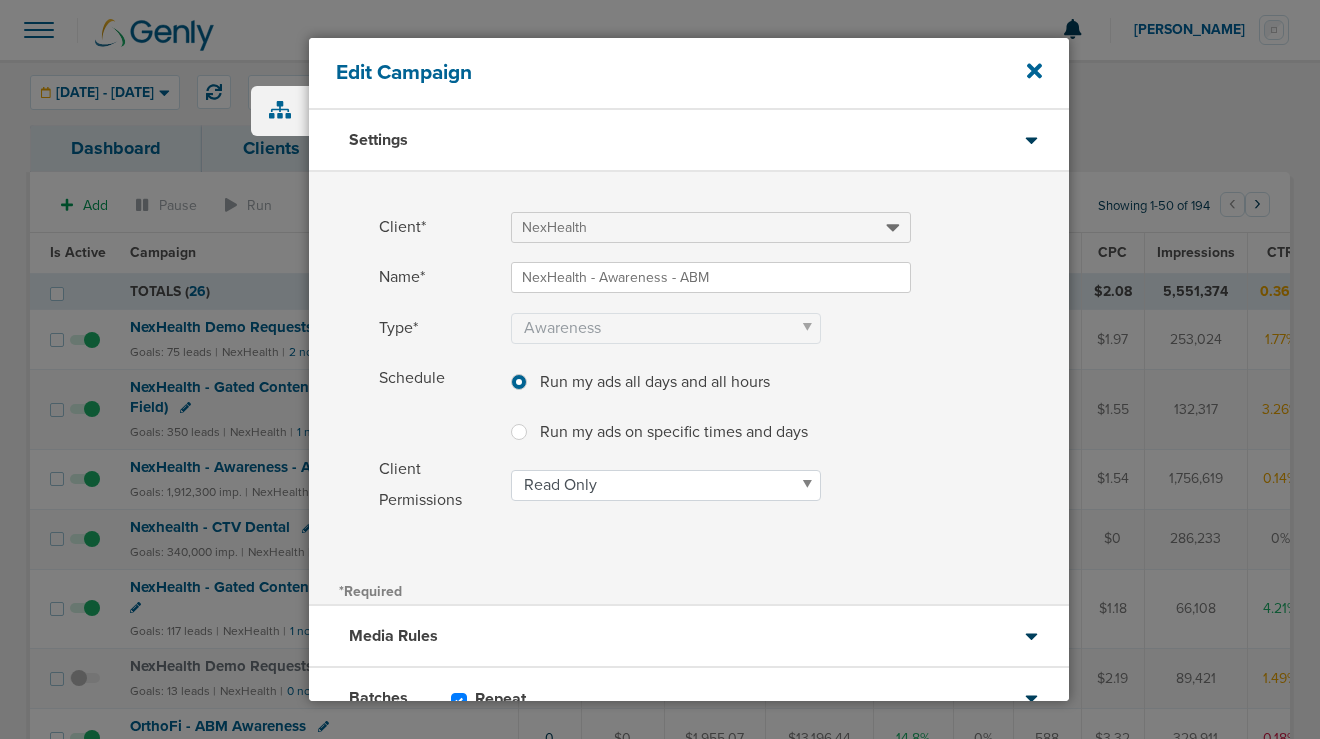 scroll, scrollTop: 143, scrollLeft: 0, axis: vertical 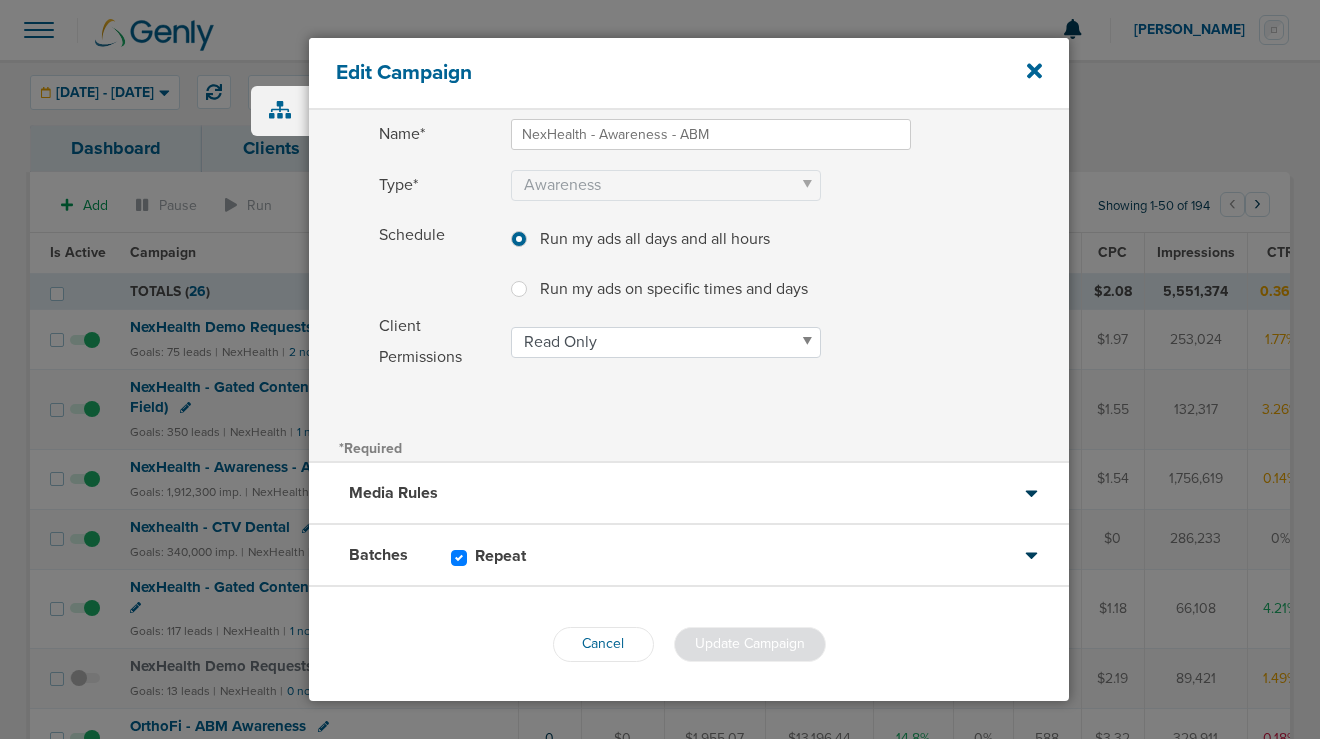 click on "Batches
Repeat" at bounding box center (689, 556) 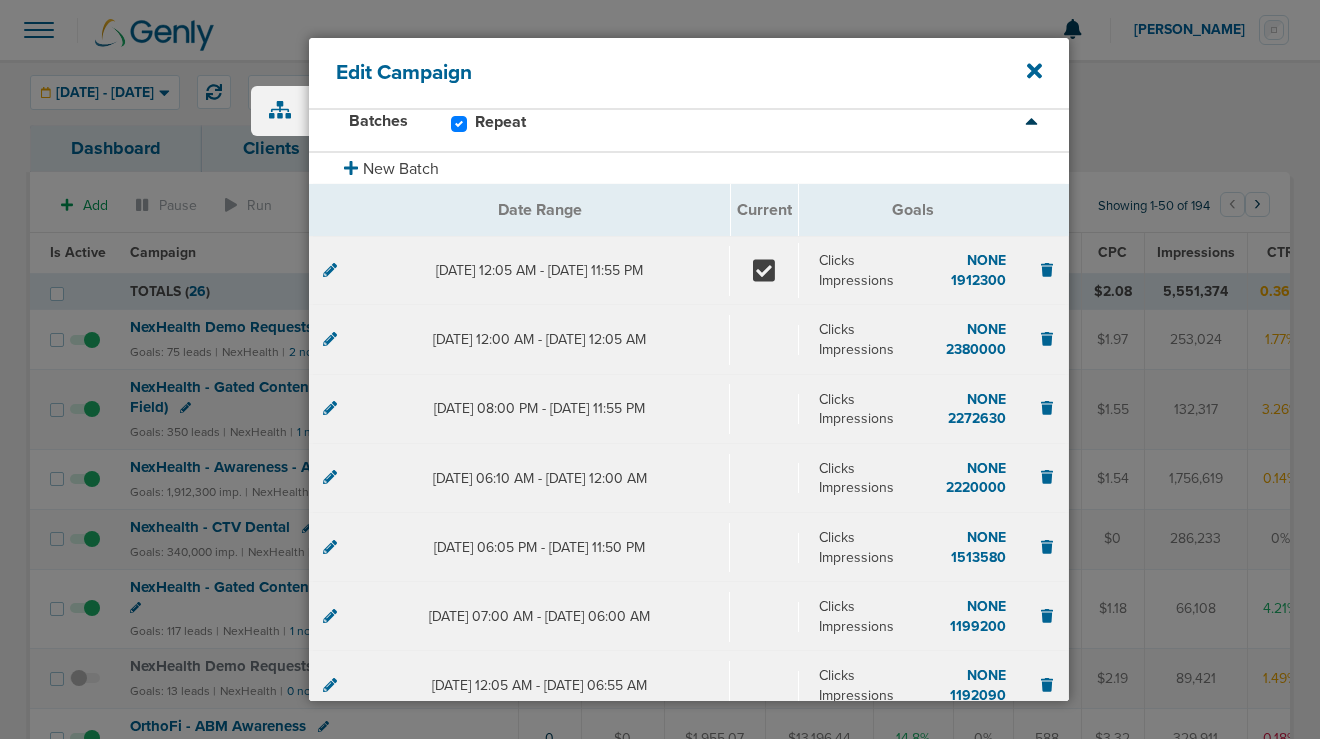 click 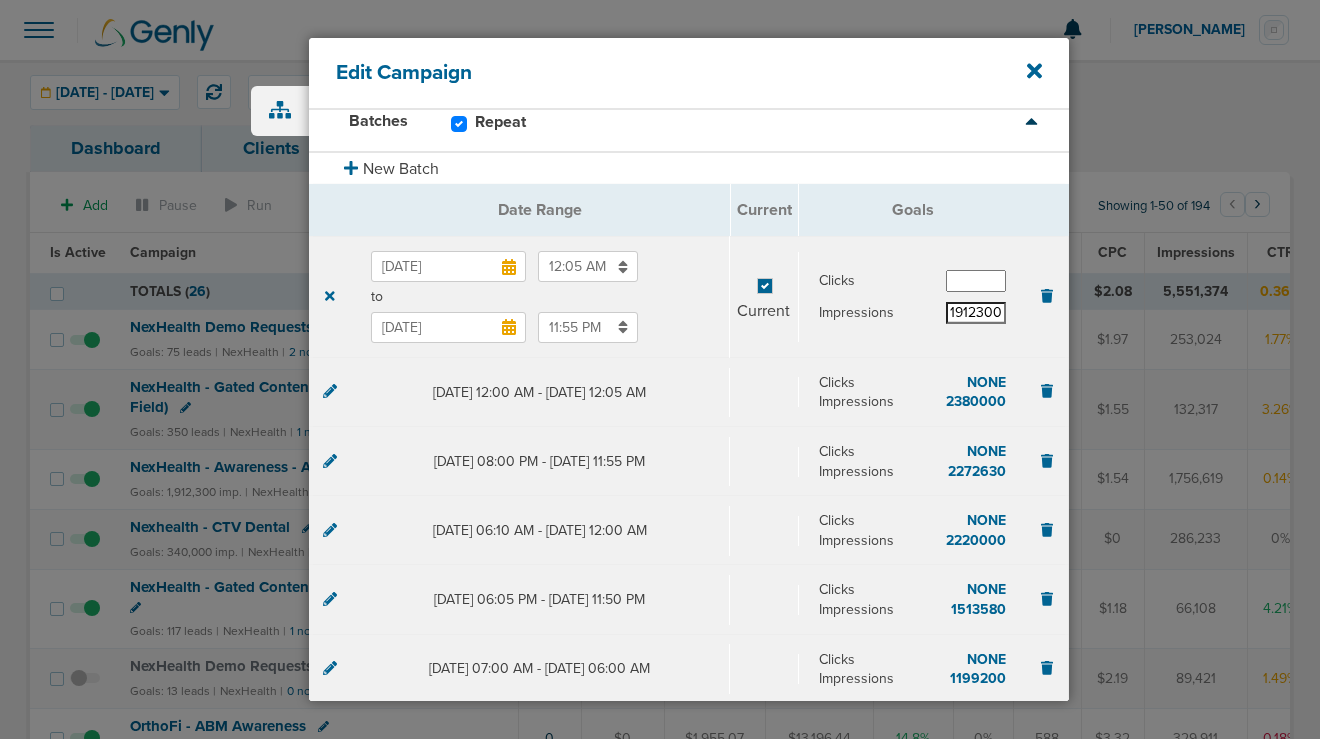 drag, startPoint x: 957, startPoint y: 313, endPoint x: 1025, endPoint y: 313, distance: 68 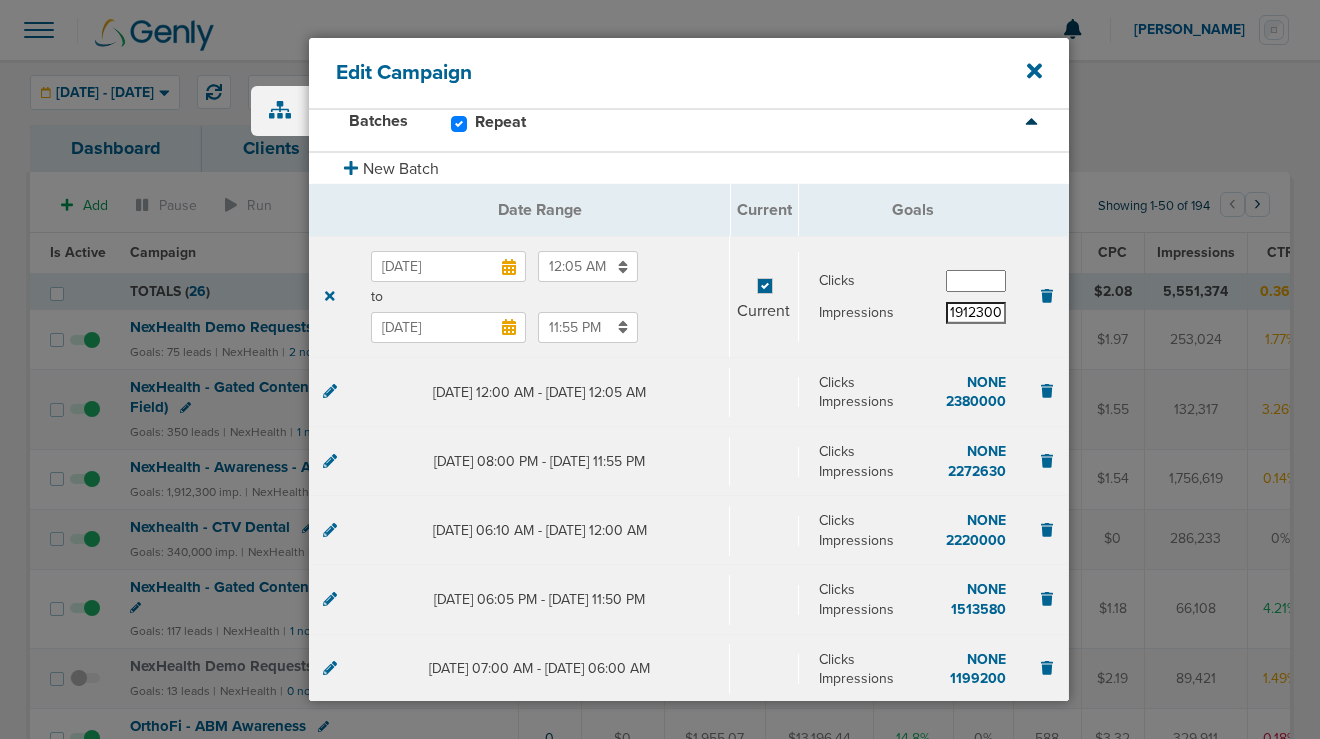 click on "1912300" at bounding box center (976, 313) 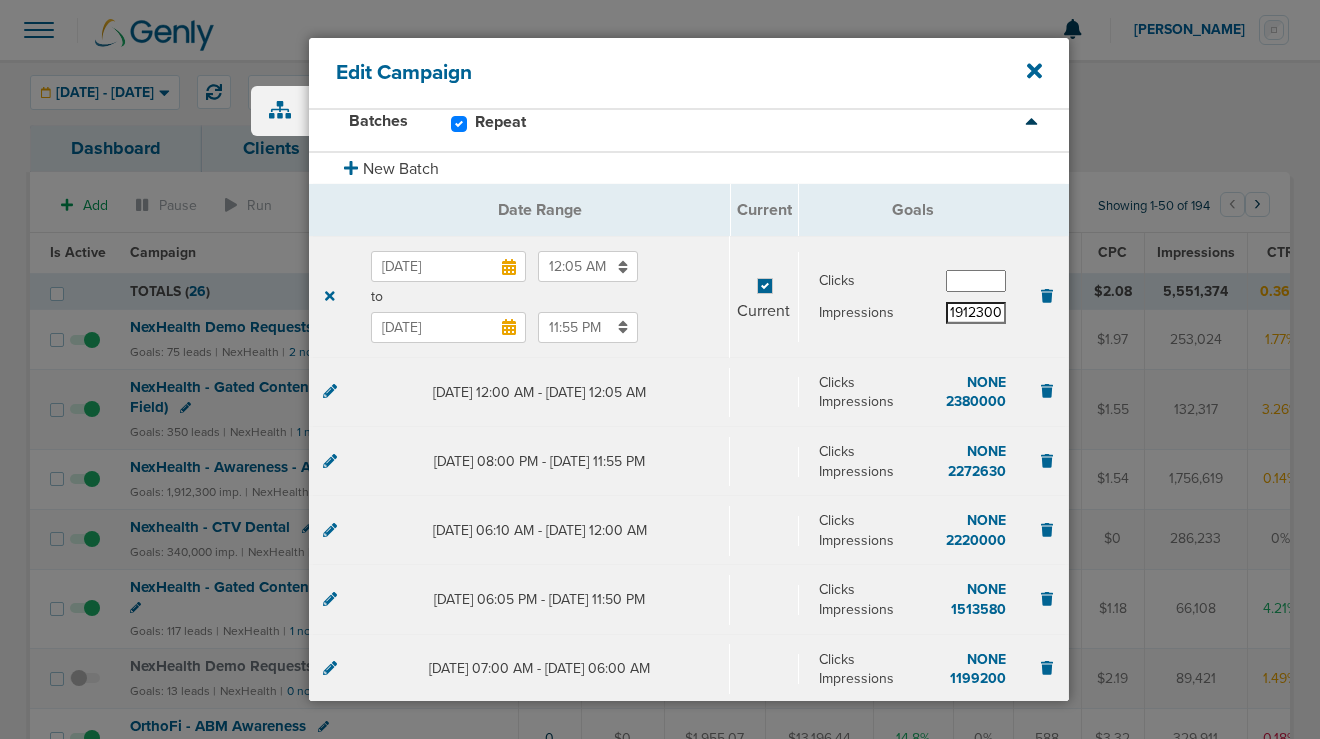 scroll, scrollTop: 0, scrollLeft: 0, axis: both 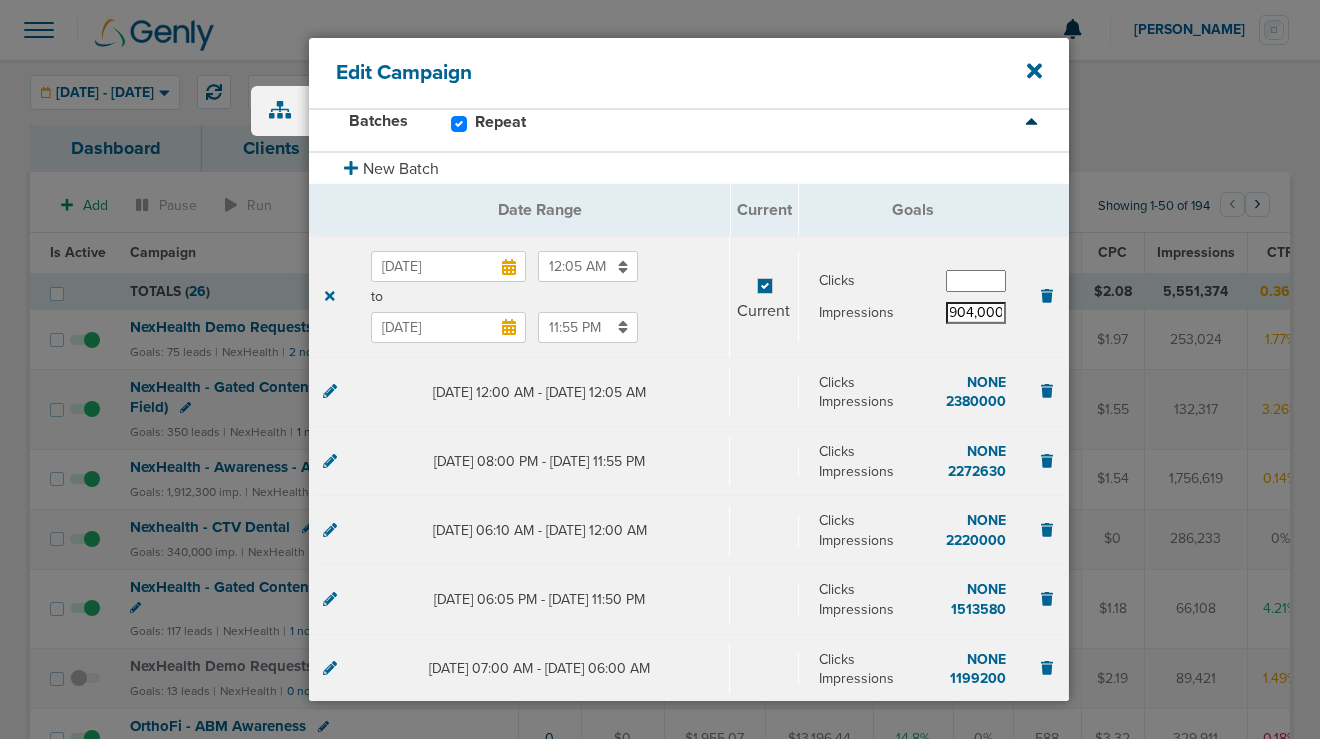 click on "1,904,000" at bounding box center (976, 313) 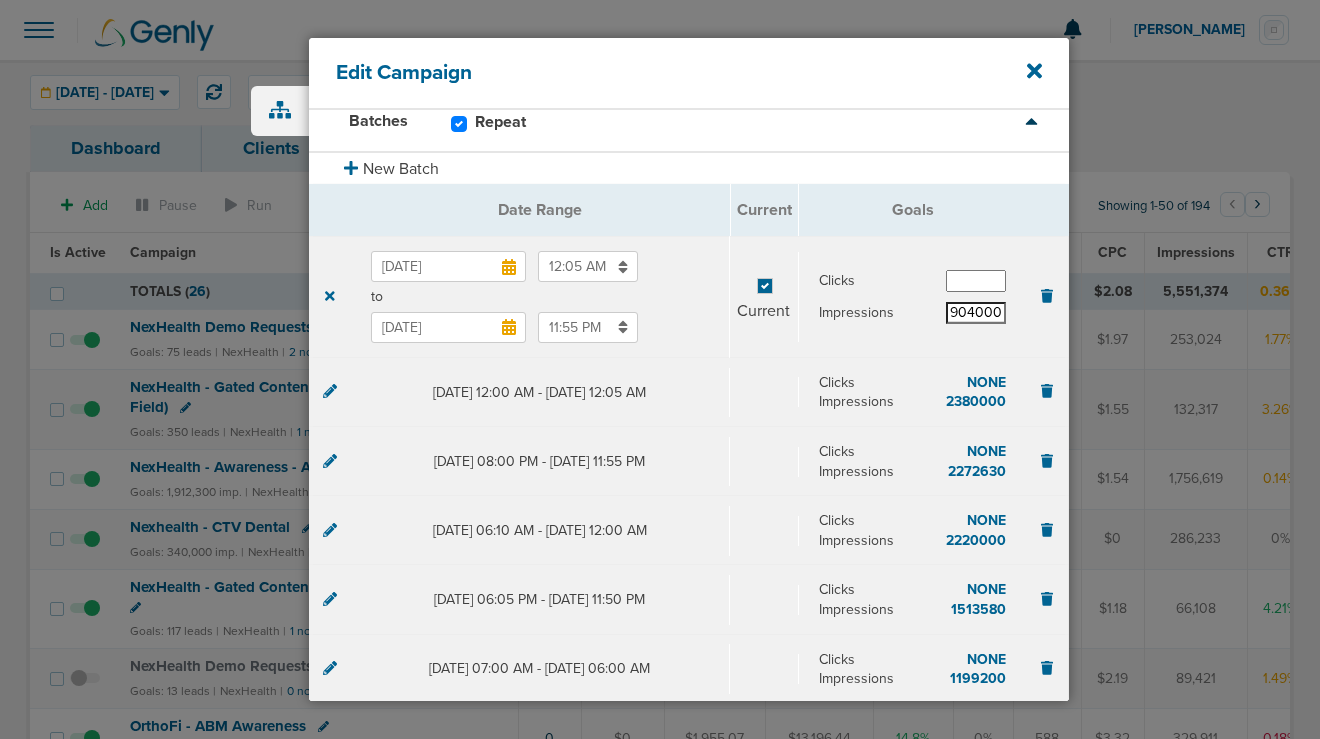 scroll, scrollTop: 0, scrollLeft: 6, axis: horizontal 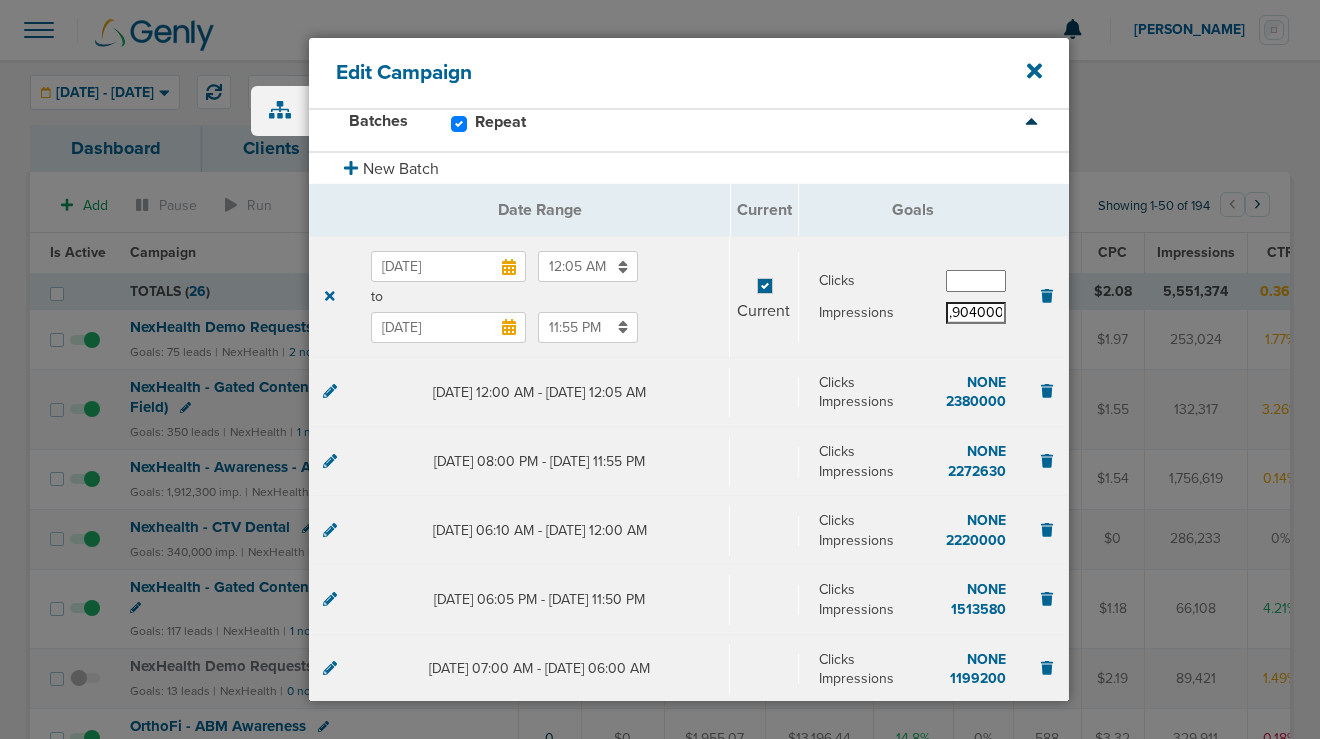 click on "1,904000" at bounding box center [976, 313] 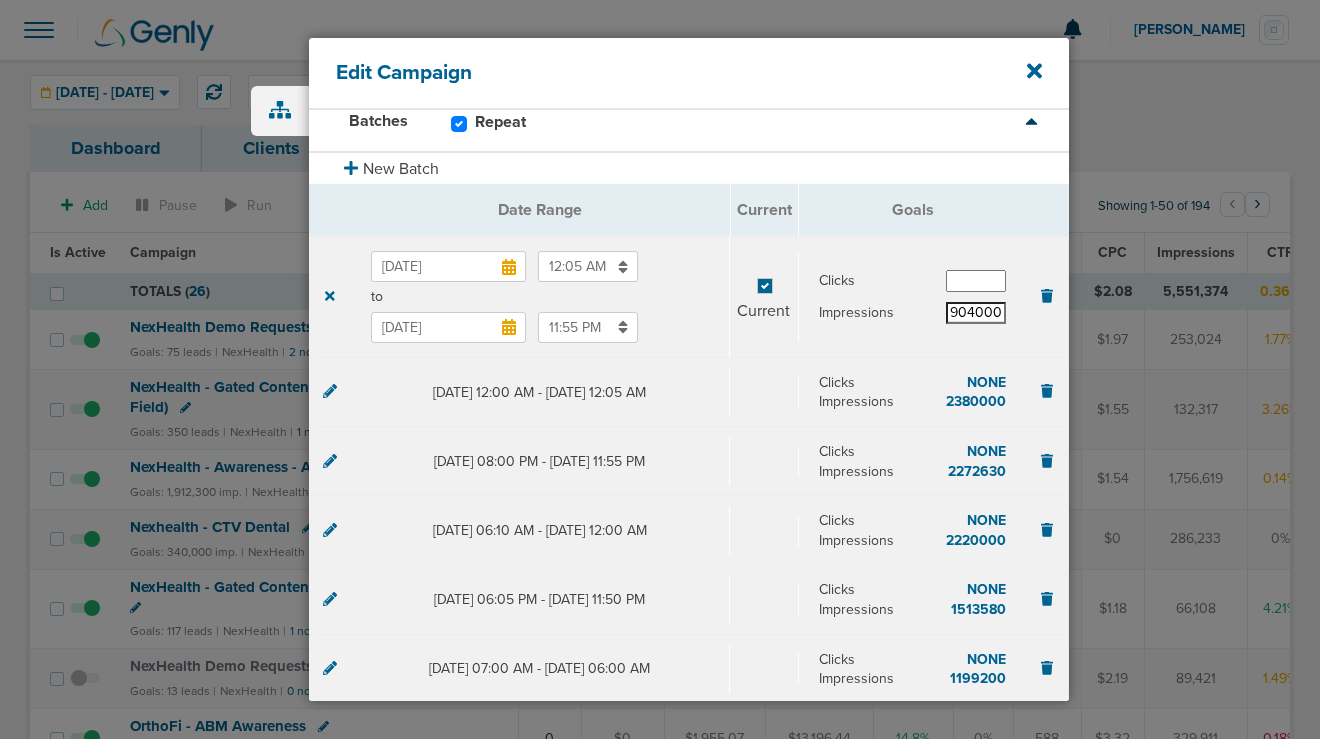 scroll, scrollTop: 0, scrollLeft: 3, axis: horizontal 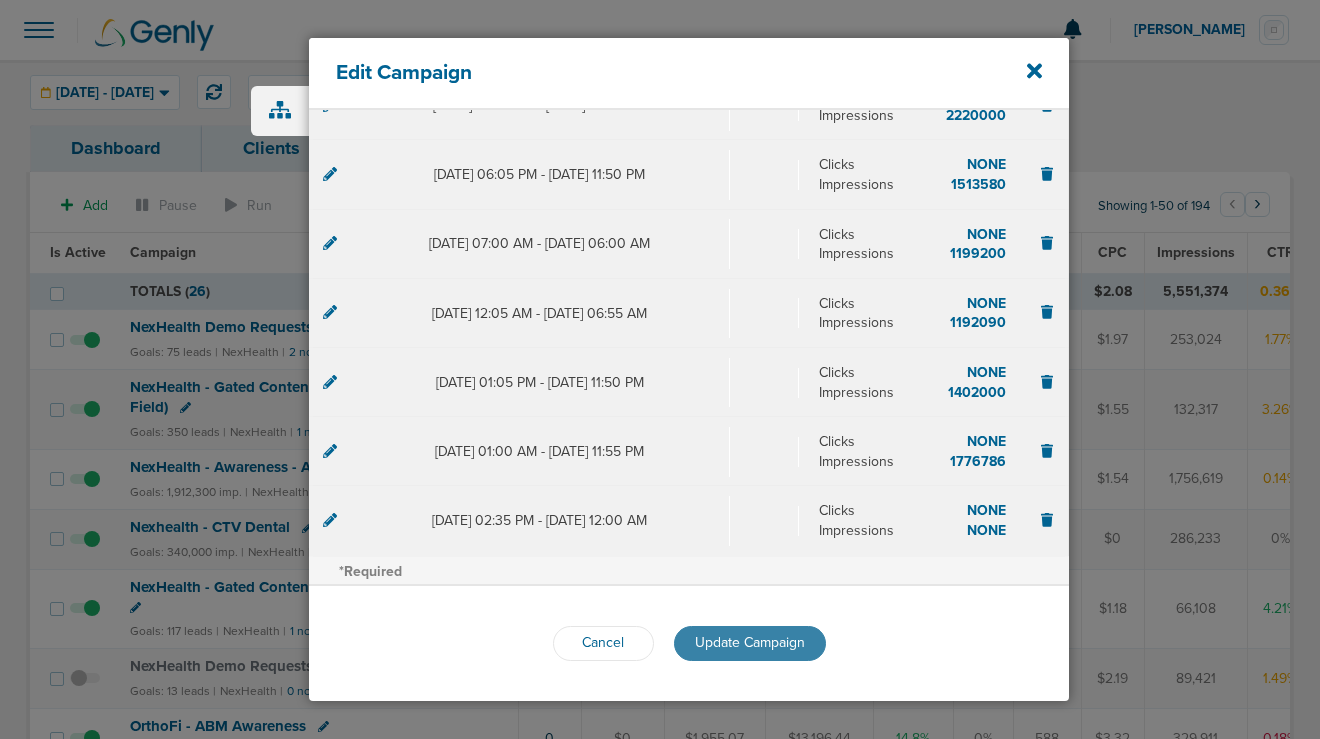 type on "1904000" 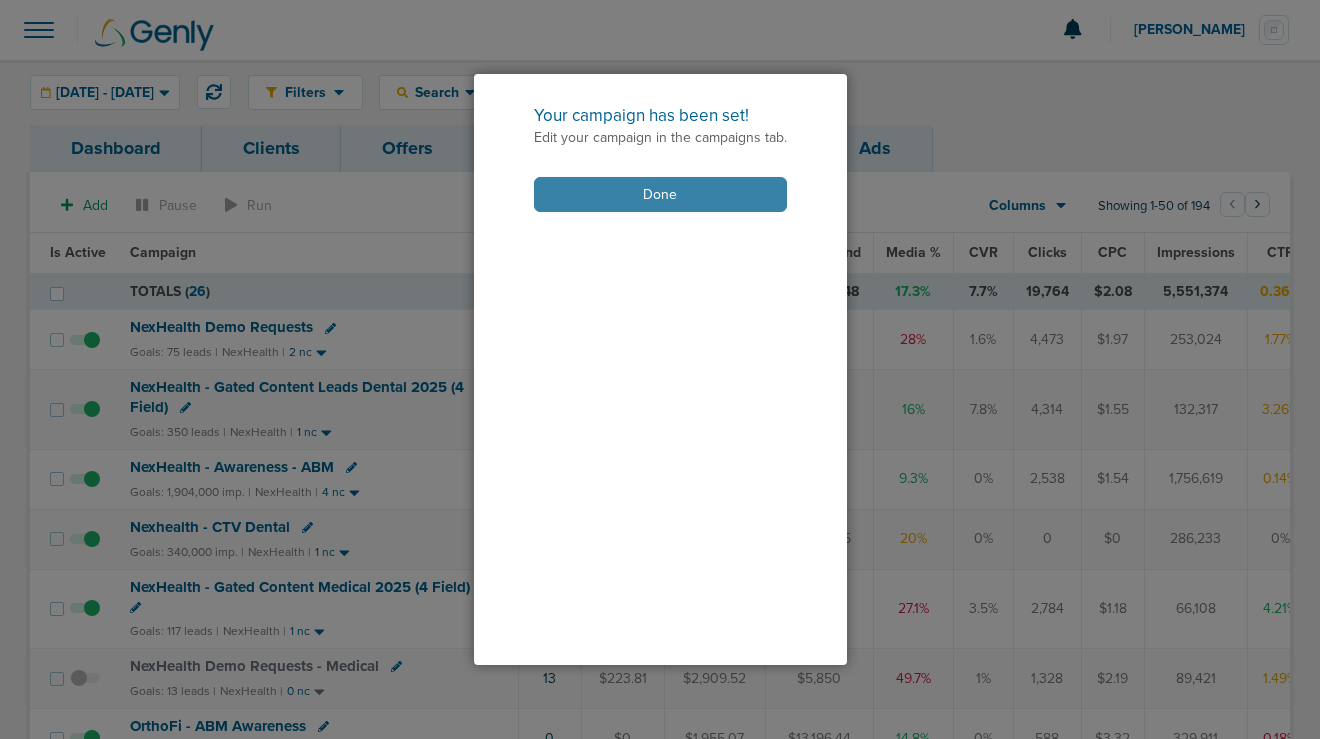 click on "Done" at bounding box center [660, 194] 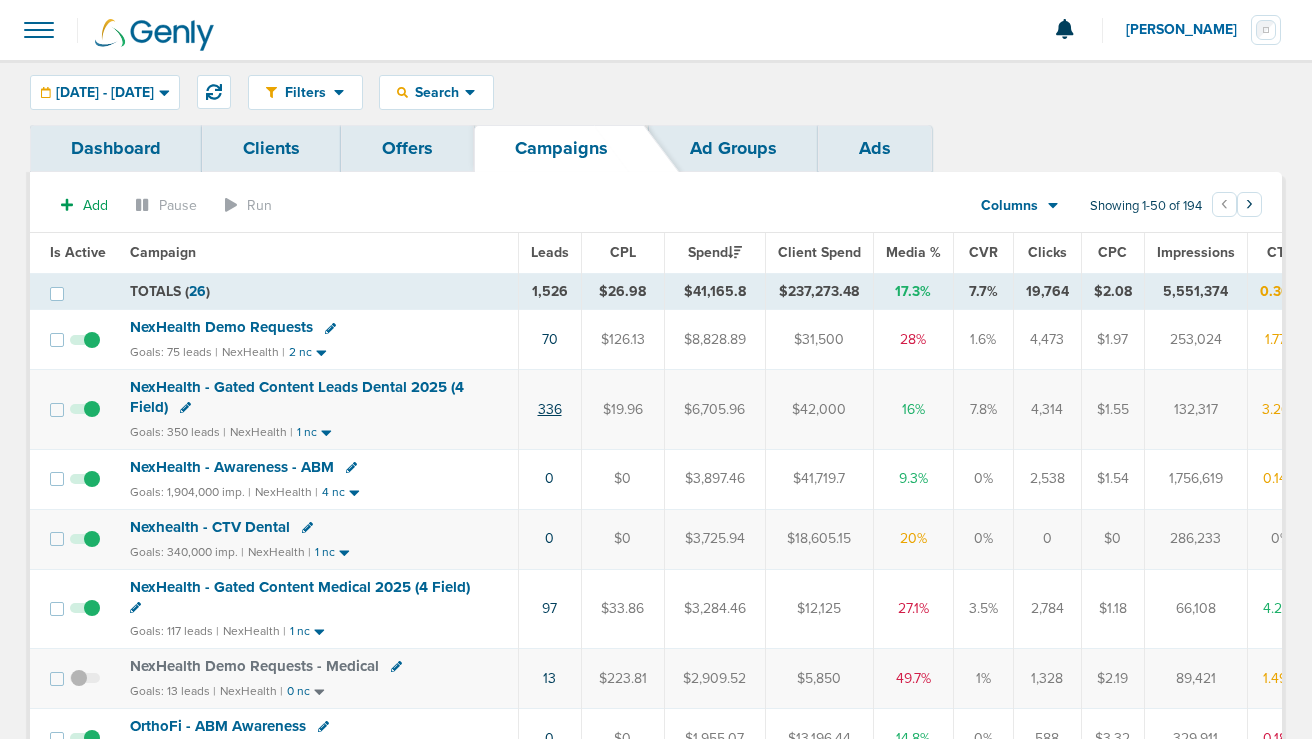 click on "336" at bounding box center (550, 409) 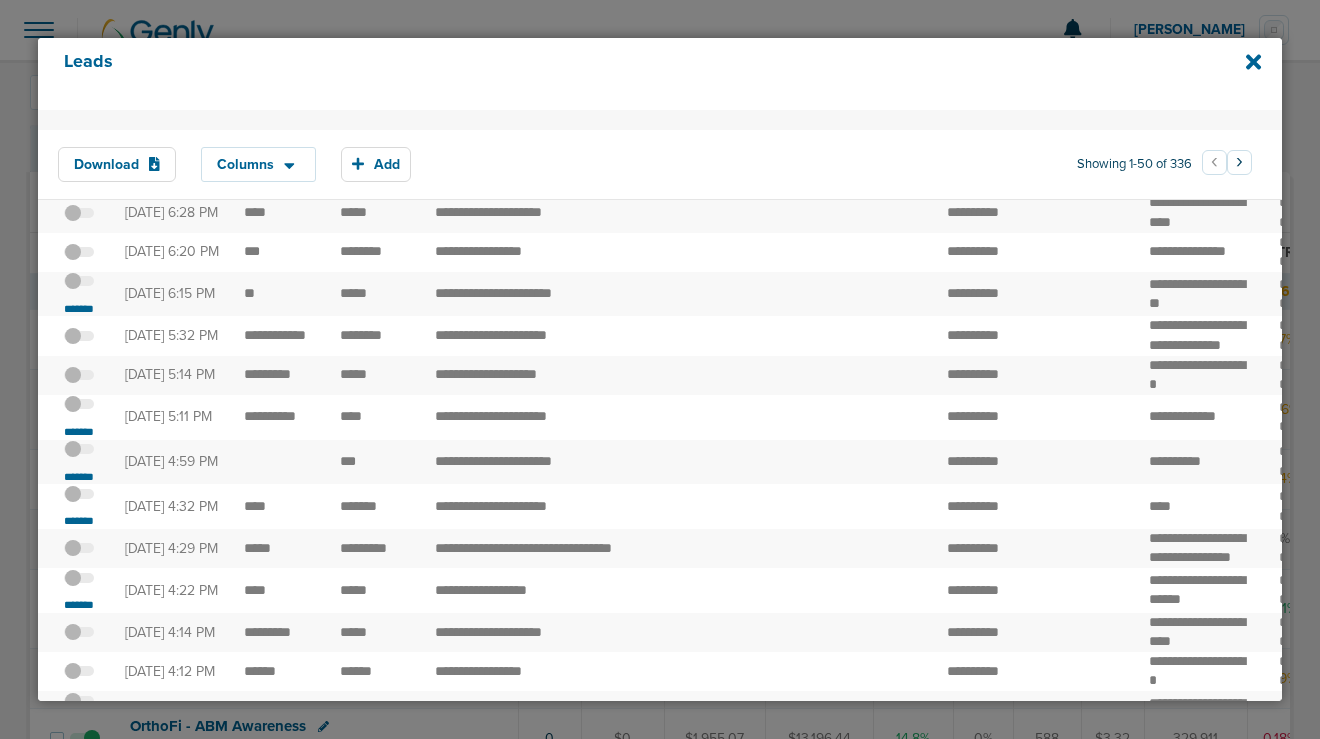 scroll, scrollTop: 253, scrollLeft: 0, axis: vertical 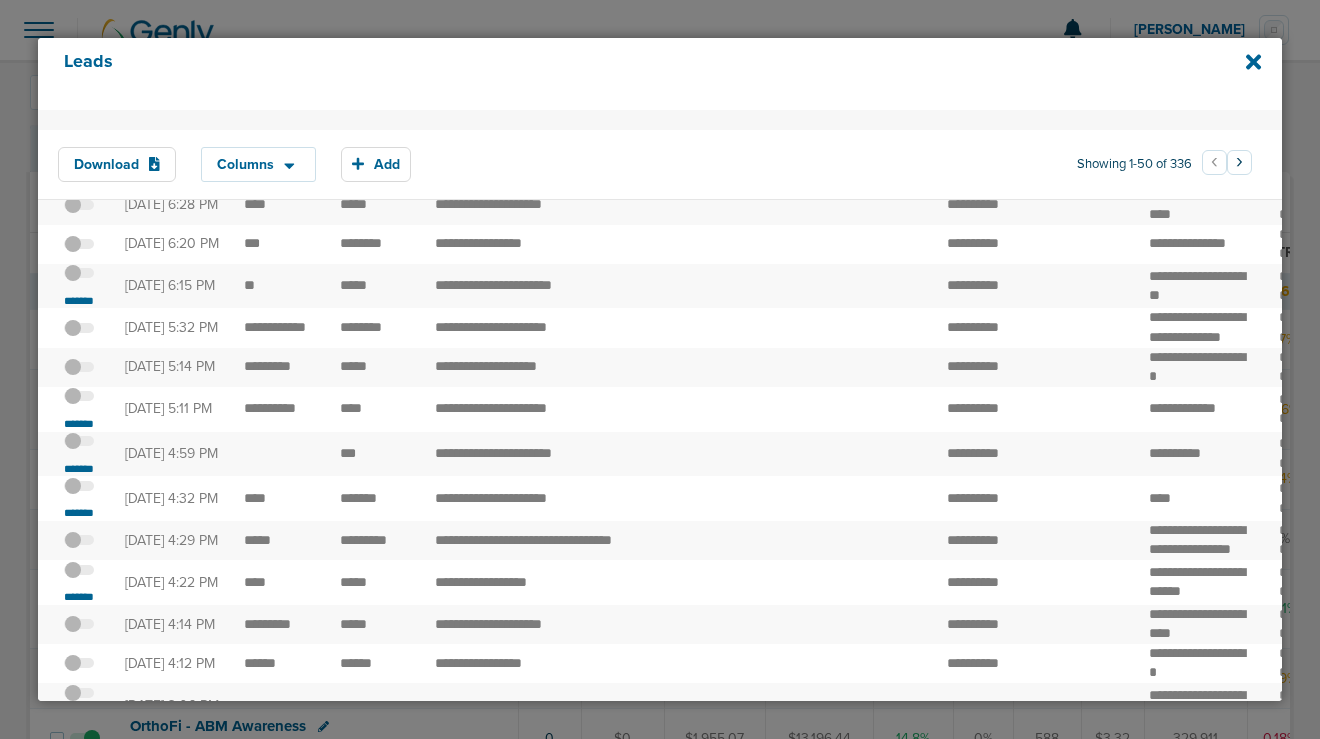 click at bounding box center (79, 283) 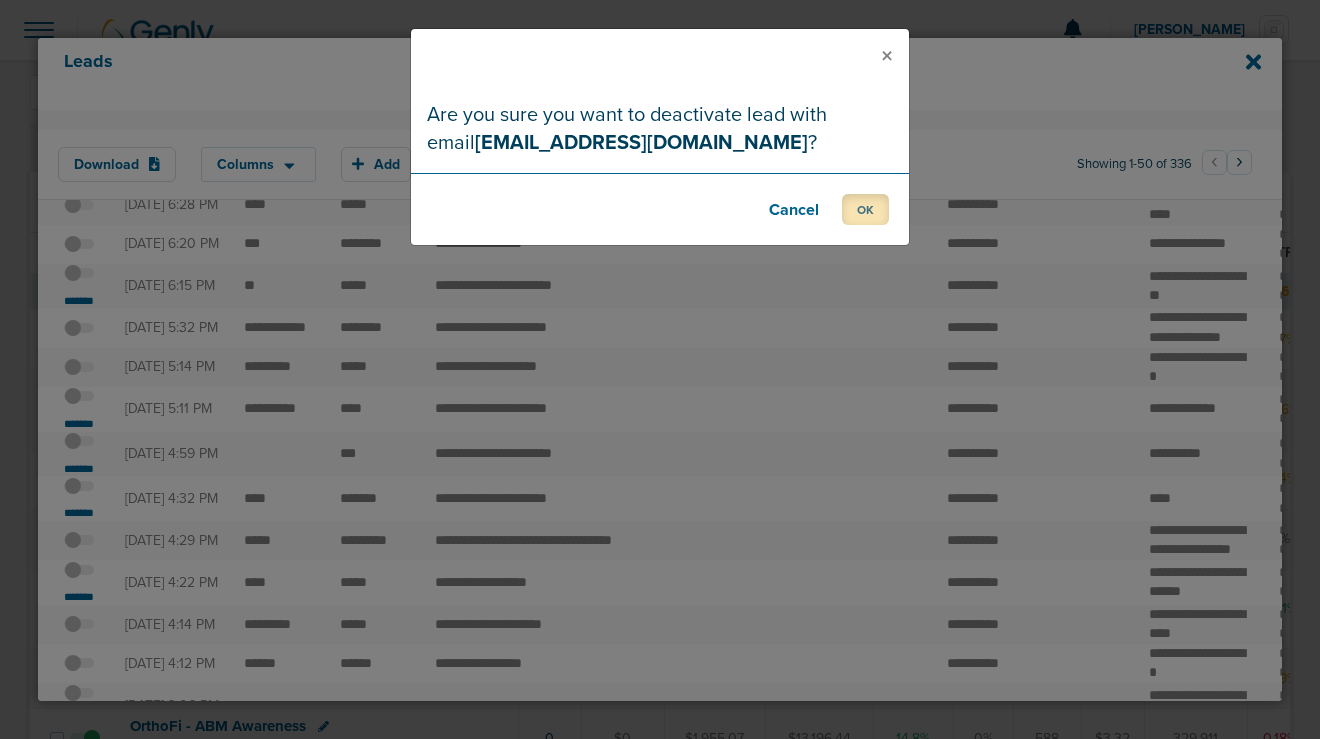 click on "OK" at bounding box center (865, 209) 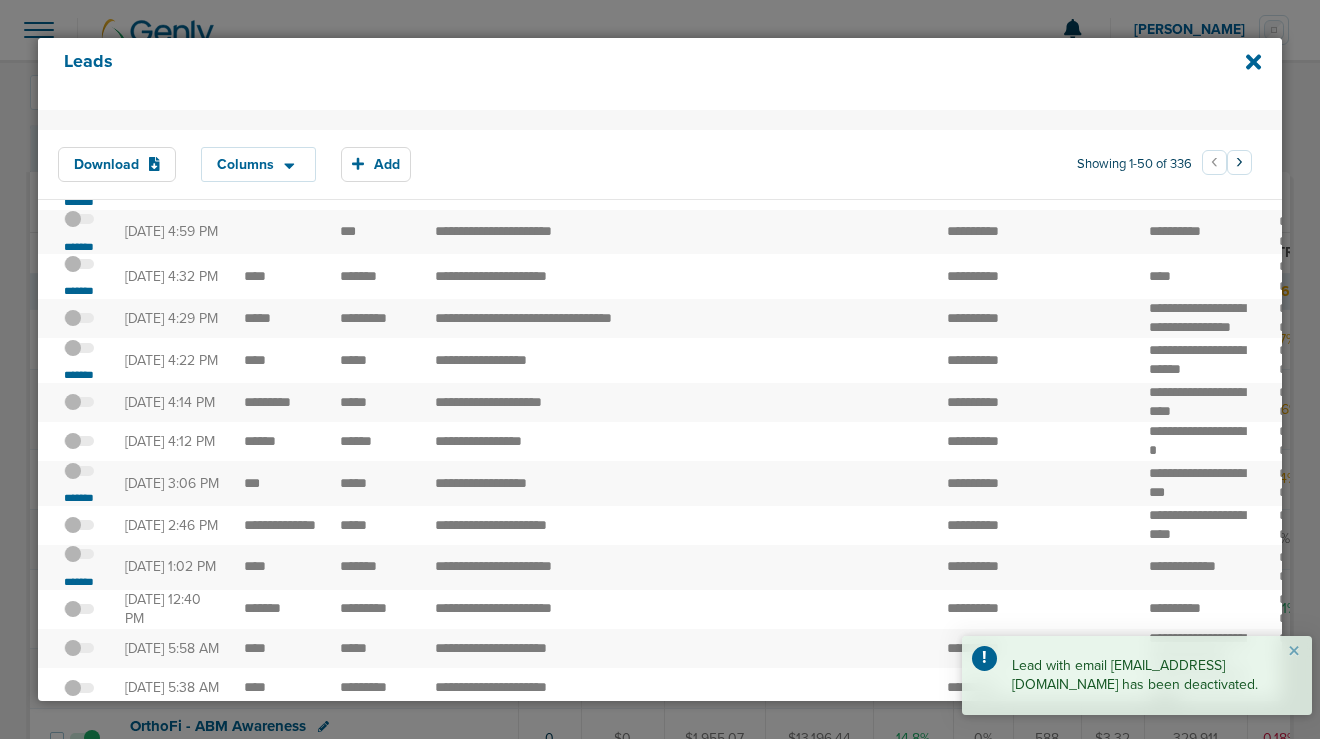 scroll, scrollTop: 493, scrollLeft: 0, axis: vertical 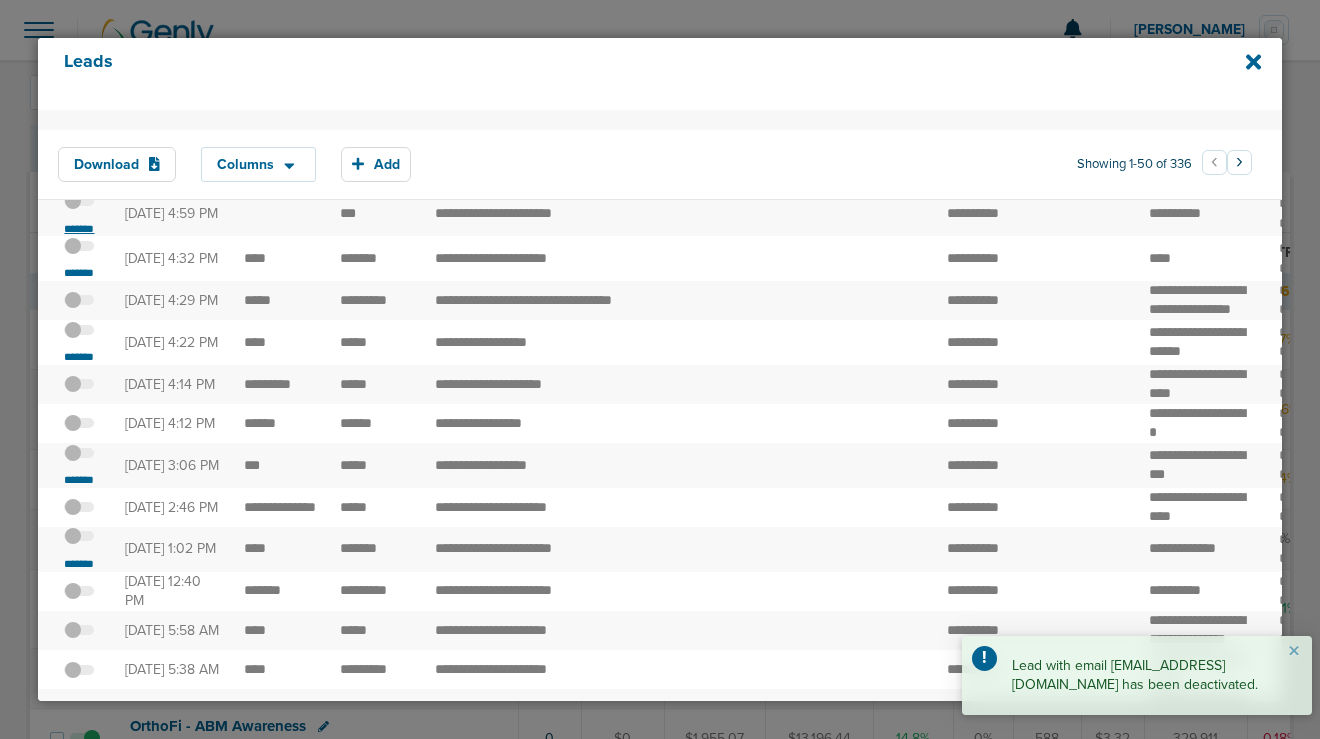 click on "*******" at bounding box center [79, 229] 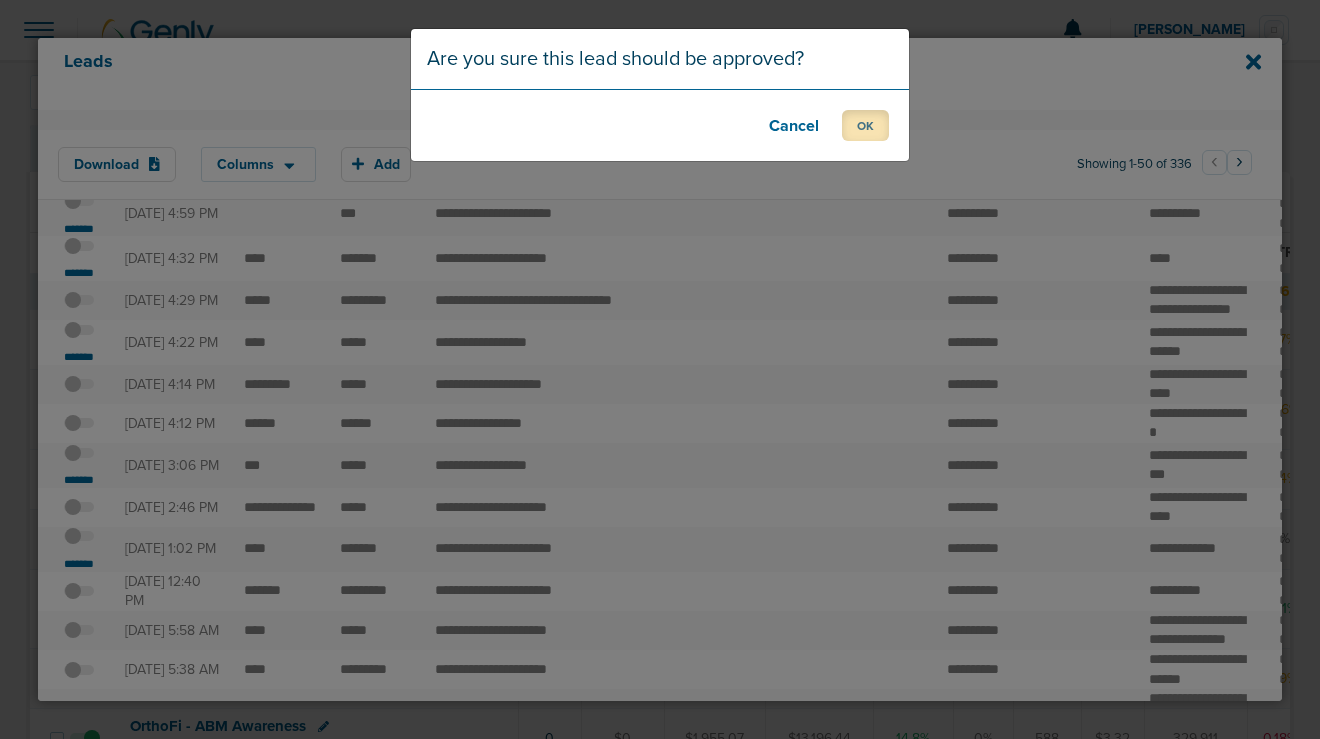 click on "OK" at bounding box center (865, 125) 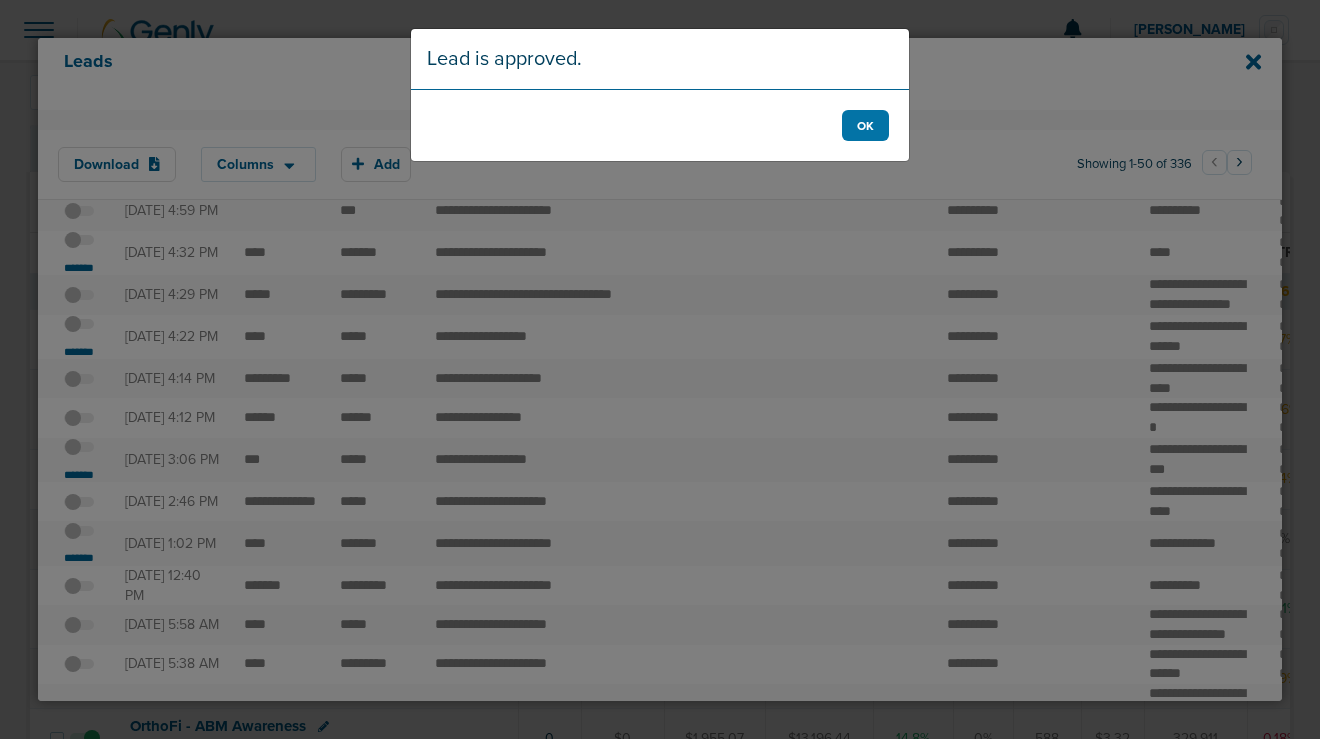 click on "OK" at bounding box center (660, 125) 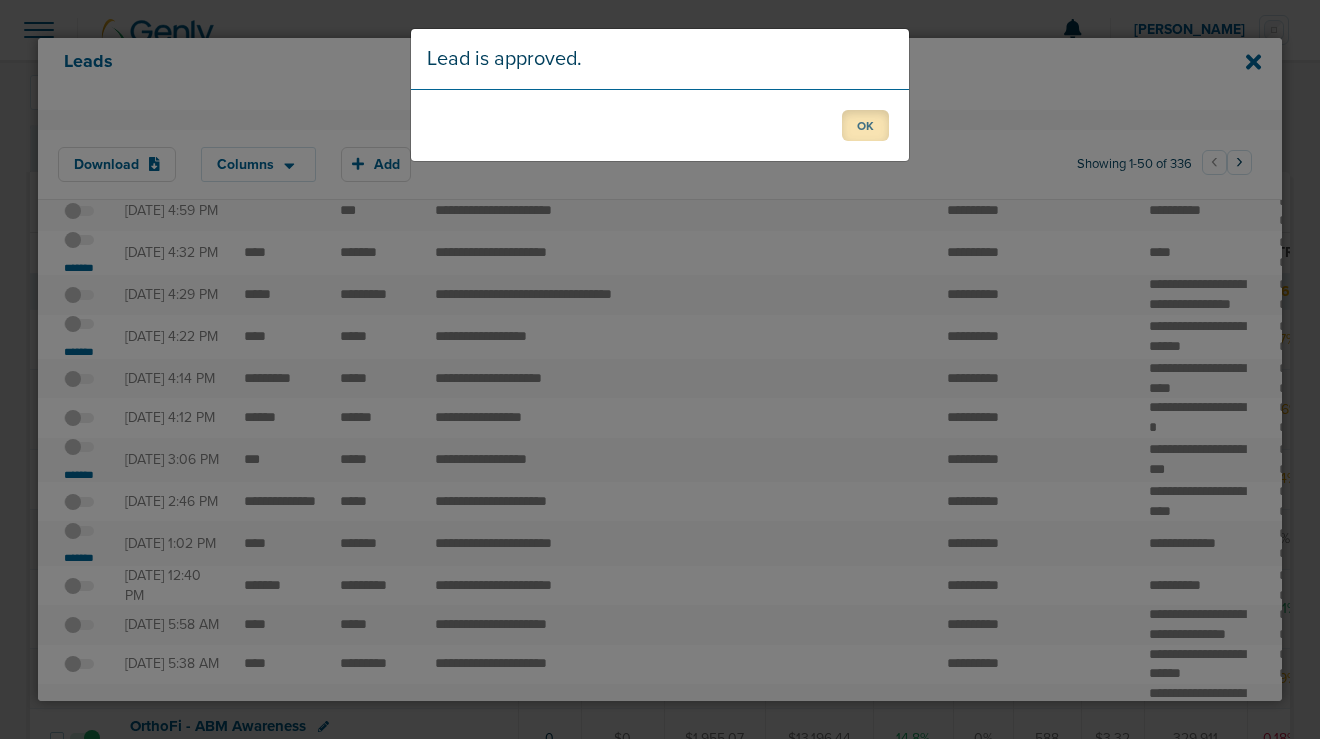 click on "OK" at bounding box center [865, 125] 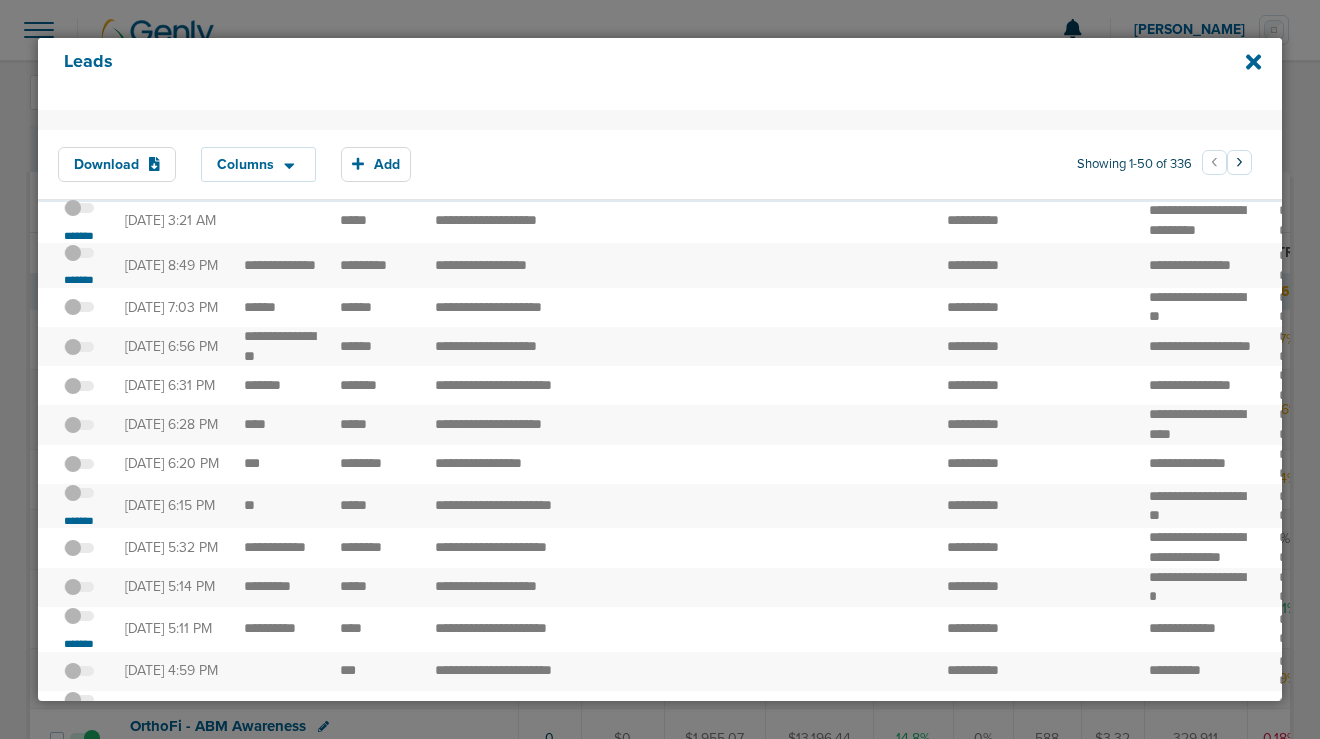 scroll, scrollTop: 0, scrollLeft: 0, axis: both 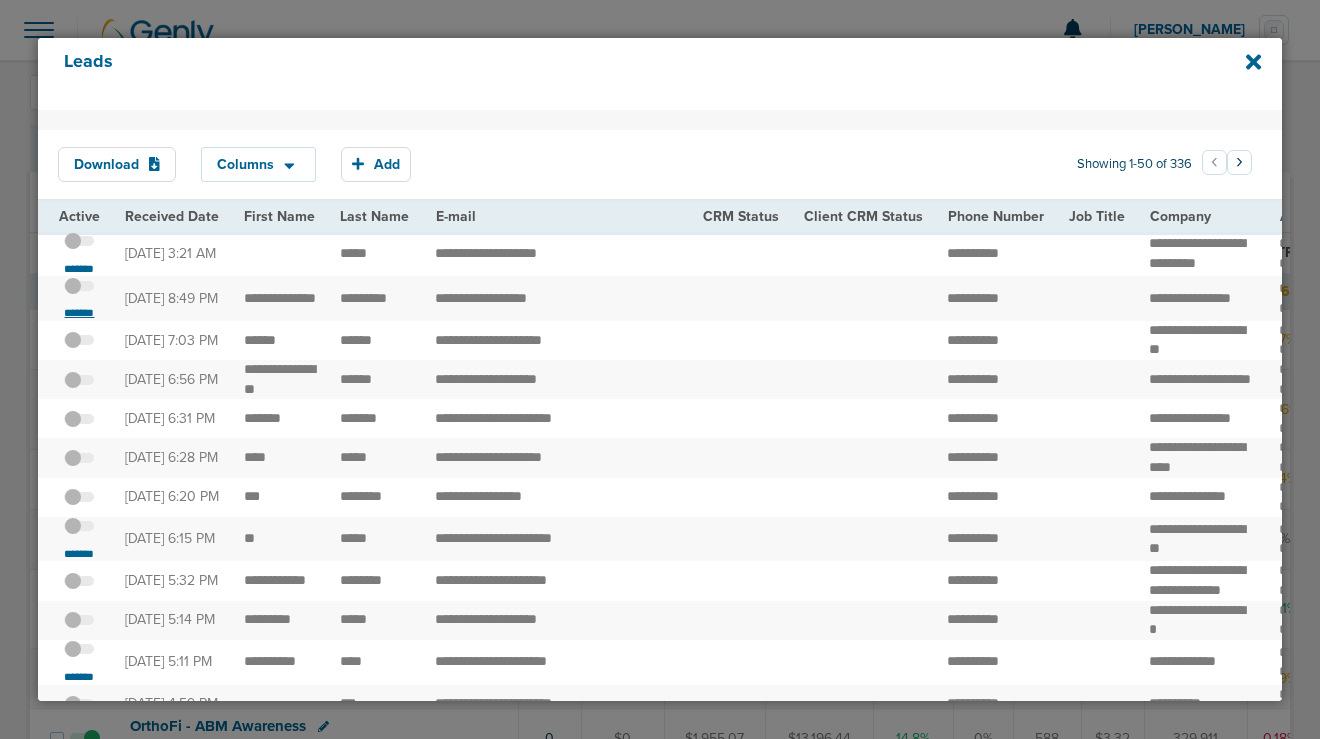 click on "*******" at bounding box center [79, 313] 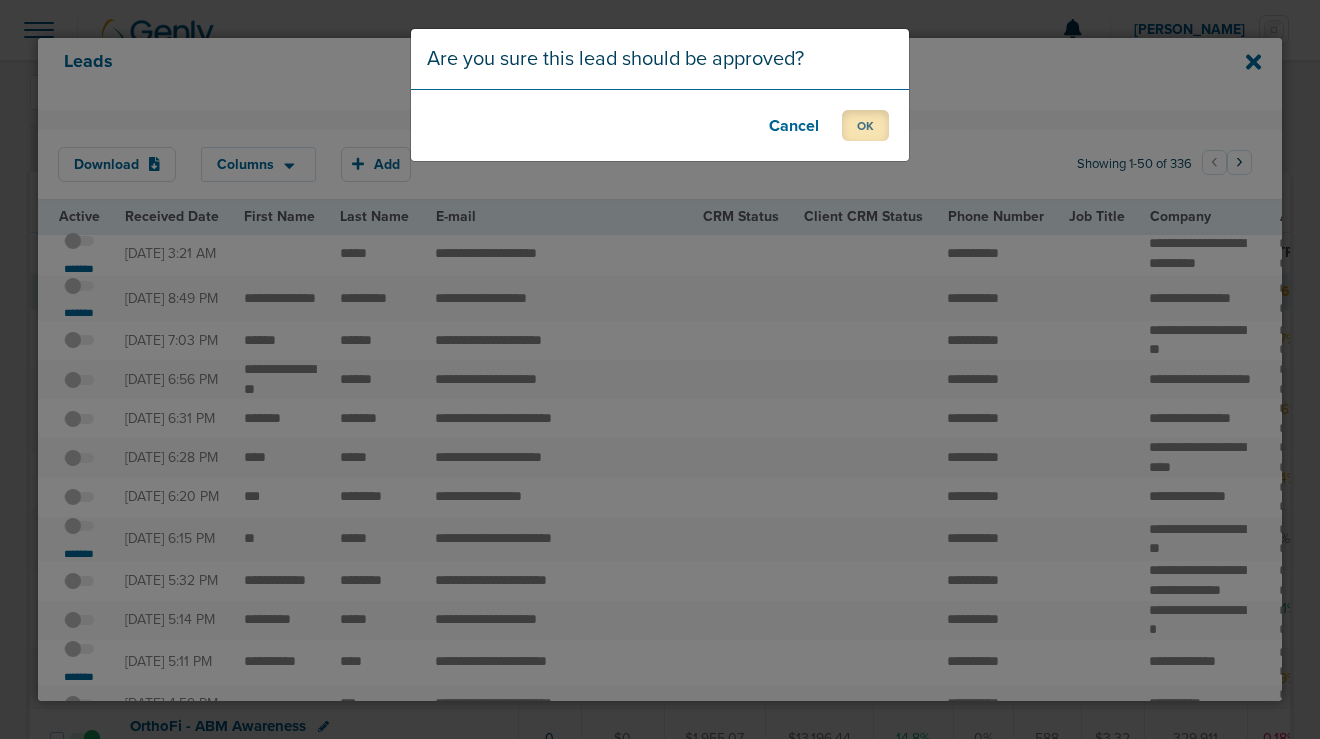click on "OK" at bounding box center [865, 125] 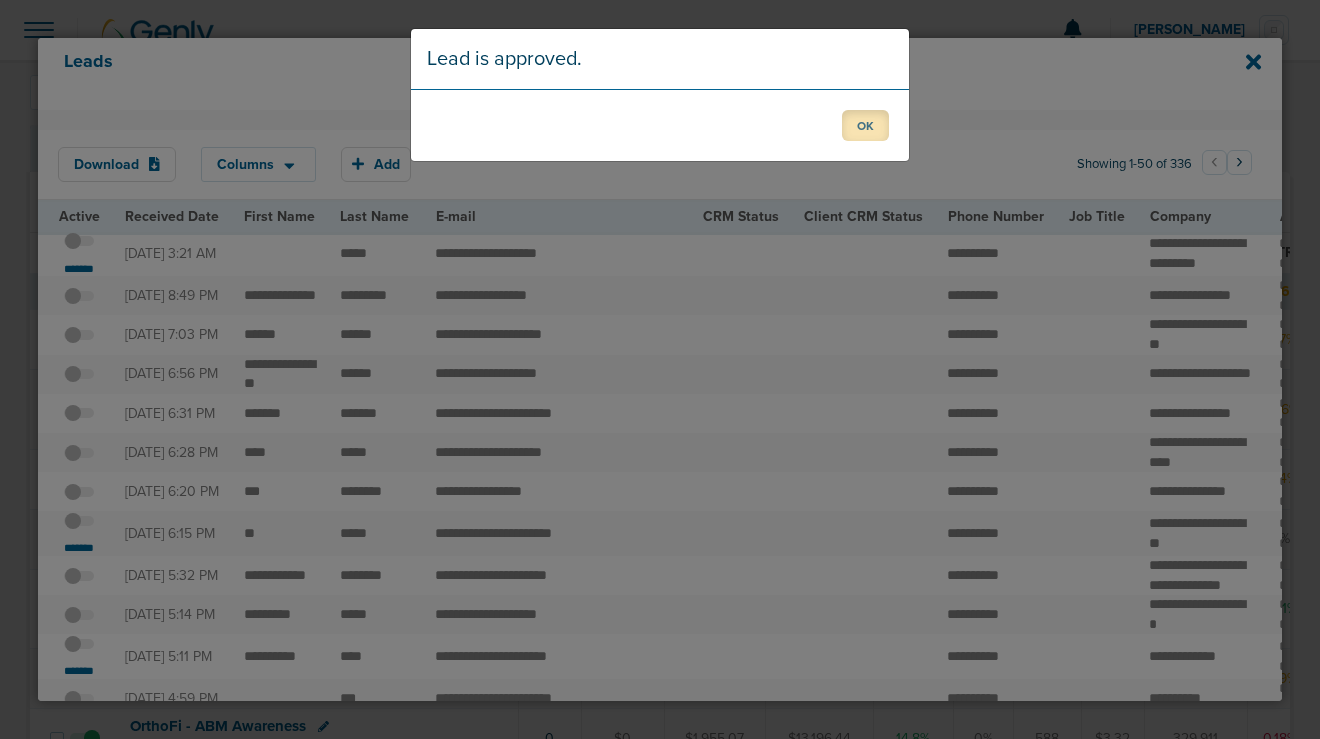 click on "OK" at bounding box center [865, 125] 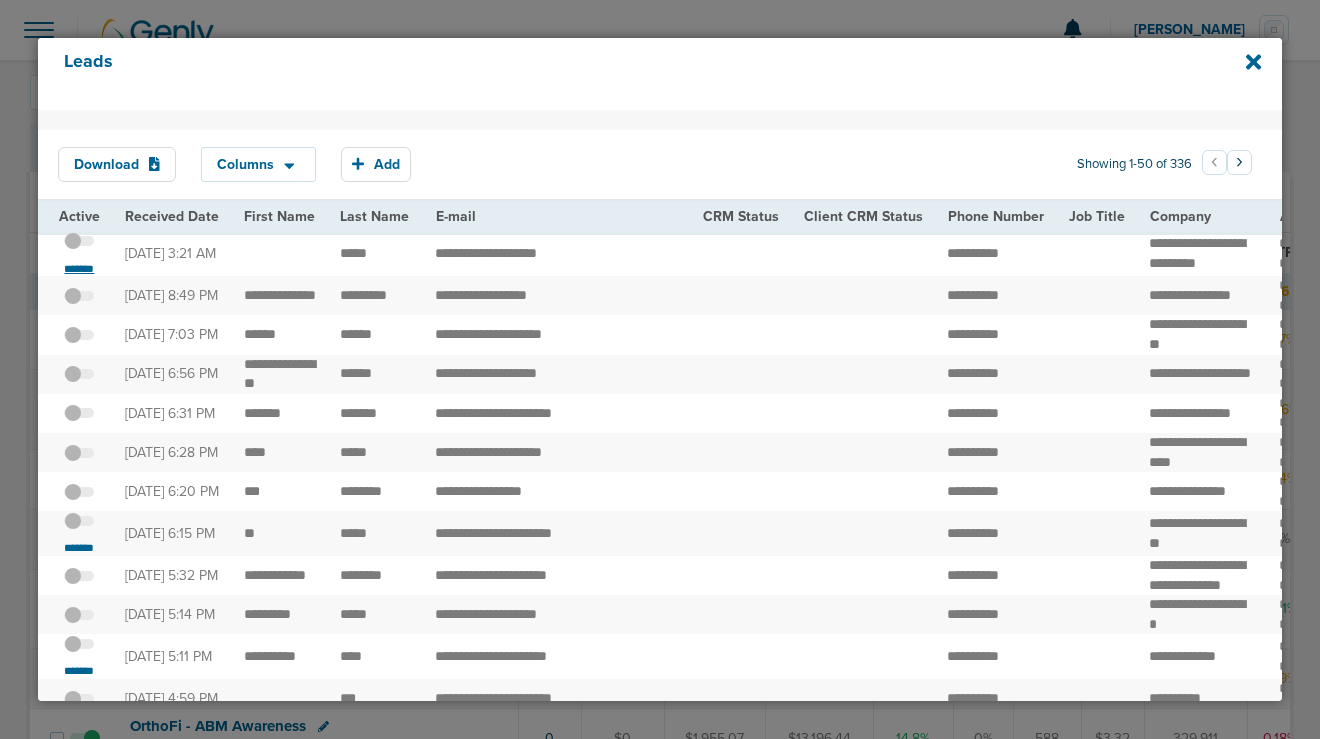click on "*******" at bounding box center (79, 269) 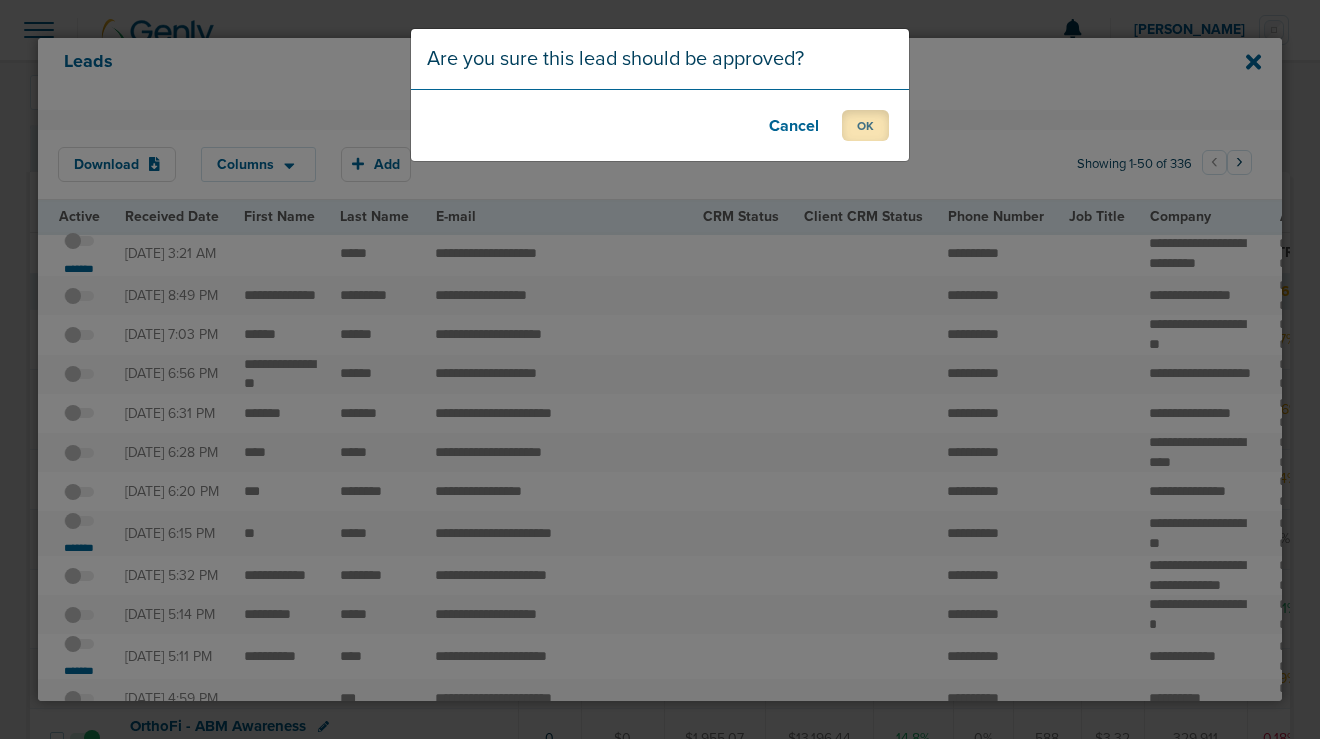 click on "OK" at bounding box center (865, 125) 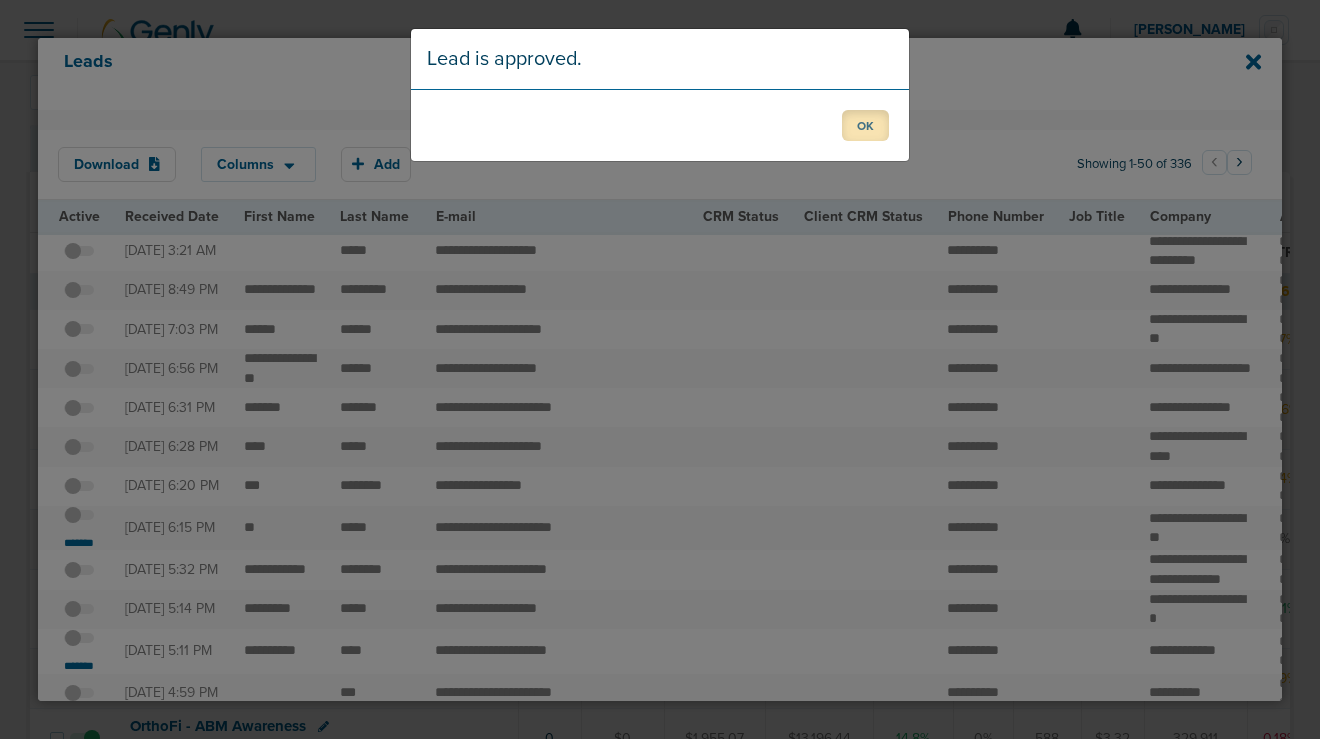 click on "OK" at bounding box center [865, 125] 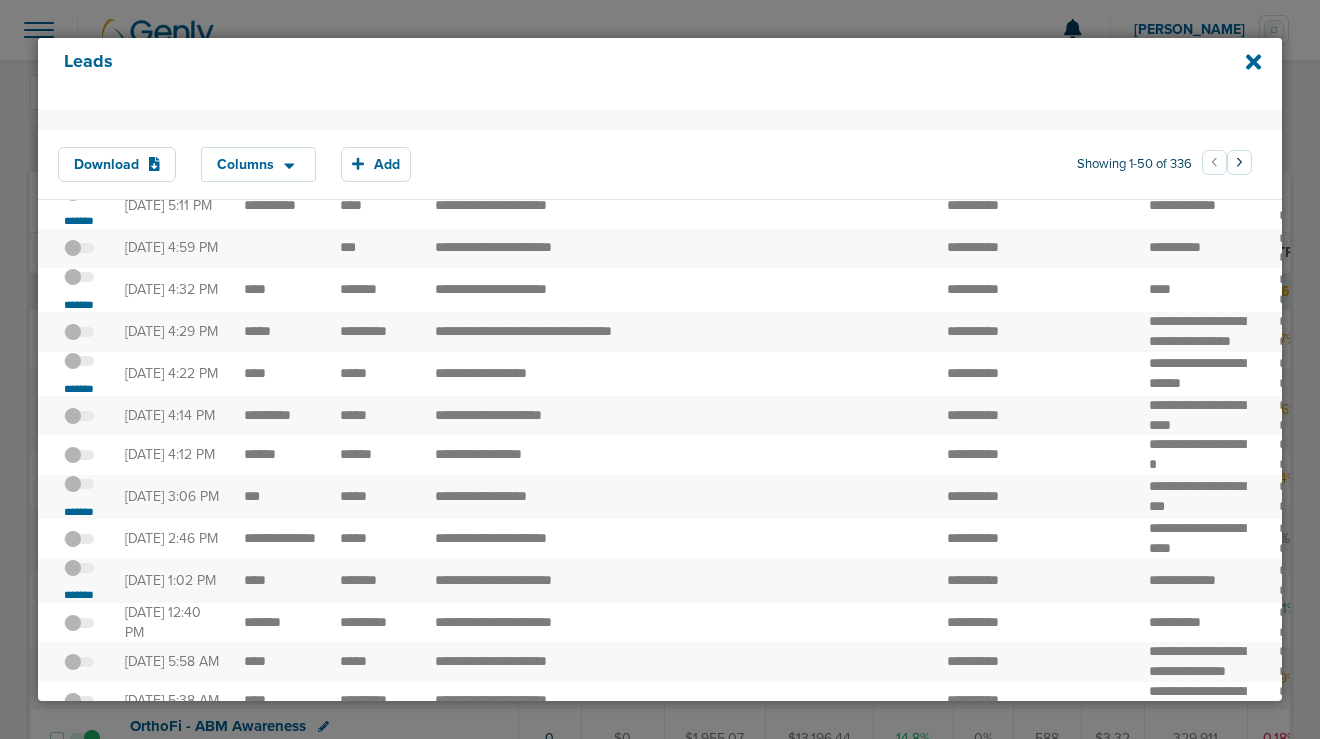 scroll, scrollTop: 487, scrollLeft: 0, axis: vertical 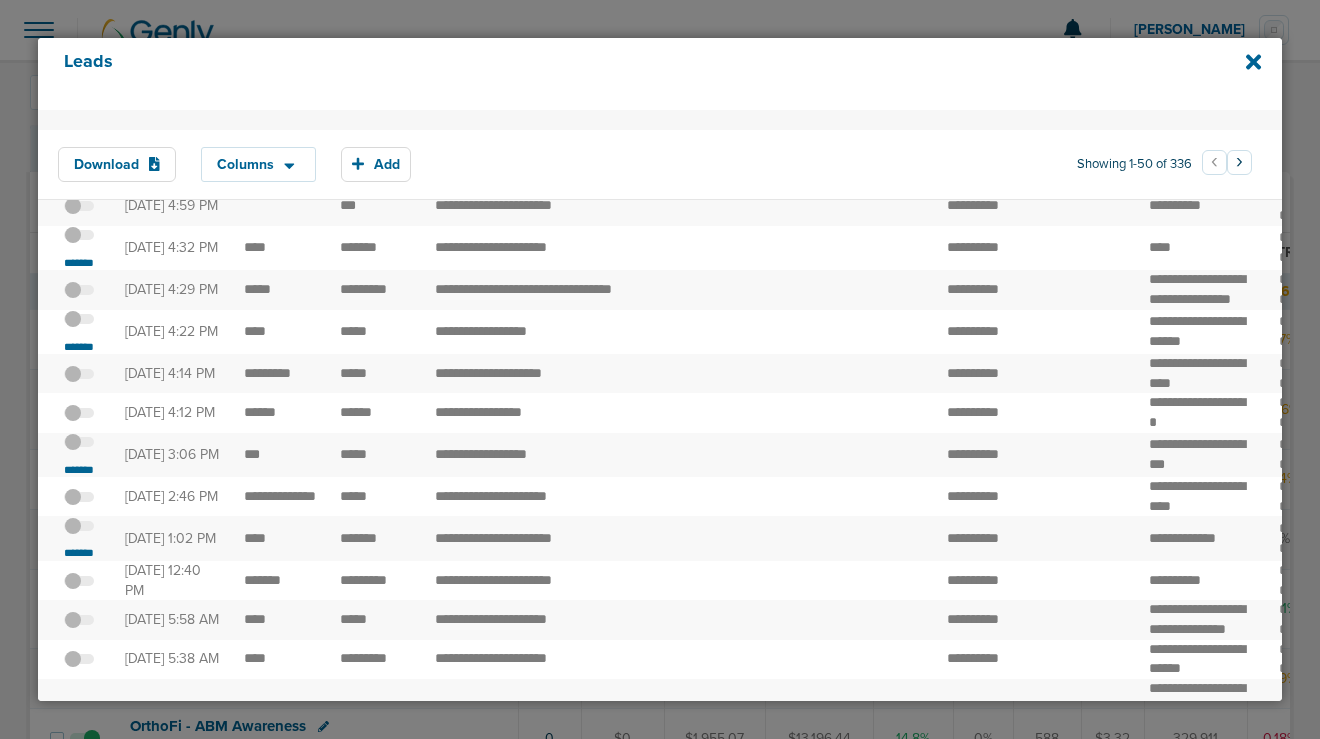 click at bounding box center [79, 245] 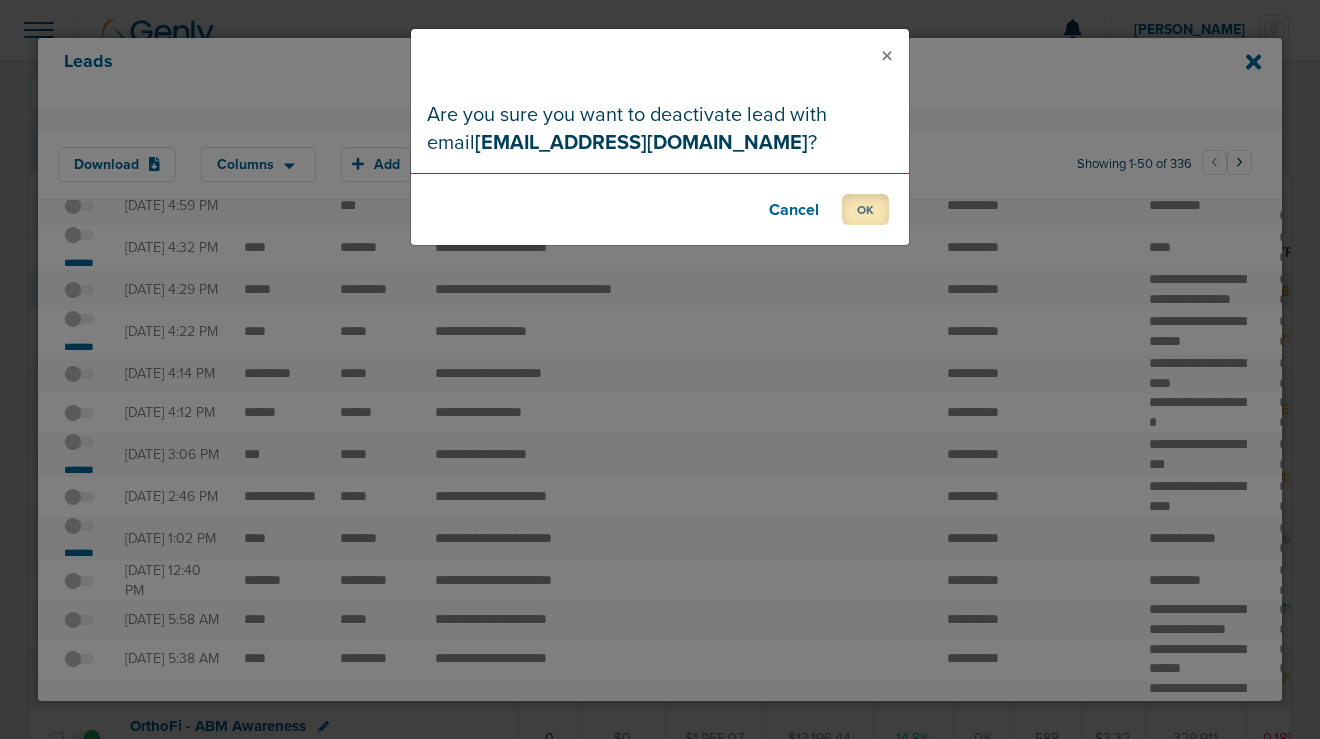 click on "OK" at bounding box center [865, 209] 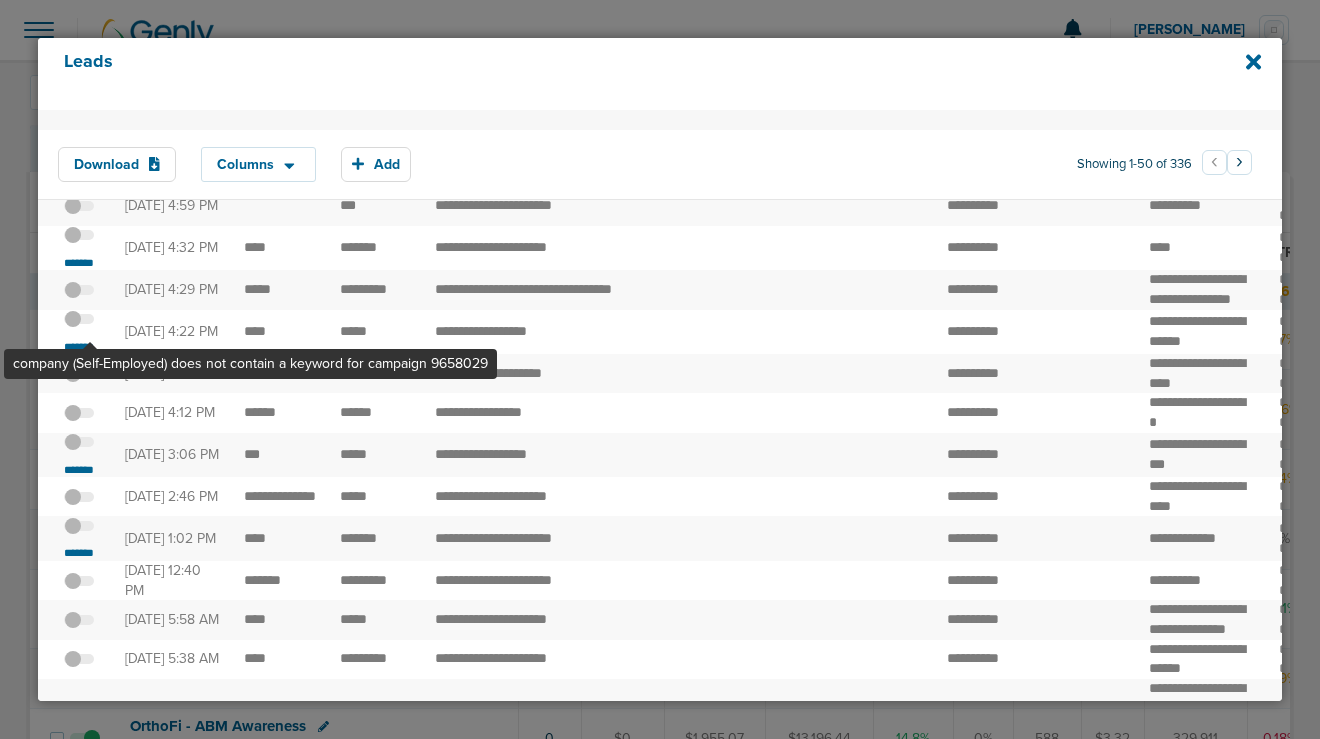 click at bounding box center [79, 161] 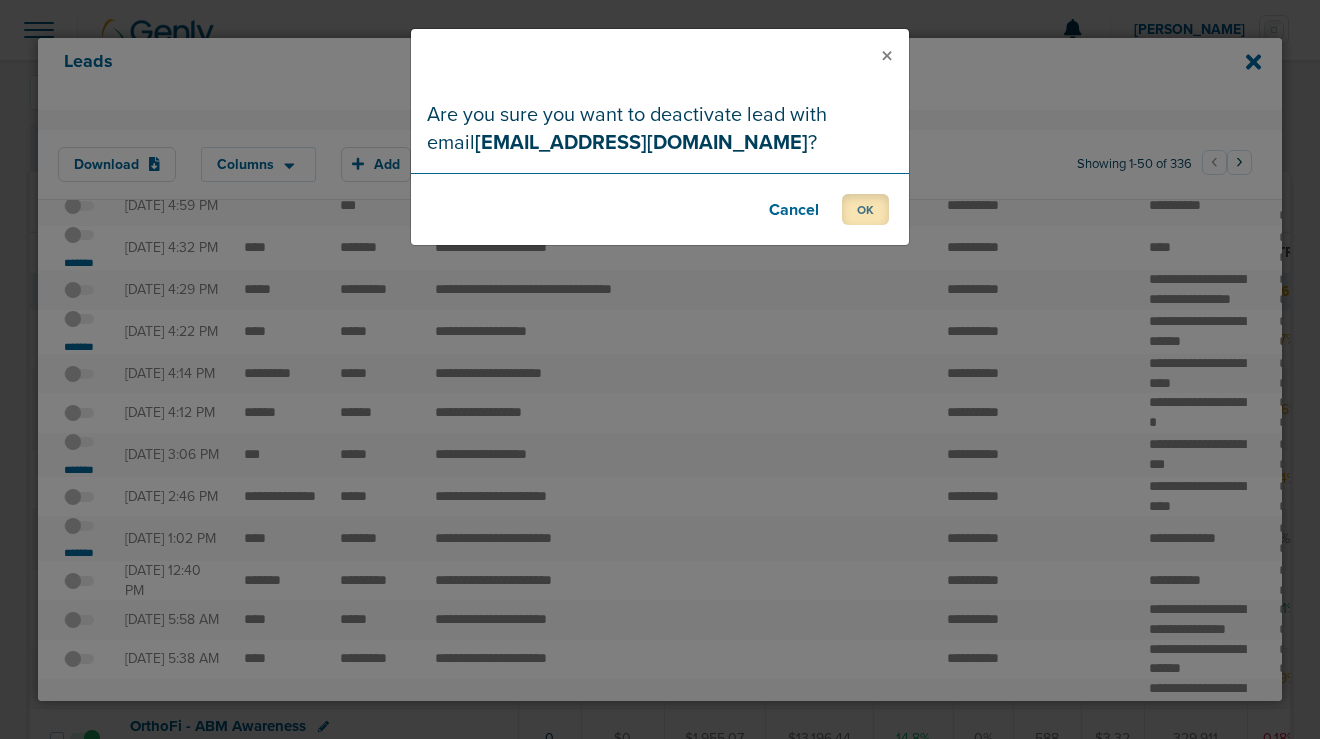 click on "OK" at bounding box center (865, 209) 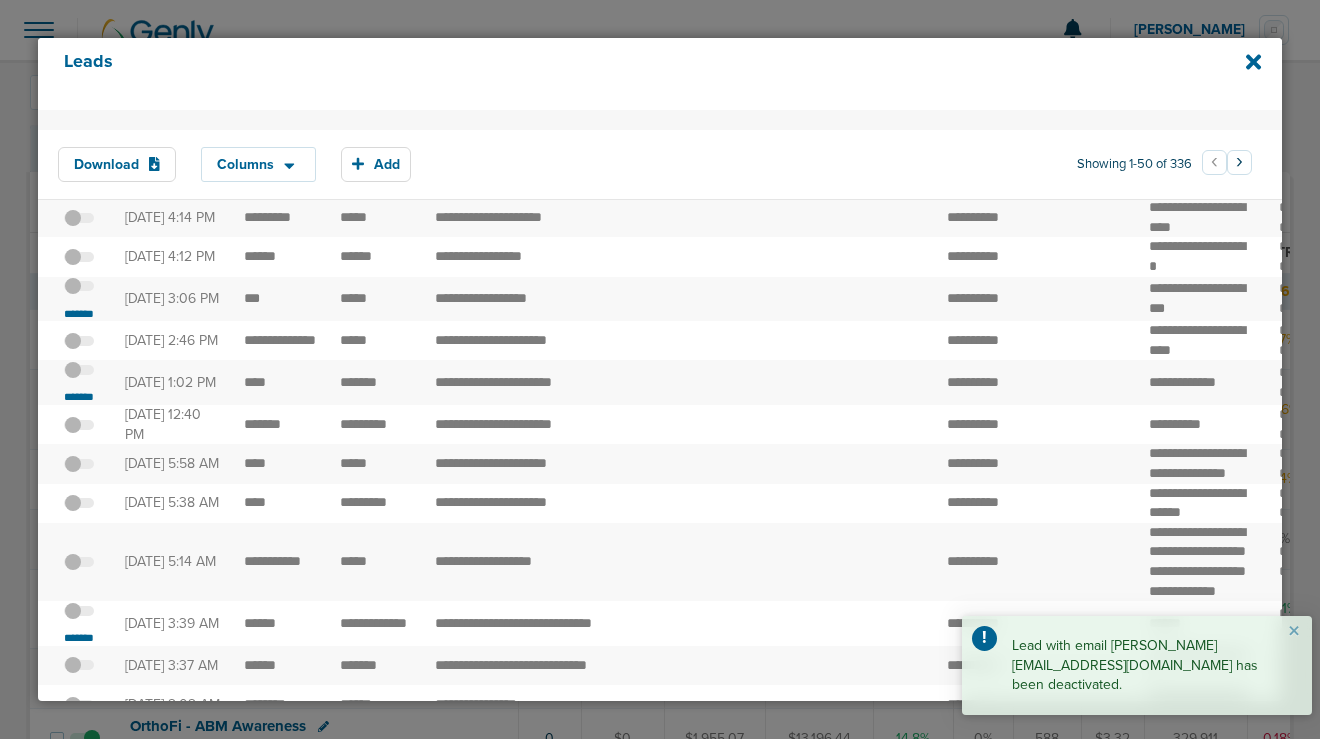 scroll, scrollTop: 644, scrollLeft: 0, axis: vertical 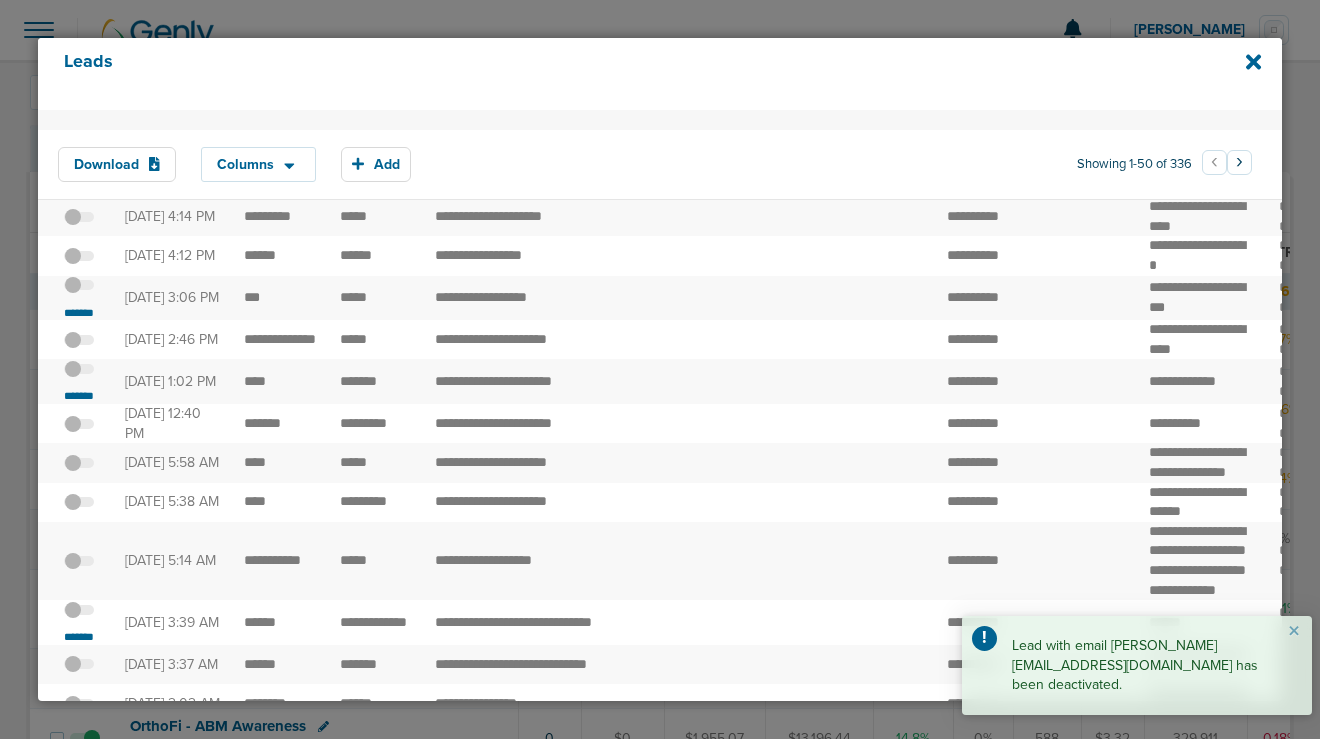 click on "*******" at bounding box center [79, 190] 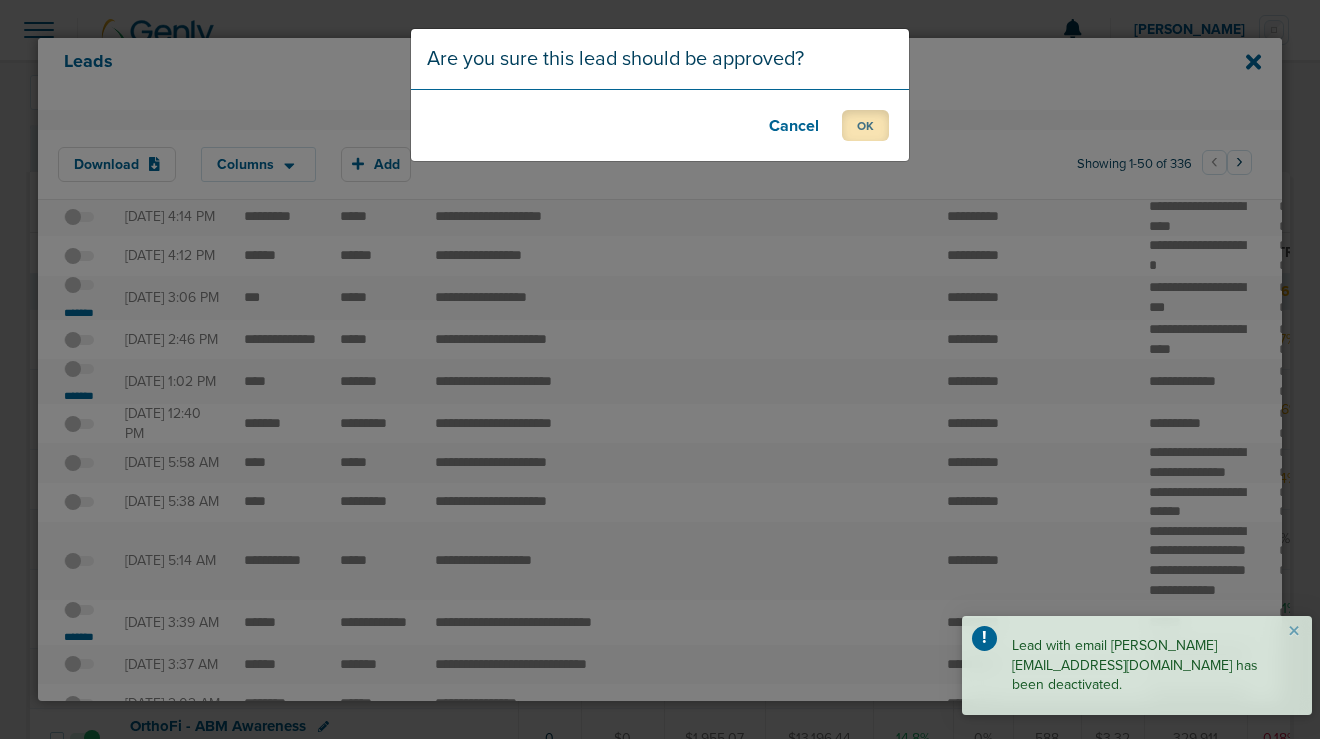 click on "OK" at bounding box center [865, 125] 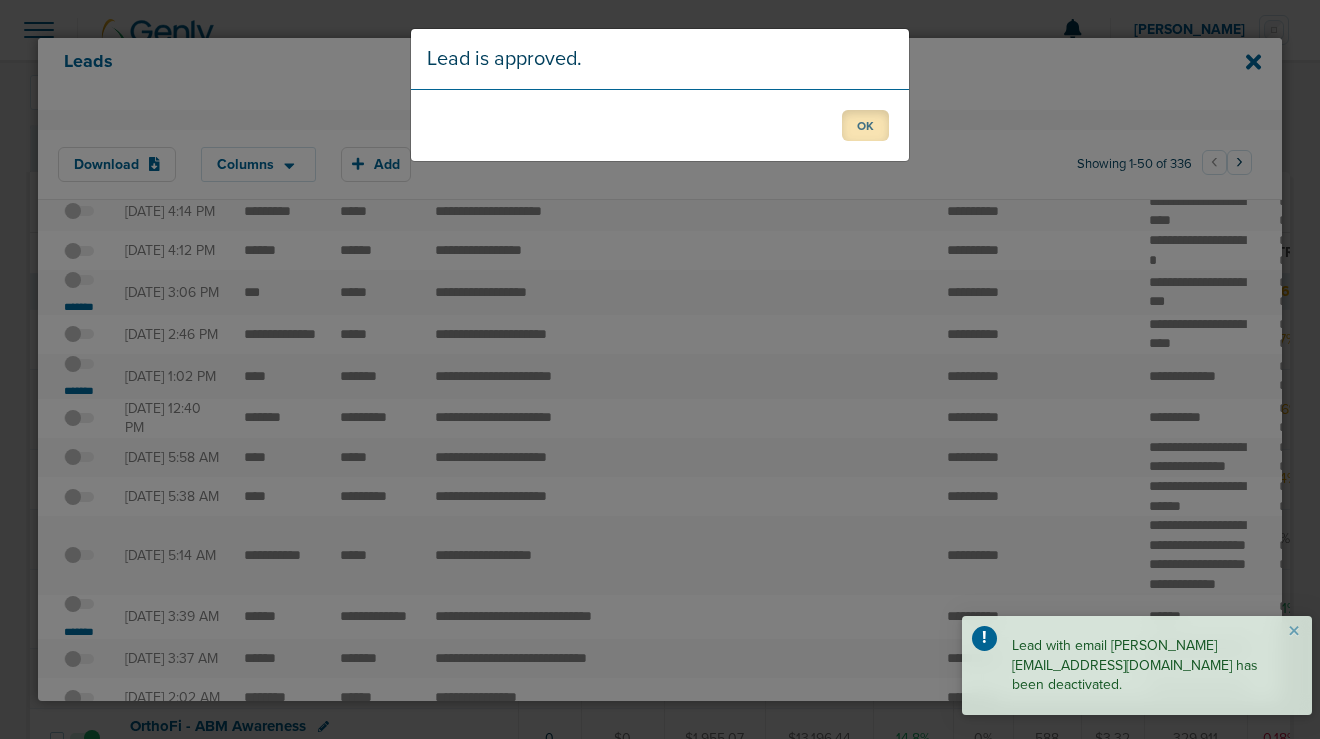 click on "OK" at bounding box center [865, 125] 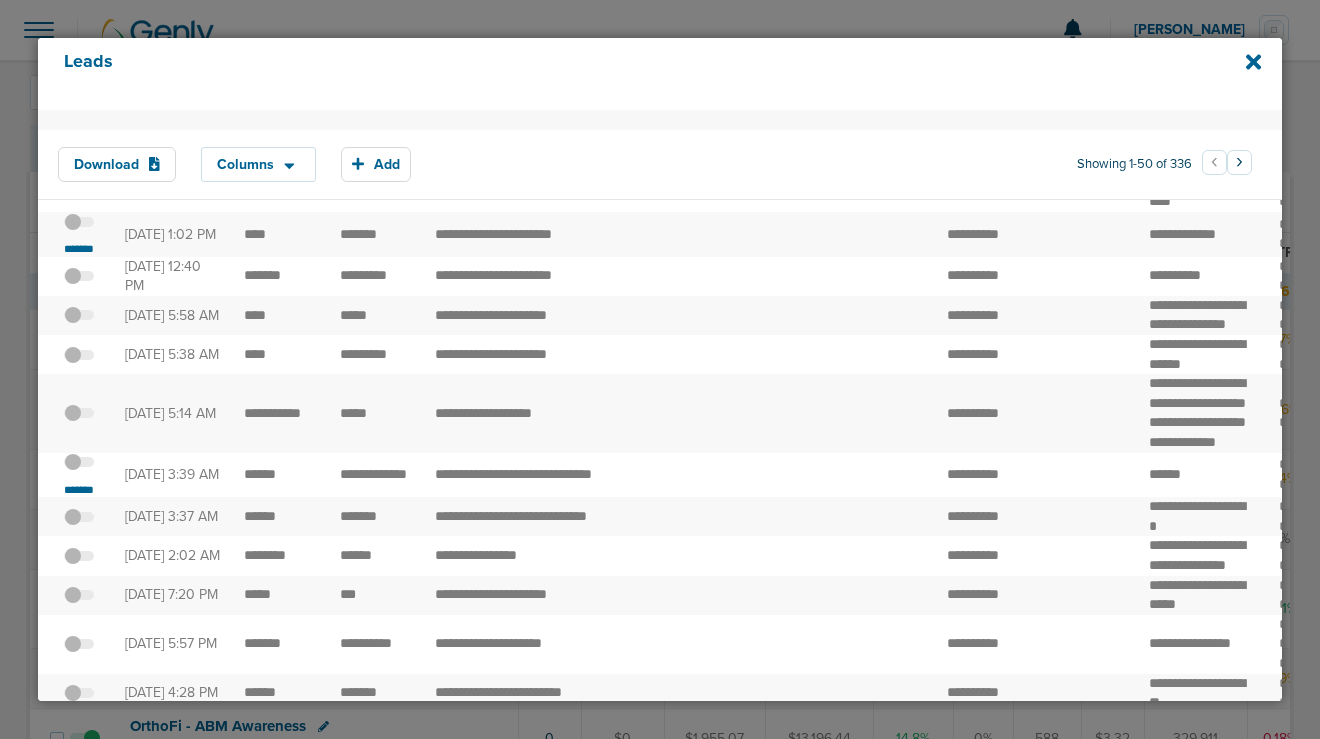 scroll, scrollTop: 787, scrollLeft: 0, axis: vertical 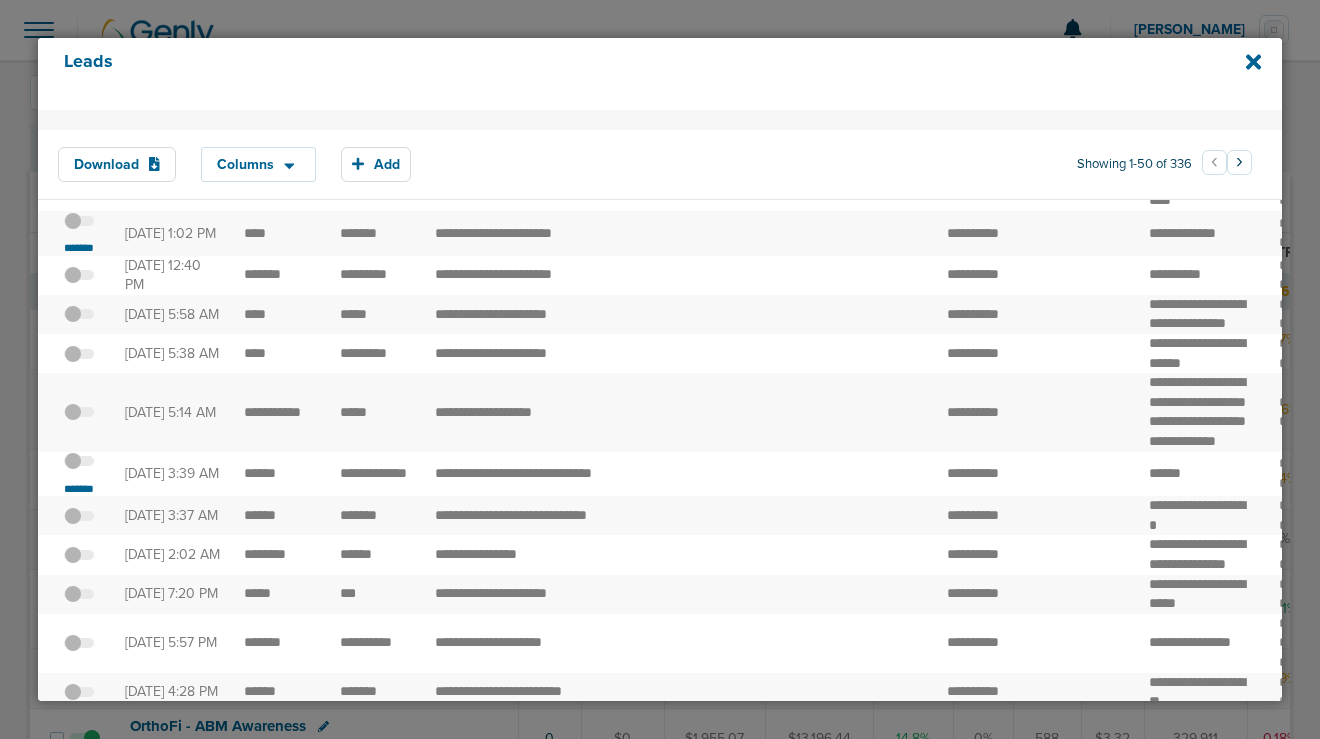 click on "*******" at bounding box center (79, 164) 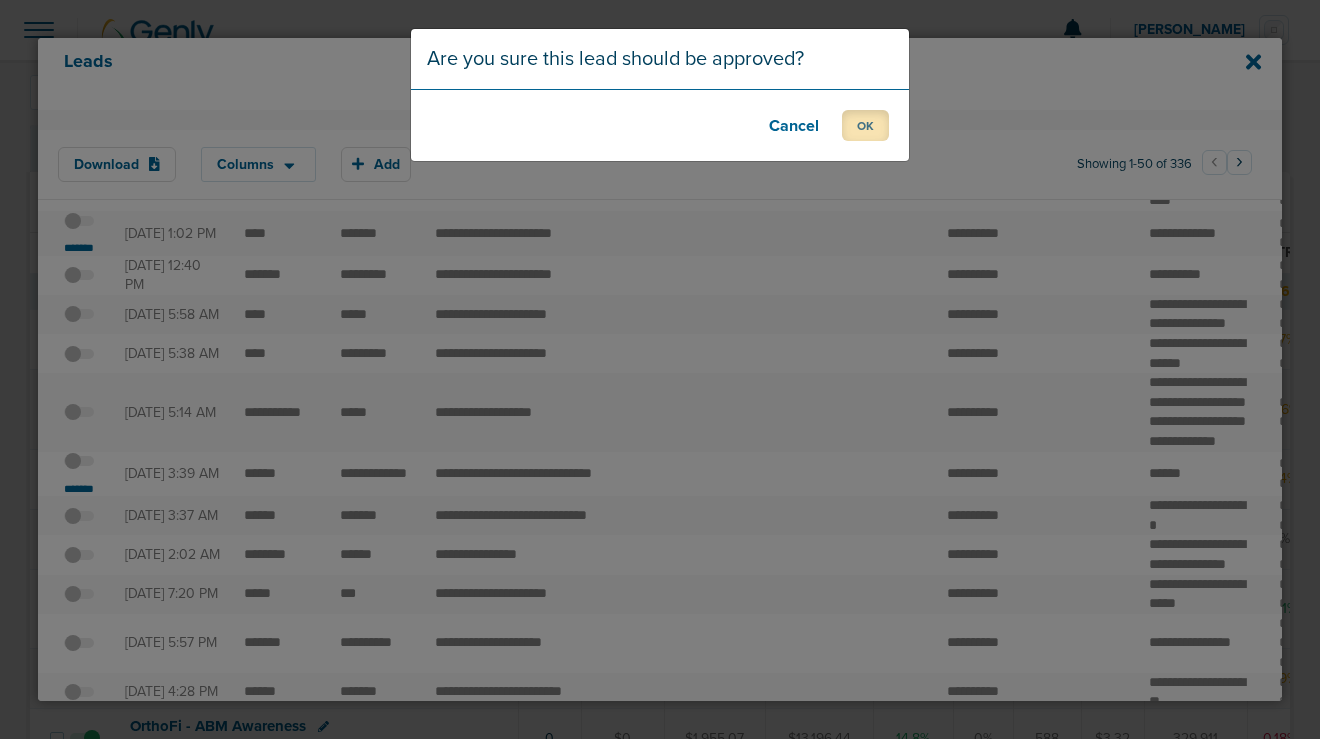 click on "OK" at bounding box center (865, 125) 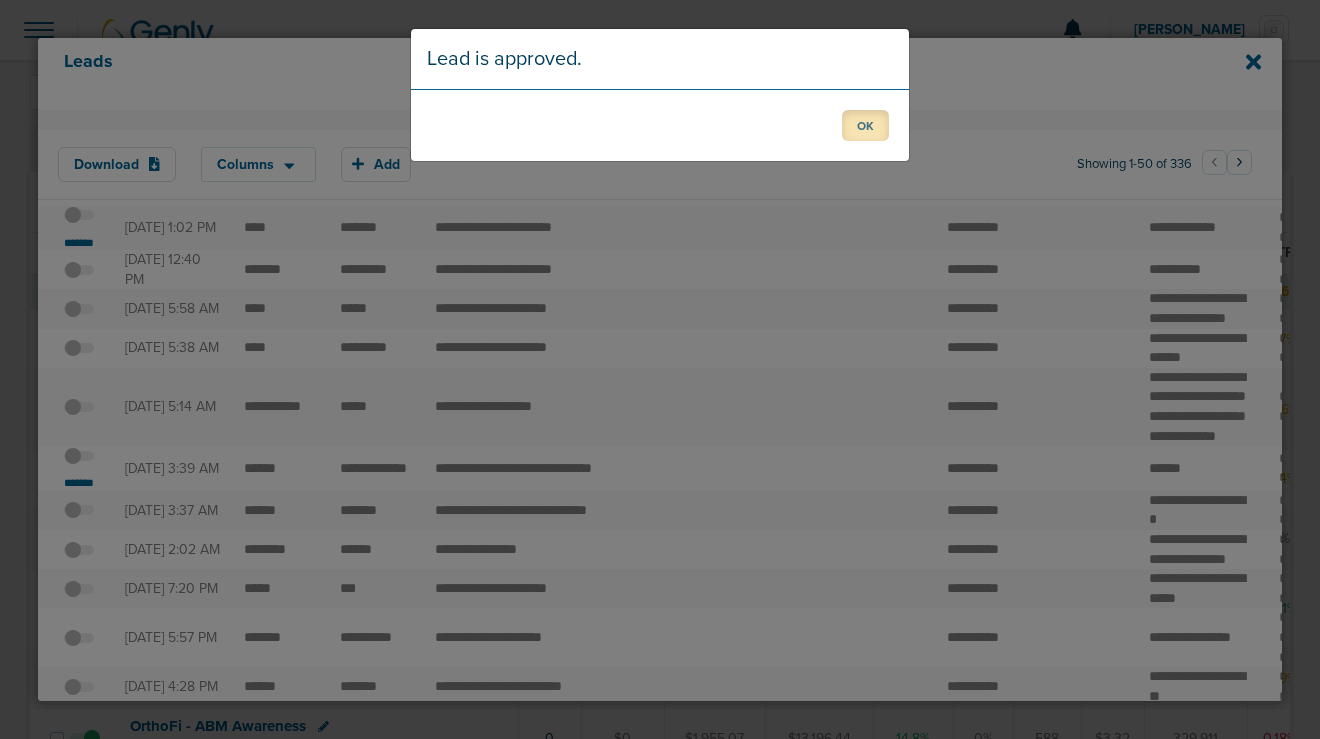 click on "OK" at bounding box center [865, 125] 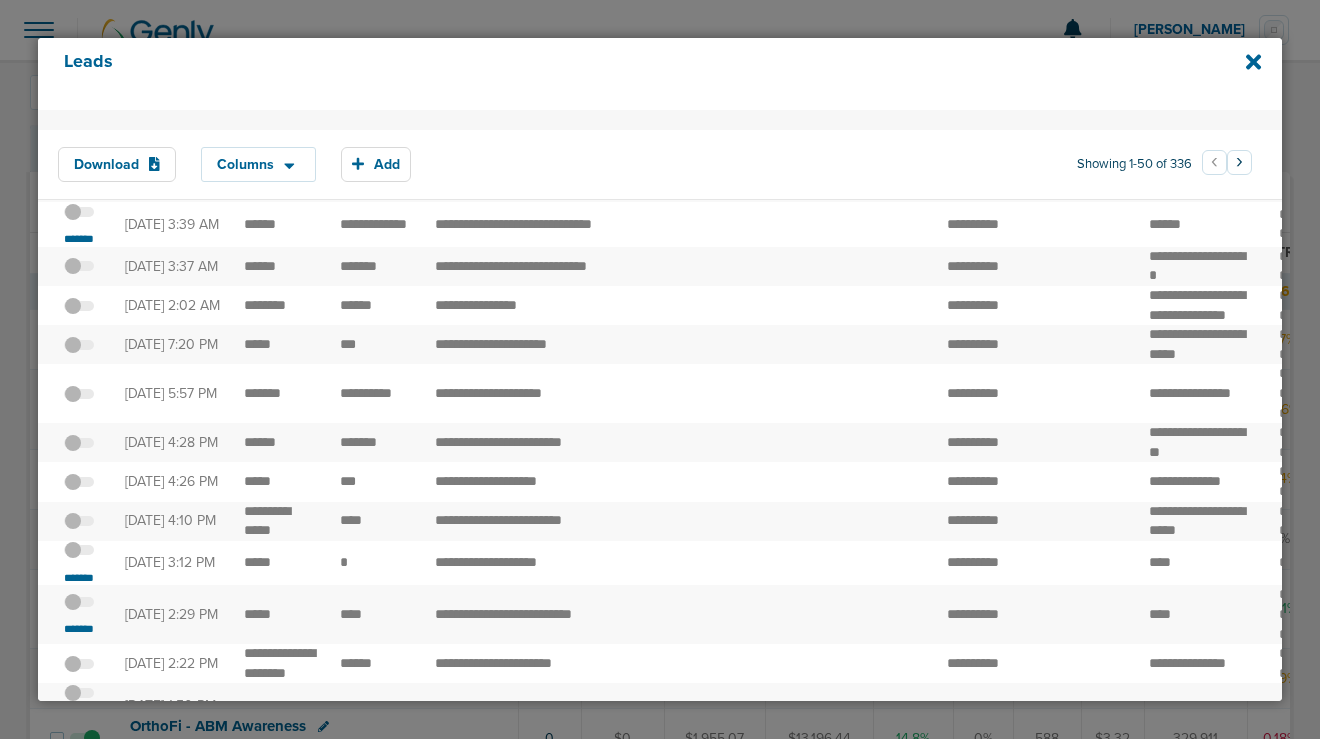 scroll, scrollTop: 1036, scrollLeft: 0, axis: vertical 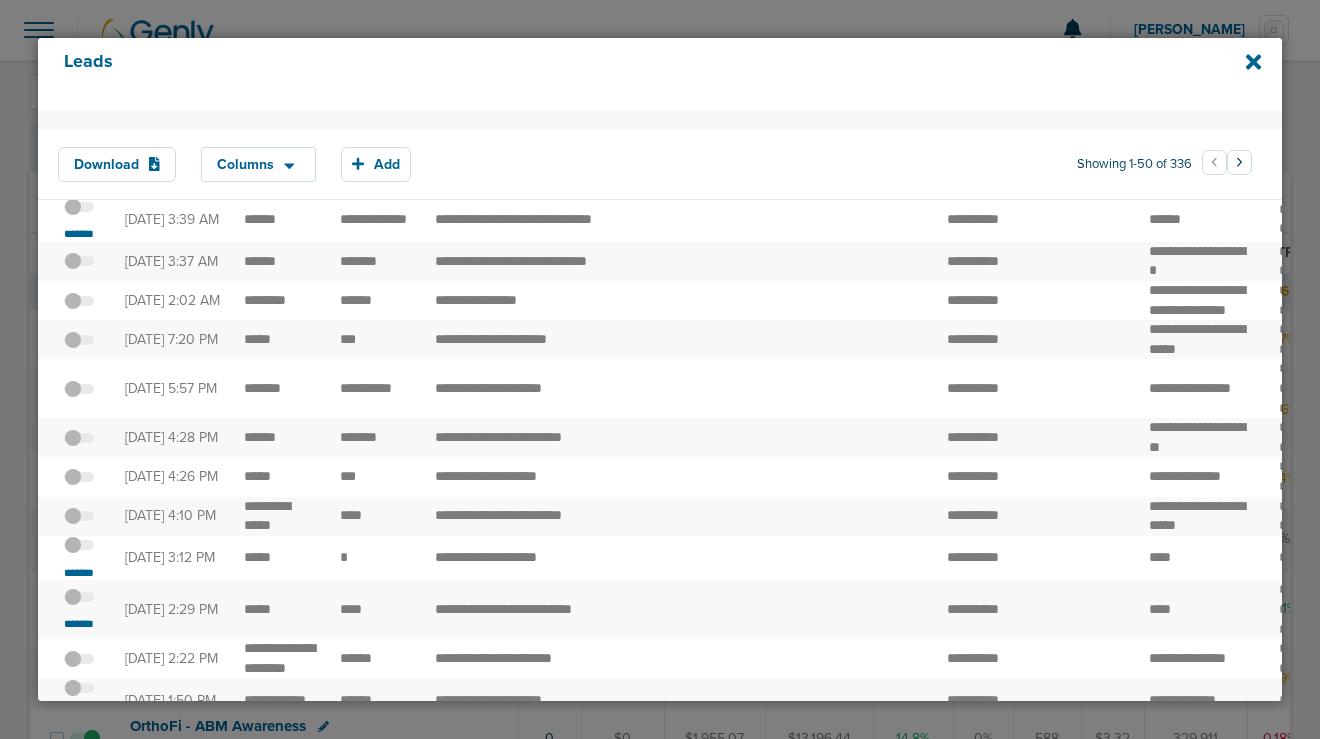 click at bounding box center (79, 217) 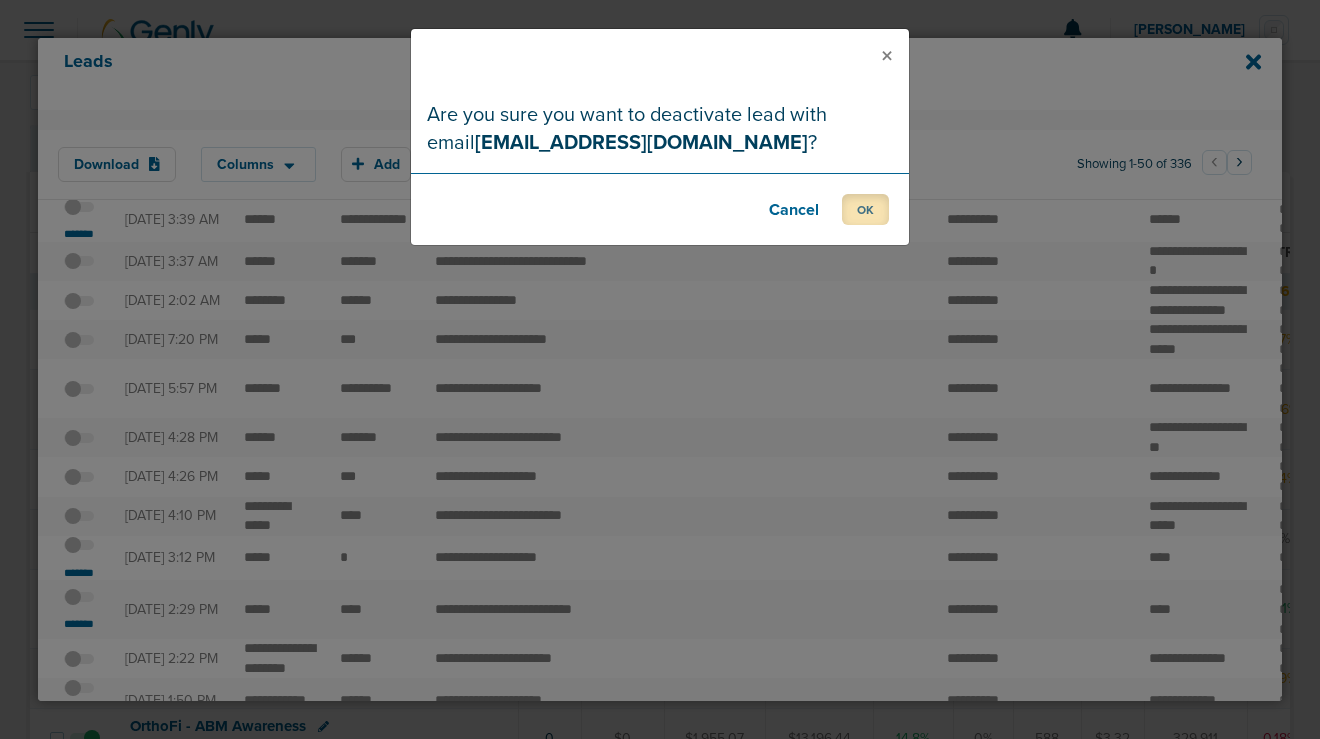 click on "OK" at bounding box center (865, 209) 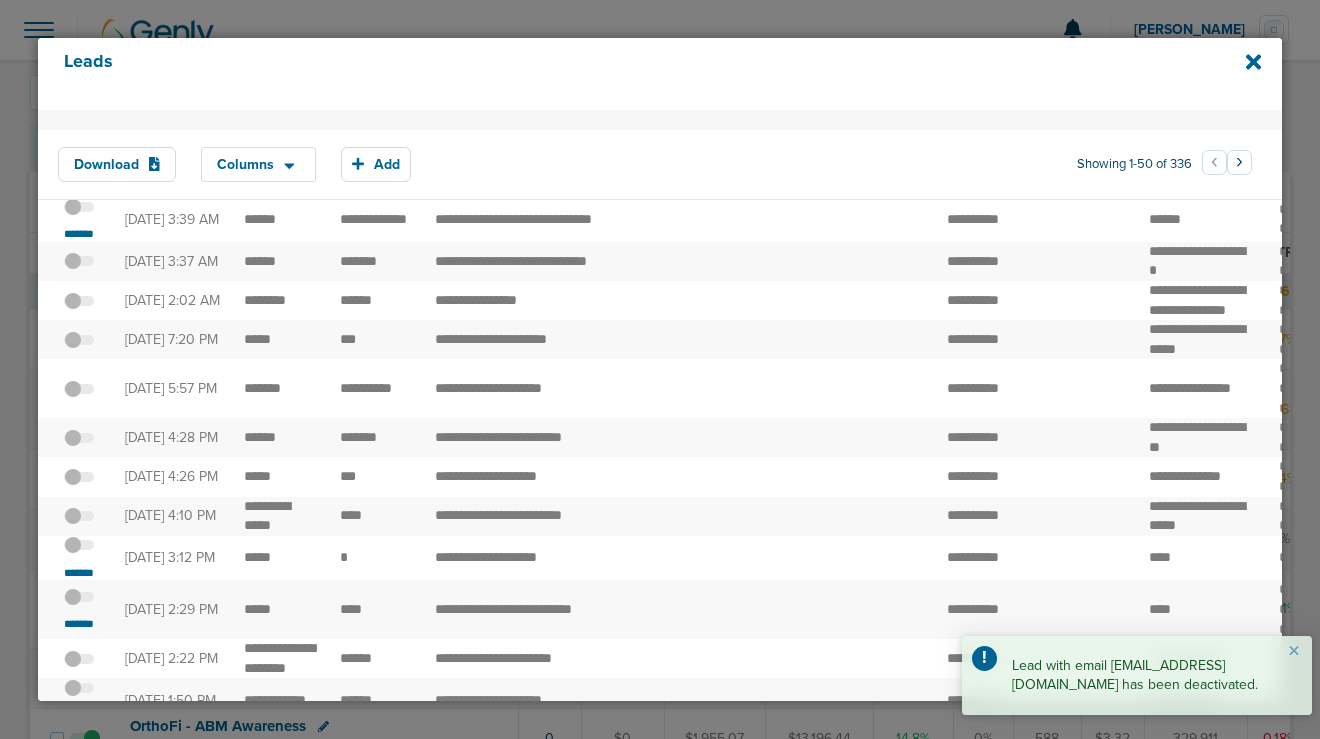 click on "*******" at bounding box center (79, -6) 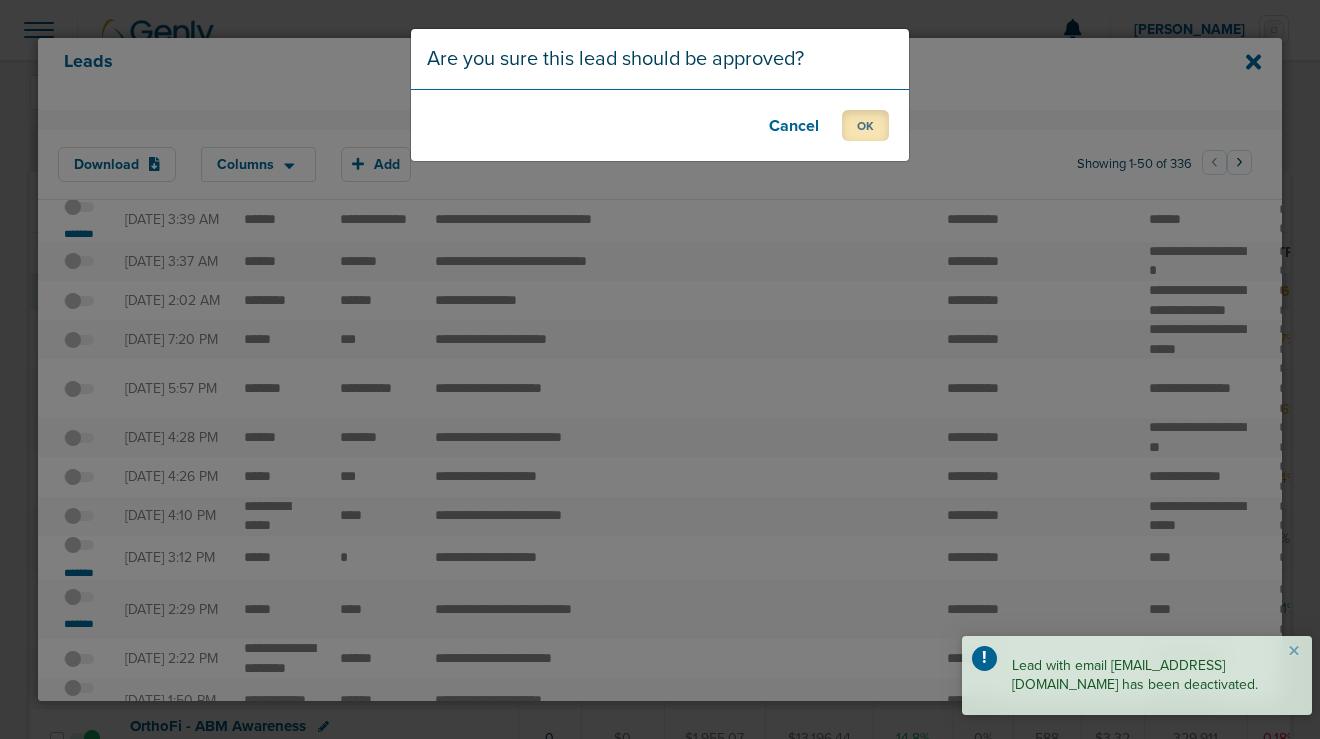 click on "OK" at bounding box center (865, 125) 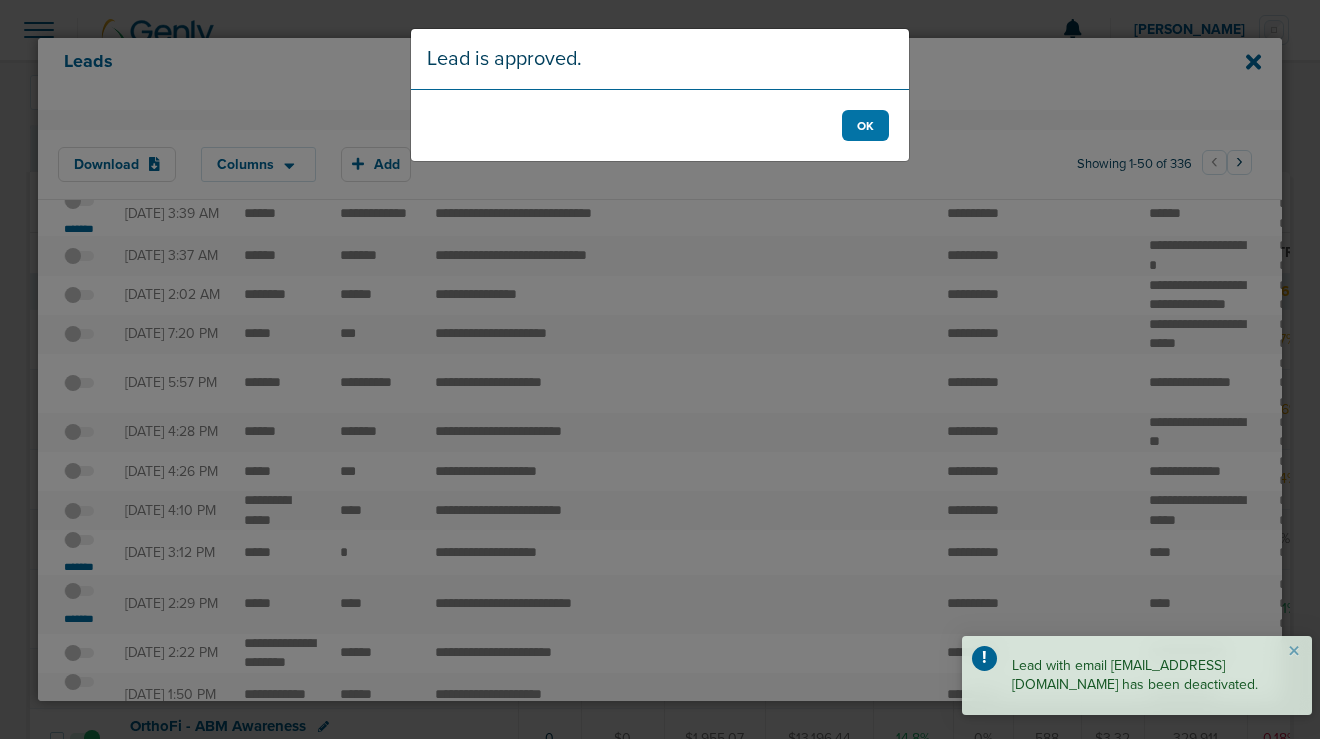 click on "Lead is approved. OK" at bounding box center (660, 369) 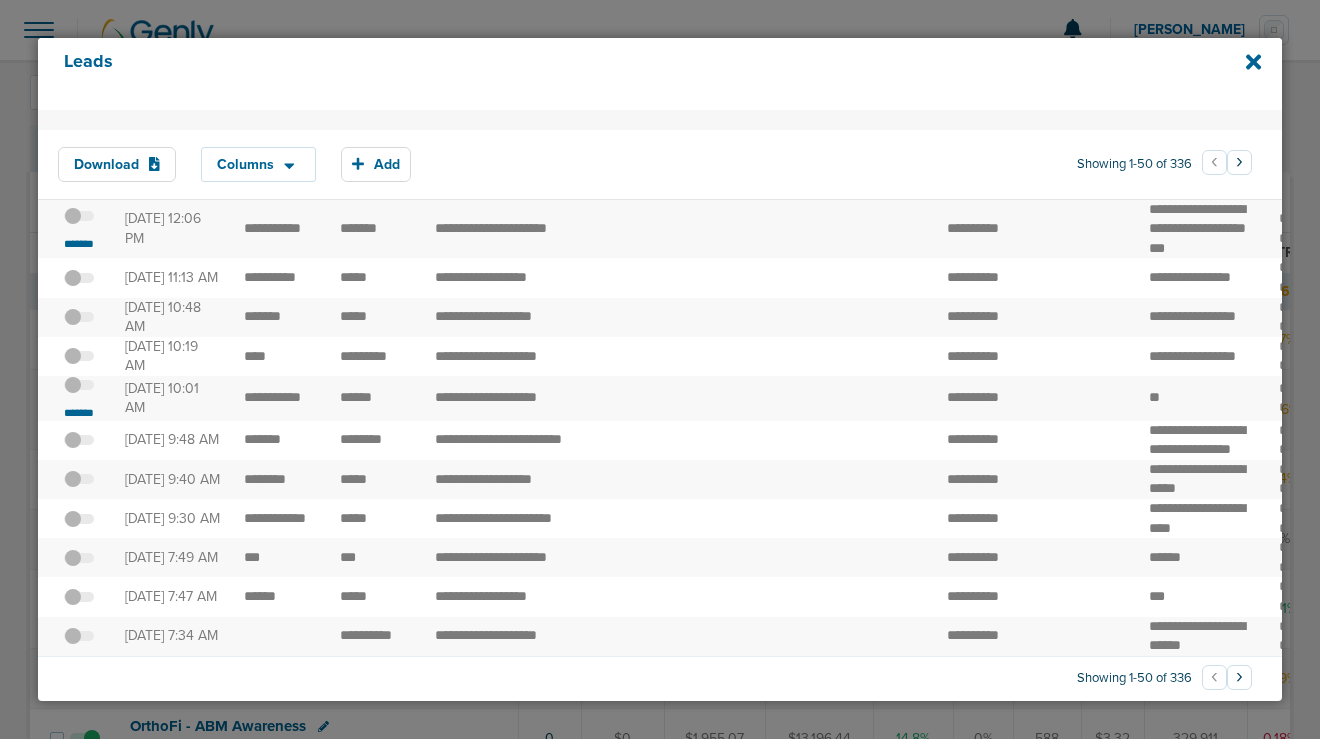 scroll, scrollTop: 1740, scrollLeft: 0, axis: vertical 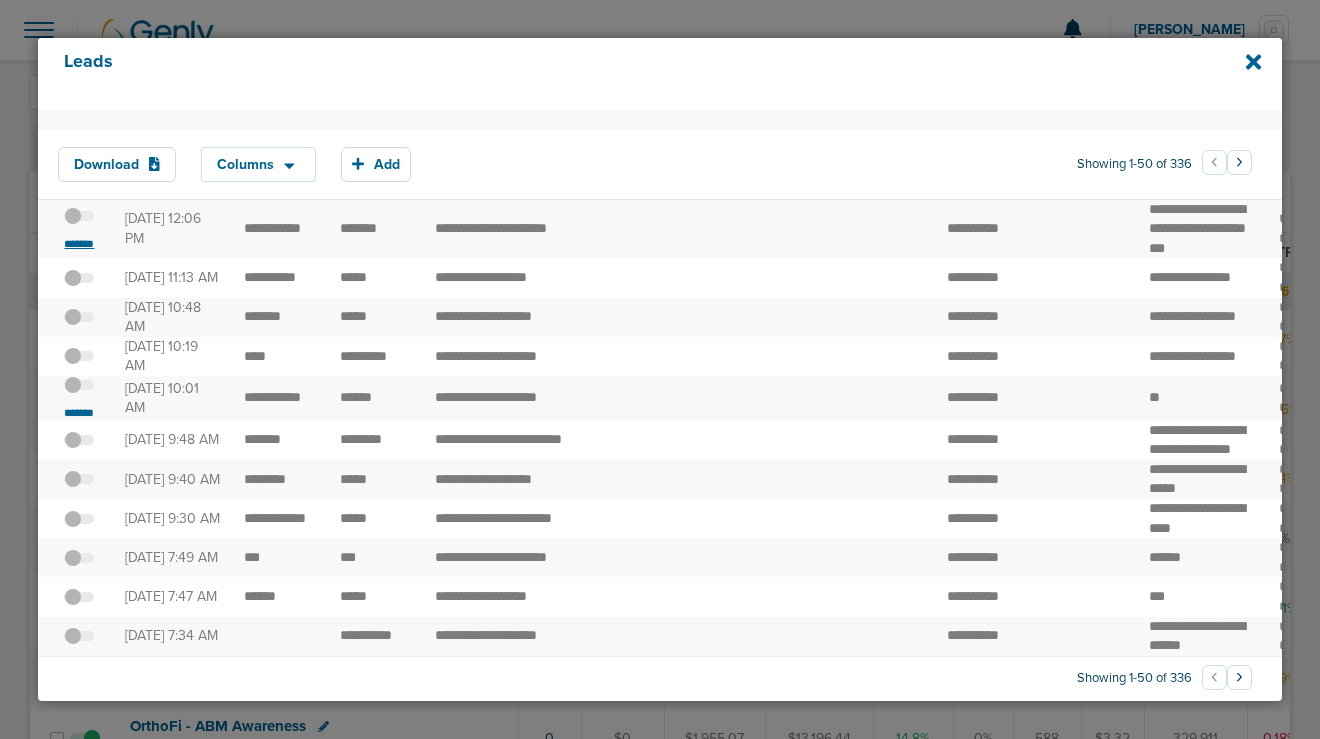 click on "*******" at bounding box center [79, 244] 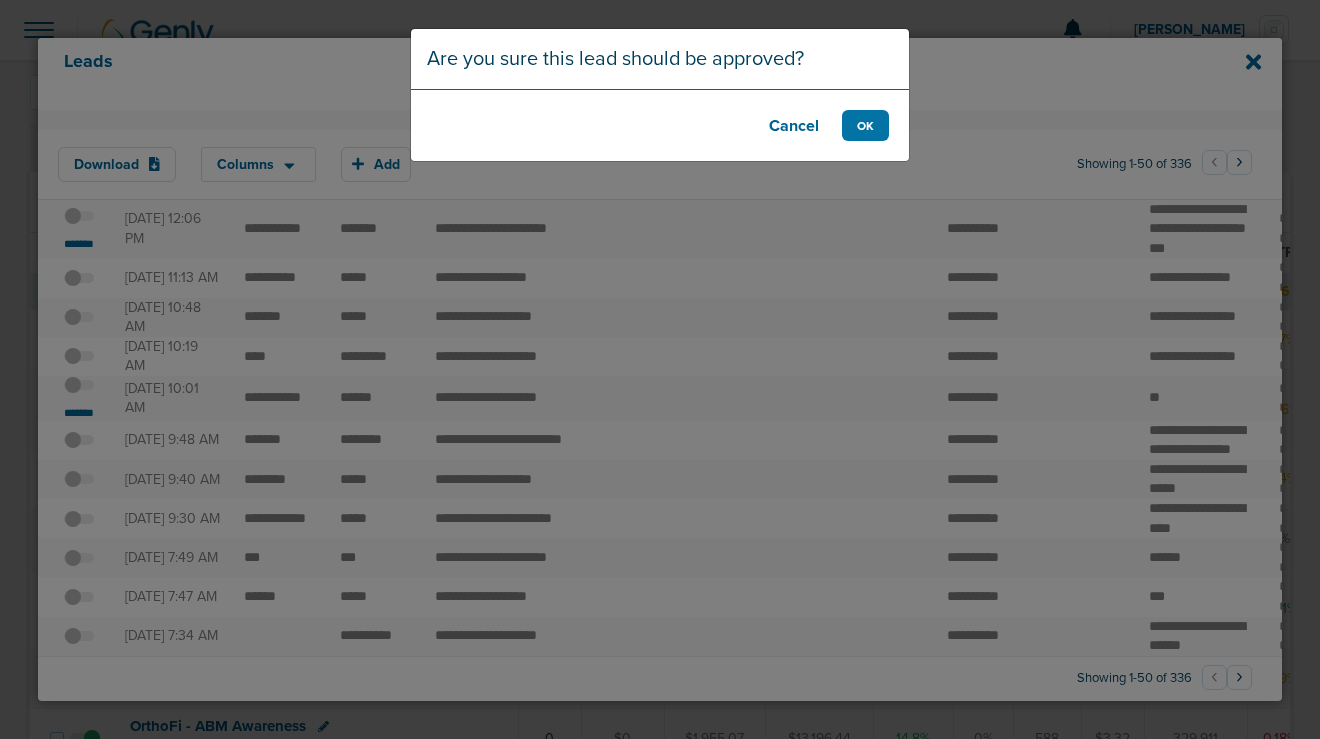 click on "Cancel OK" at bounding box center [660, 125] 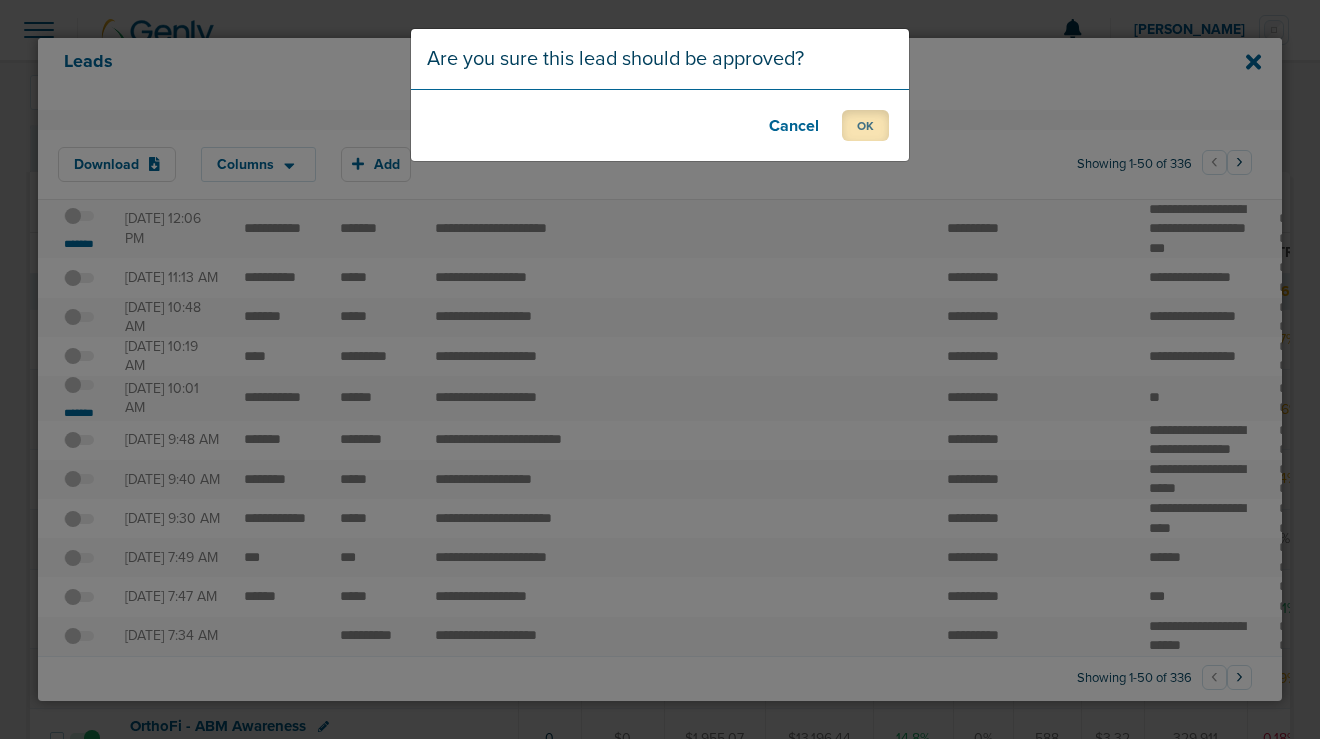 click on "OK" at bounding box center (865, 125) 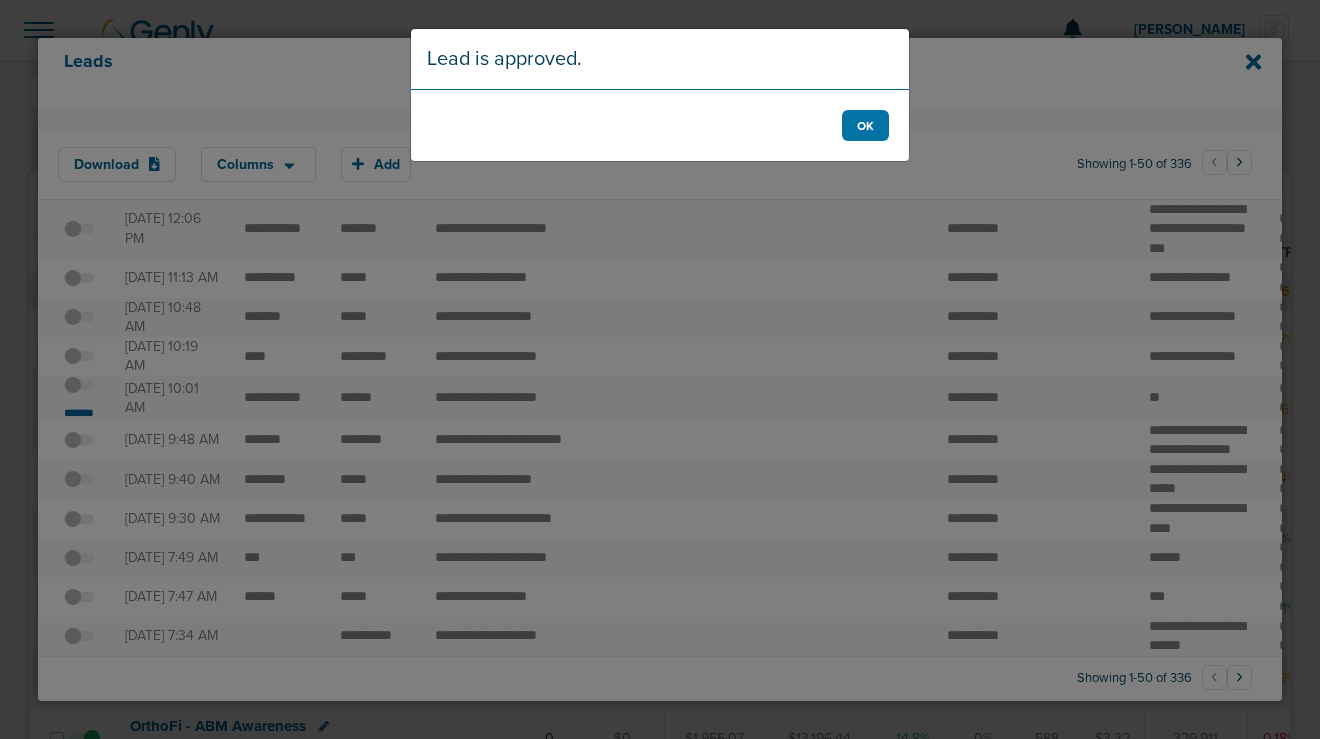 click on "OK" at bounding box center (660, 125) 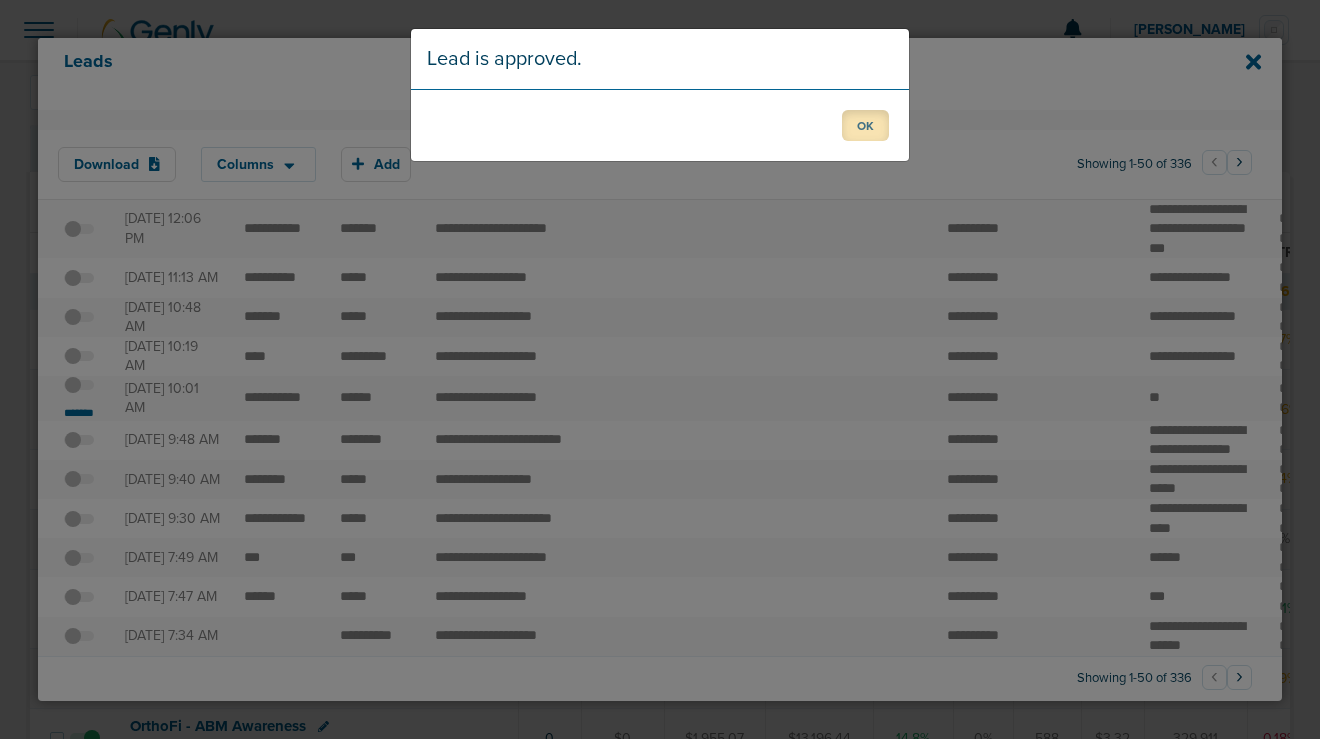 click on "OK" at bounding box center (865, 125) 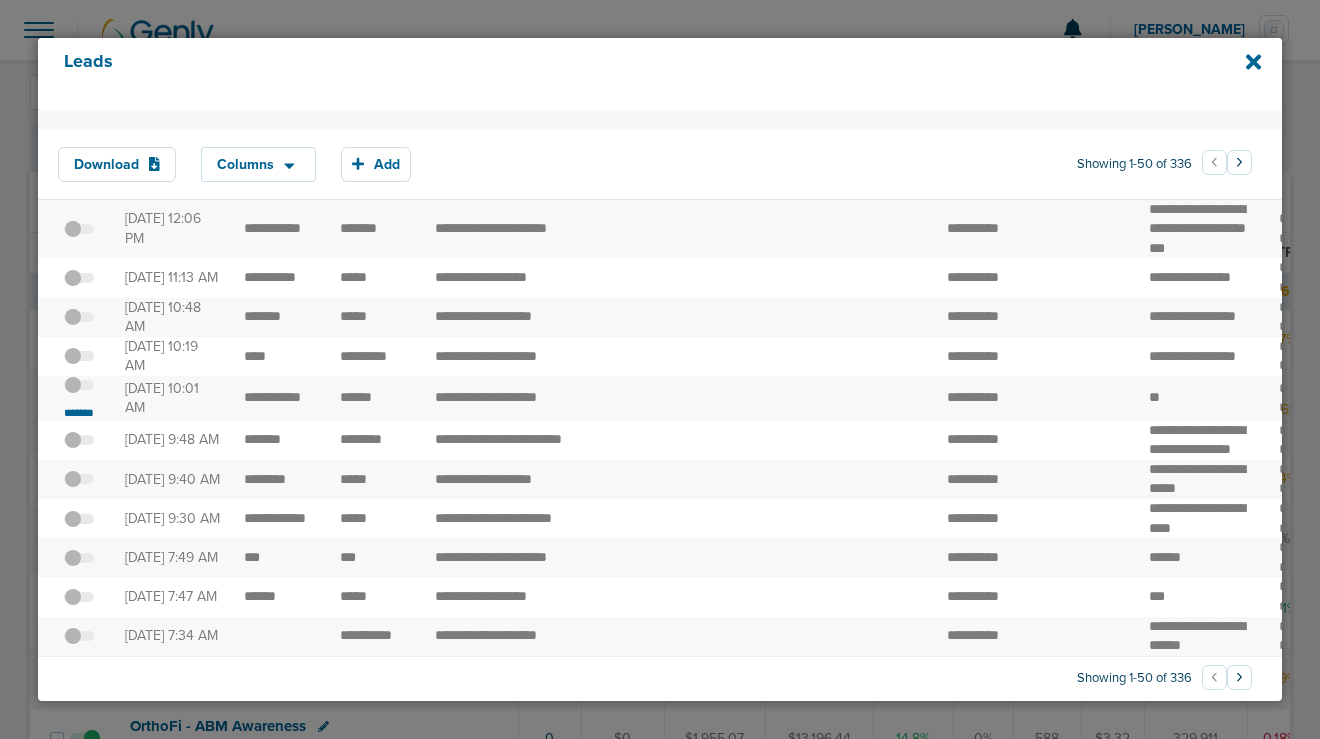 click on "*******" at bounding box center [79, 69] 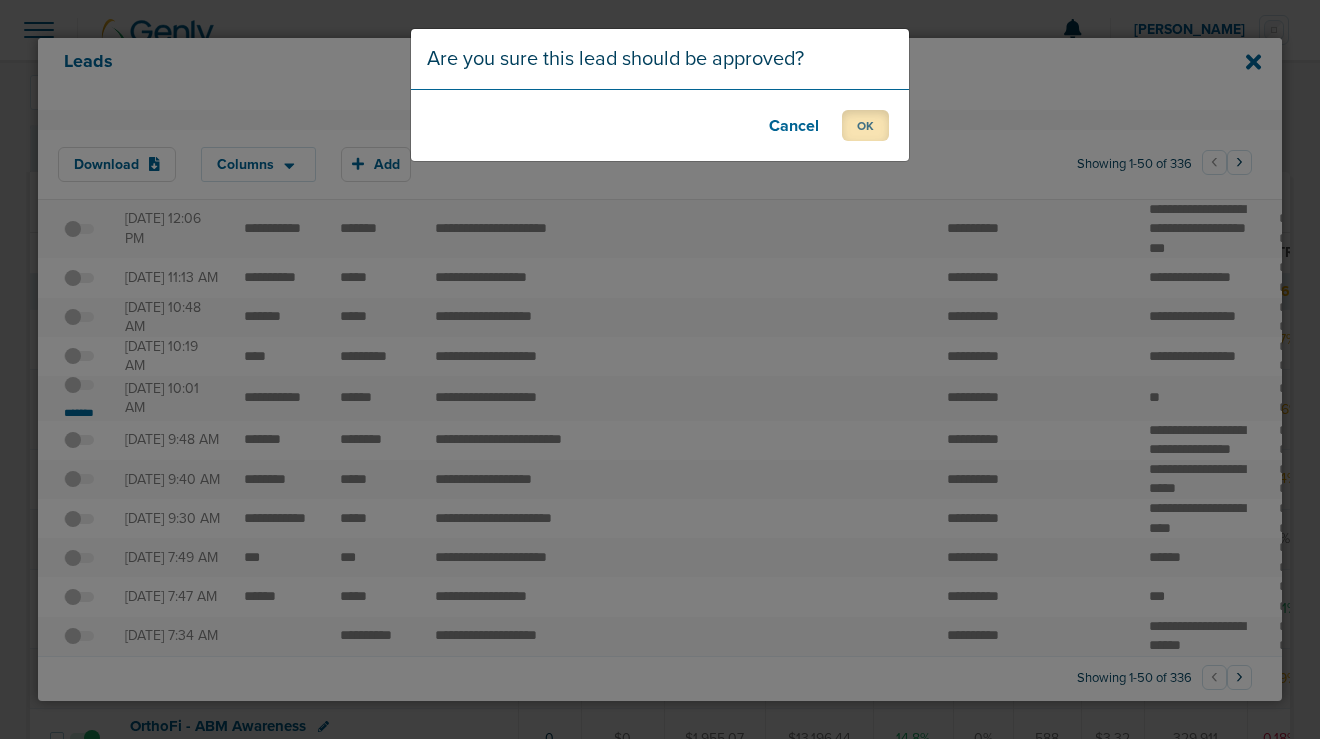 click on "OK" at bounding box center (865, 125) 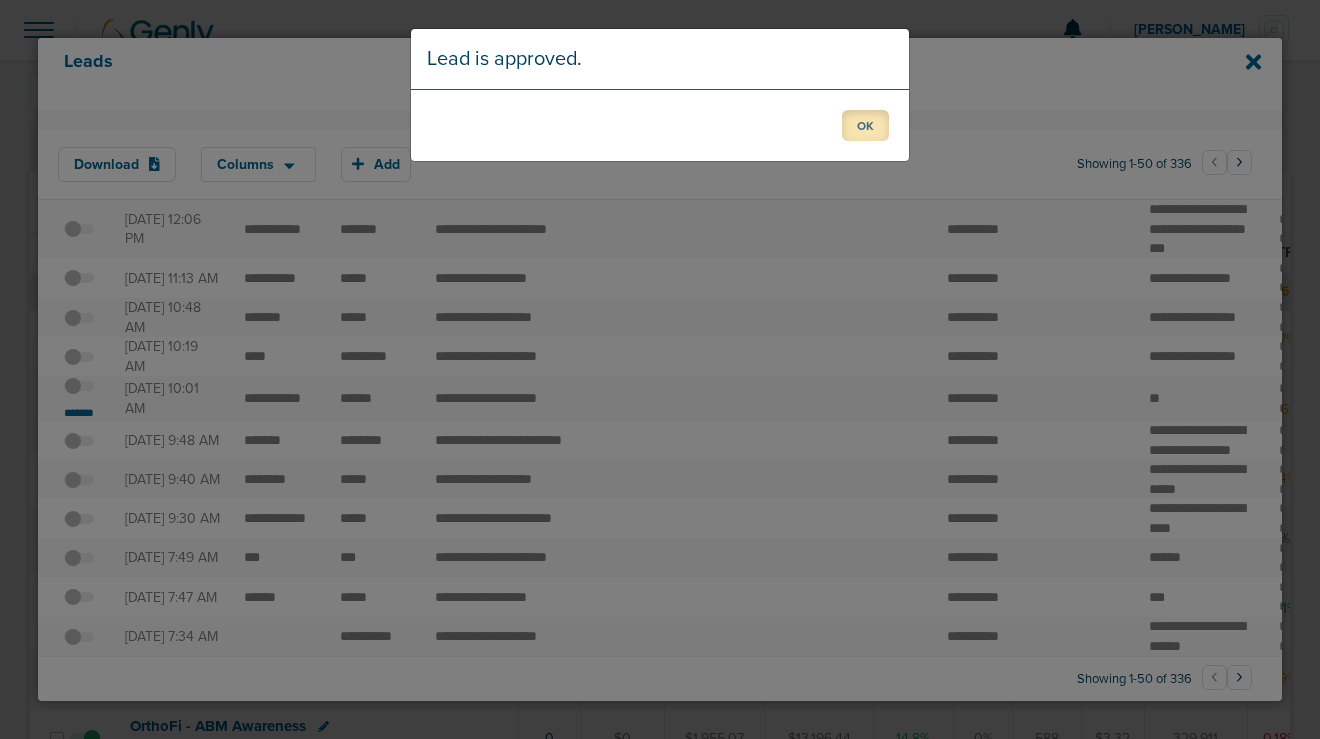 click on "OK" at bounding box center (865, 125) 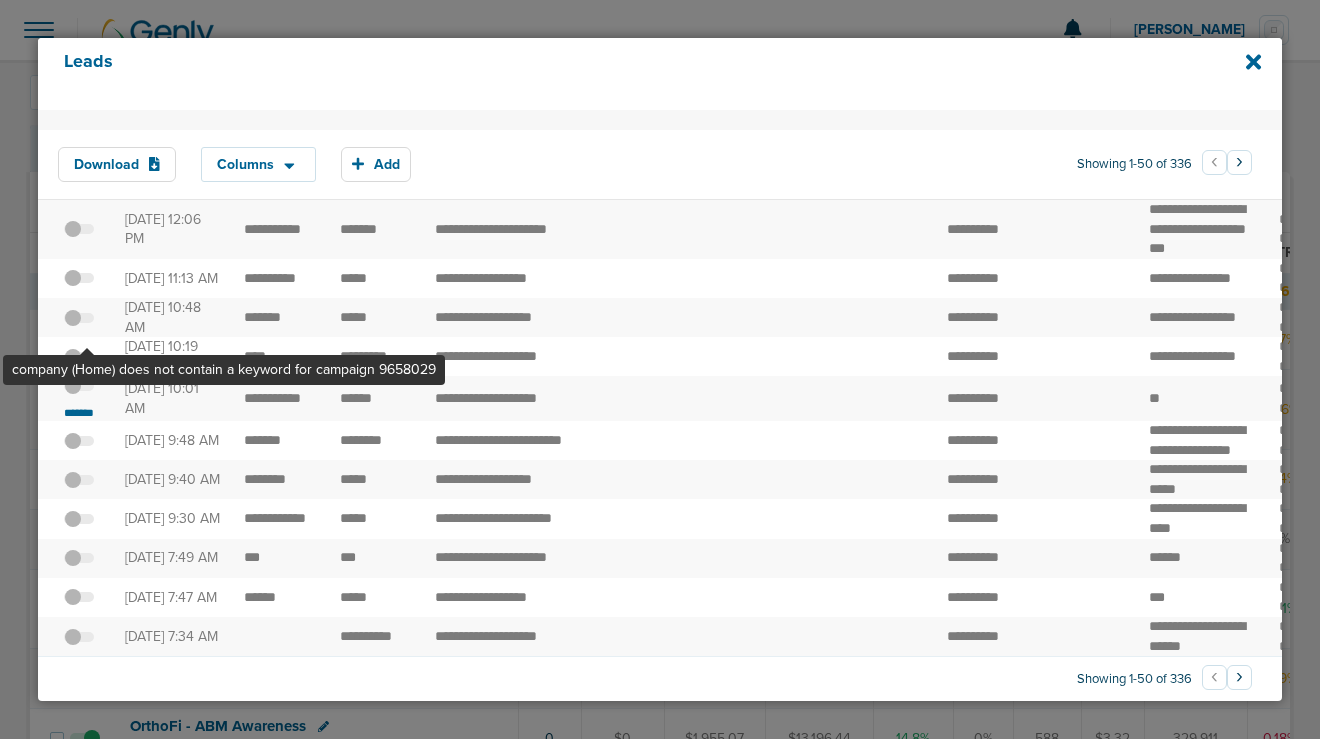 click at bounding box center (79, -33) 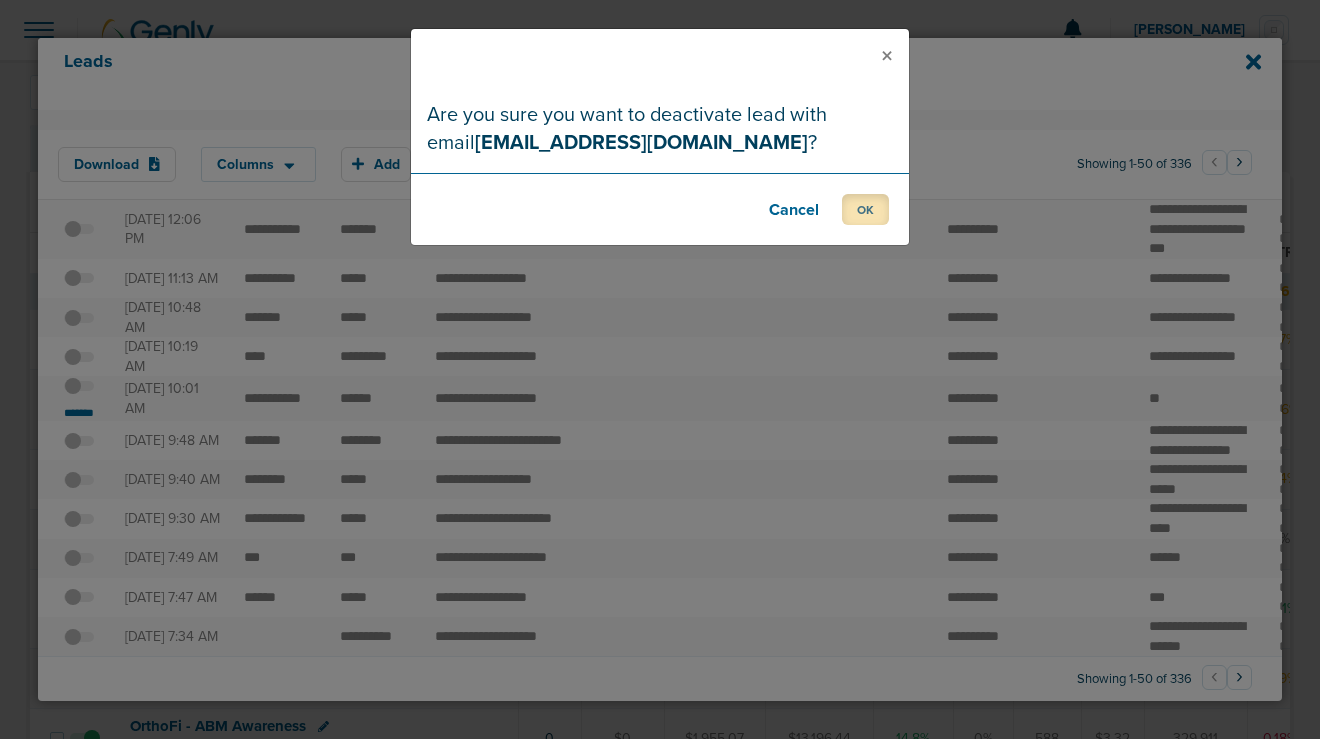 click on "OK" at bounding box center [865, 209] 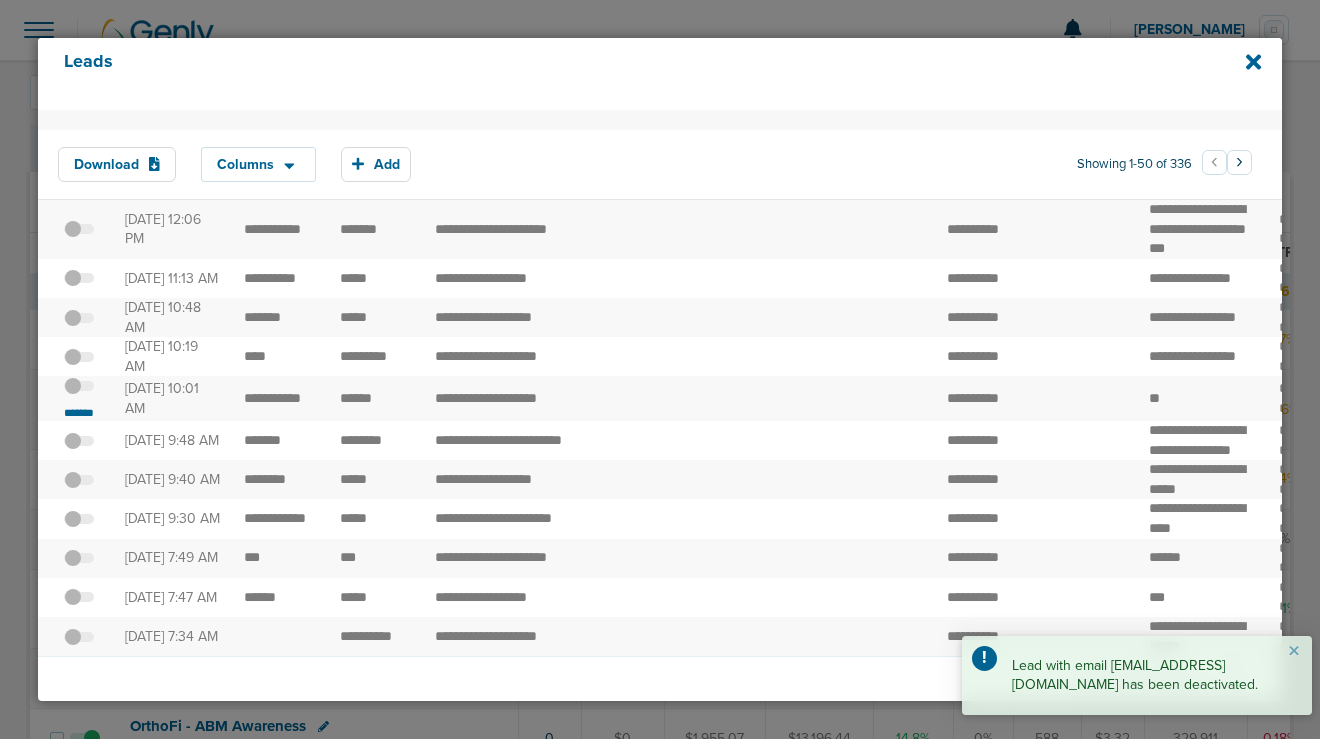 drag, startPoint x: 1200, startPoint y: 291, endPoint x: 1124, endPoint y: 304, distance: 77.10383 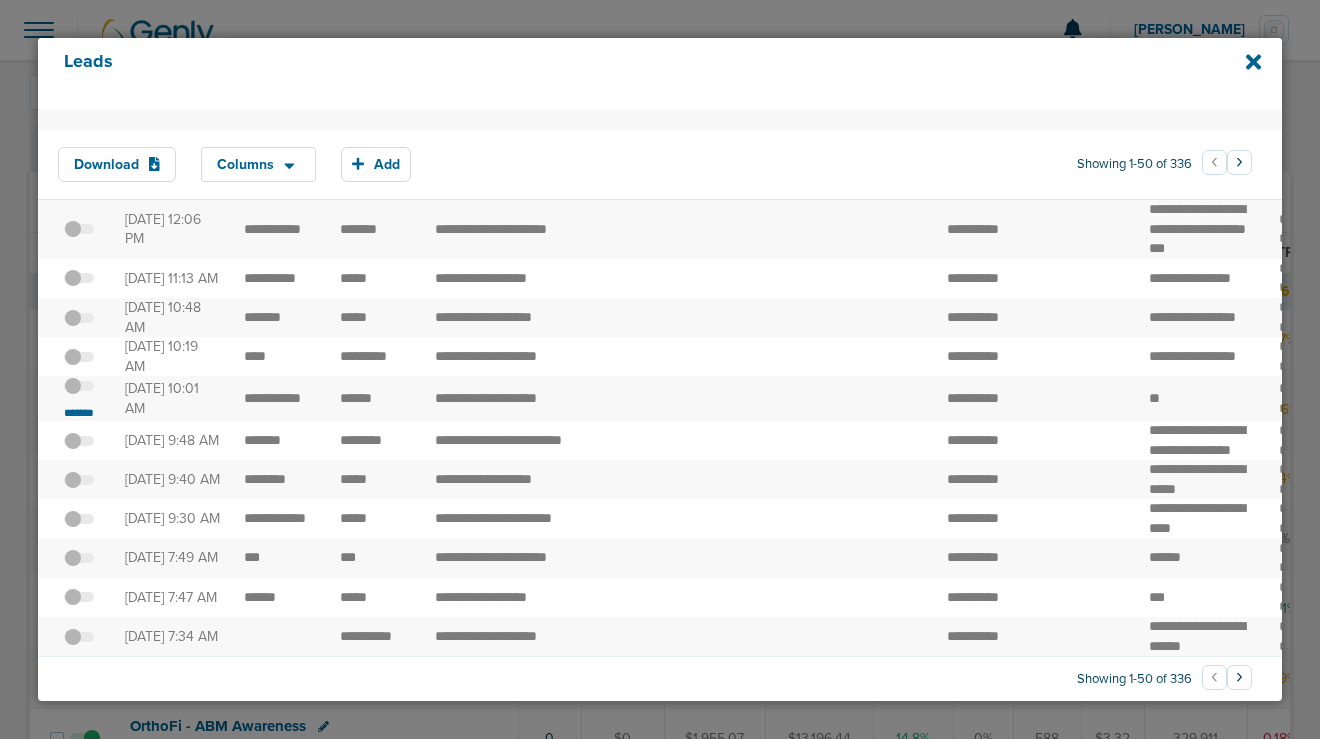 click at bounding box center (79, -85) 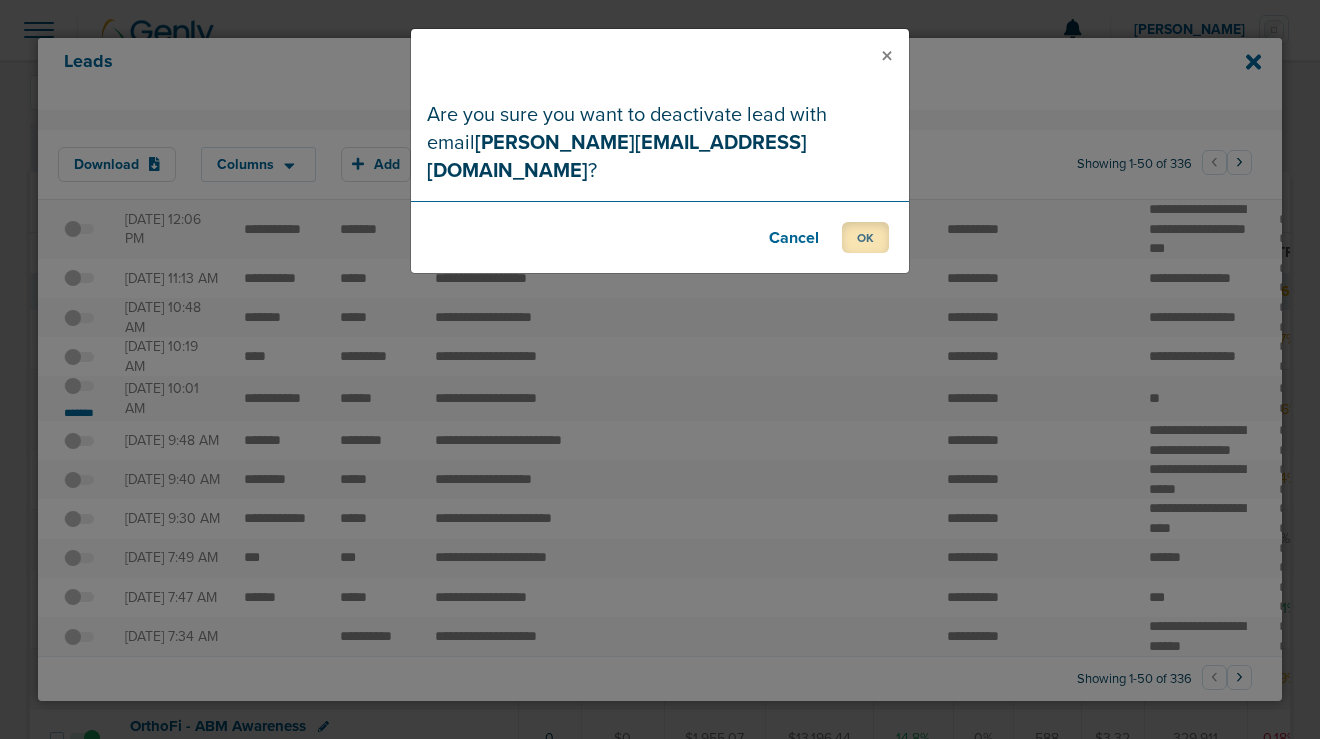 click on "OK" at bounding box center [865, 237] 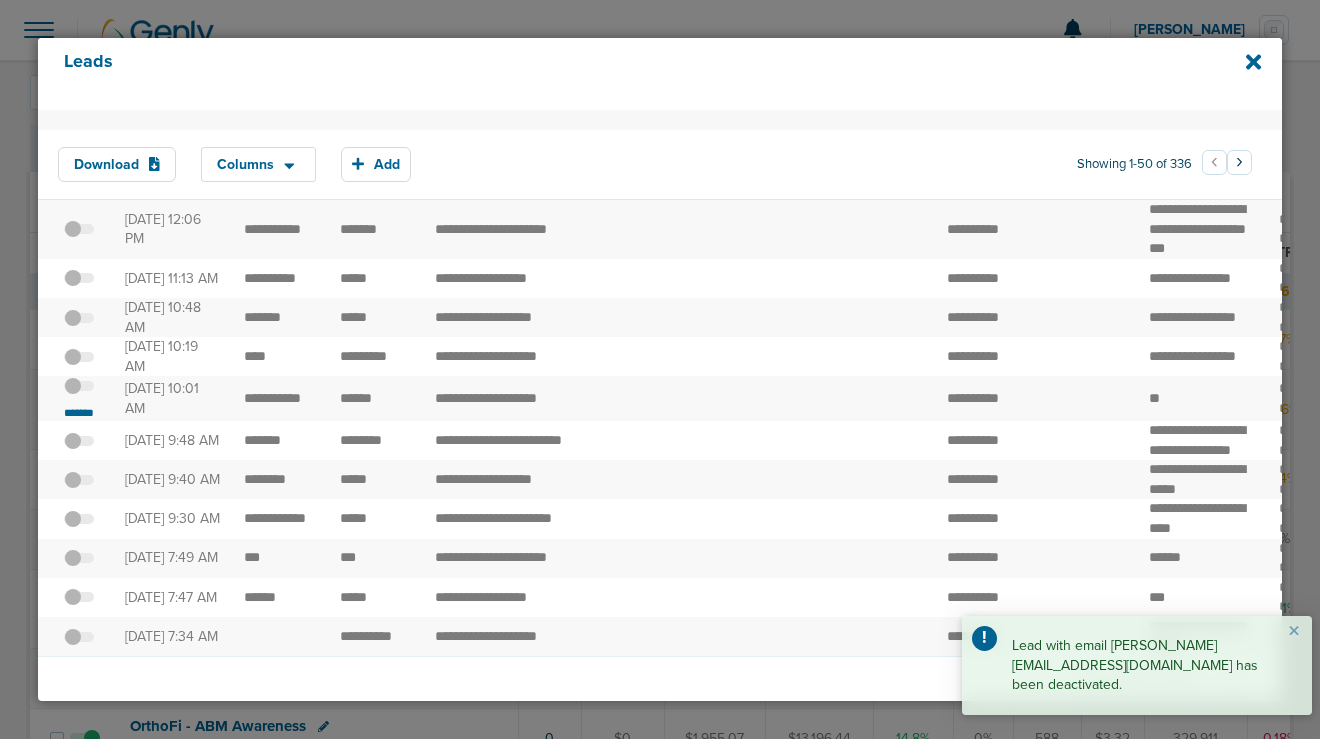 scroll, scrollTop: 1942, scrollLeft: 0, axis: vertical 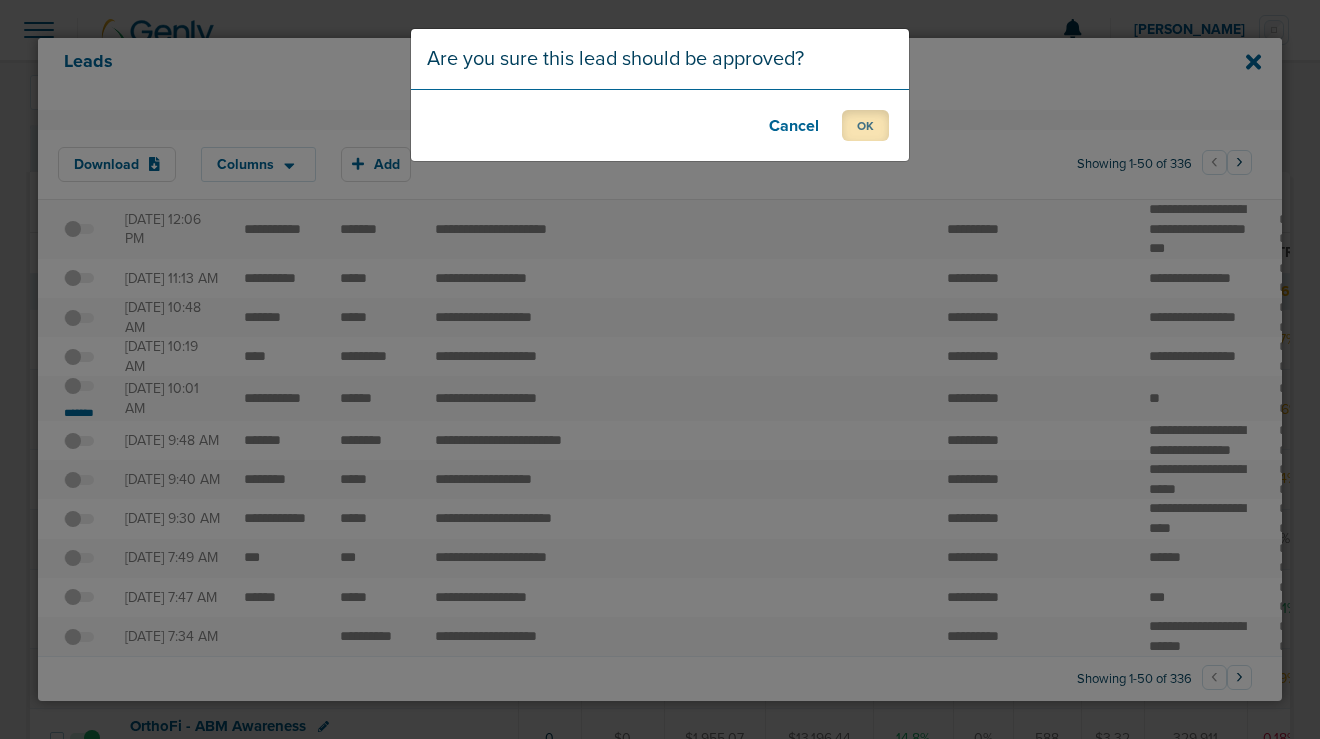 click on "OK" at bounding box center [865, 125] 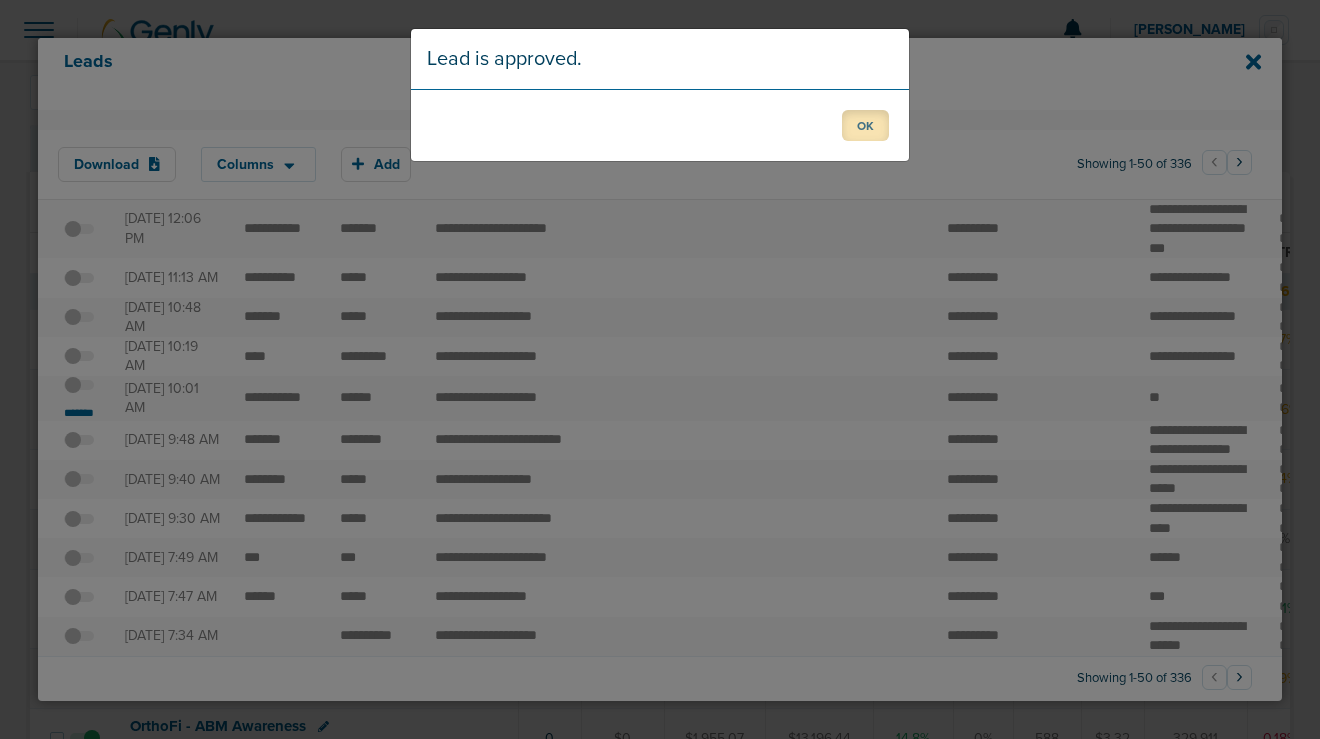 click on "OK" at bounding box center [865, 125] 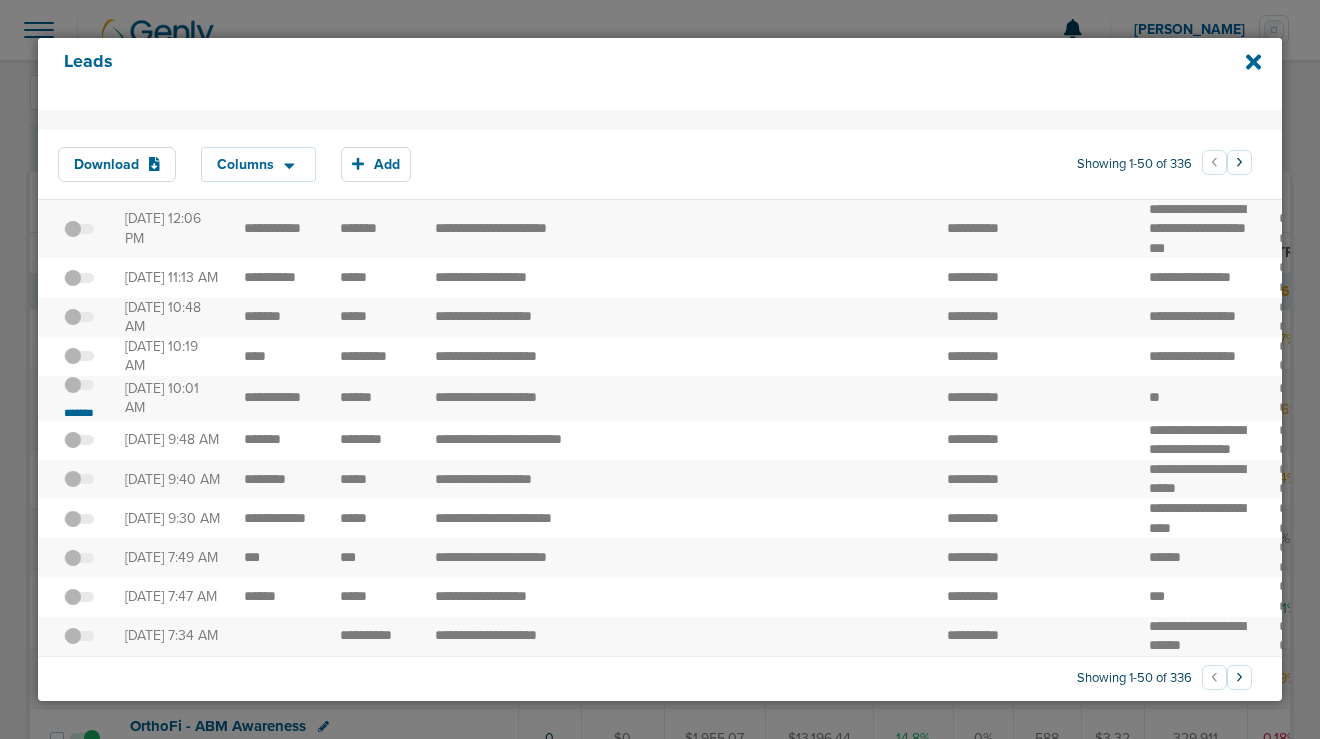 scroll, scrollTop: 2351, scrollLeft: 0, axis: vertical 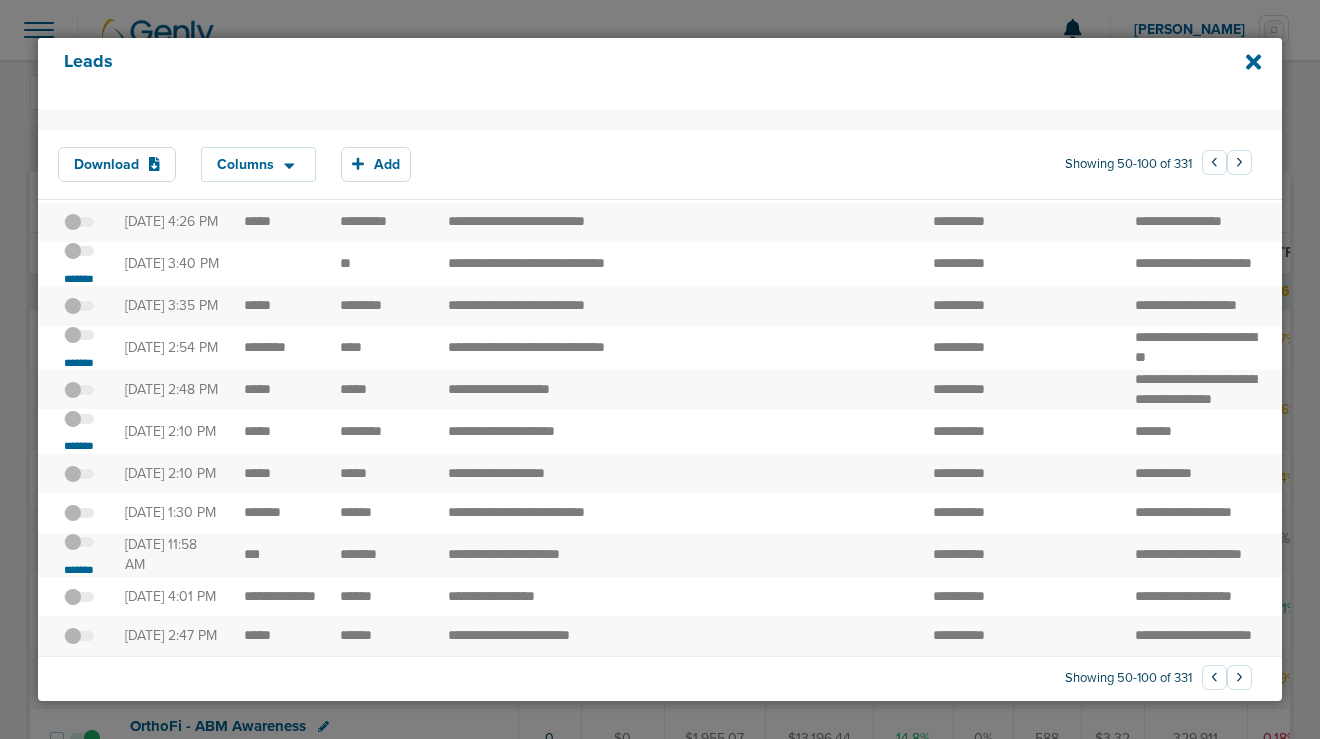 click at bounding box center (79, 345) 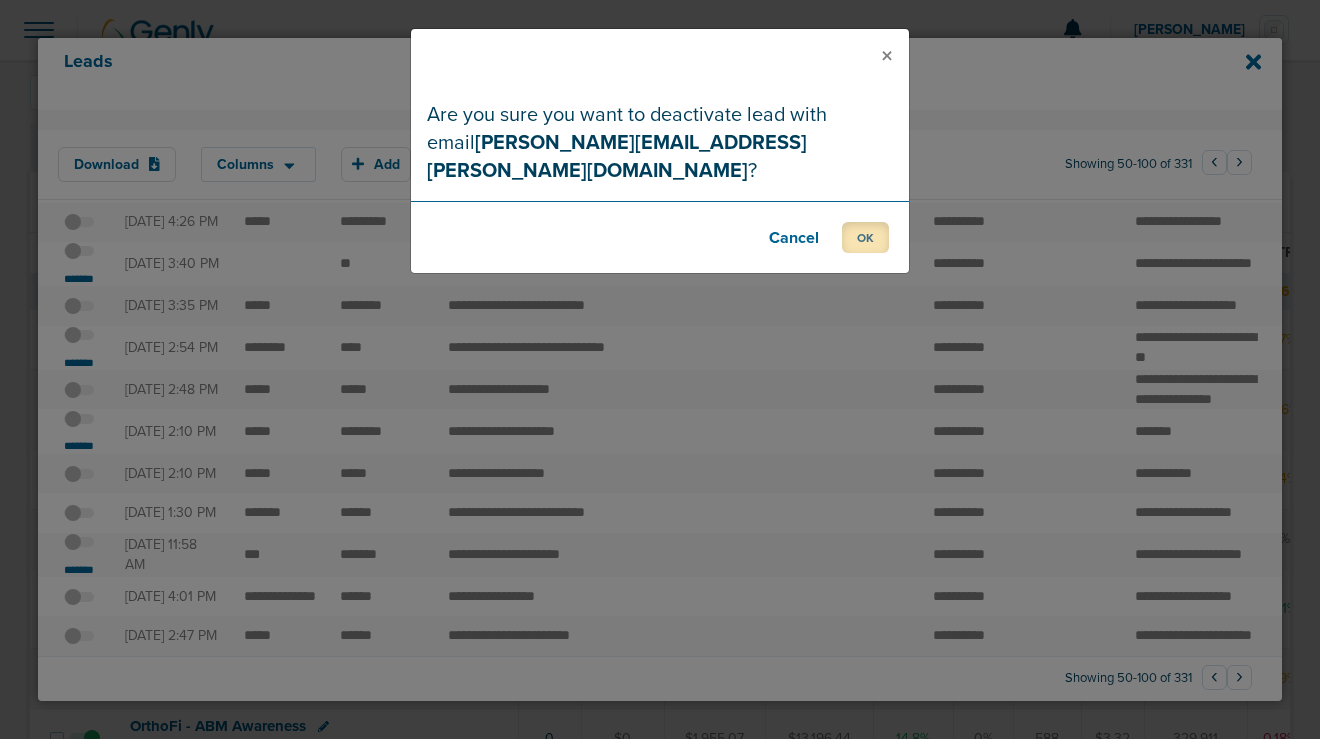 click on "OK" at bounding box center [865, 237] 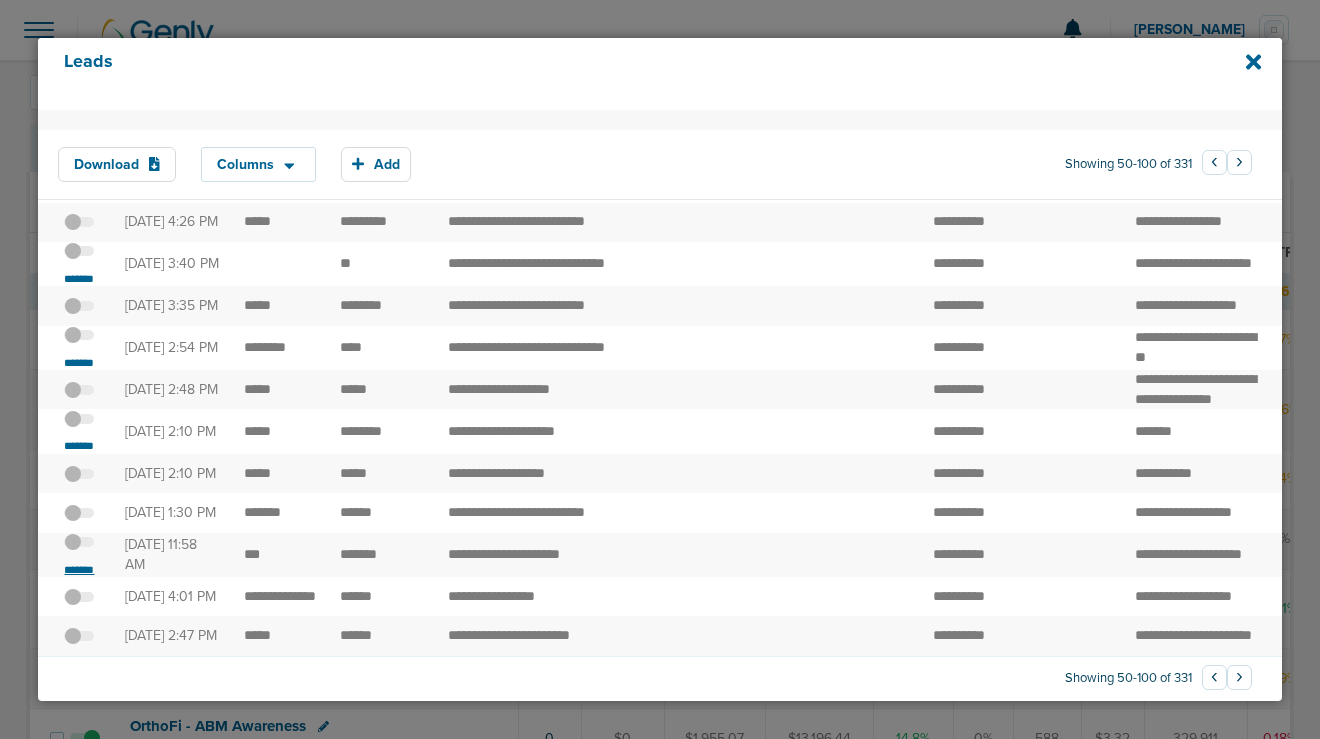 click on "*******" at bounding box center (79, 570) 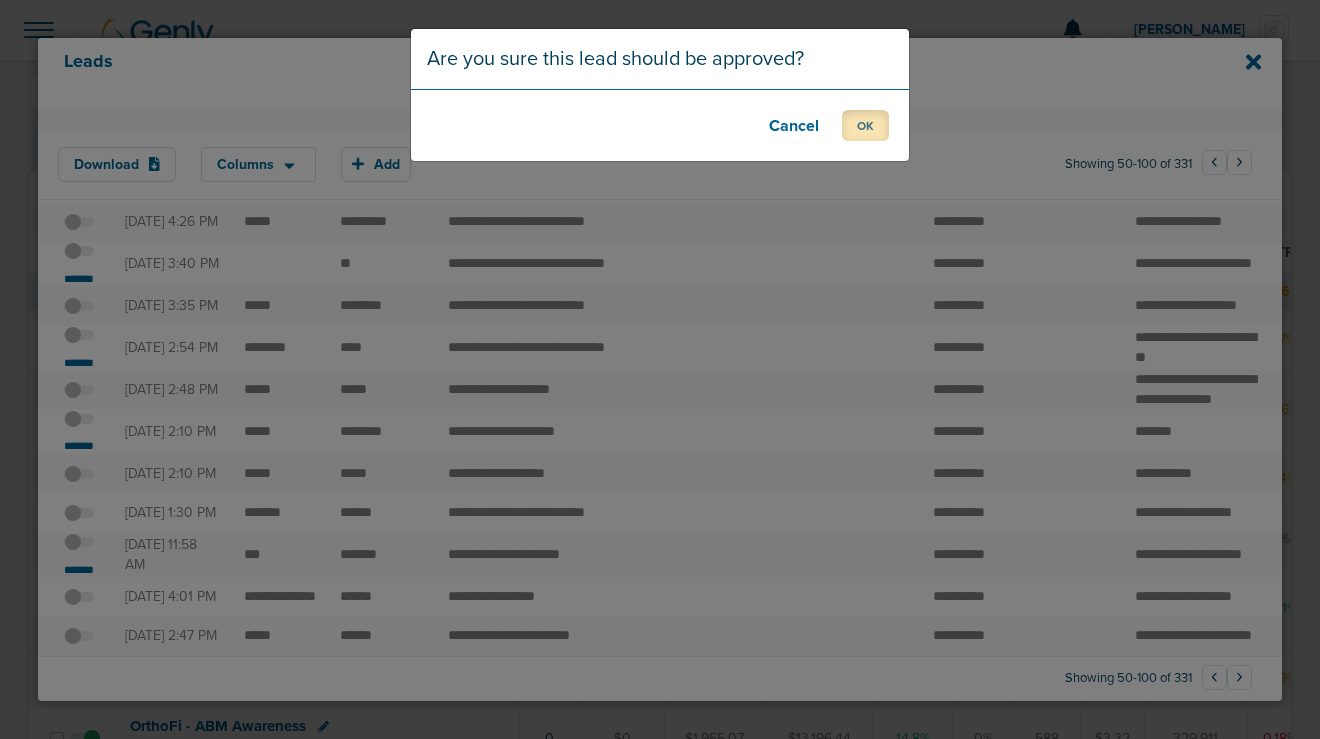 click on "OK" at bounding box center [865, 125] 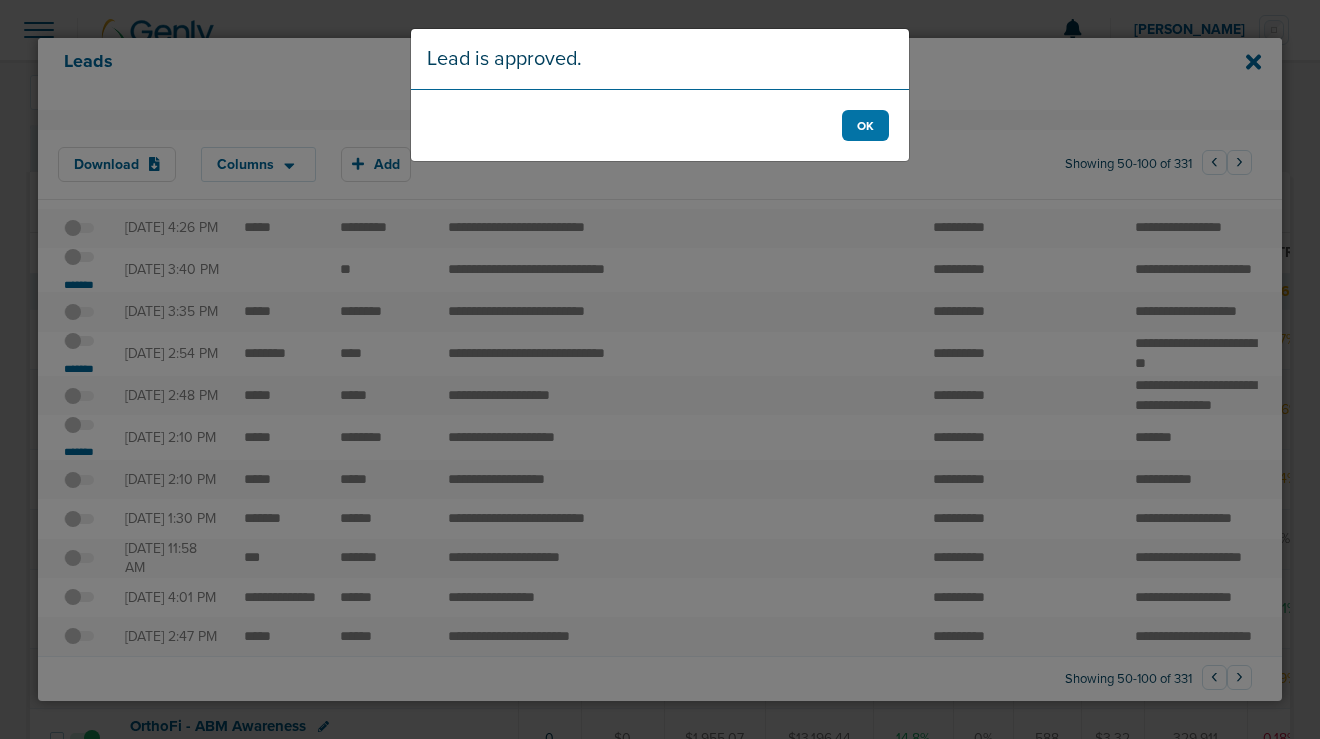 click on "Lead is approved. OK" at bounding box center [660, 369] 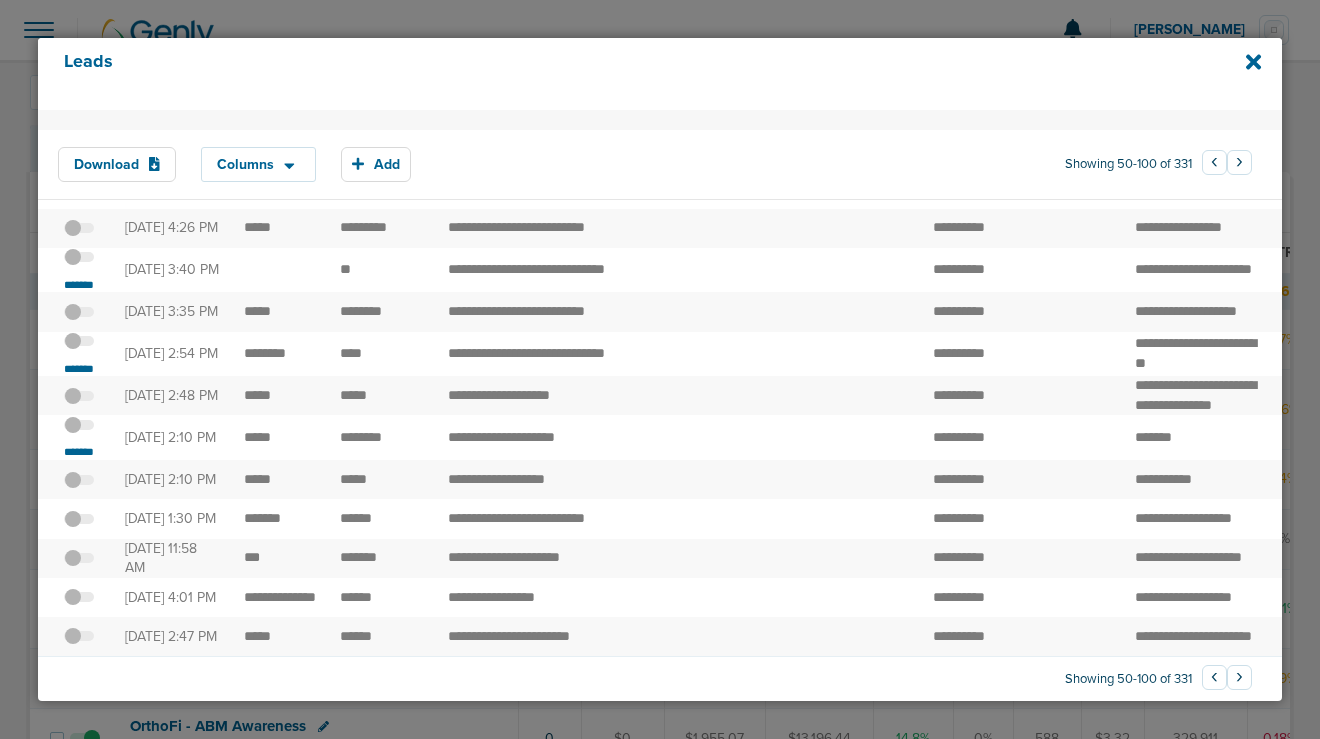 click at bounding box center (79, 435) 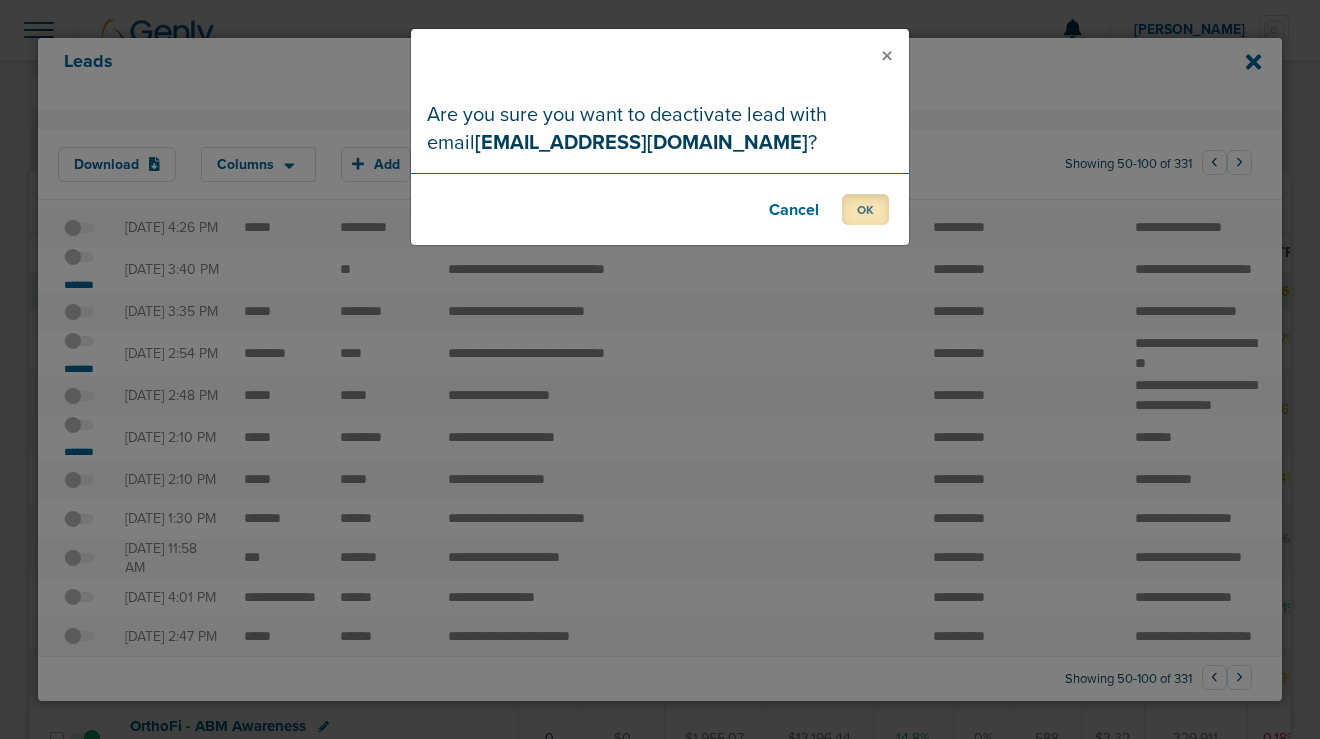 click on "OK" at bounding box center [865, 209] 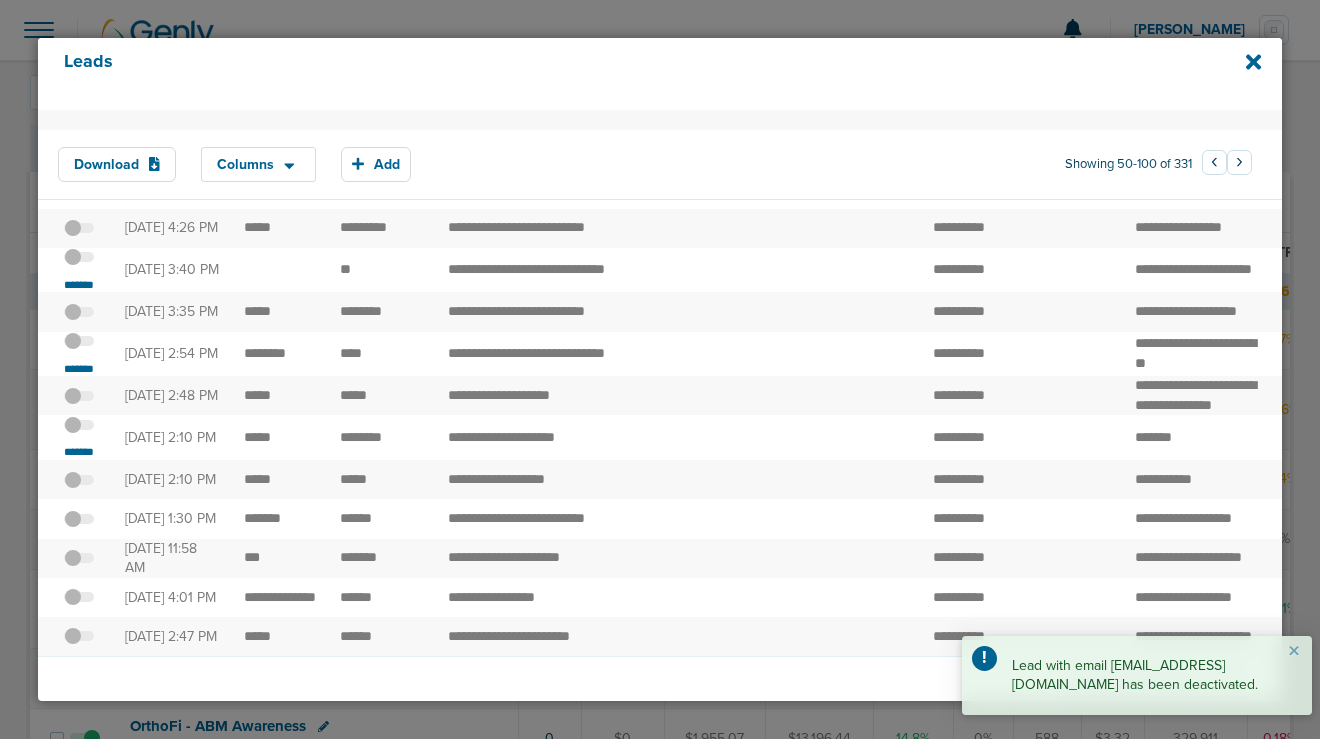 scroll, scrollTop: 1737, scrollLeft: 0, axis: vertical 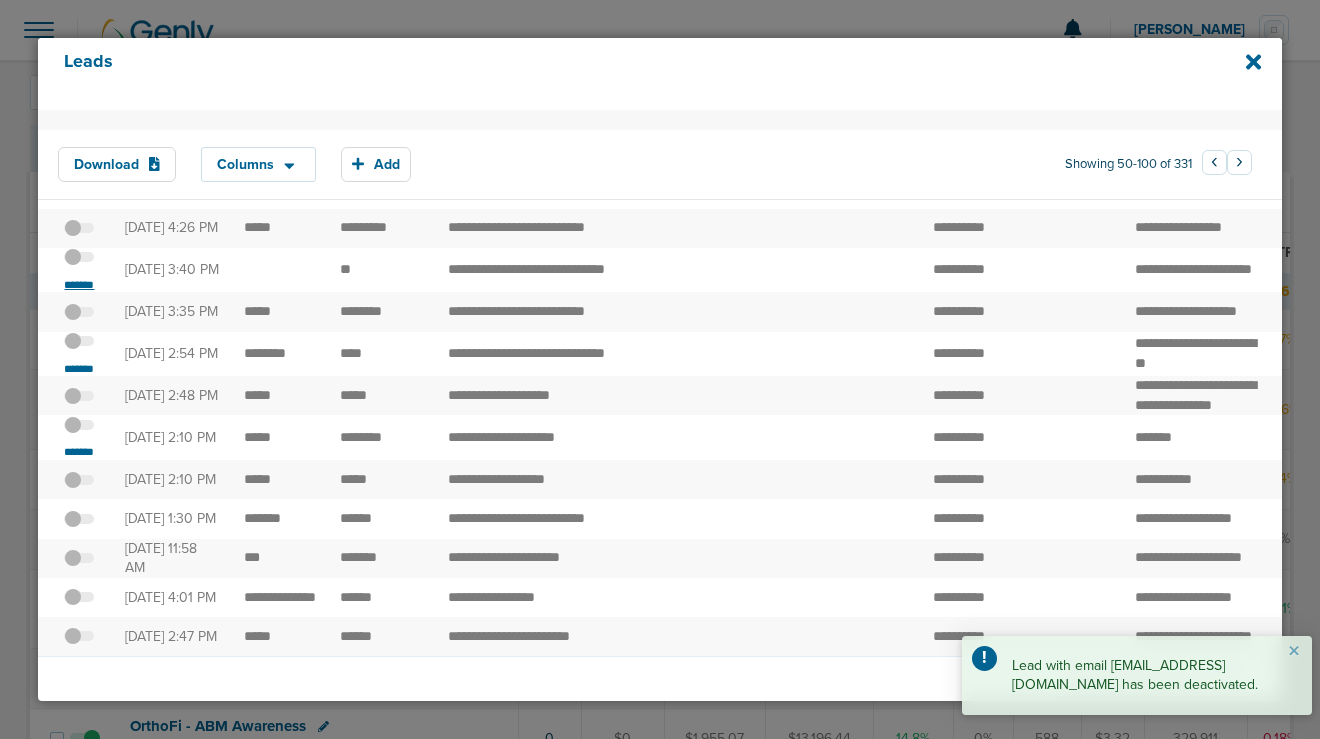 click on "*******" at bounding box center [79, 285] 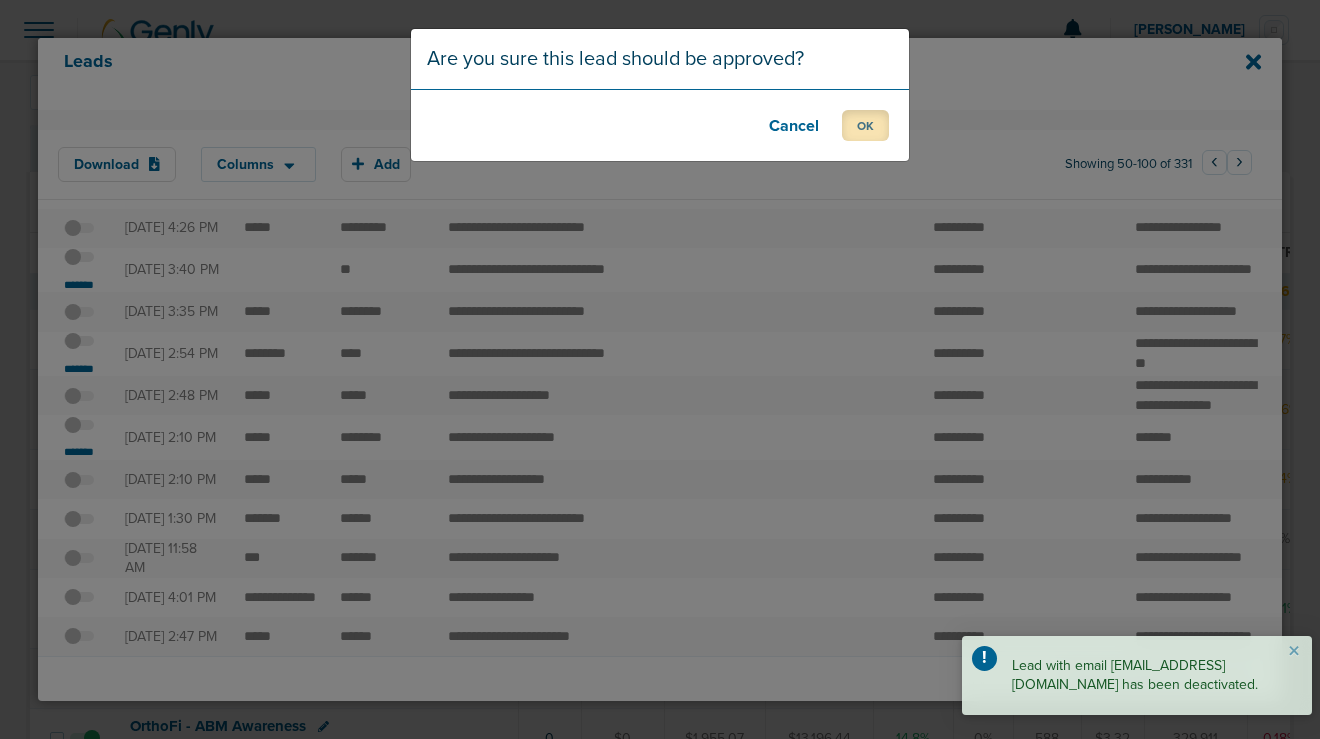 click on "OK" at bounding box center (865, 125) 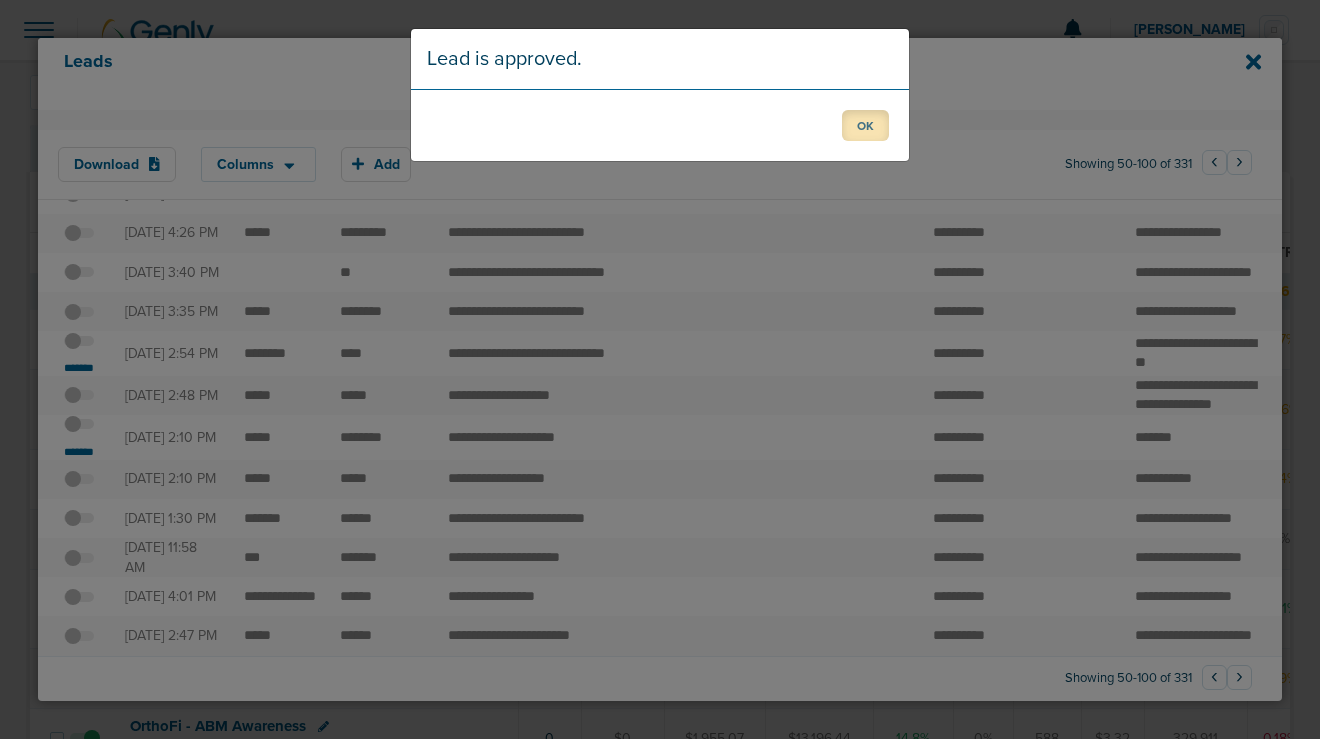 click on "OK" at bounding box center (865, 125) 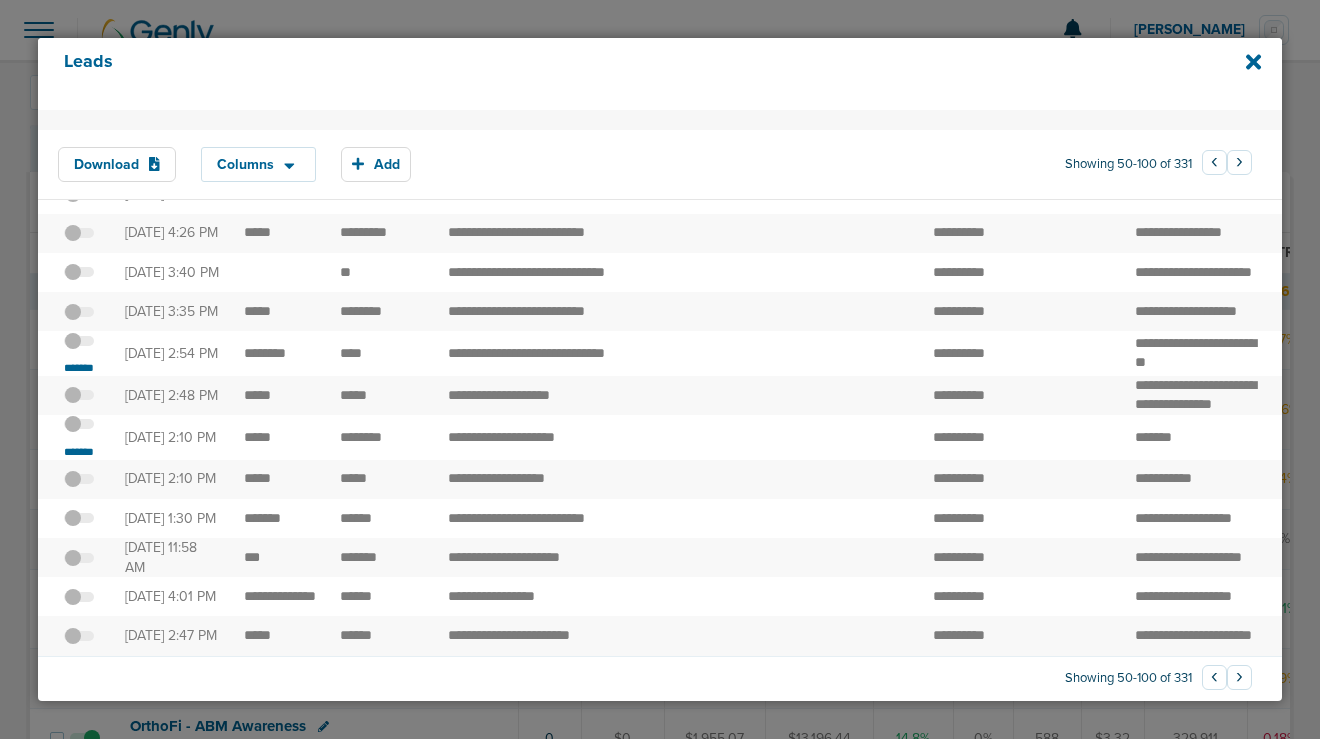 scroll, scrollTop: 2074, scrollLeft: 0, axis: vertical 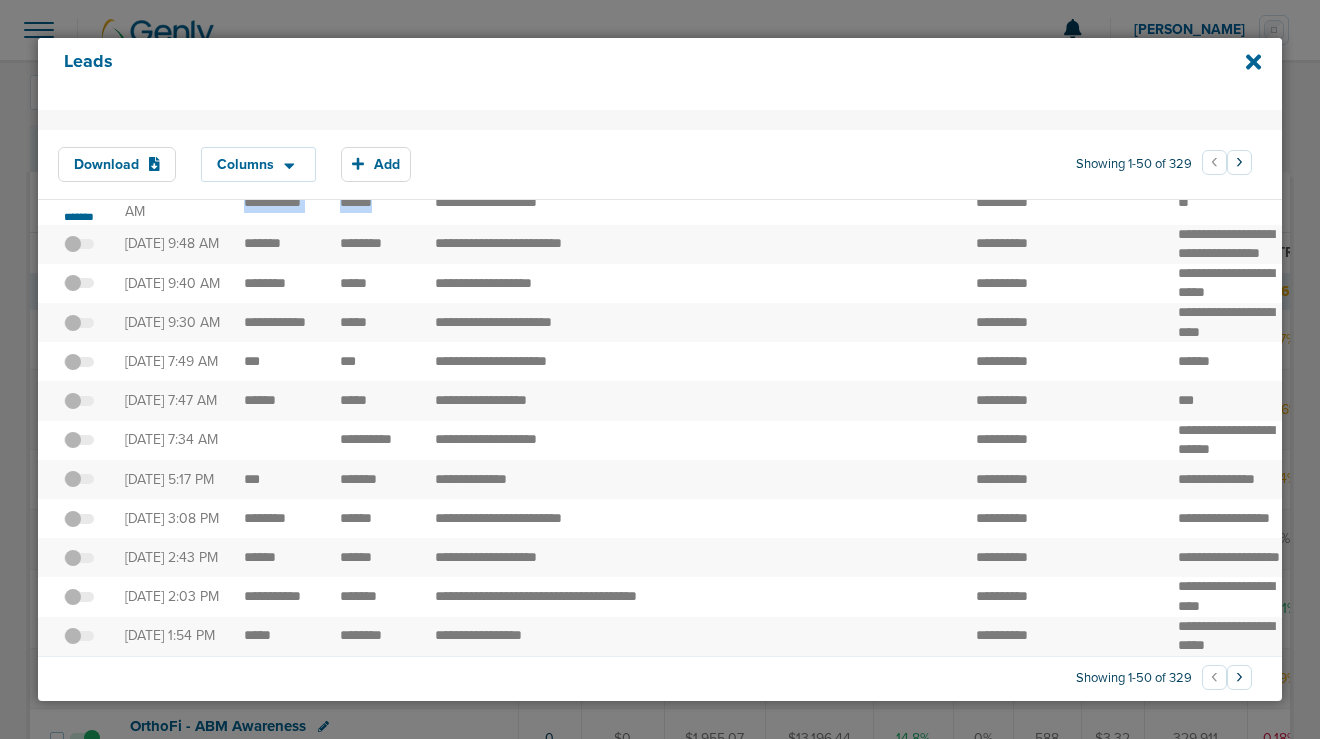 drag, startPoint x: 396, startPoint y: 225, endPoint x: 235, endPoint y: 222, distance: 161.02795 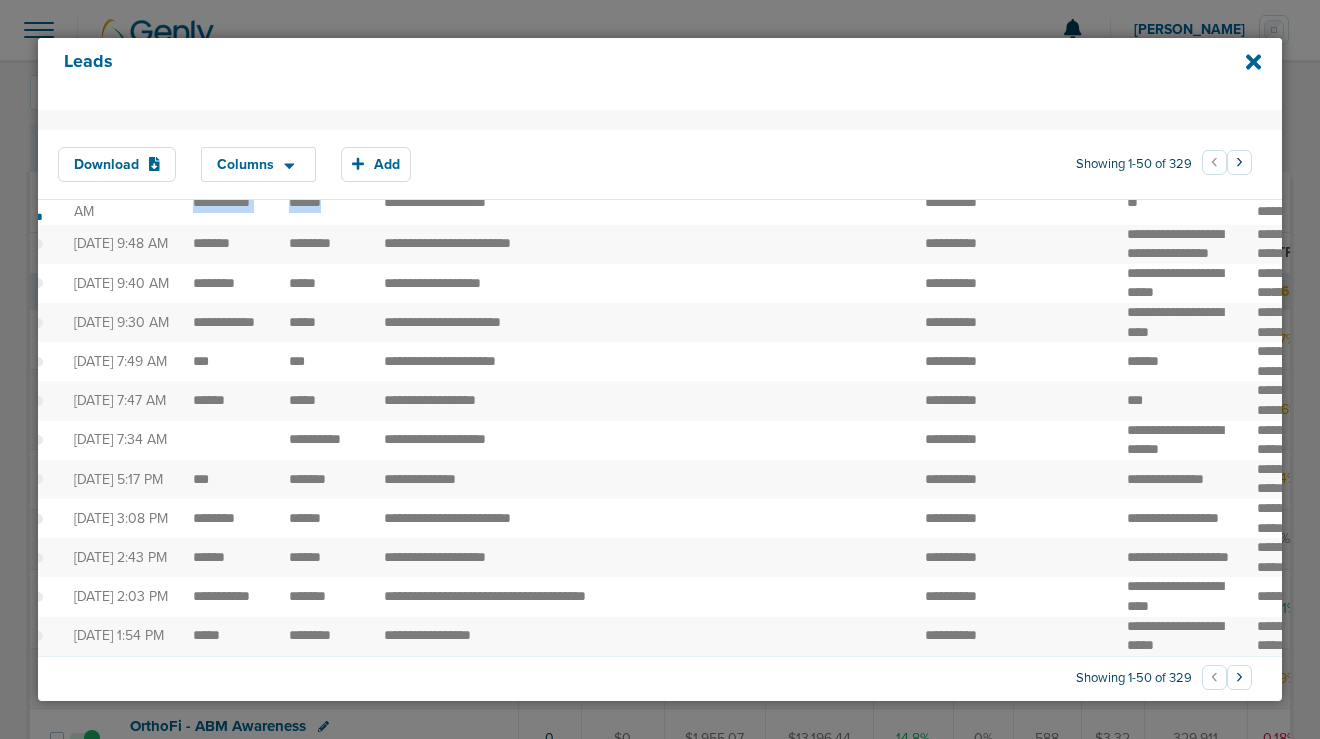 scroll, scrollTop: 0, scrollLeft: 0, axis: both 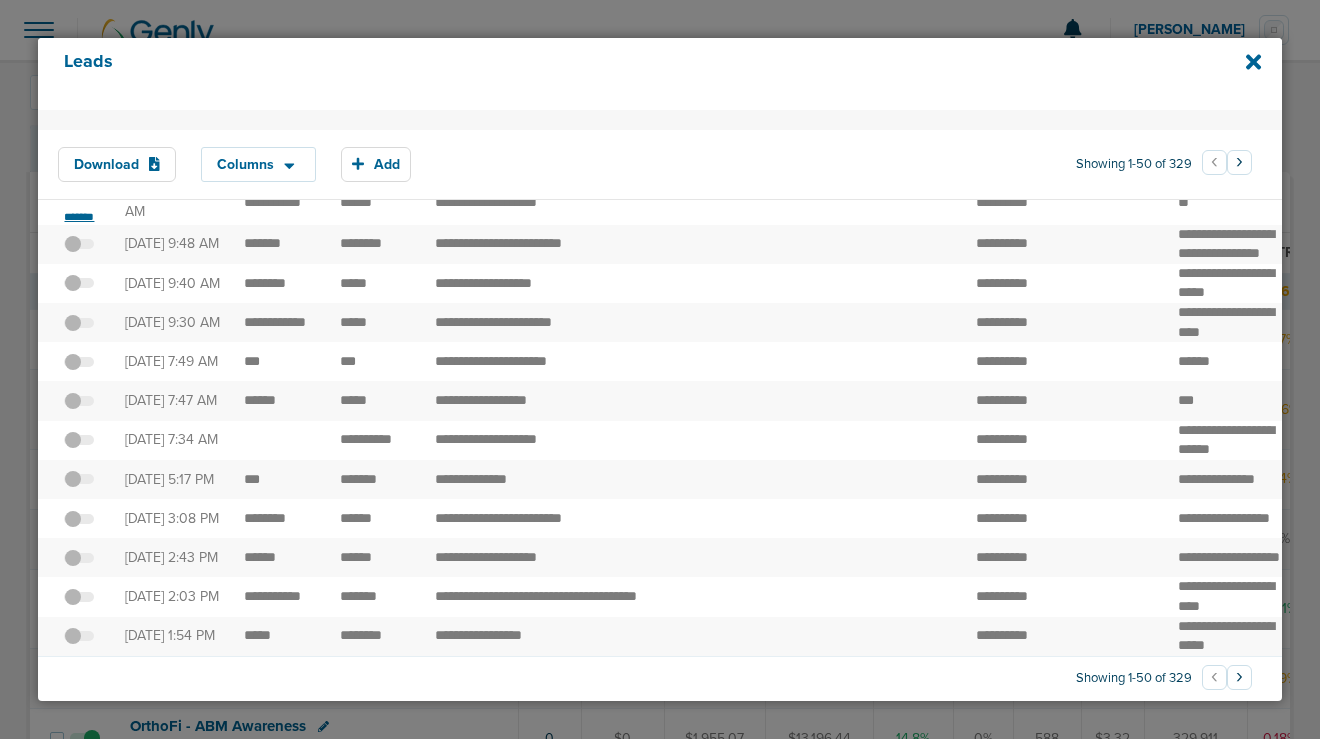 click on "*******" at bounding box center (79, 217) 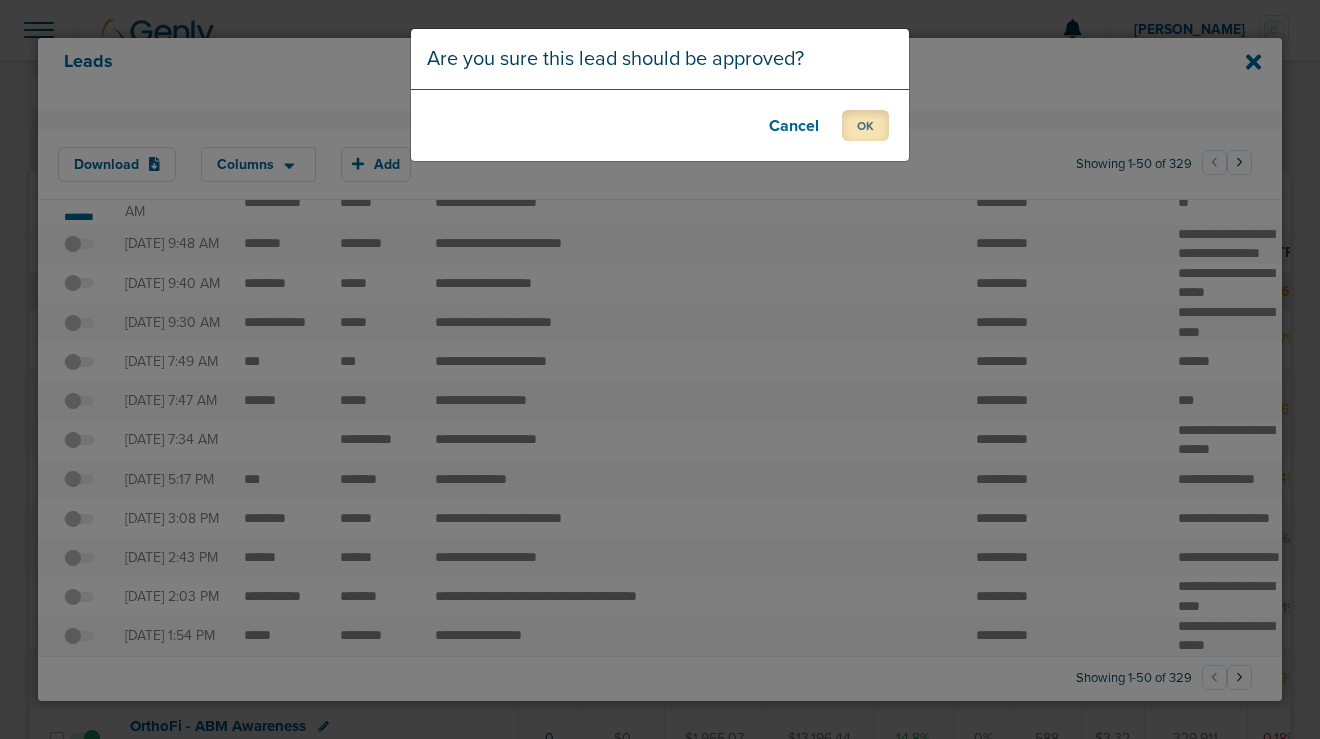 click on "OK" at bounding box center [865, 125] 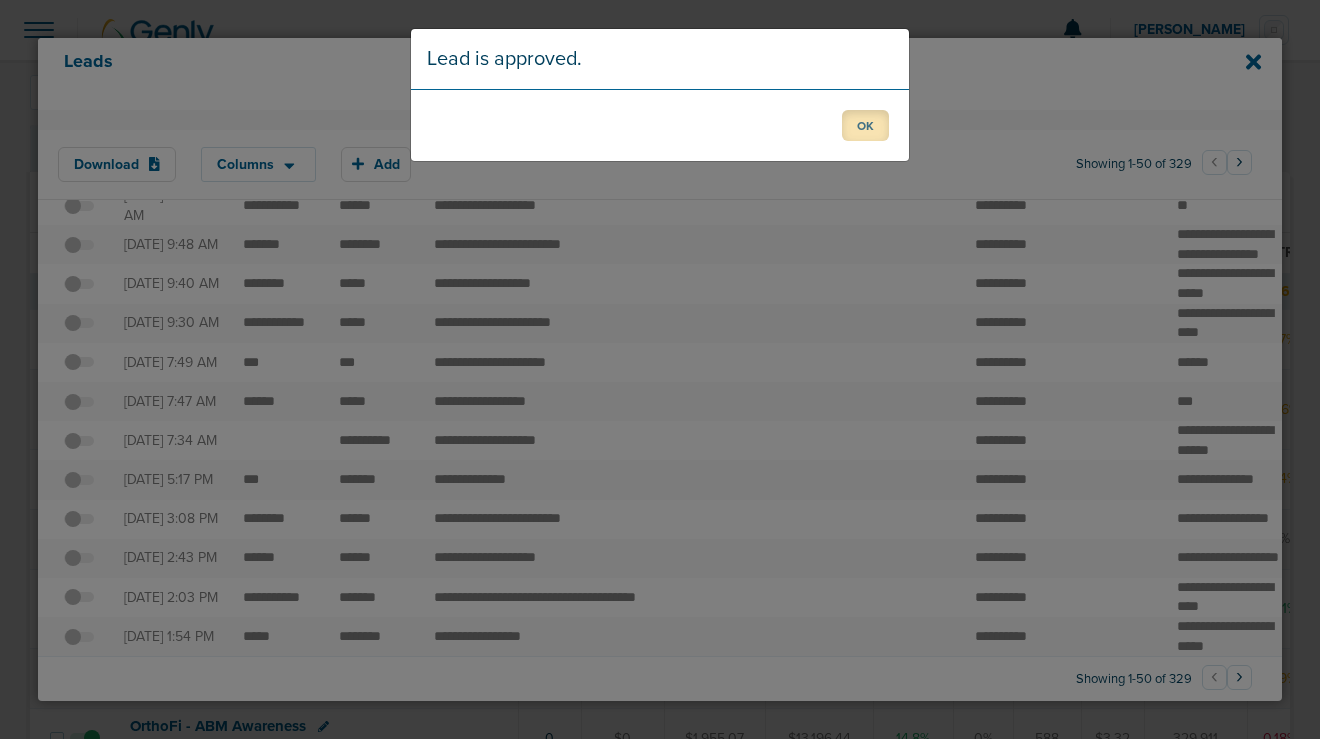 click on "OK" at bounding box center [865, 125] 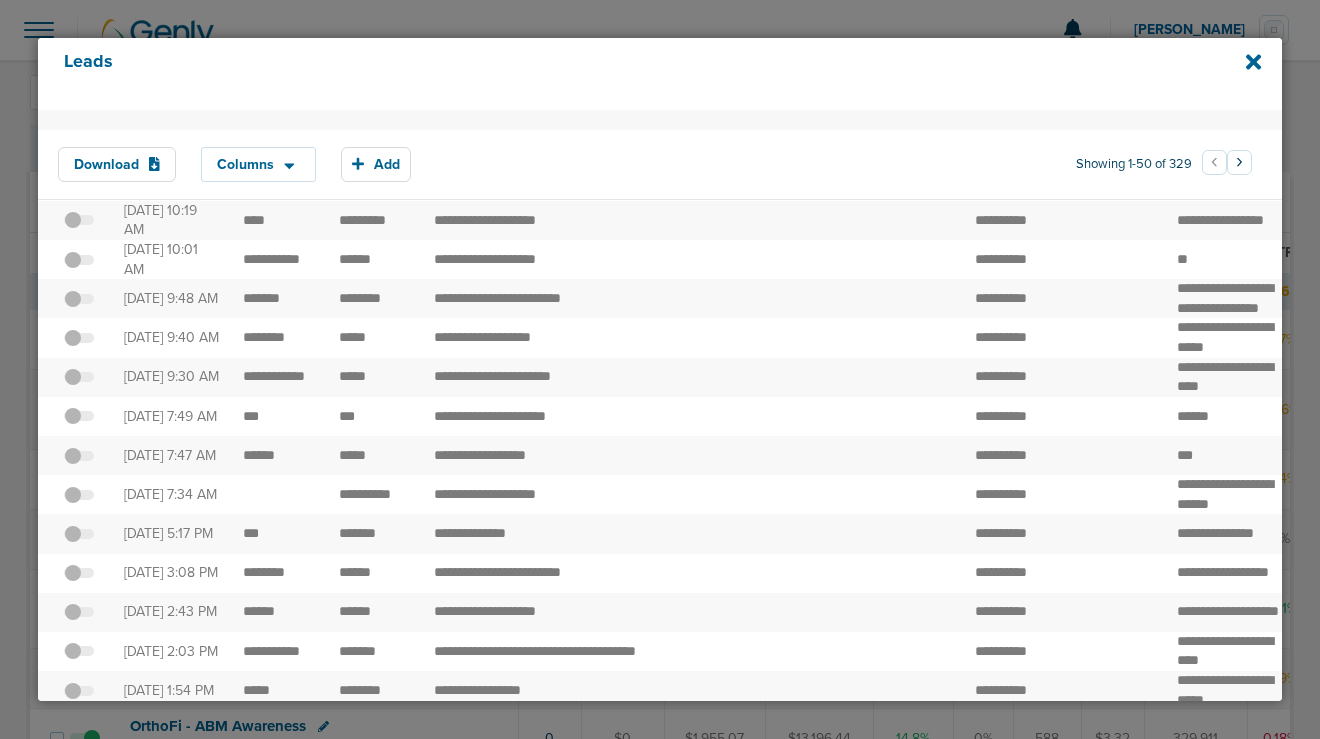 scroll, scrollTop: 2307, scrollLeft: 0, axis: vertical 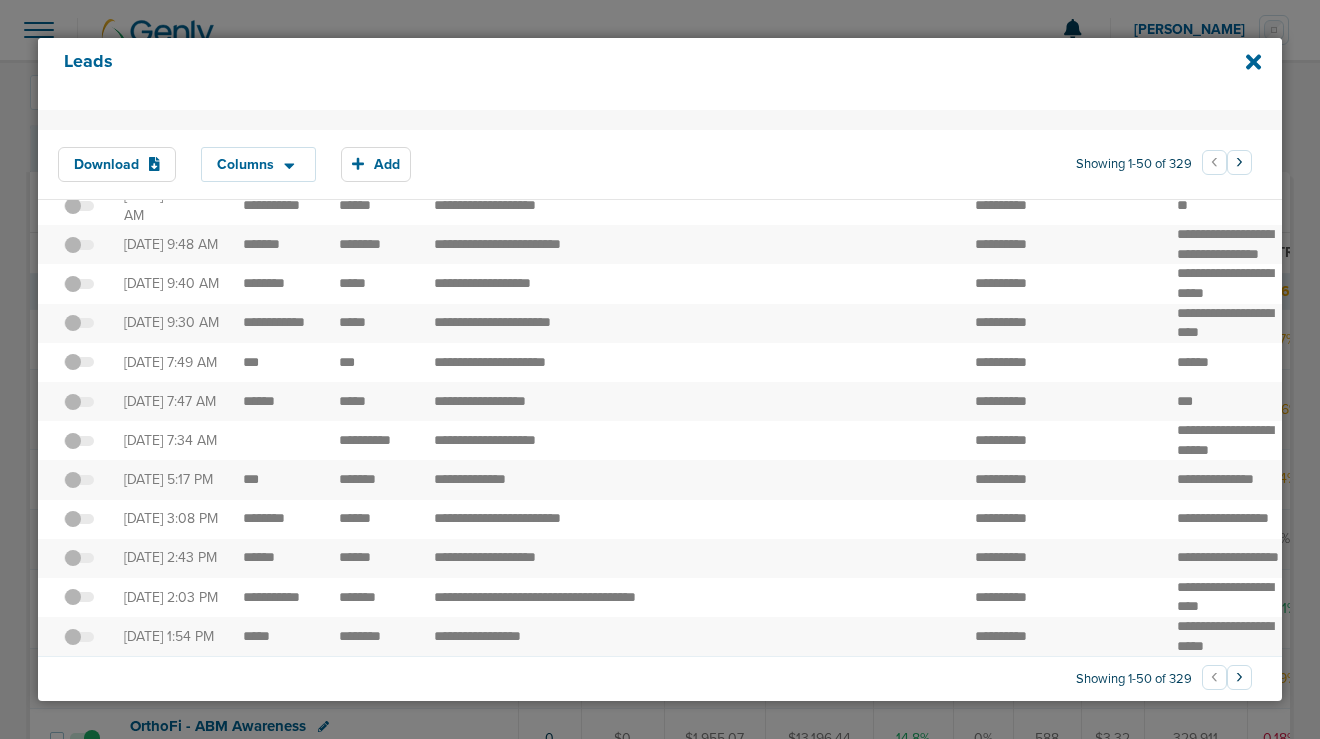 click on "›" at bounding box center (1239, 677) 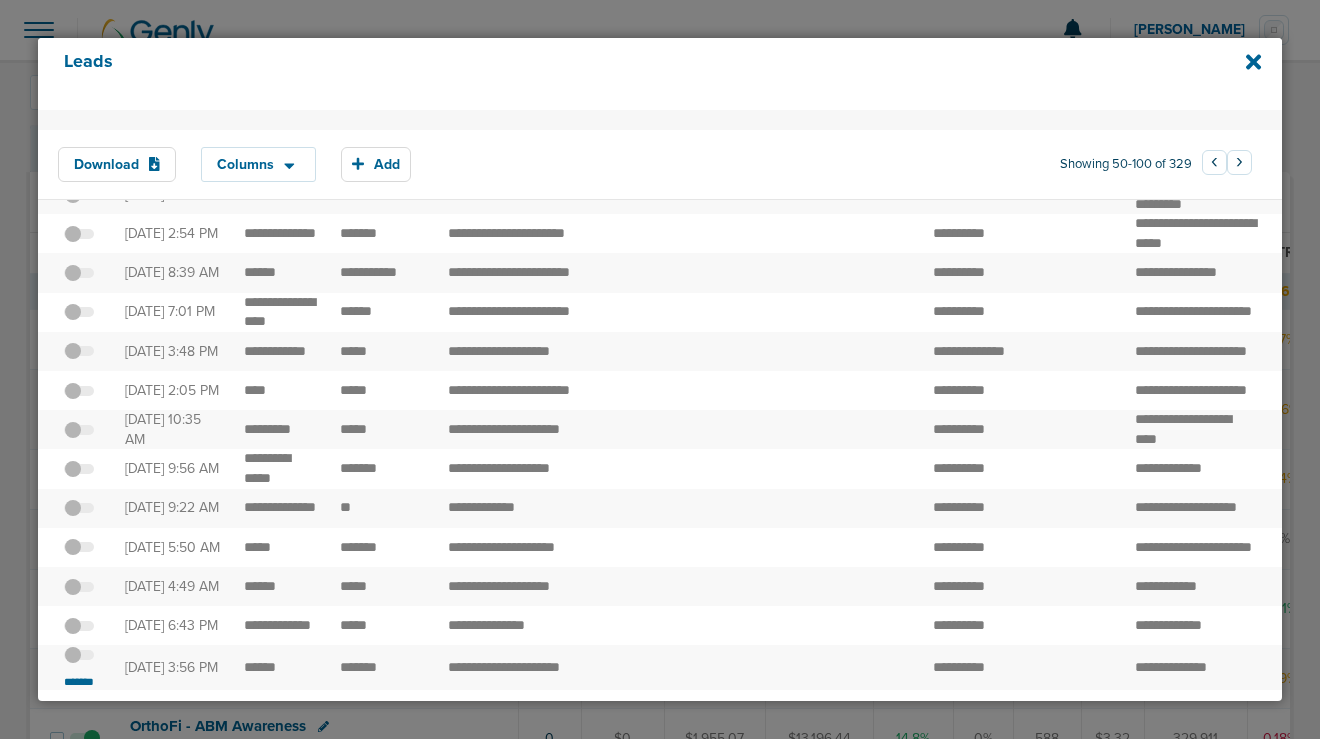 scroll, scrollTop: 443, scrollLeft: 0, axis: vertical 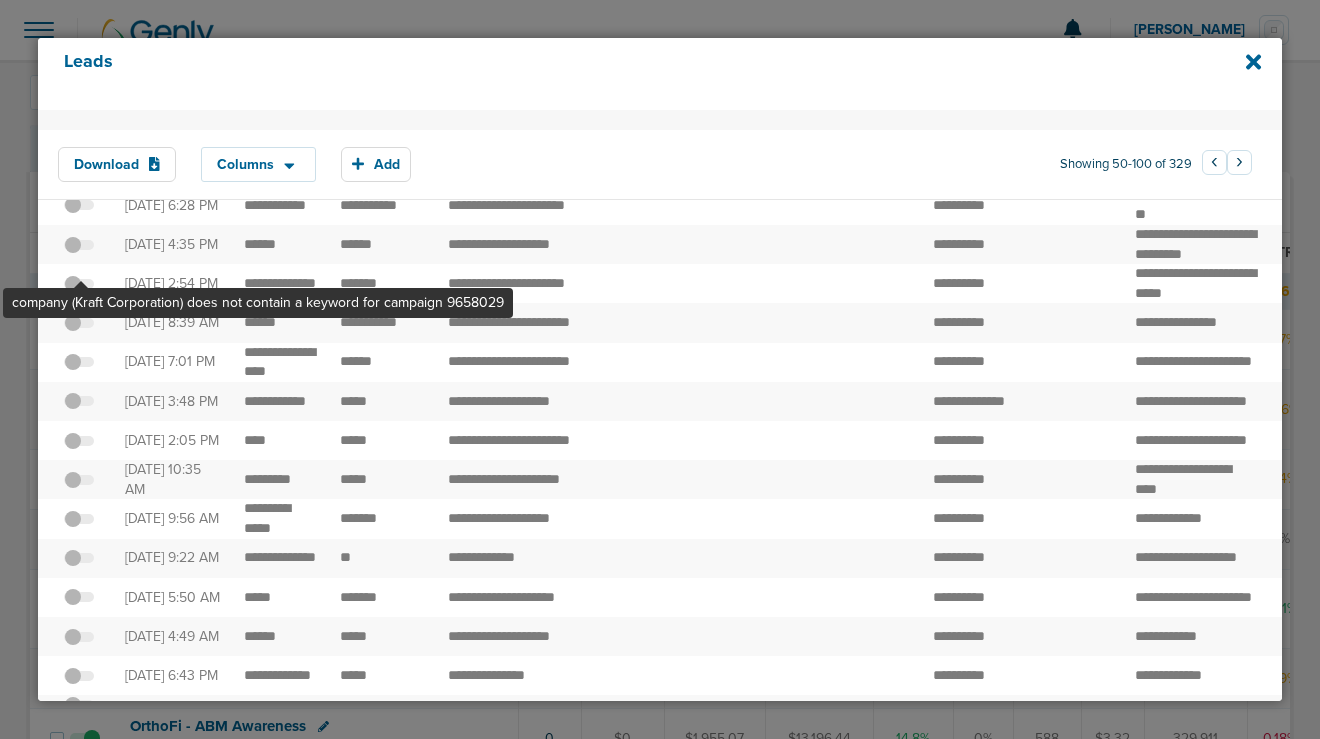 click at bounding box center [79, 161] 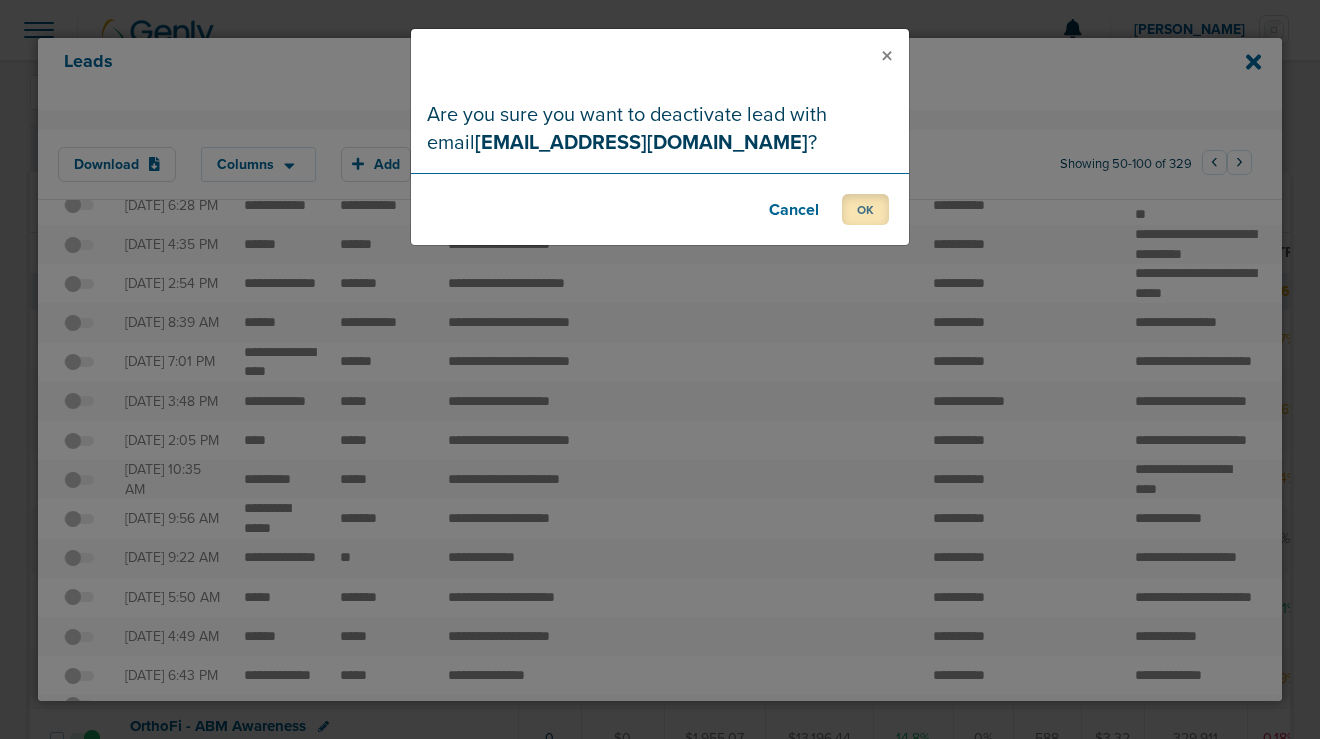 click on "OK" at bounding box center (865, 209) 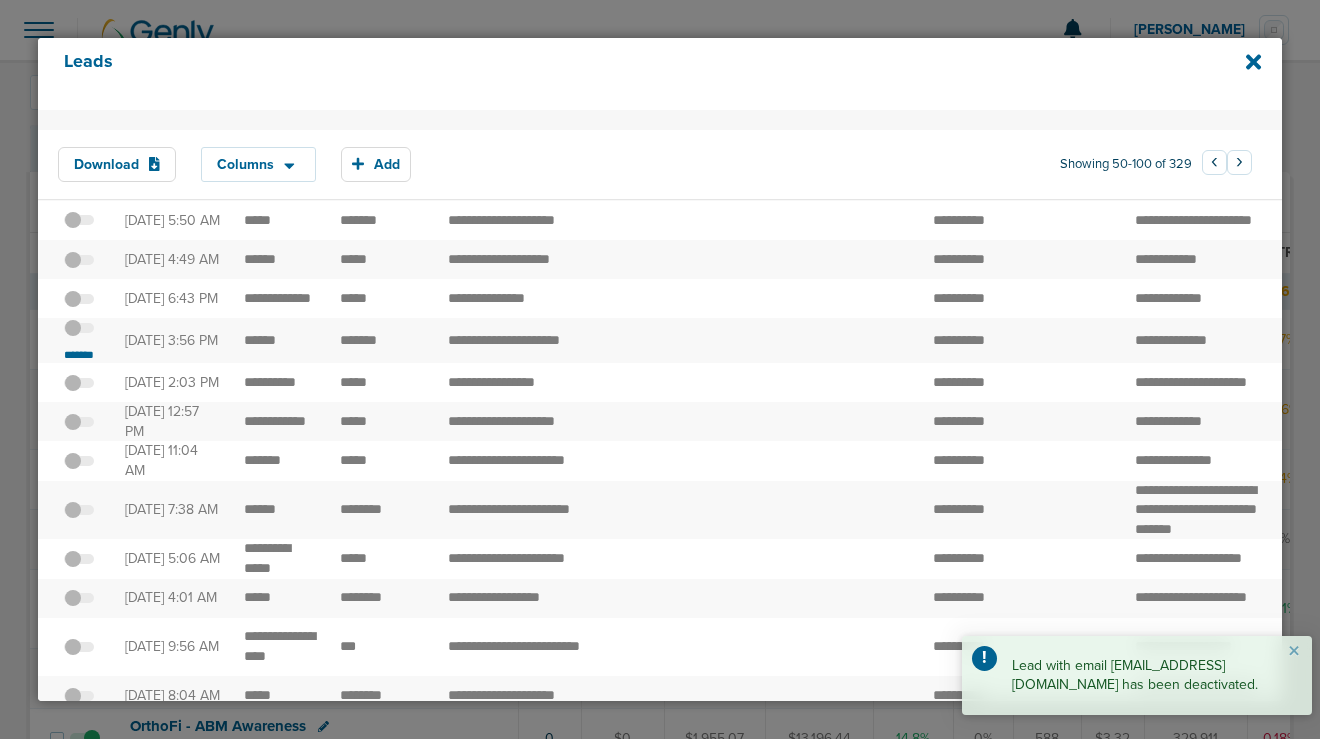 scroll, scrollTop: 1060, scrollLeft: 0, axis: vertical 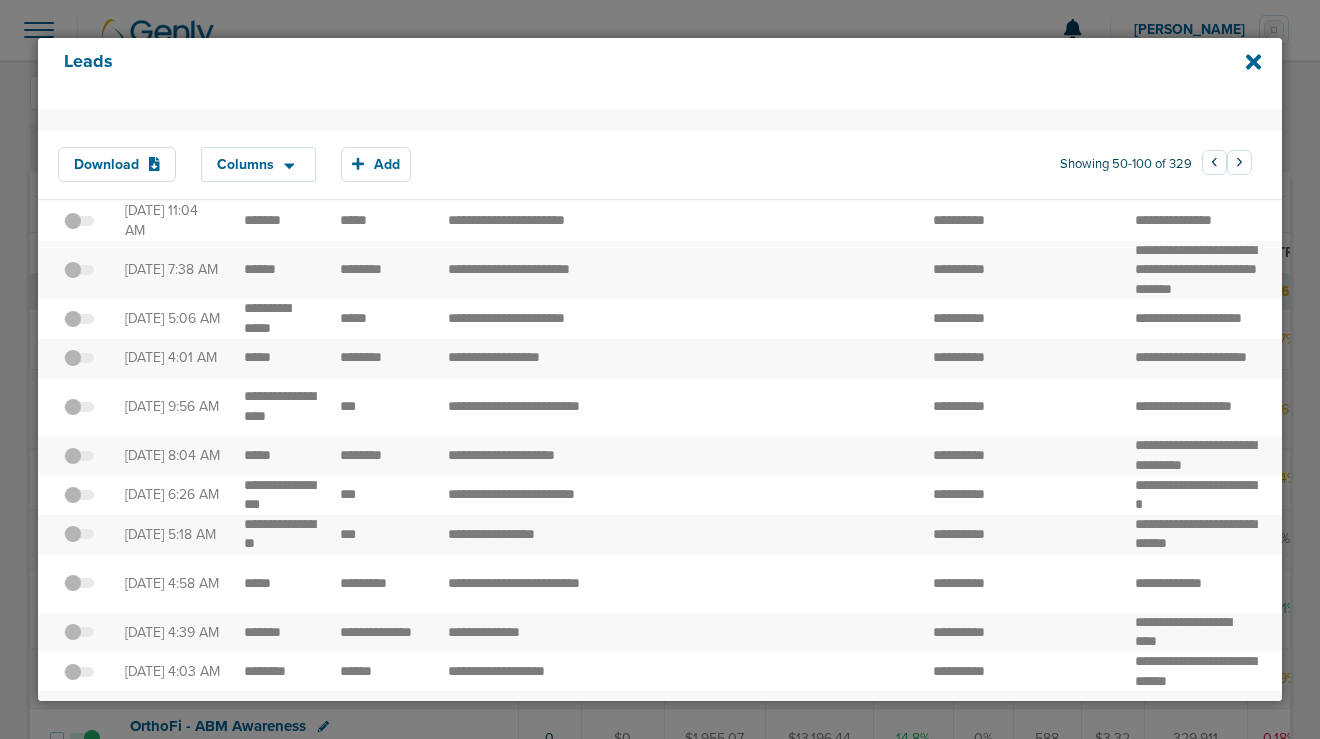 click on "*******" at bounding box center [79, 115] 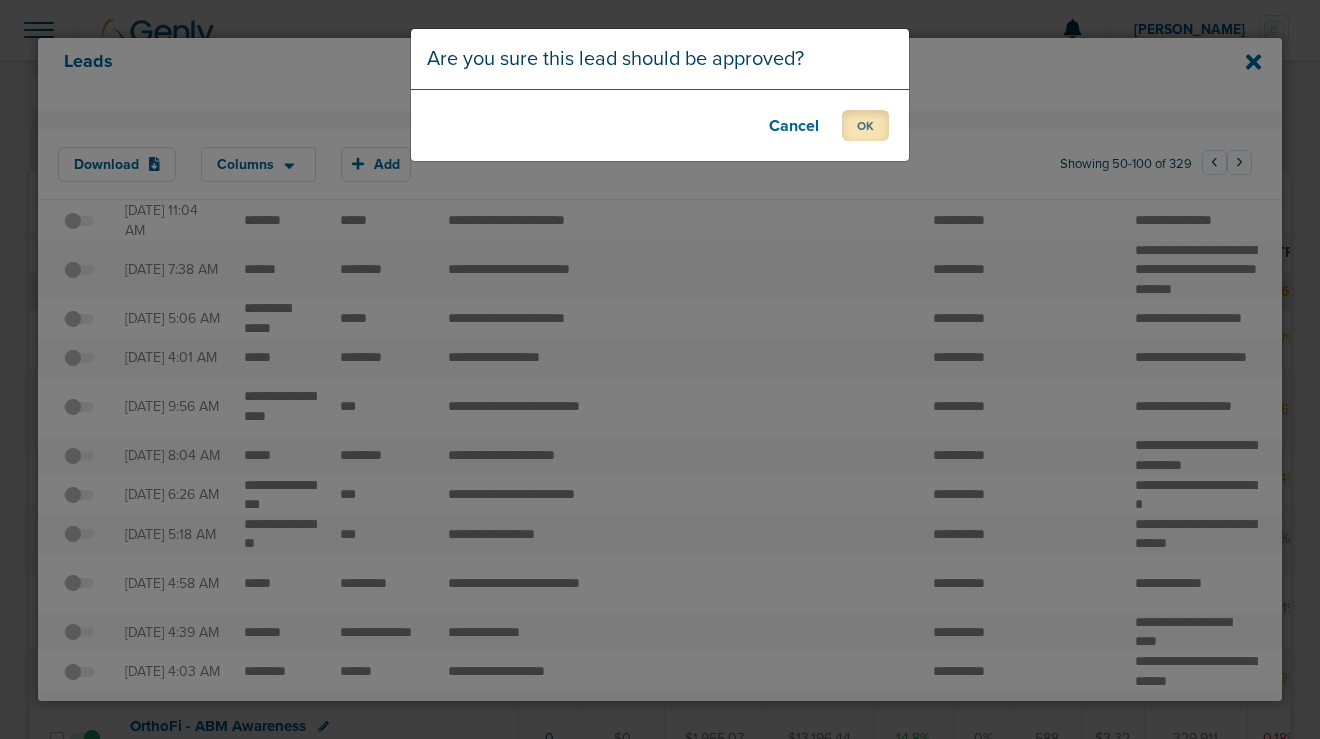 click on "OK" at bounding box center [865, 125] 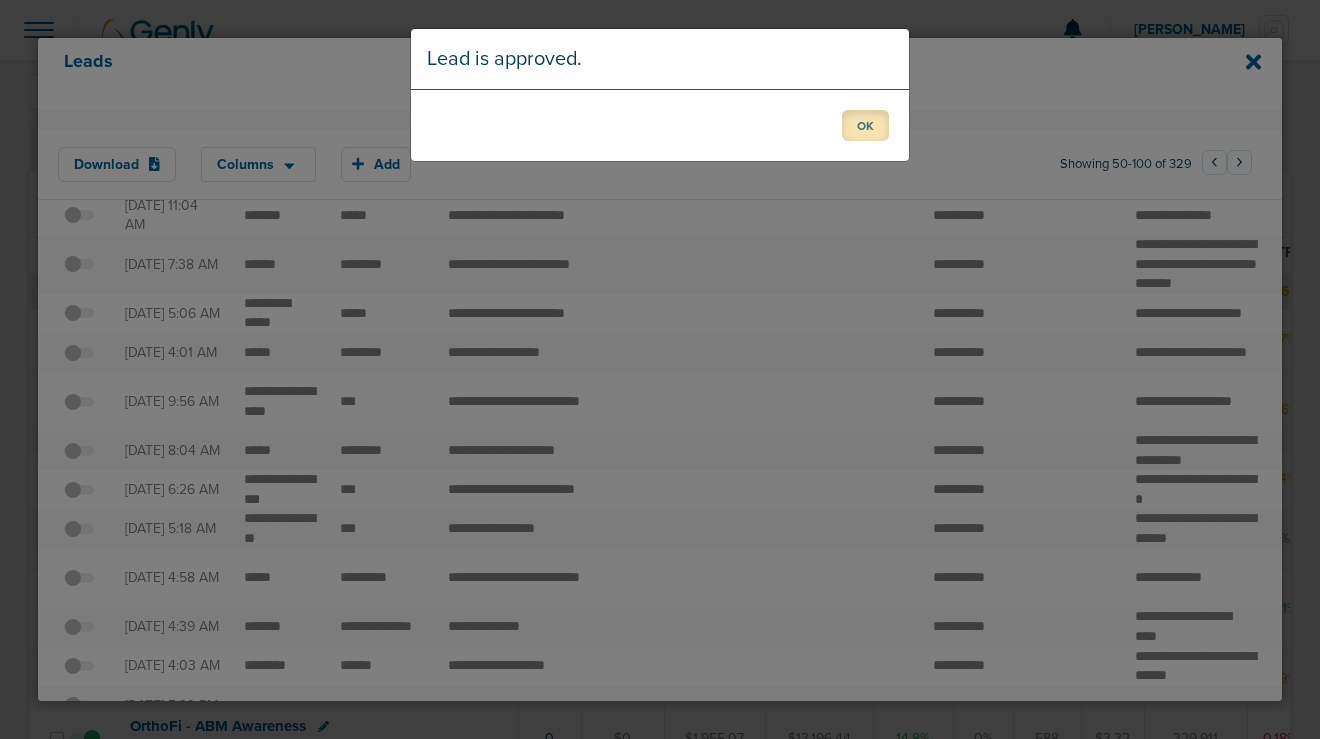click on "OK" at bounding box center (865, 125) 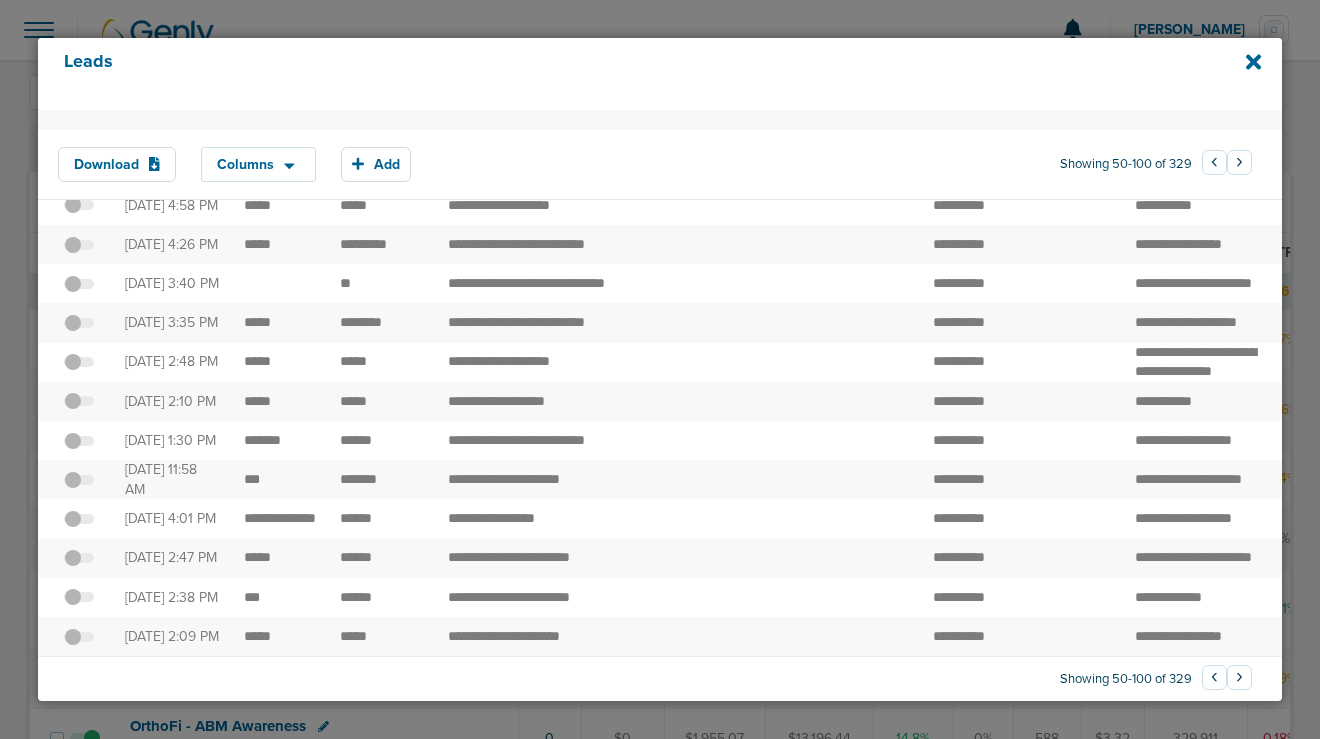 scroll, scrollTop: 2077, scrollLeft: 0, axis: vertical 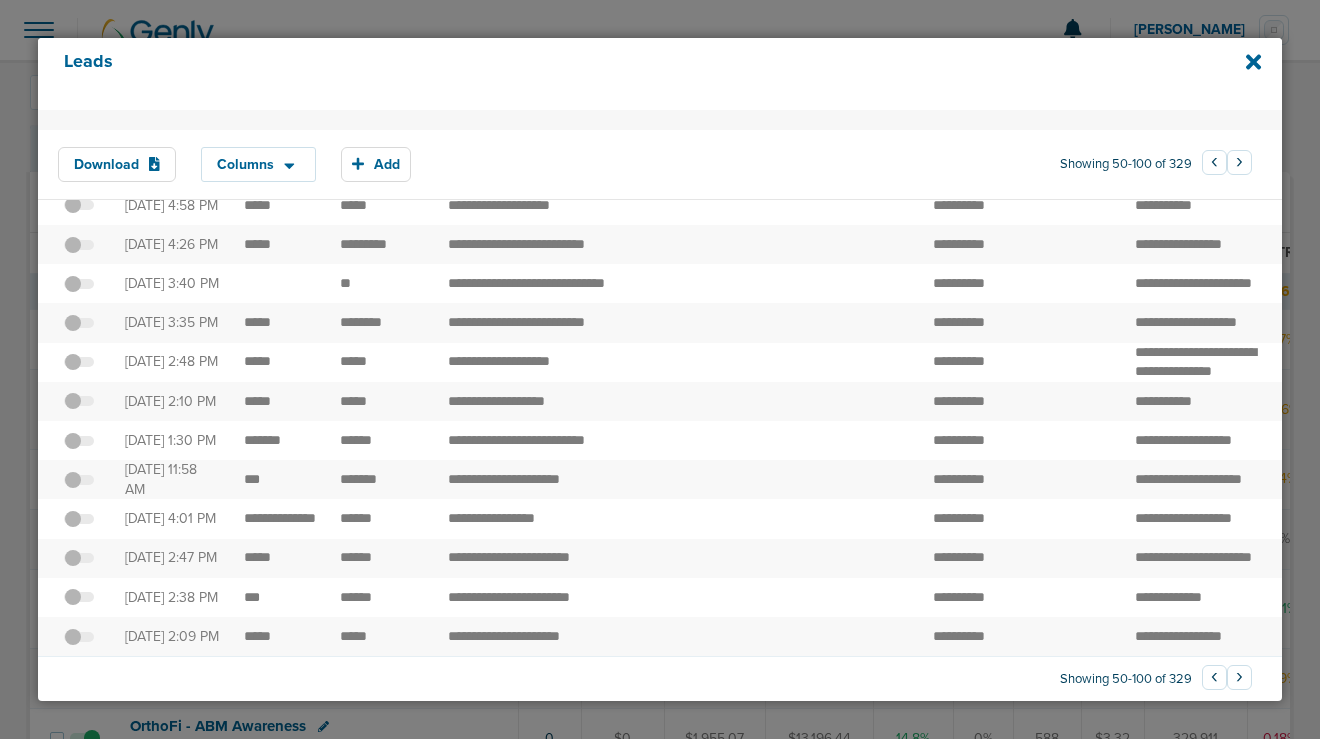 click on "›" at bounding box center [1239, 677] 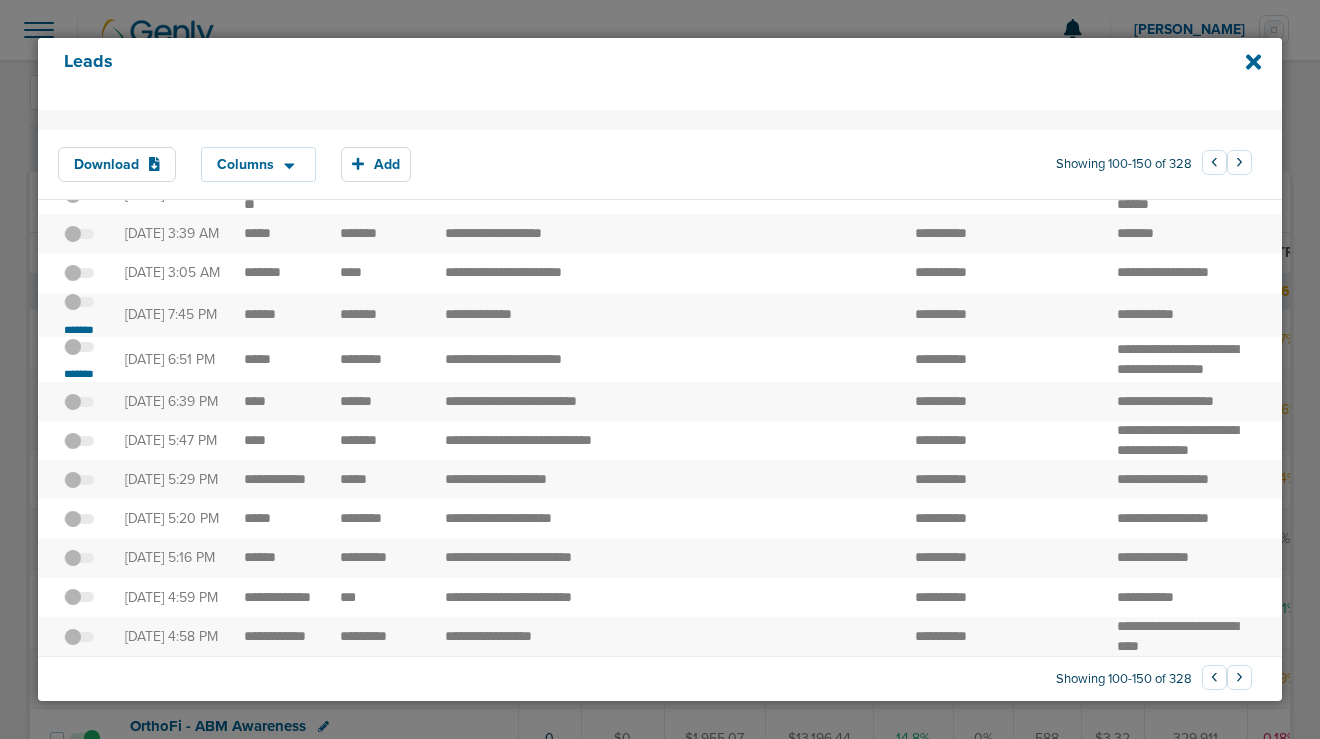 click at bounding box center (79, 357) 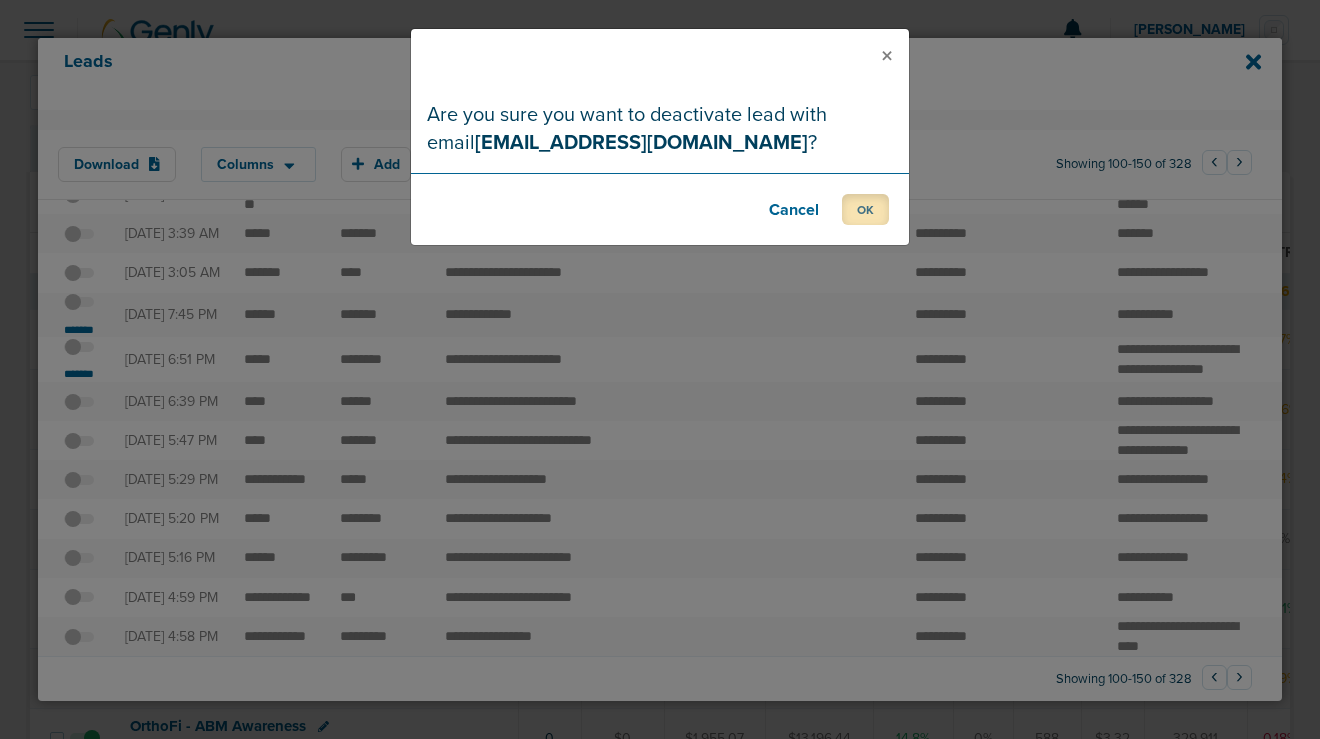 click on "OK" at bounding box center (865, 209) 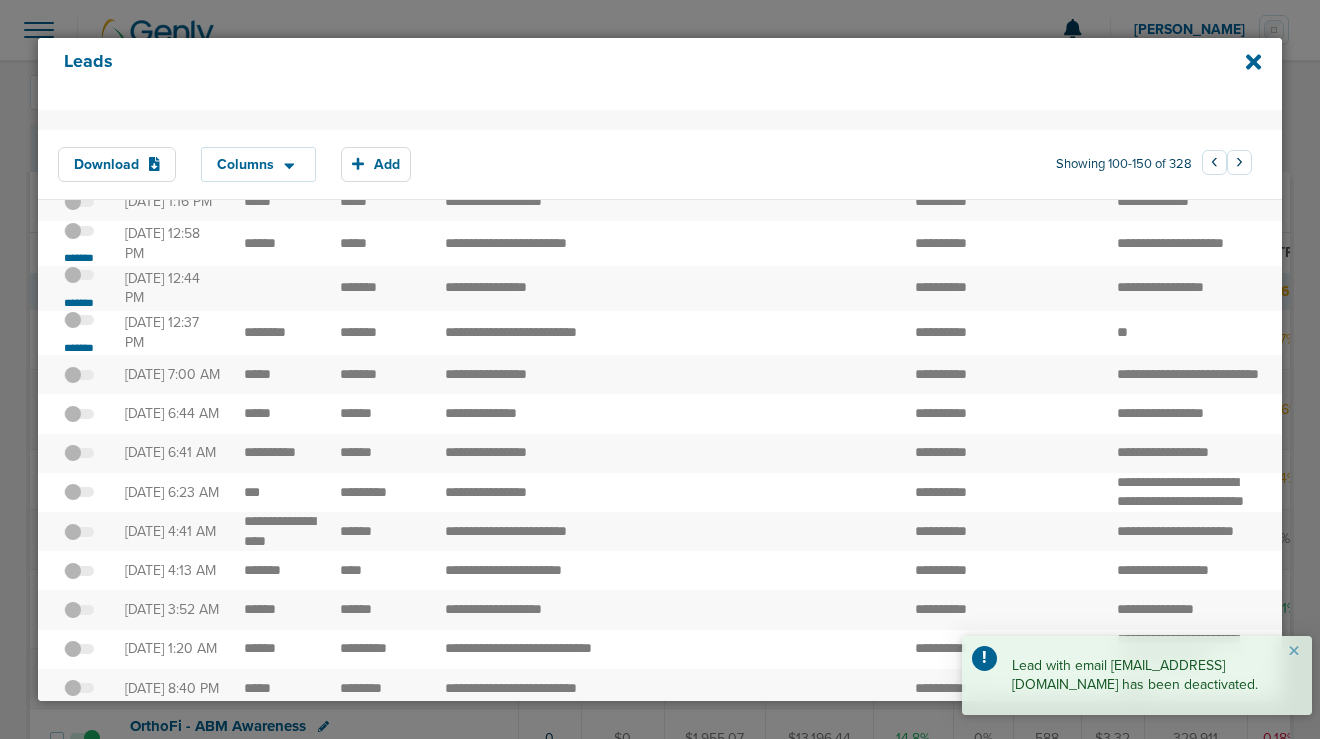 scroll, scrollTop: 0, scrollLeft: 0, axis: both 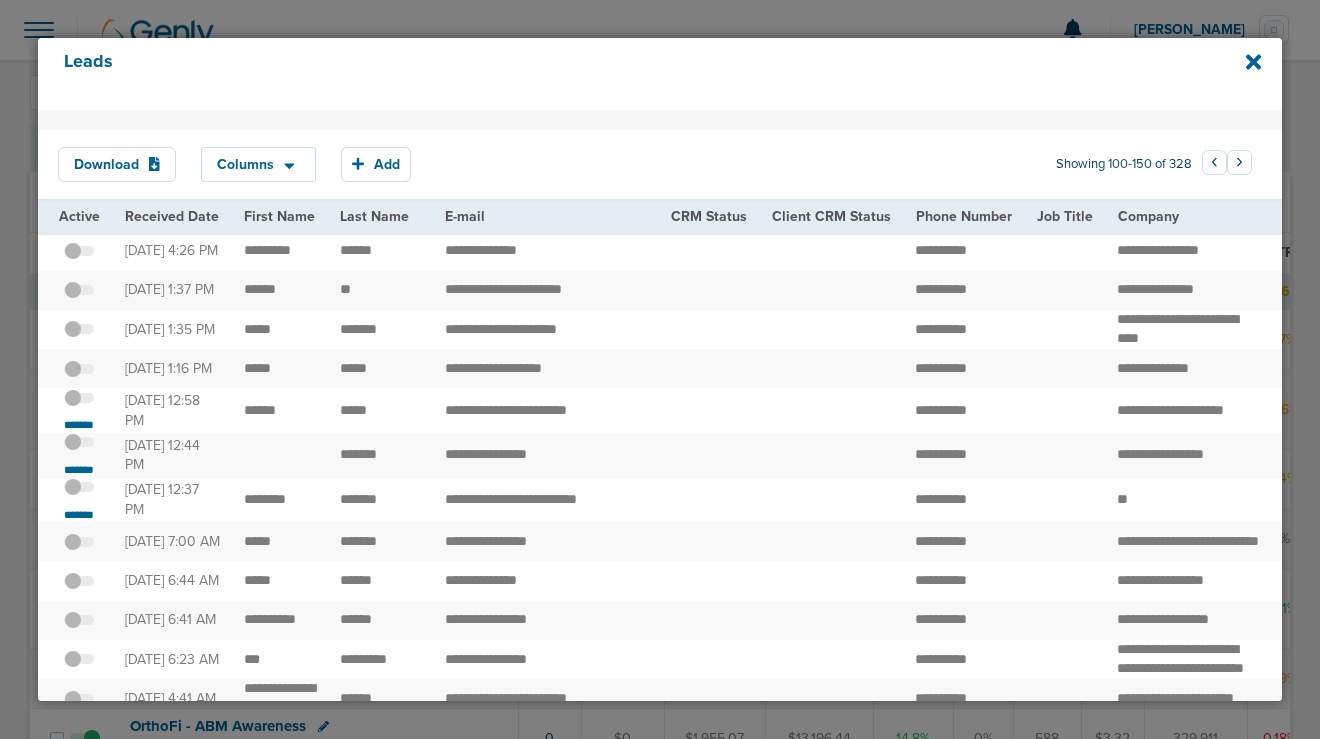 click at bounding box center [79, 408] 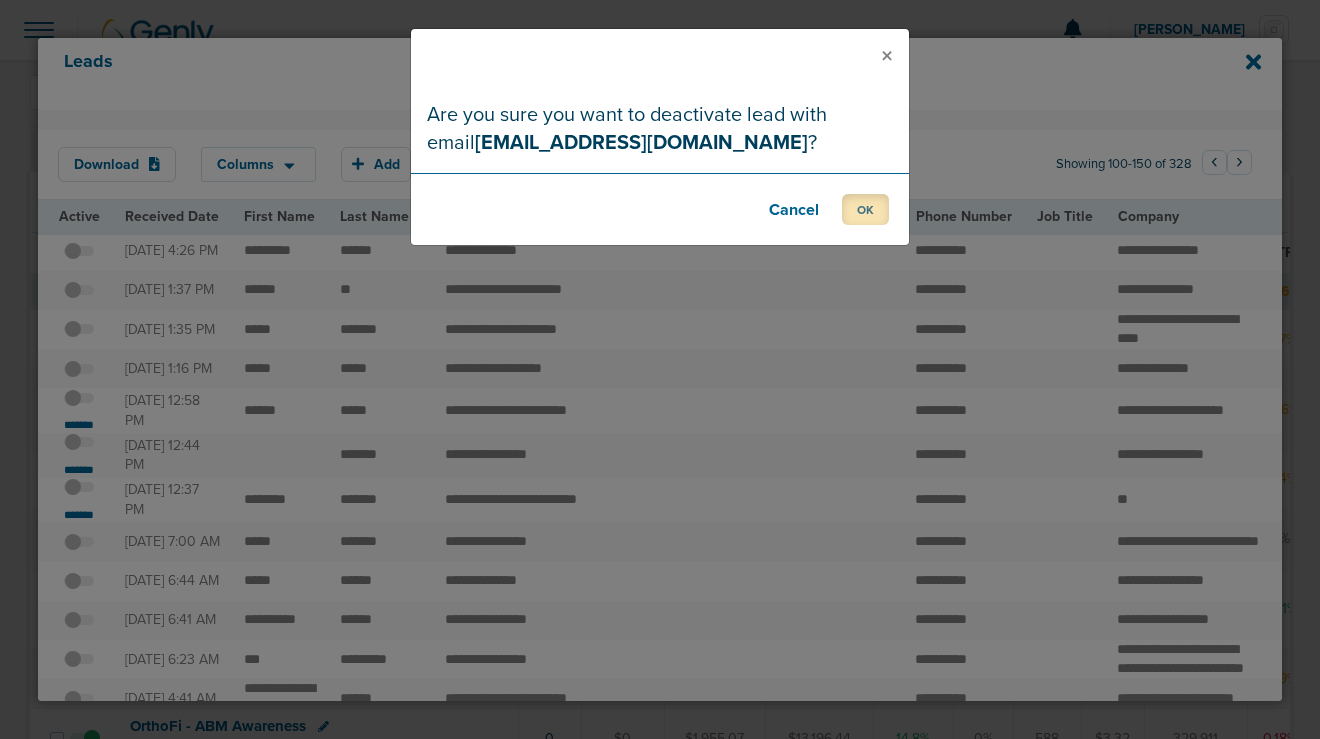 click on "OK" at bounding box center [865, 209] 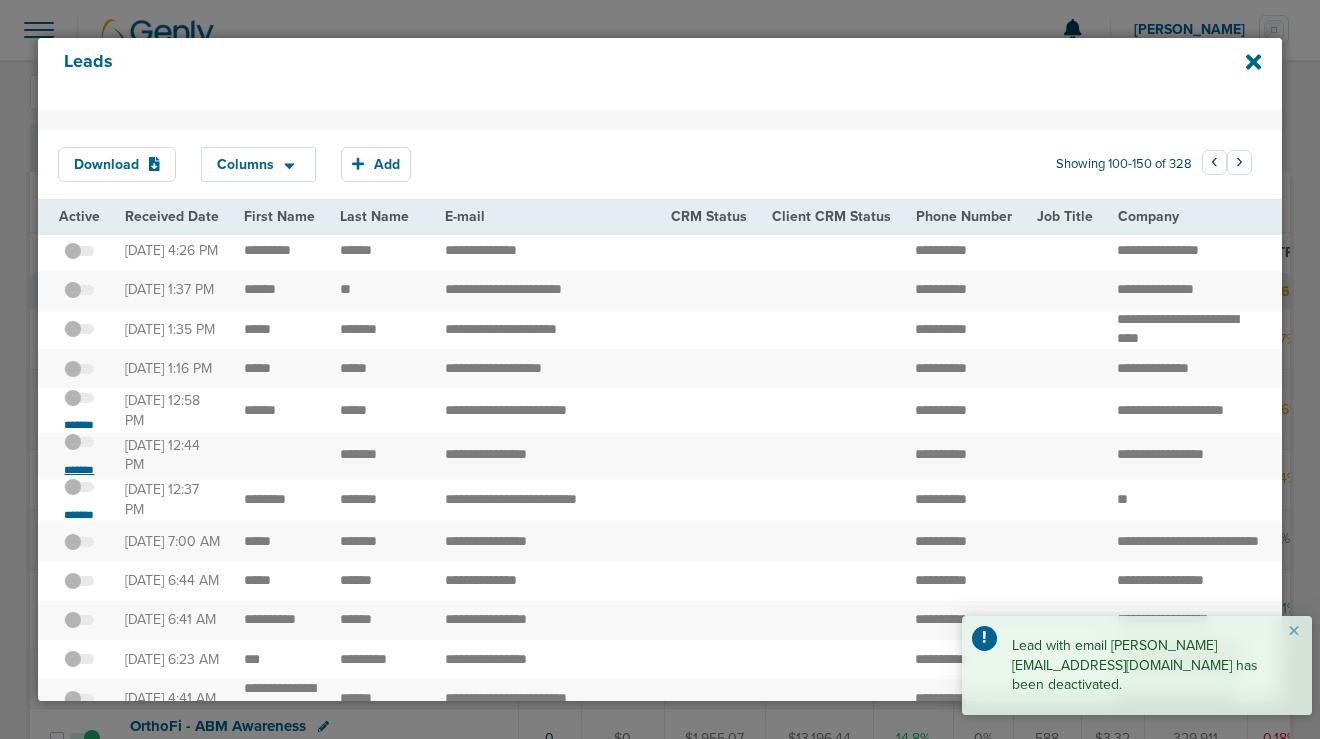 click on "*******" at bounding box center [79, 470] 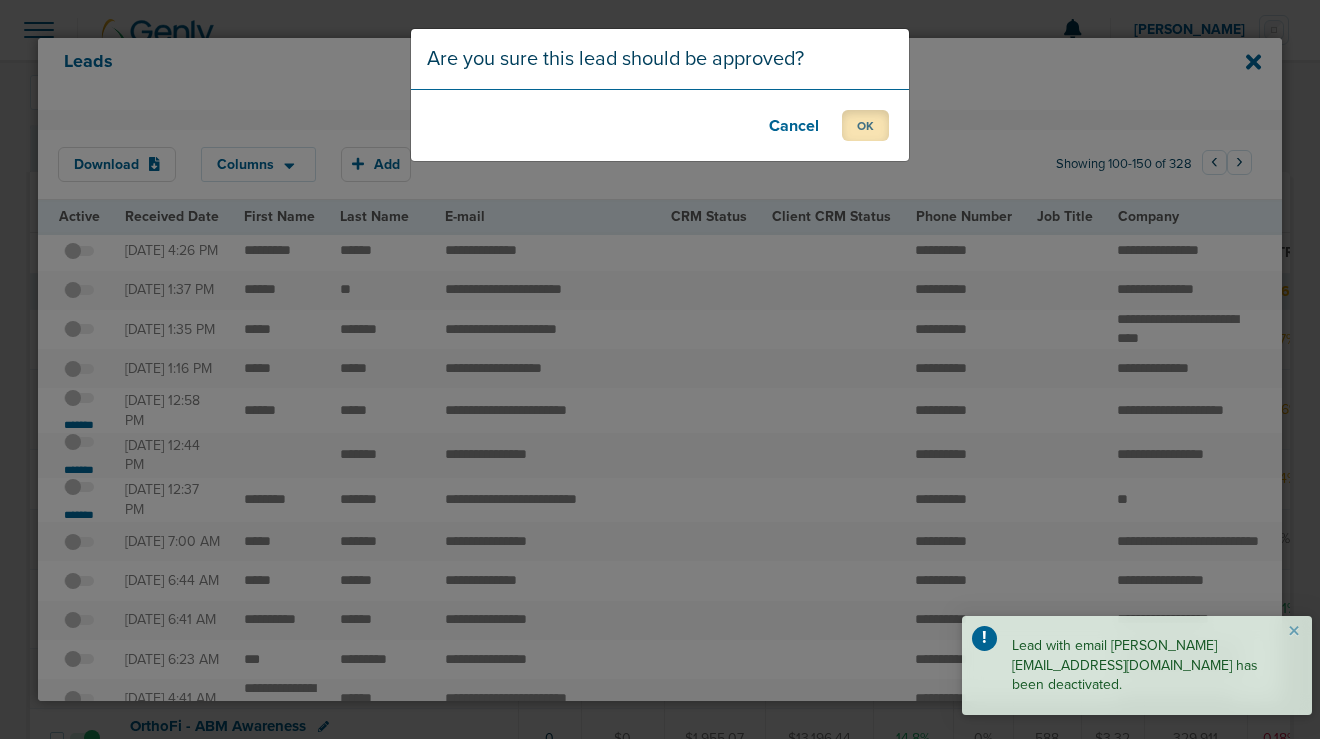 click on "OK" at bounding box center [865, 125] 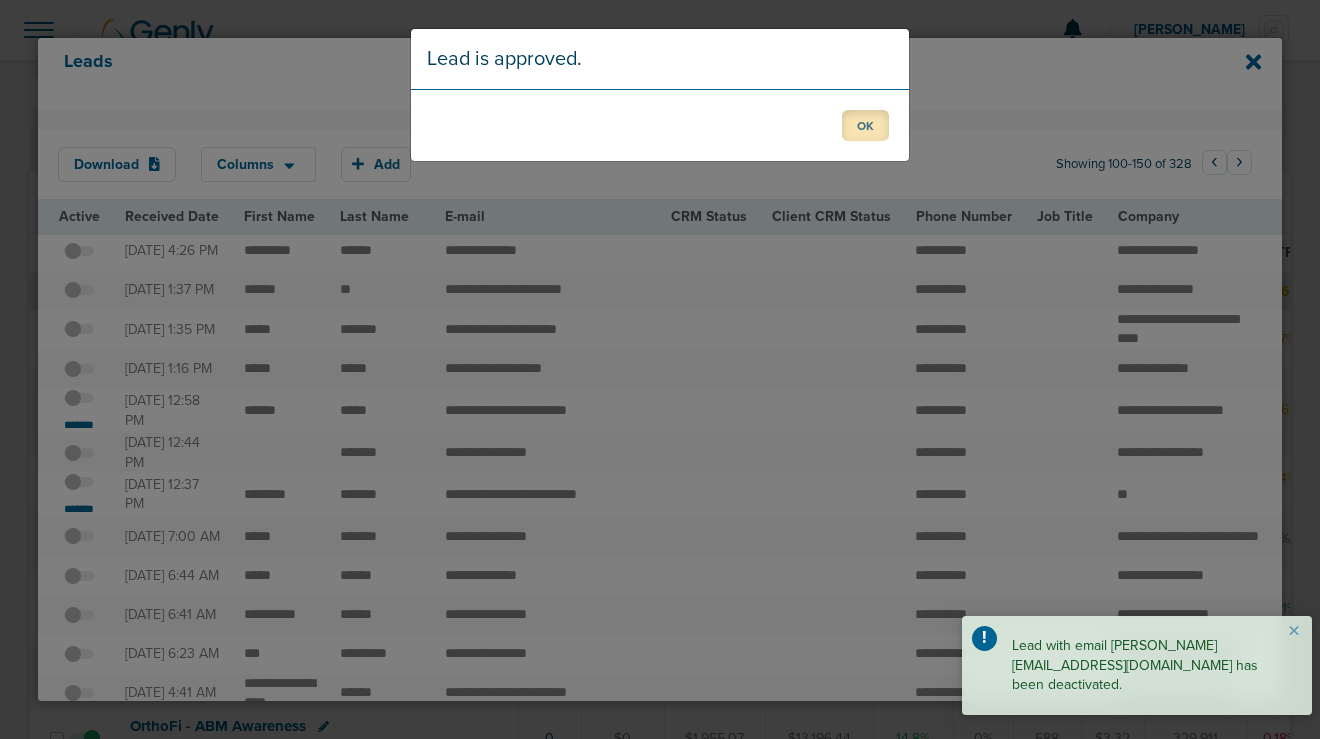 click on "OK" at bounding box center (865, 125) 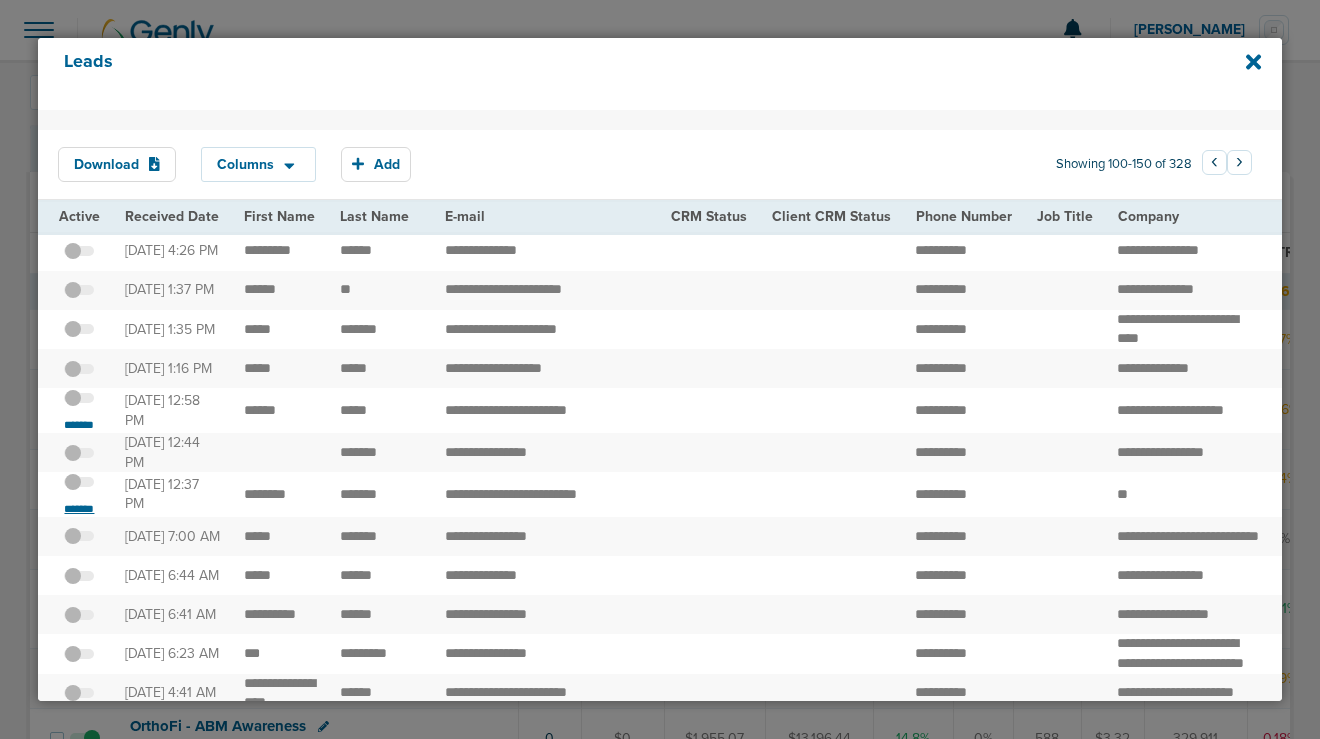click on "*******" at bounding box center (79, 509) 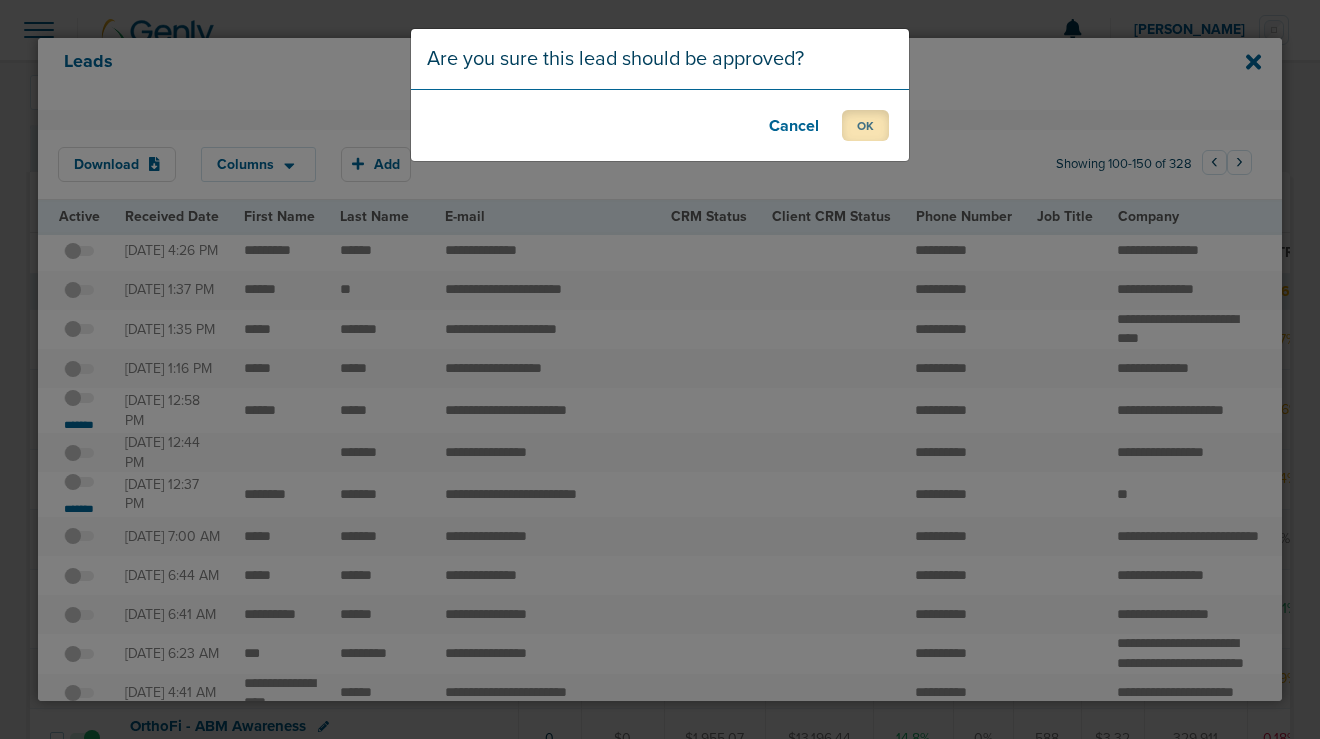 click on "OK" at bounding box center (865, 125) 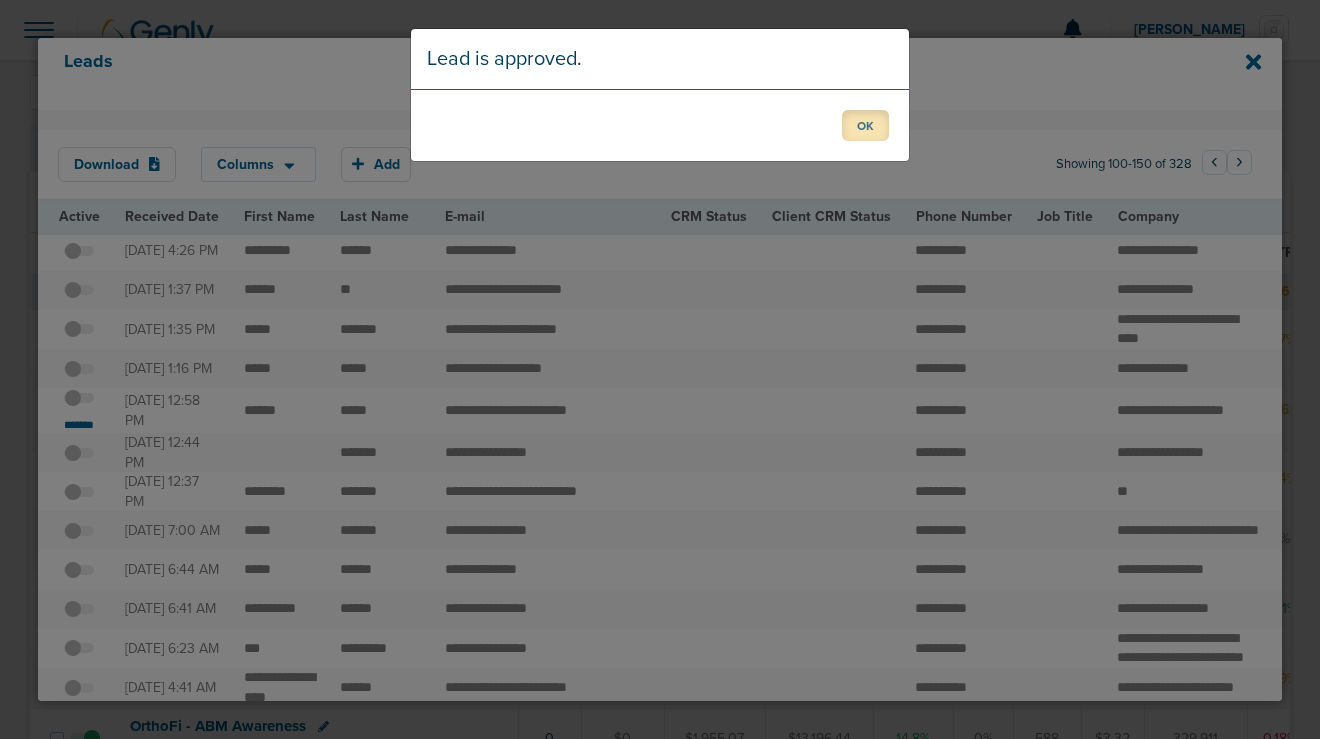 click on "OK" at bounding box center [865, 125] 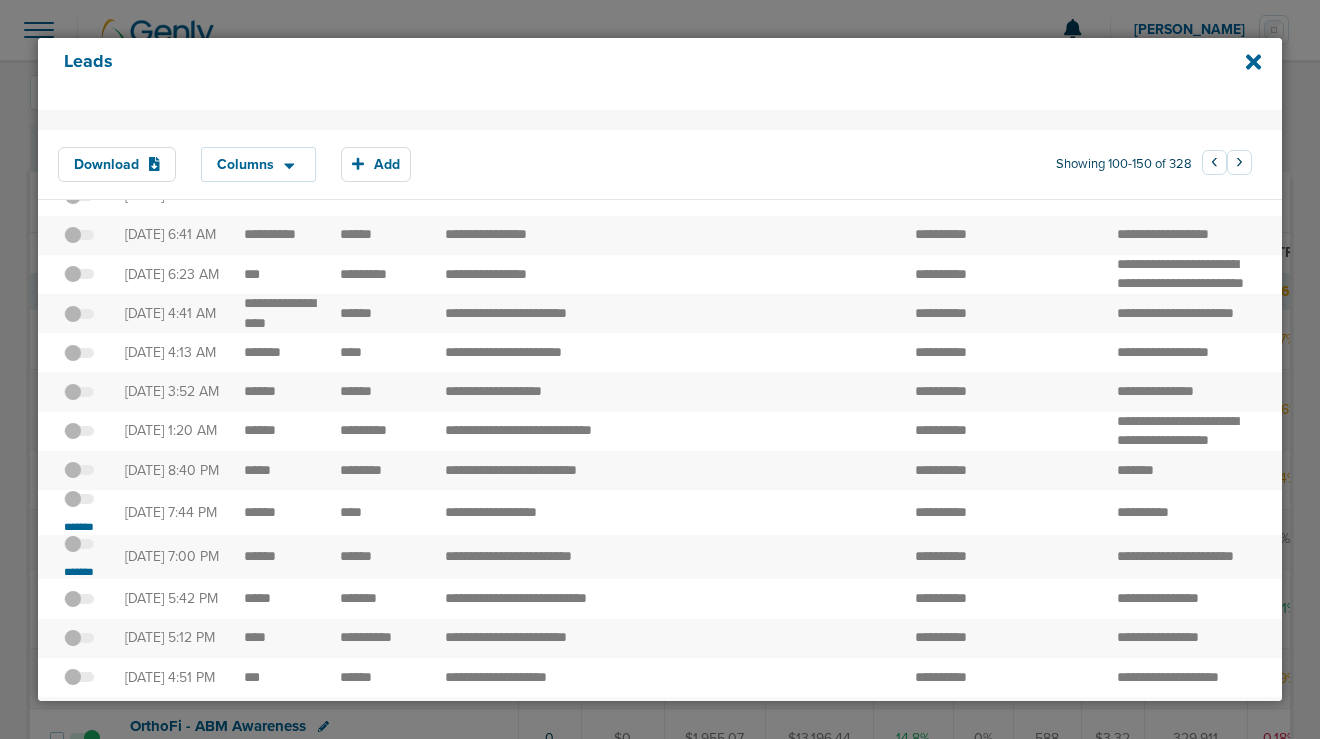 scroll, scrollTop: 691, scrollLeft: 0, axis: vertical 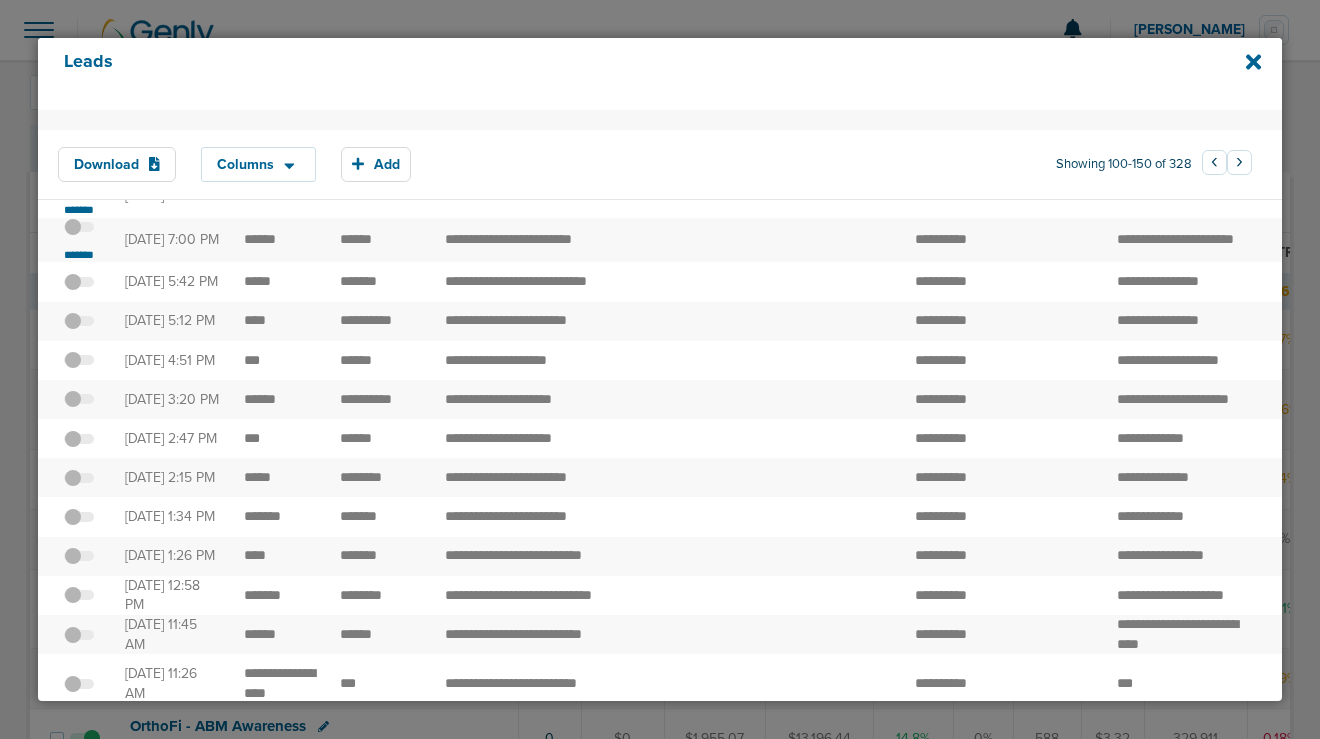 click at bounding box center (79, 193) 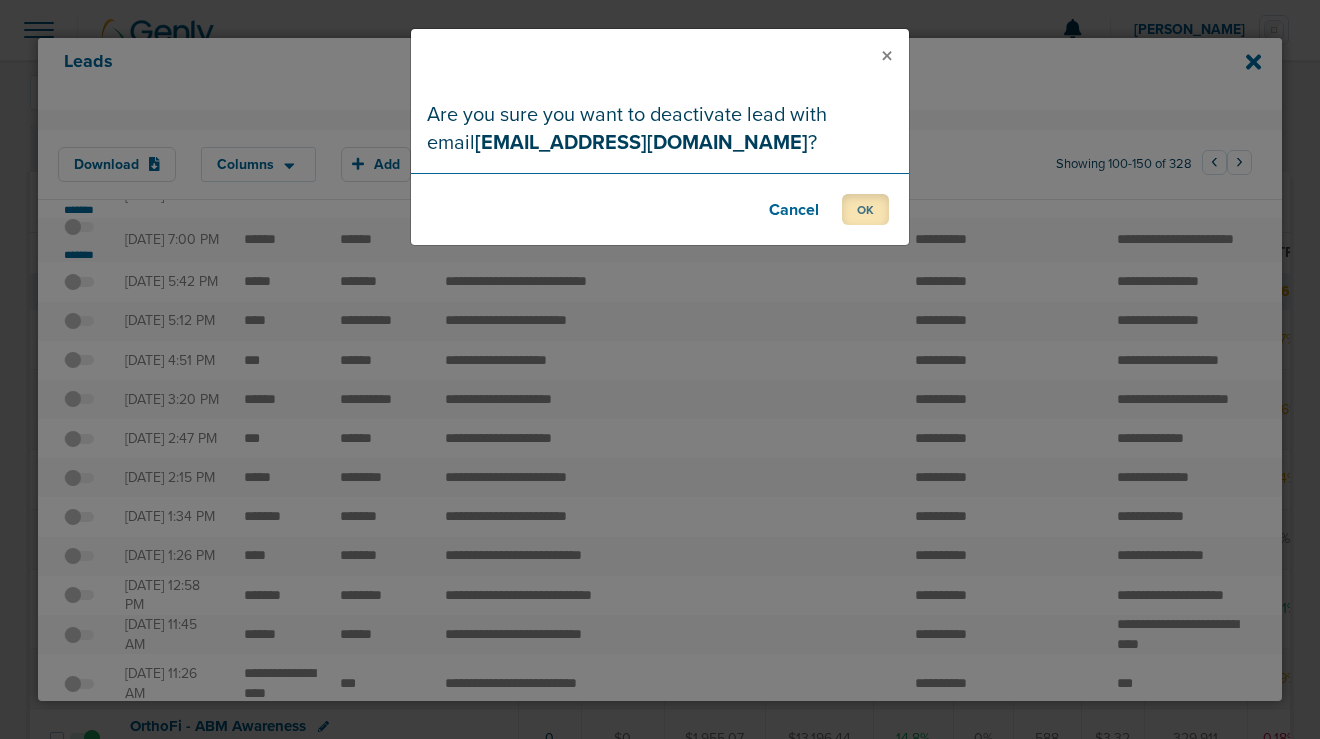 click on "OK" at bounding box center (865, 209) 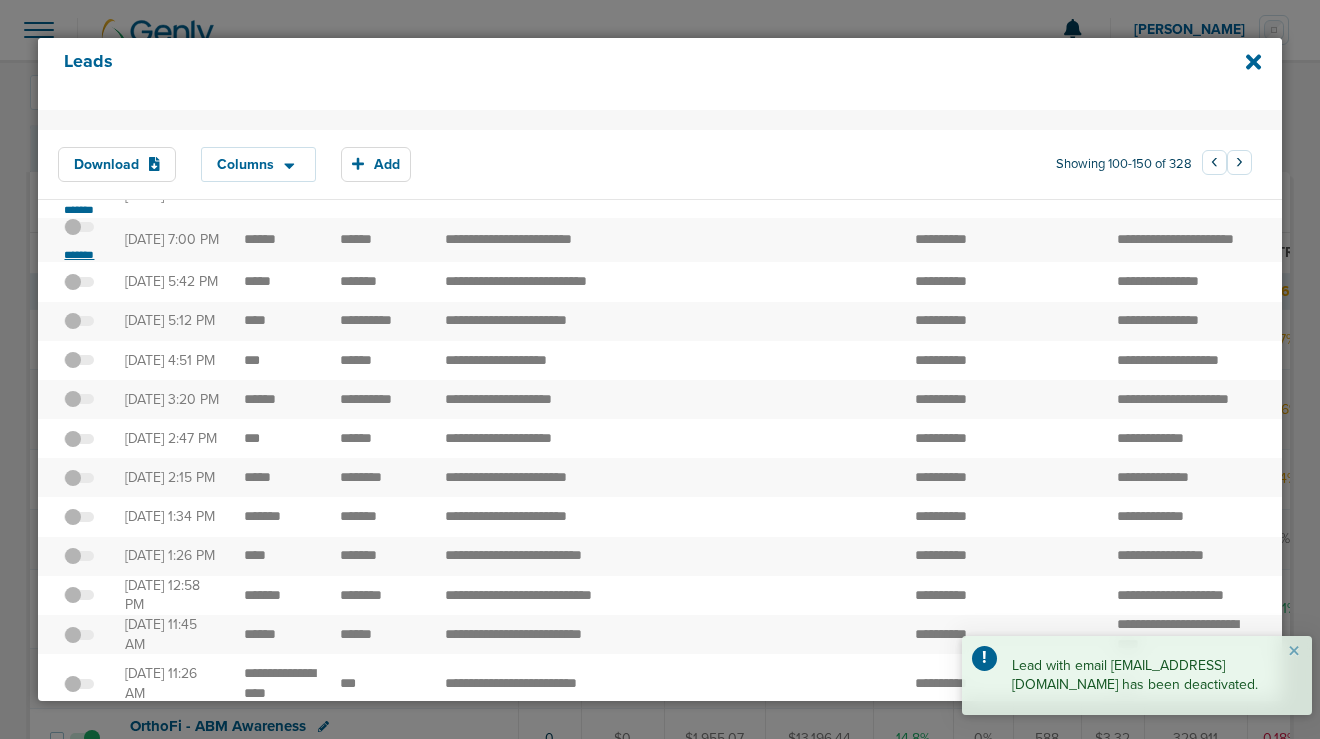 click on "*******" at bounding box center (79, 255) 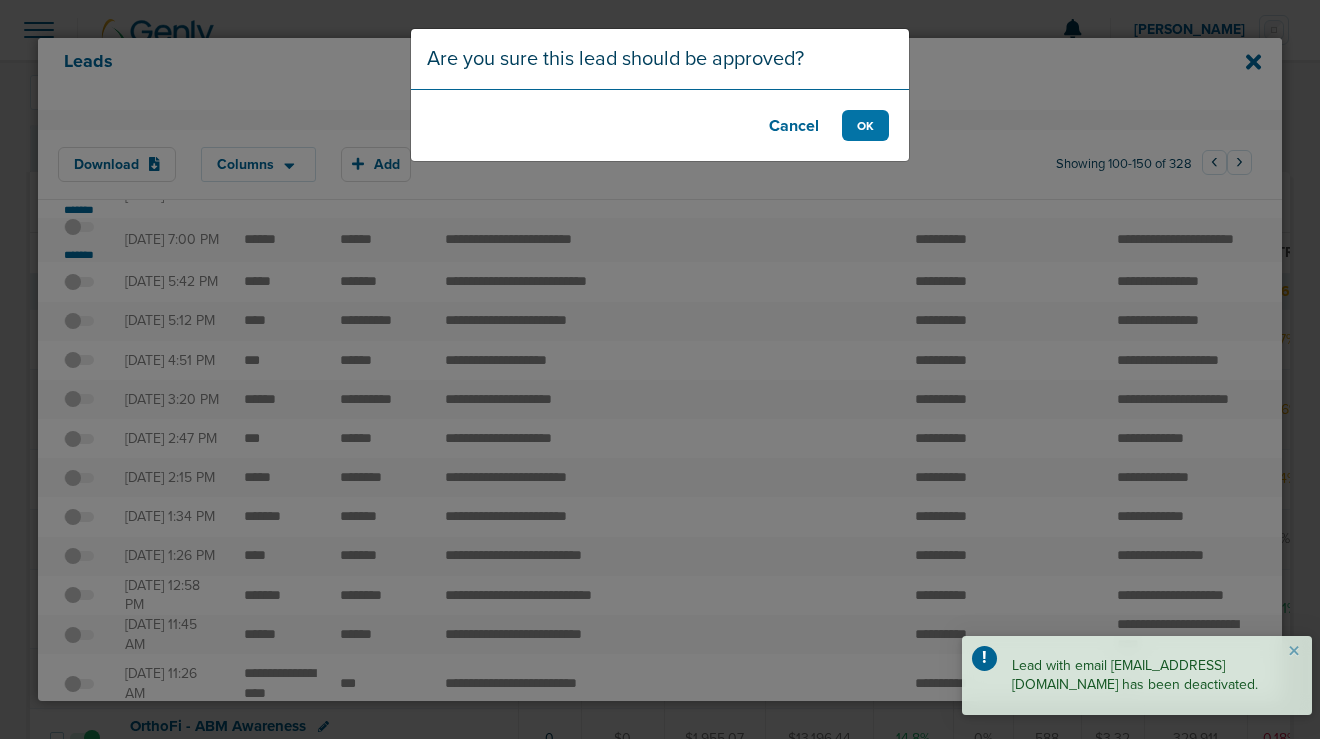 click on "Cancel OK" at bounding box center (660, 125) 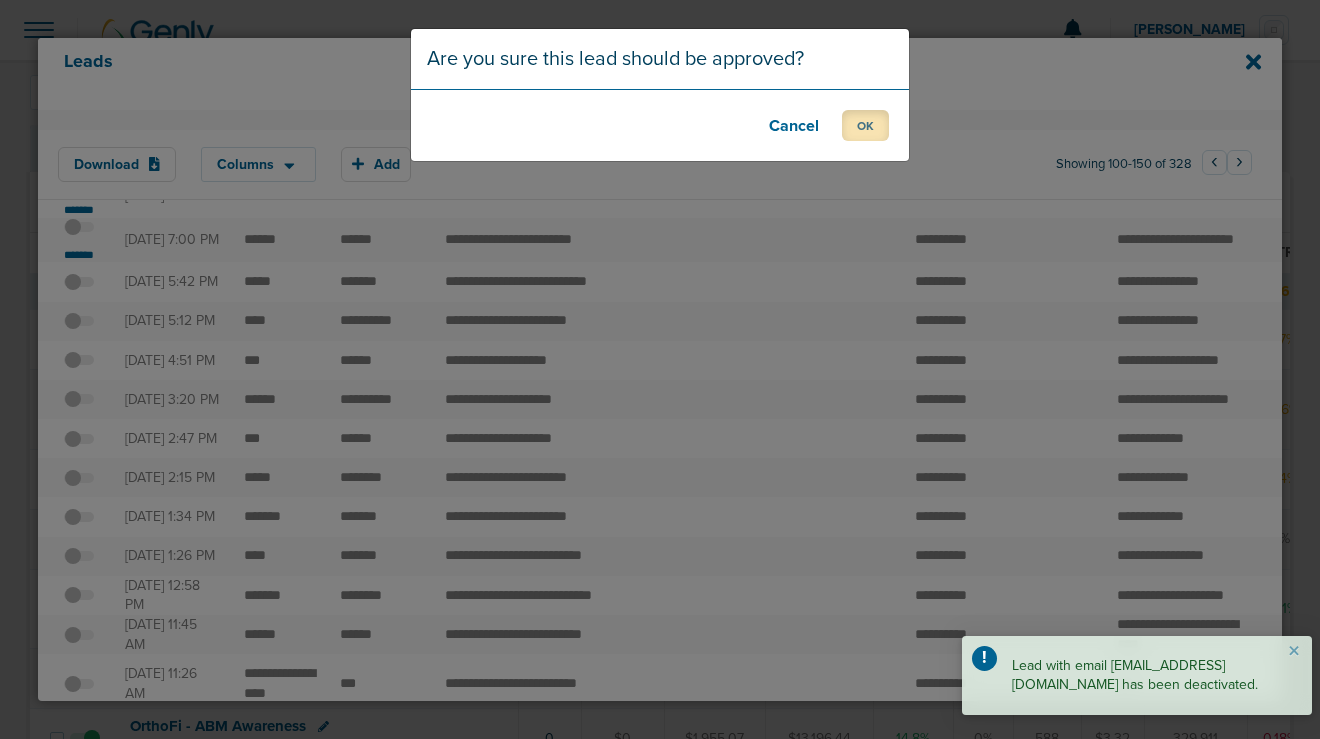 click on "OK" at bounding box center [865, 125] 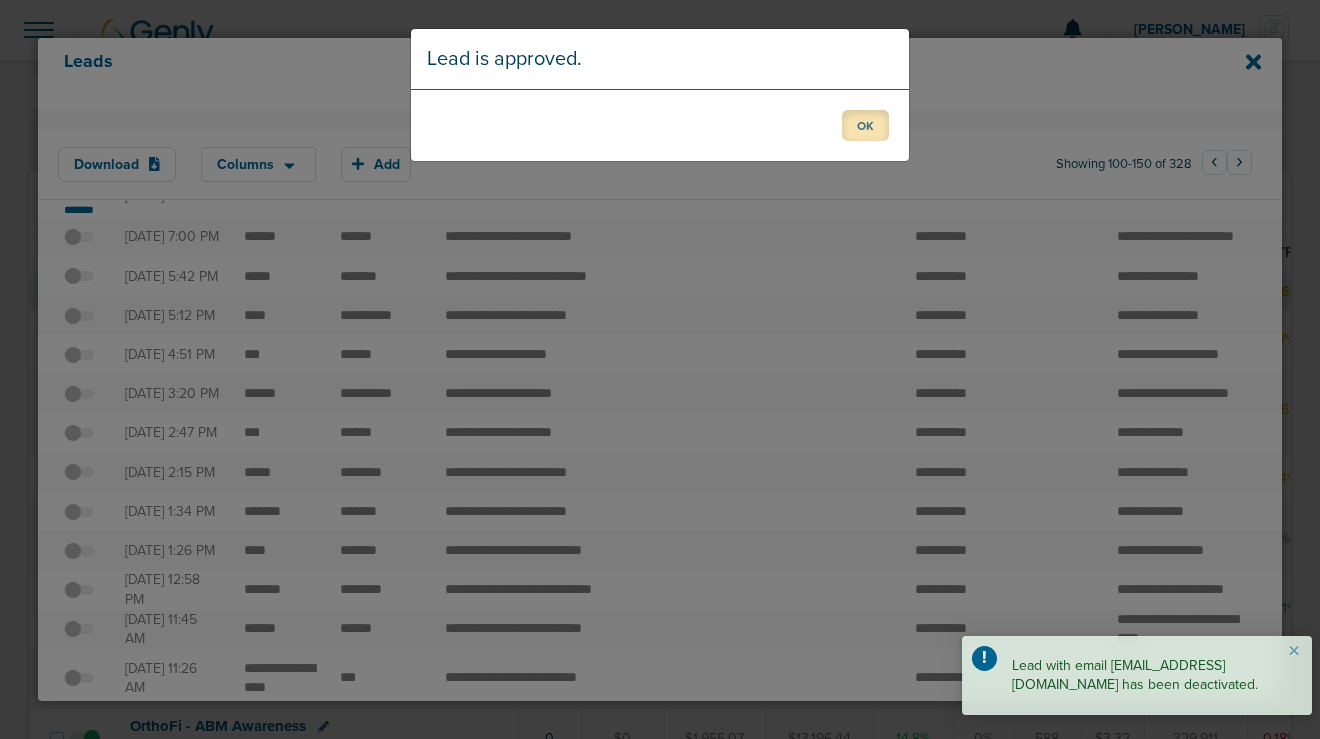 click on "OK" at bounding box center (865, 125) 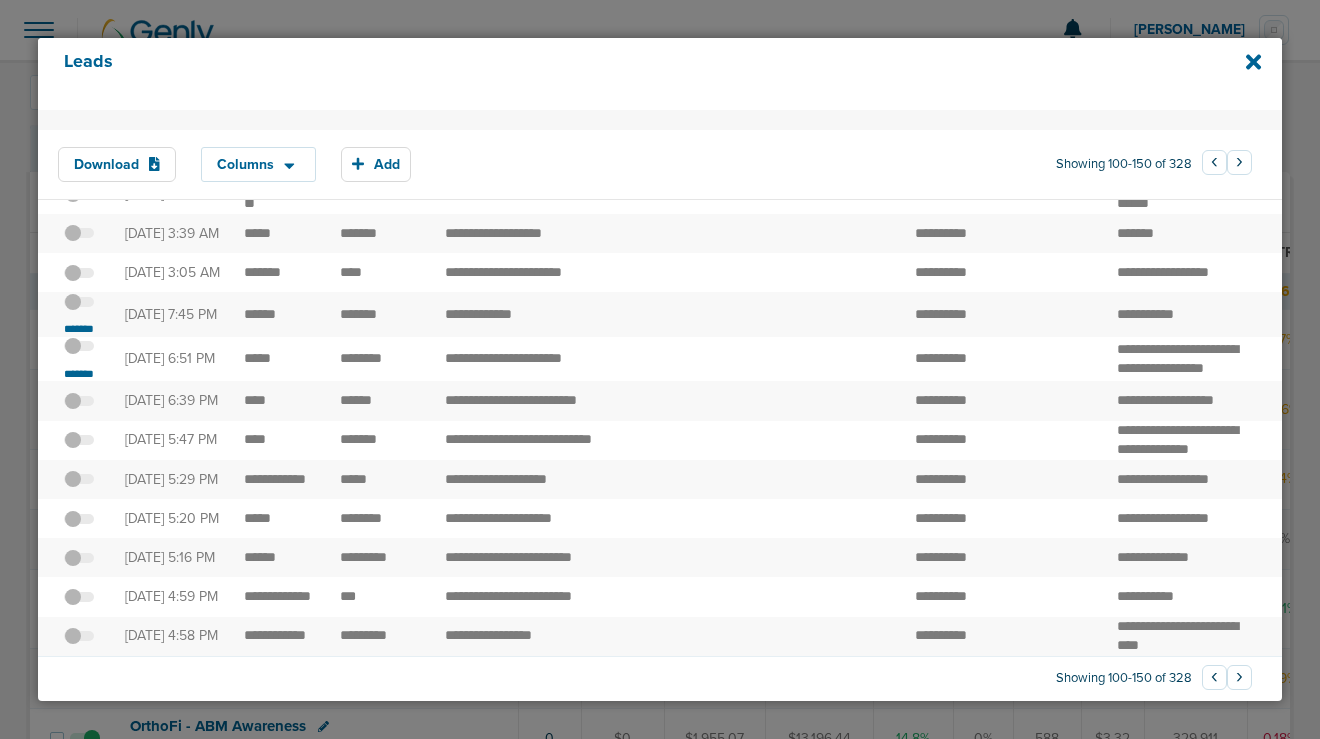 scroll, scrollTop: 2030, scrollLeft: 0, axis: vertical 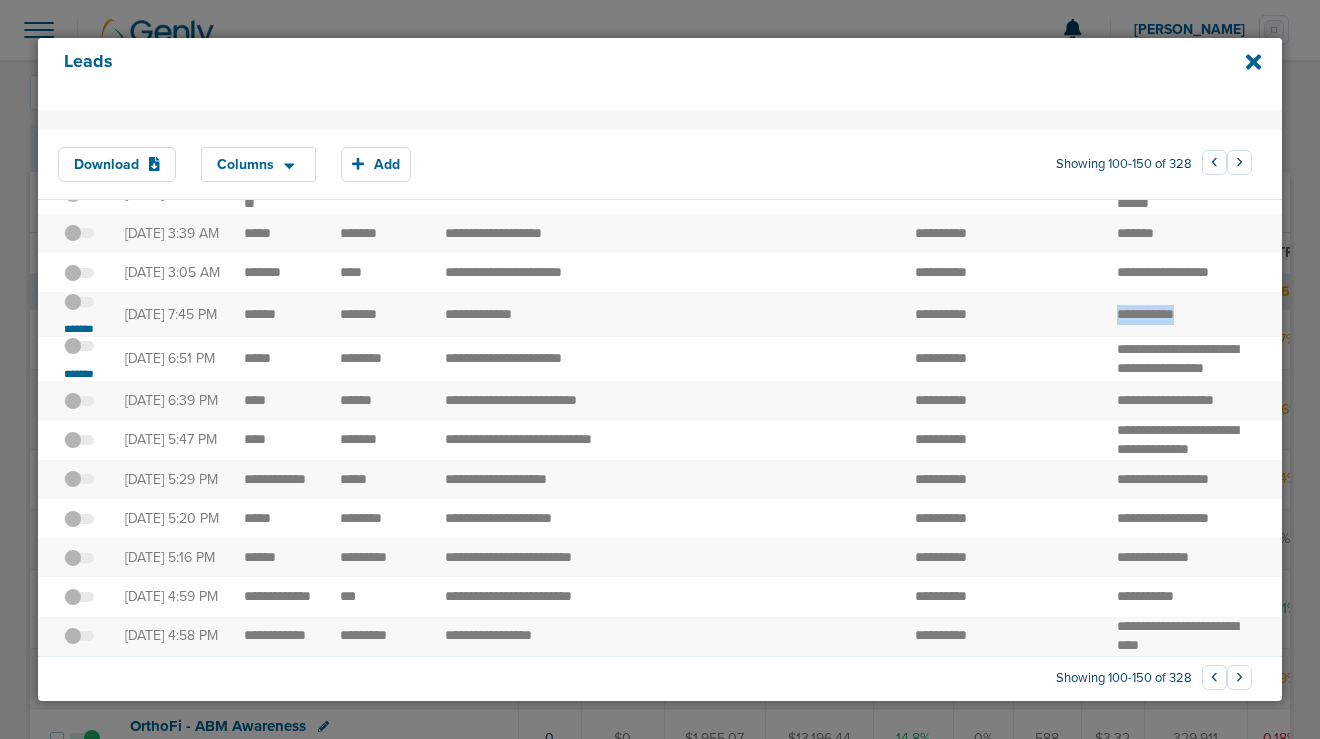 drag, startPoint x: 1195, startPoint y: 356, endPoint x: 1095, endPoint y: 360, distance: 100.07997 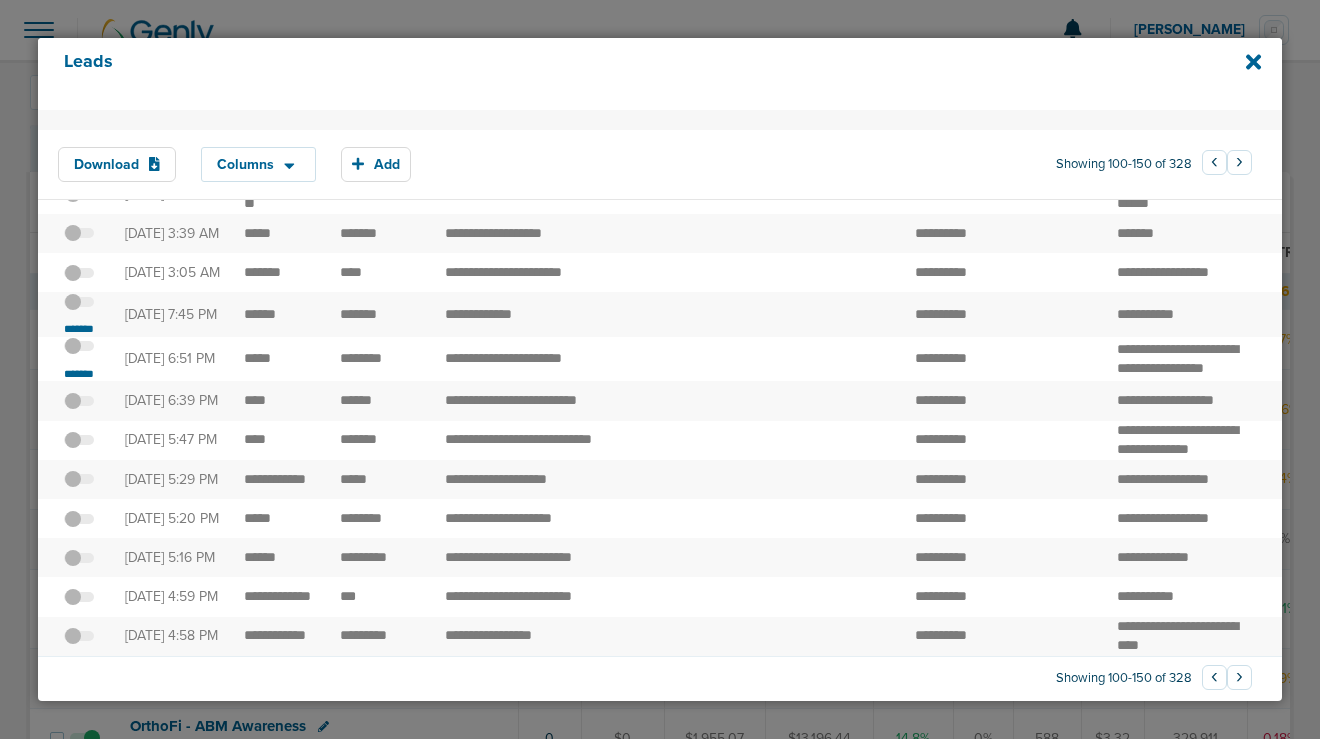 click at bounding box center (79, 312) 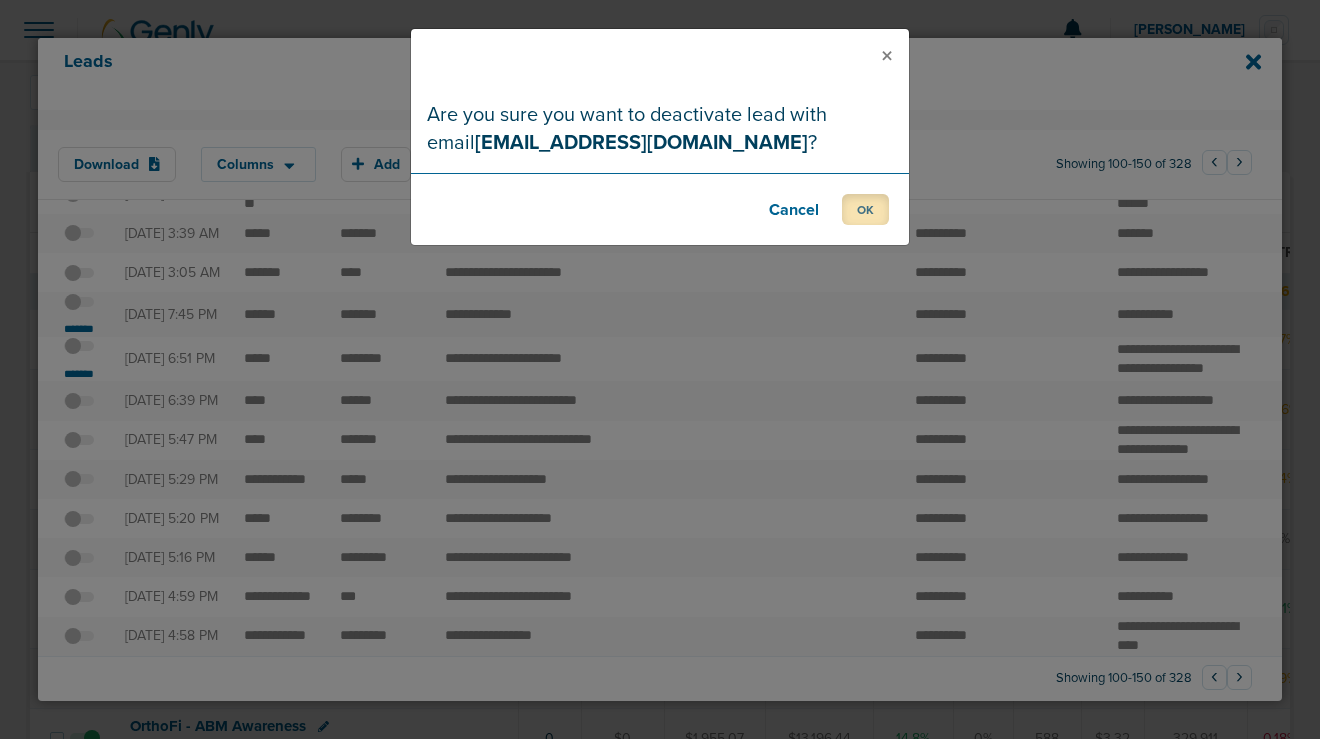 click on "OK" at bounding box center [865, 209] 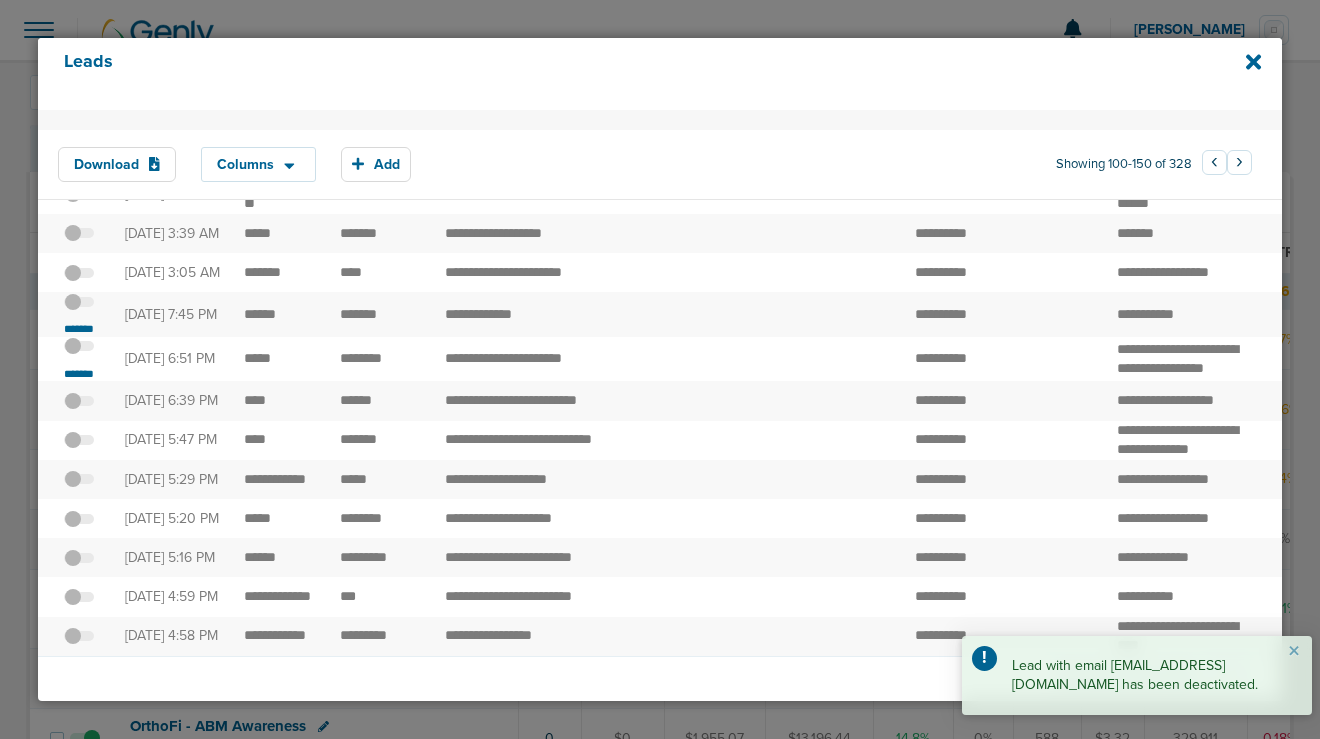 scroll, scrollTop: 2195, scrollLeft: 0, axis: vertical 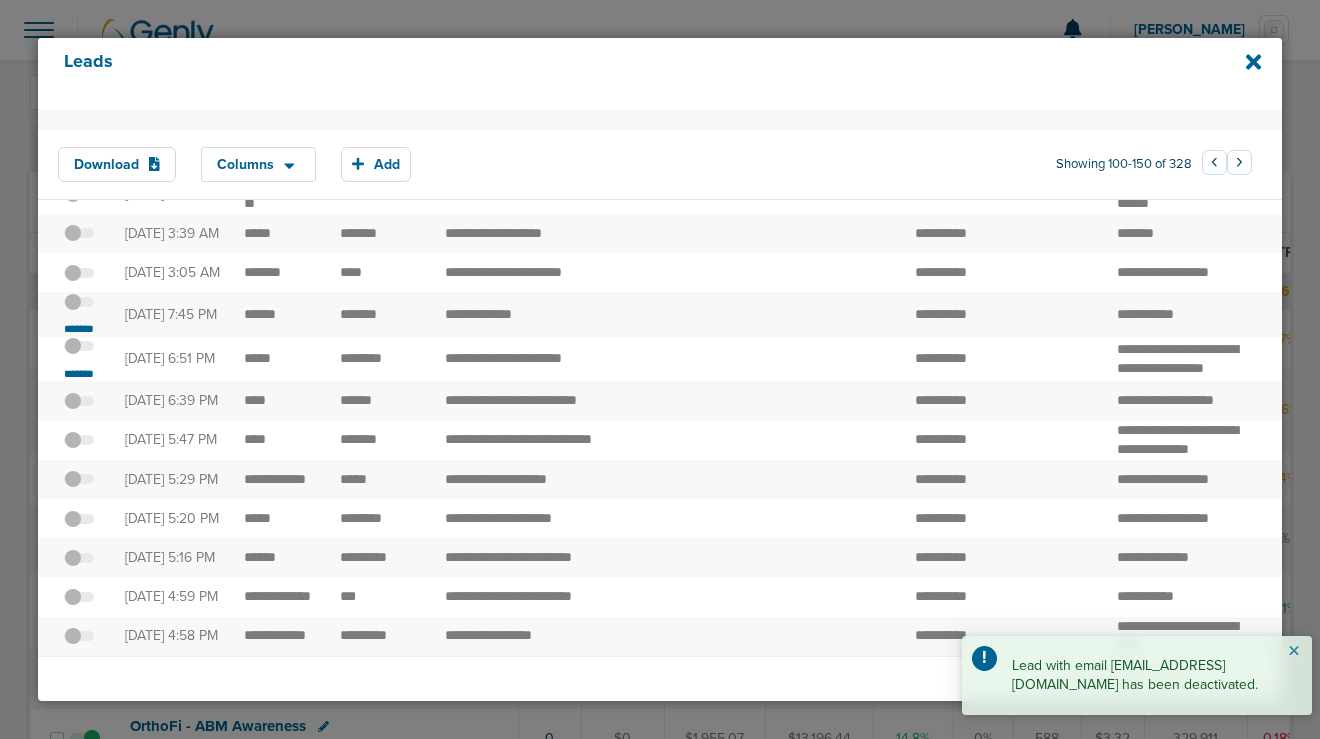 click on "×" at bounding box center [1294, 652] 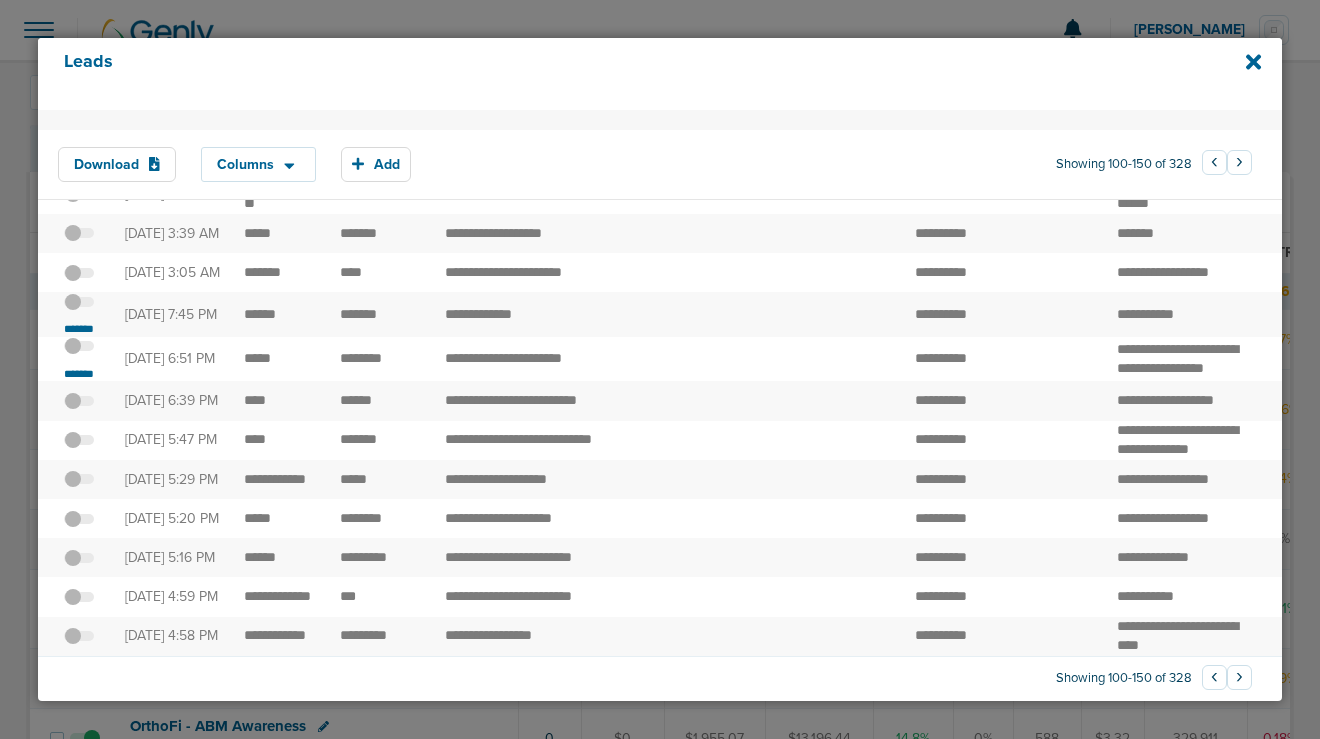click on "›" at bounding box center [1239, 677] 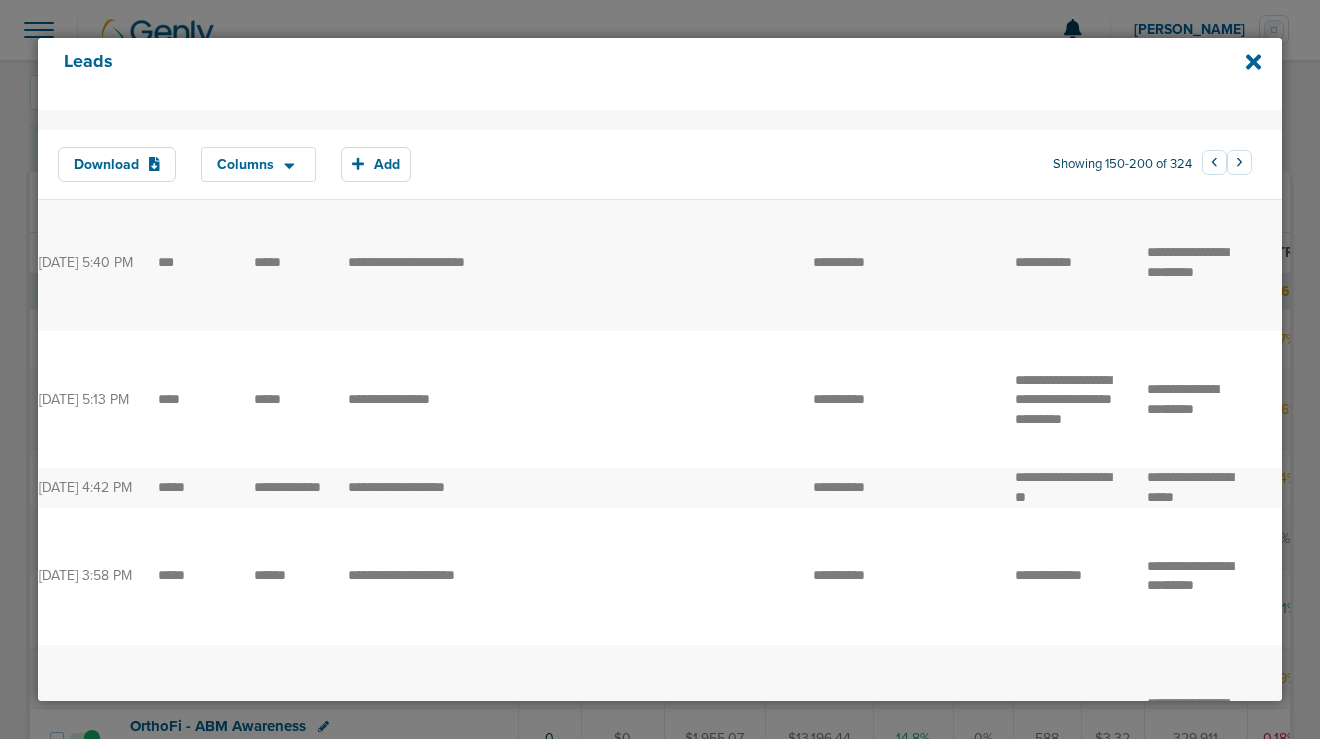 scroll, scrollTop: 0, scrollLeft: 0, axis: both 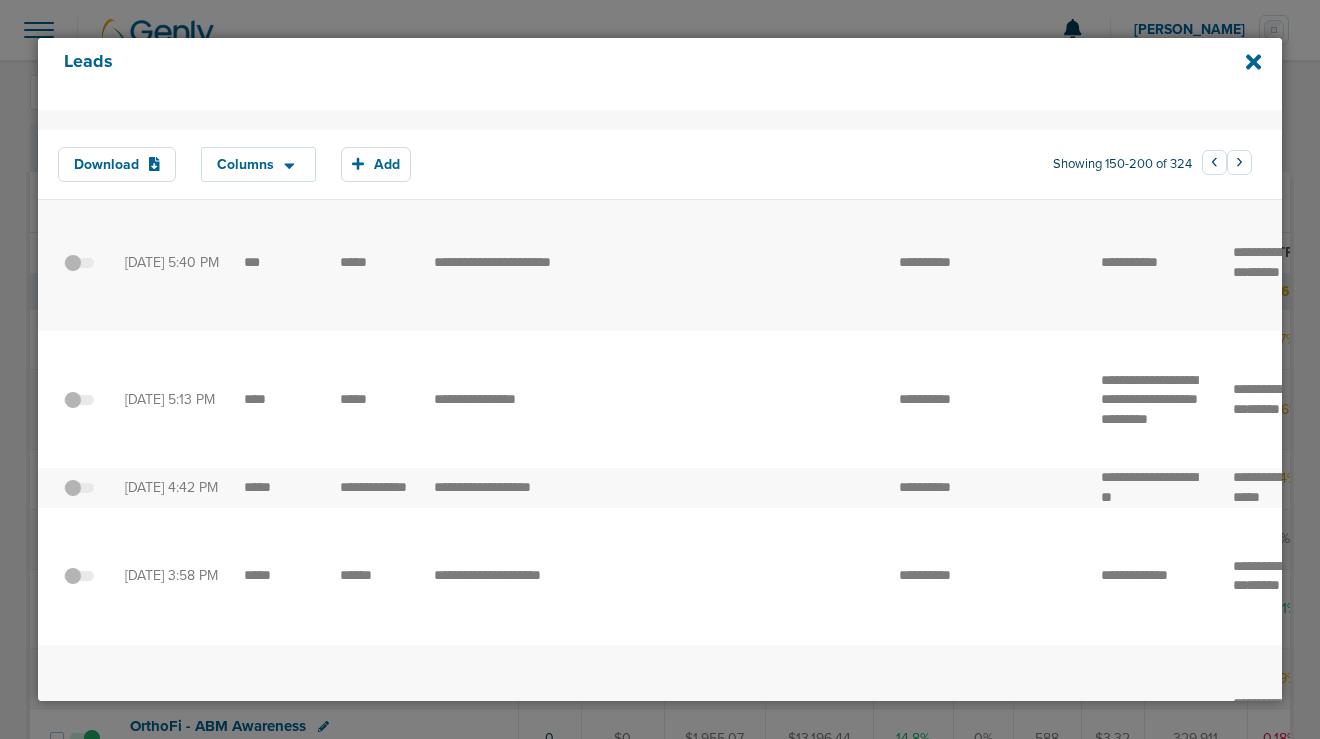 click on "*******" at bounding box center [79, 147] 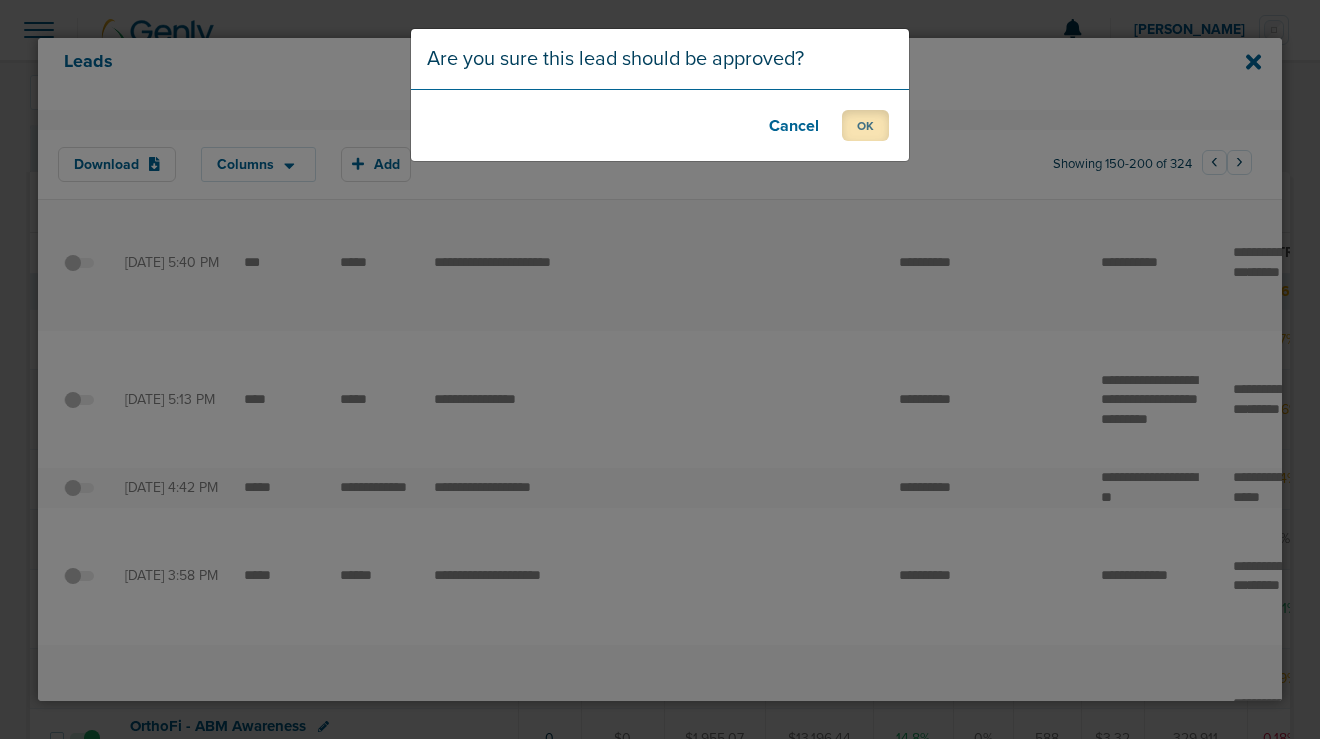 click on "OK" at bounding box center (865, 125) 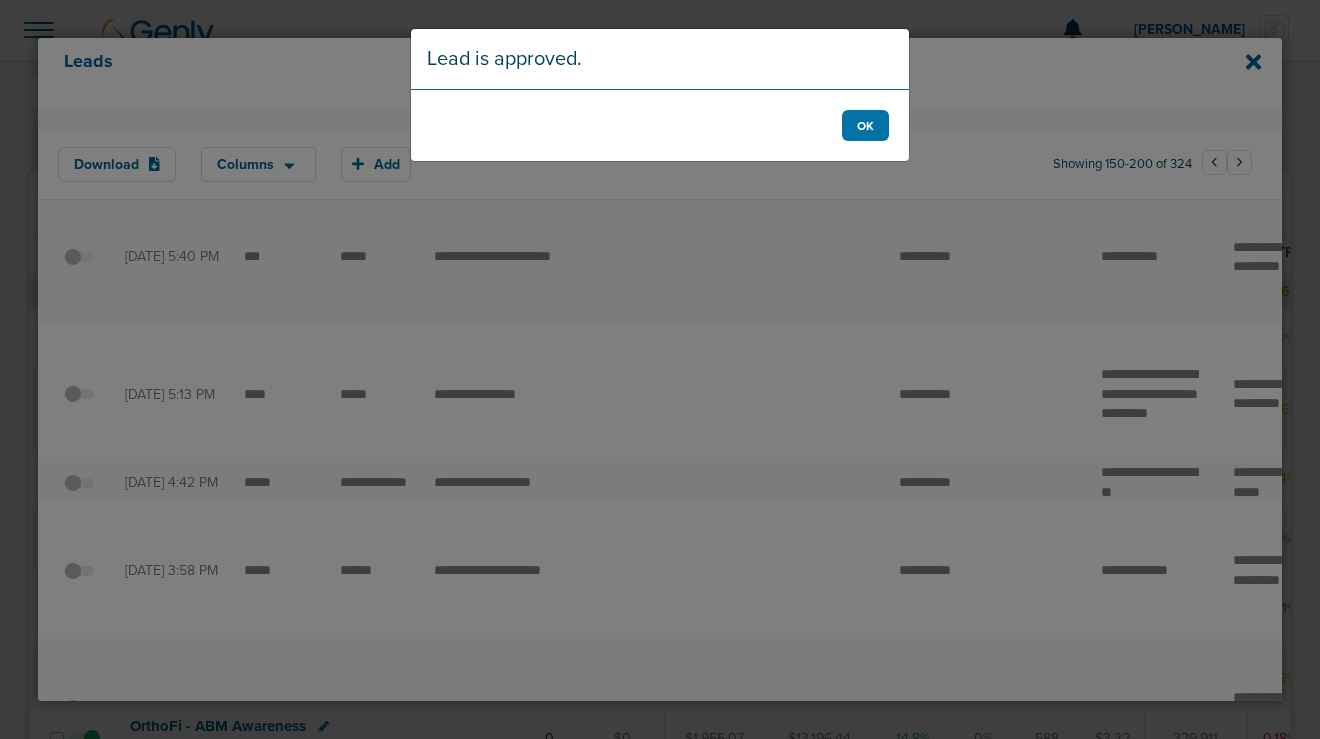 click on "OK" at bounding box center (660, 125) 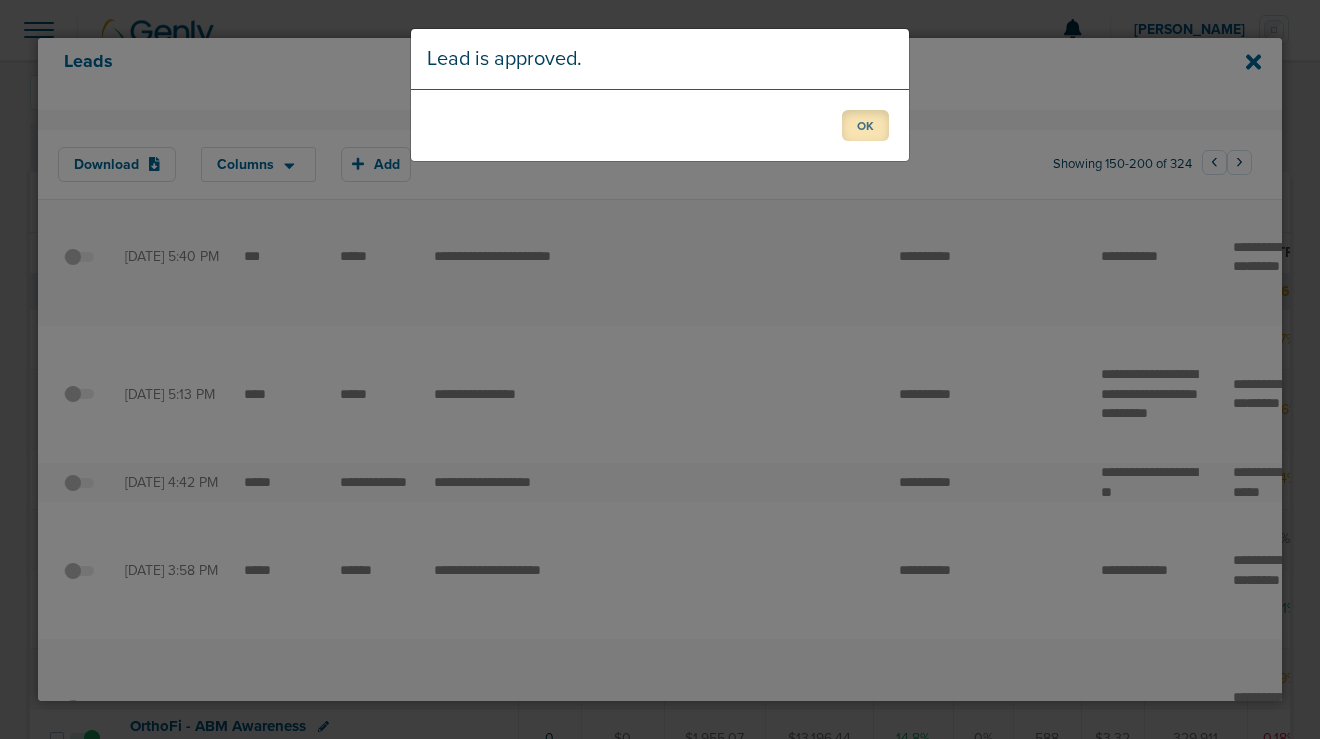 click on "OK" at bounding box center [865, 125] 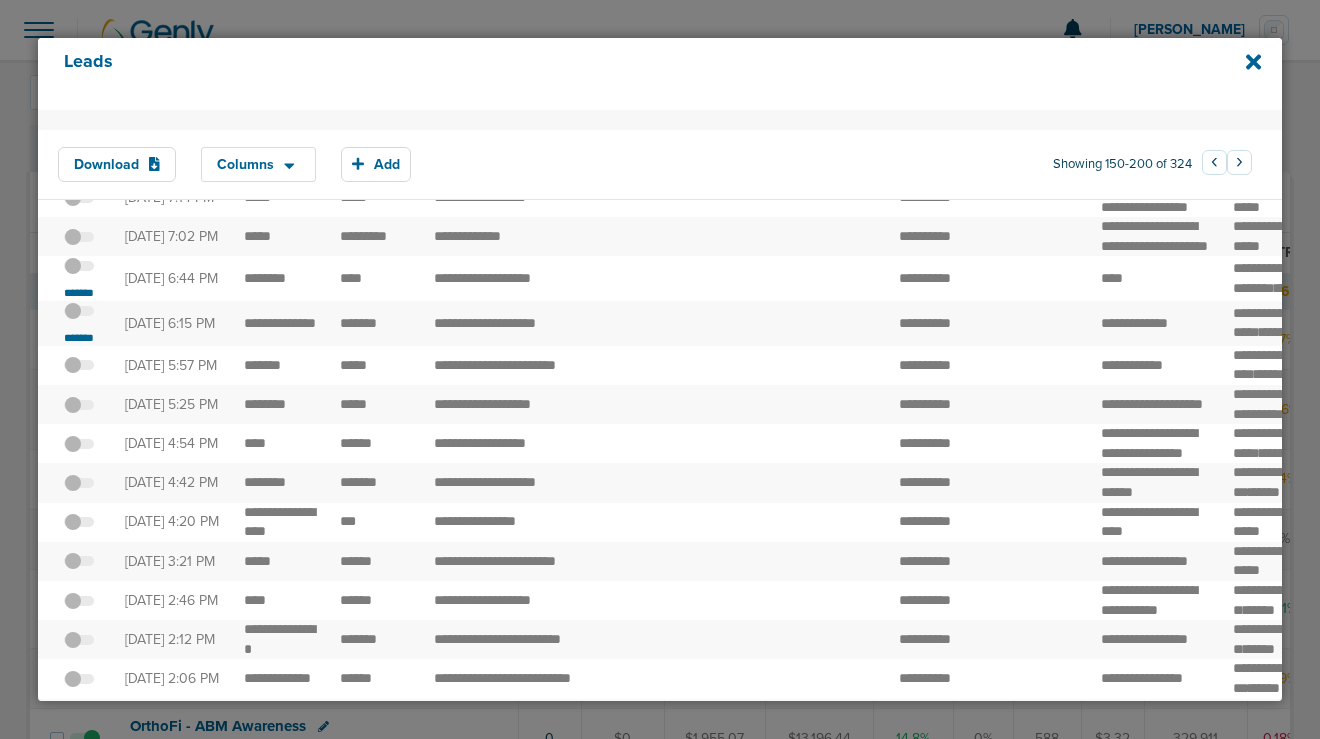 scroll, scrollTop: 293, scrollLeft: 0, axis: vertical 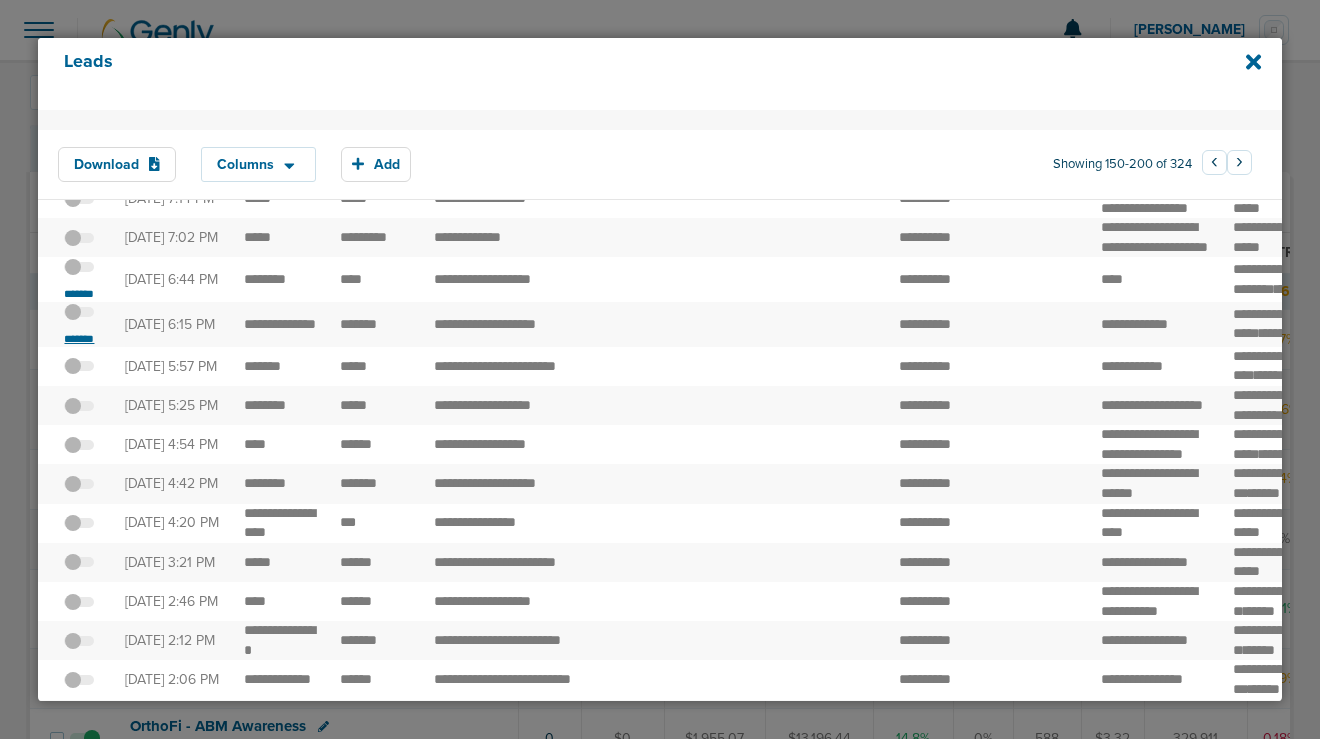 click on "*******" at bounding box center (79, 339) 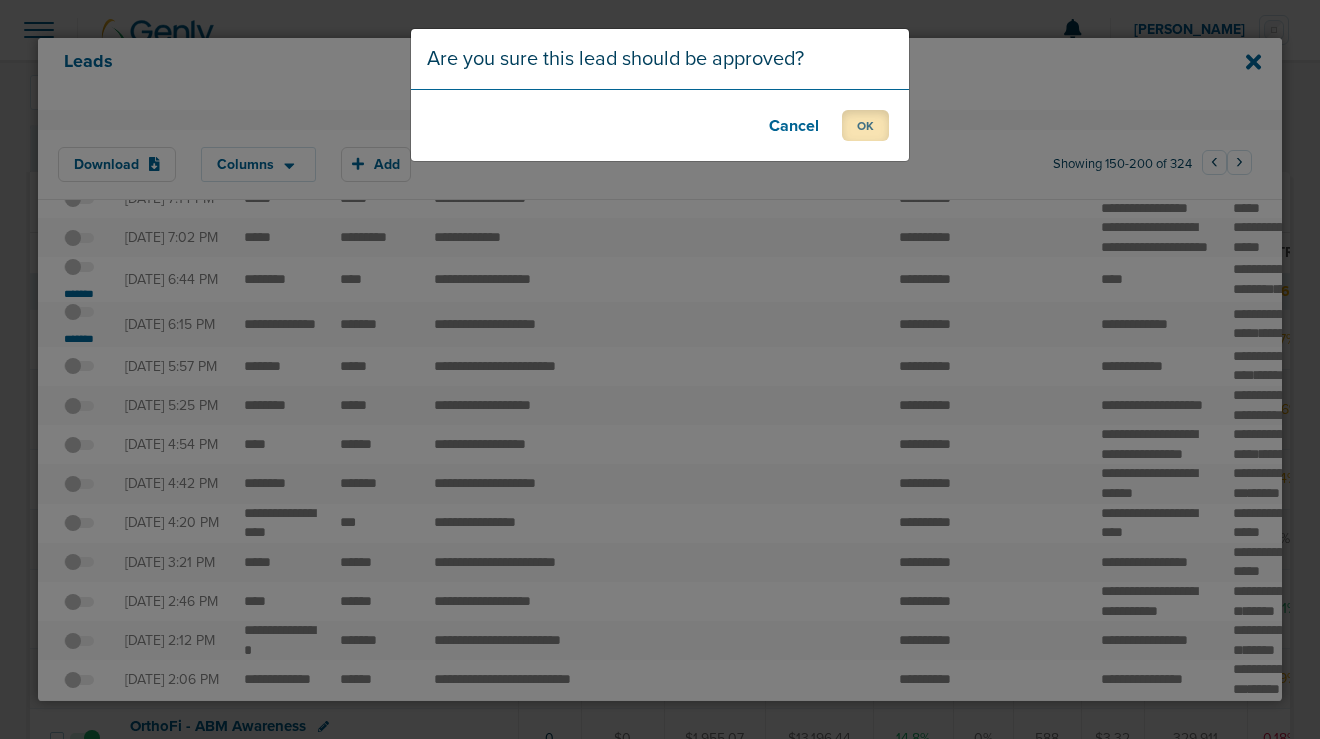 click on "OK" at bounding box center (865, 125) 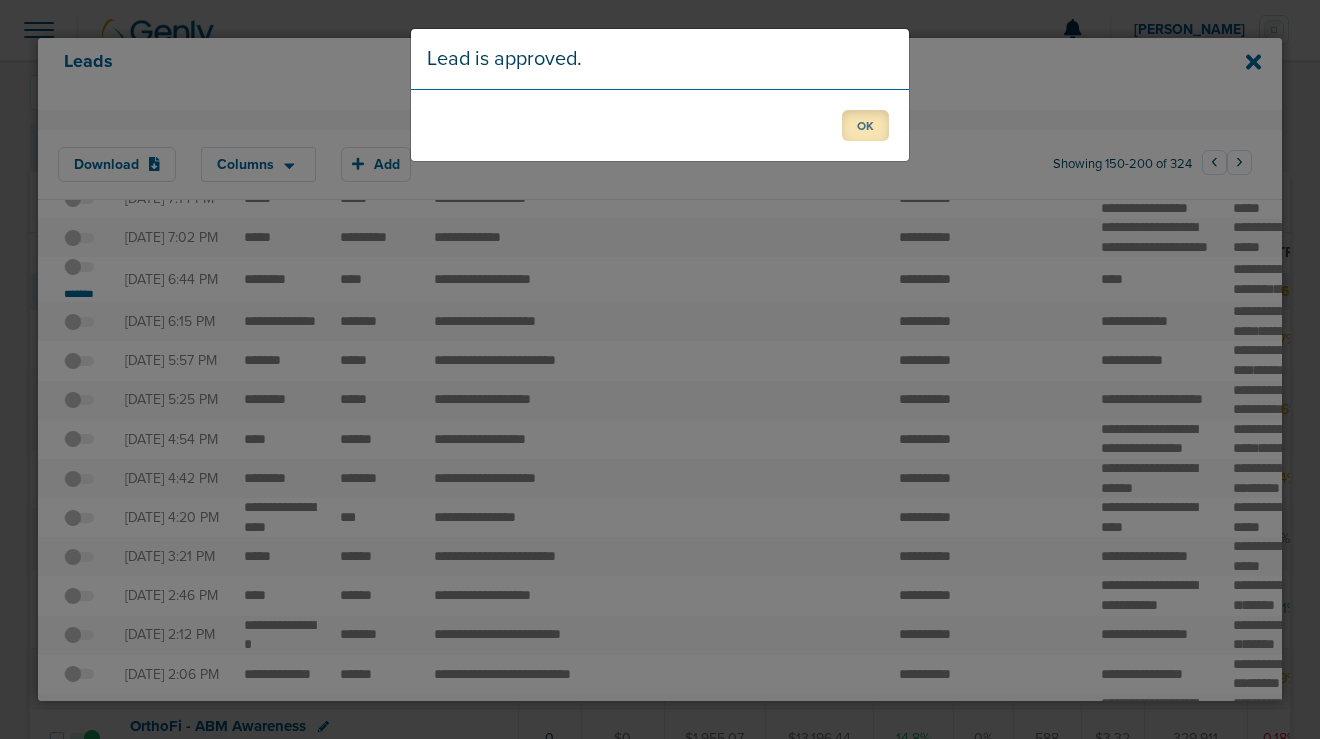 click on "OK" at bounding box center (865, 125) 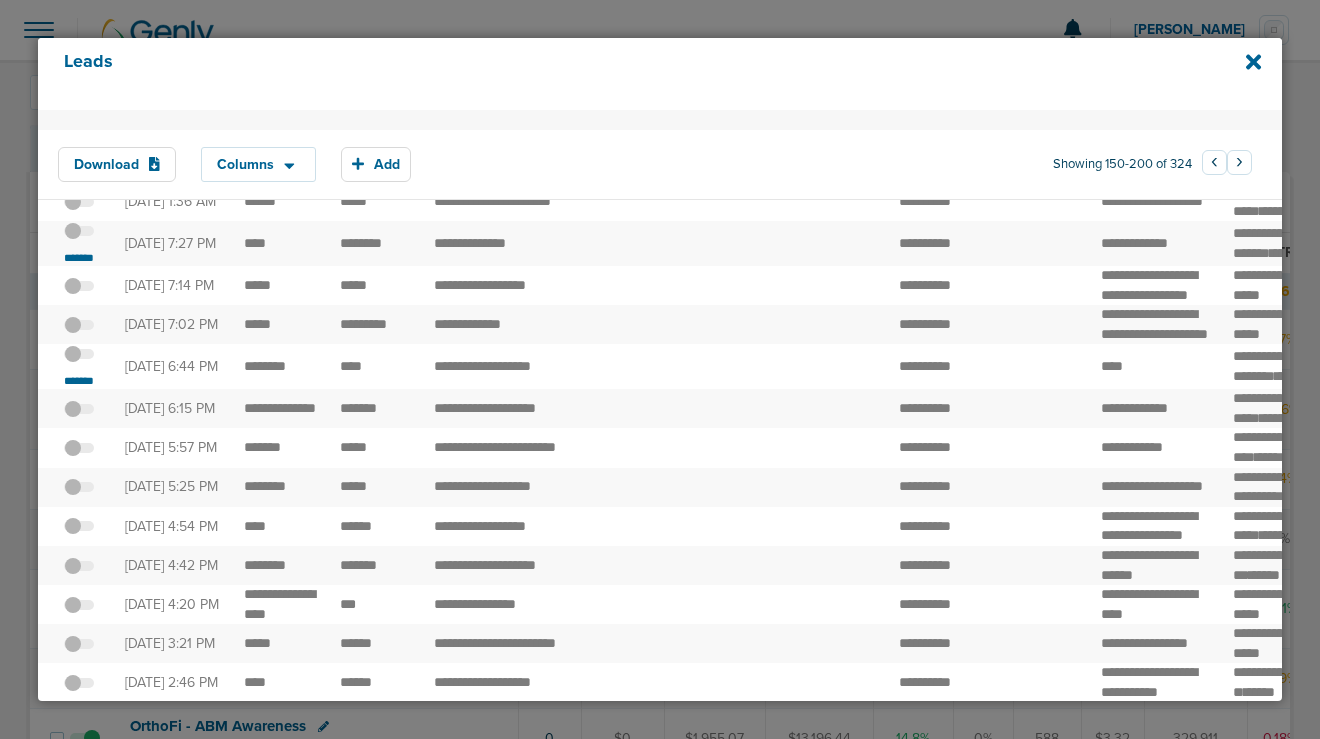 scroll, scrollTop: 203, scrollLeft: 0, axis: vertical 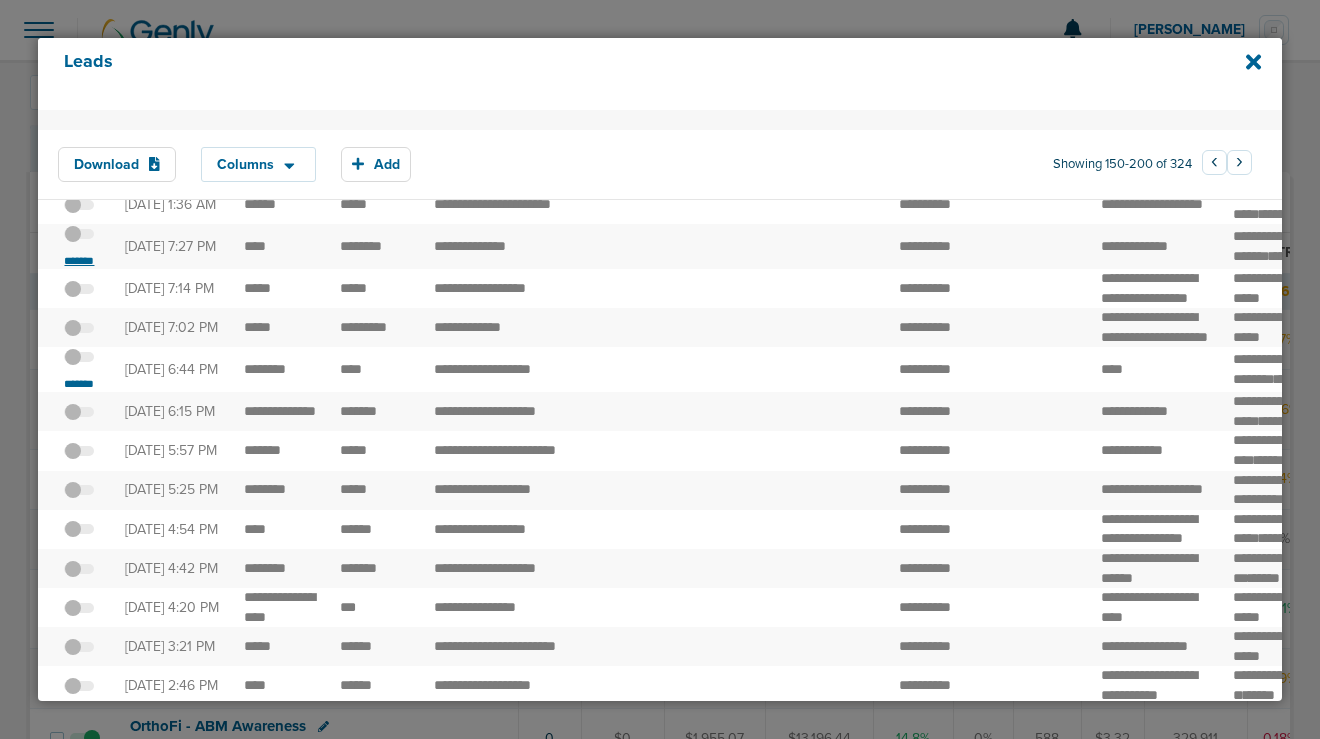 click on "*******" at bounding box center (79, 261) 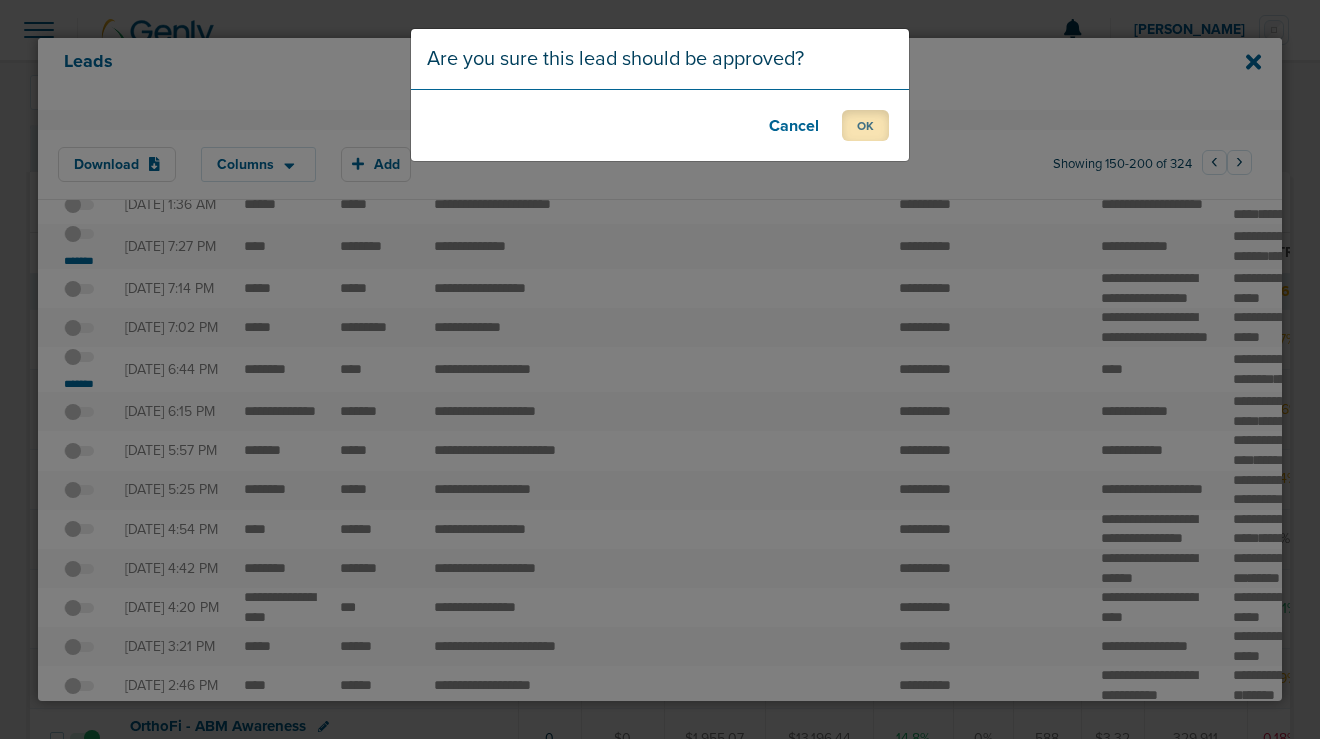 click on "OK" at bounding box center [865, 125] 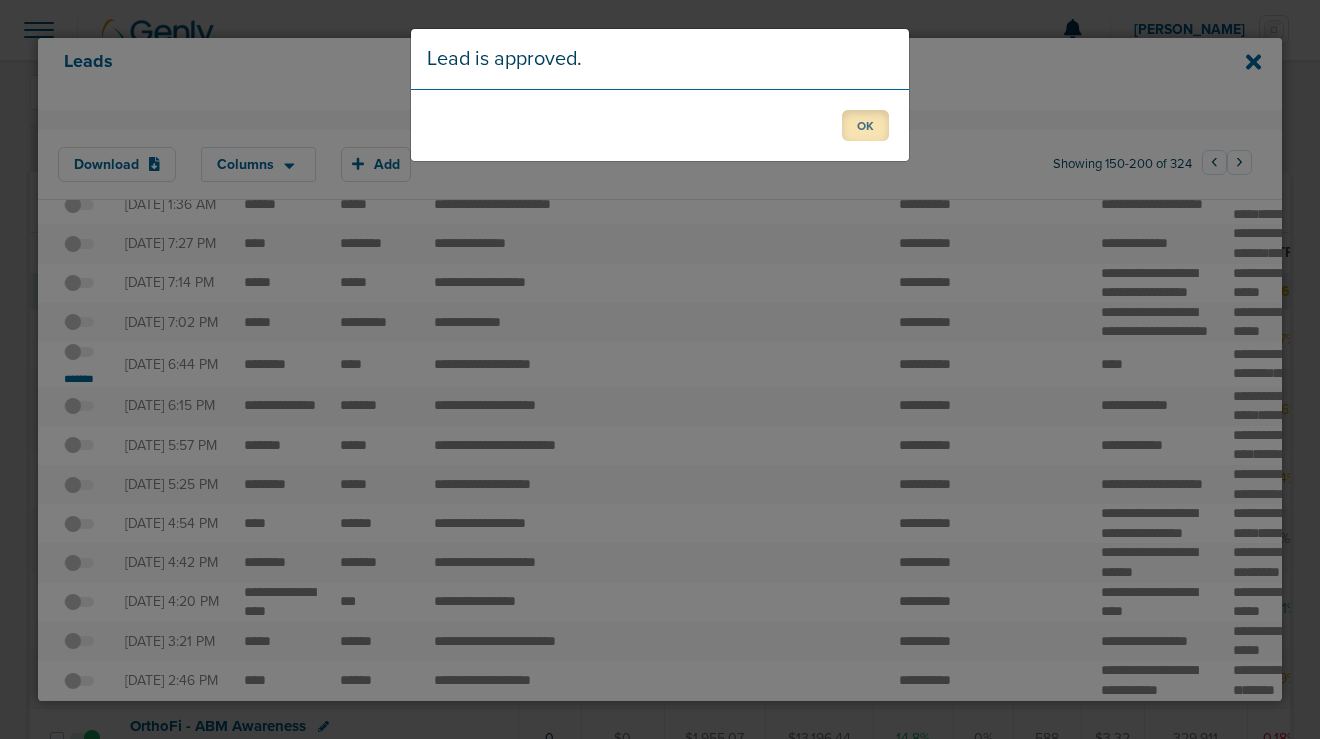 click on "OK" at bounding box center (865, 125) 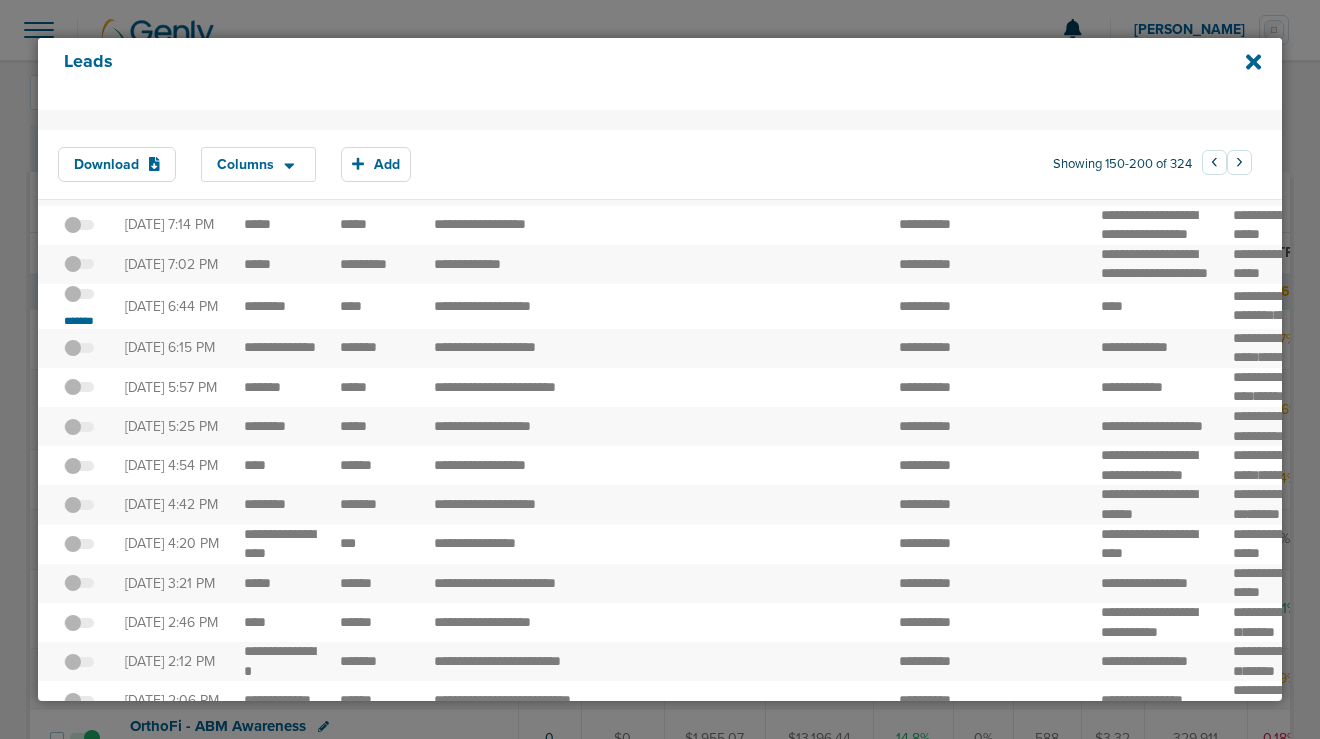 scroll, scrollTop: 259, scrollLeft: 0, axis: vertical 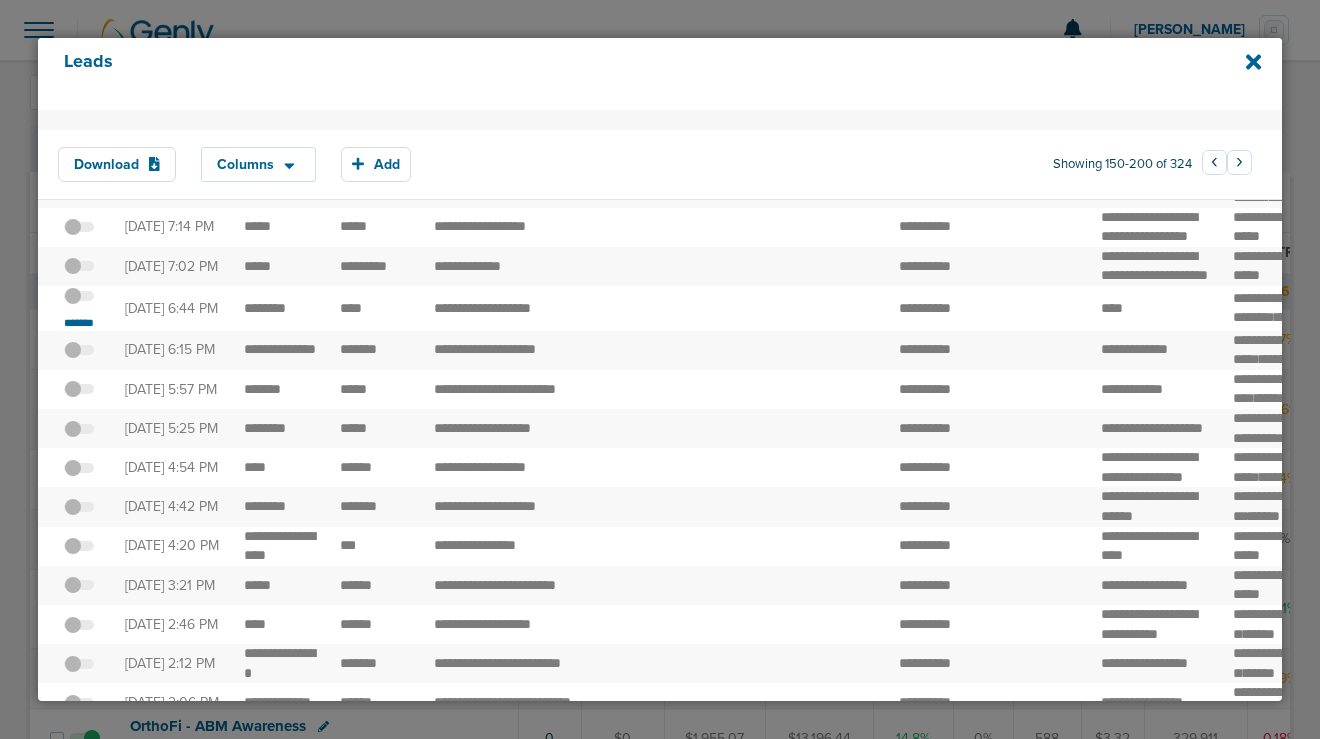 click at bounding box center (79, 306) 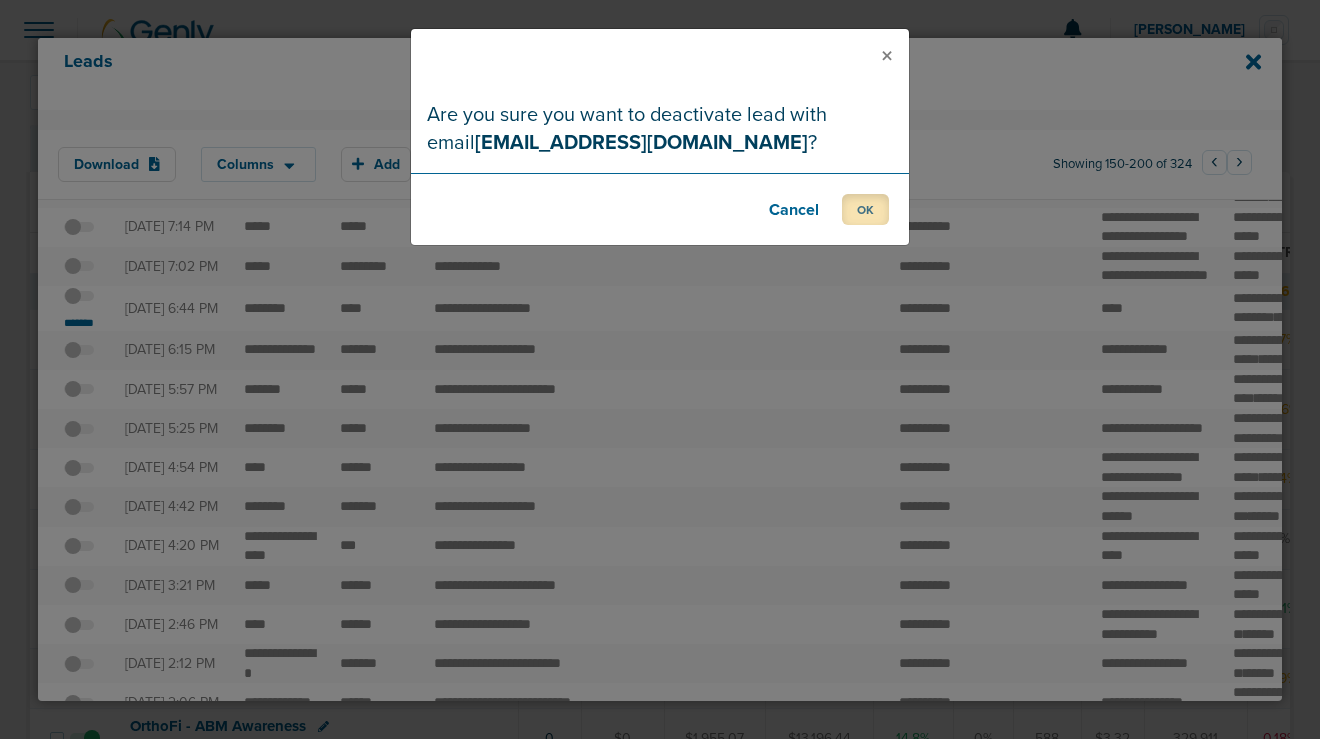 click on "OK" at bounding box center (865, 209) 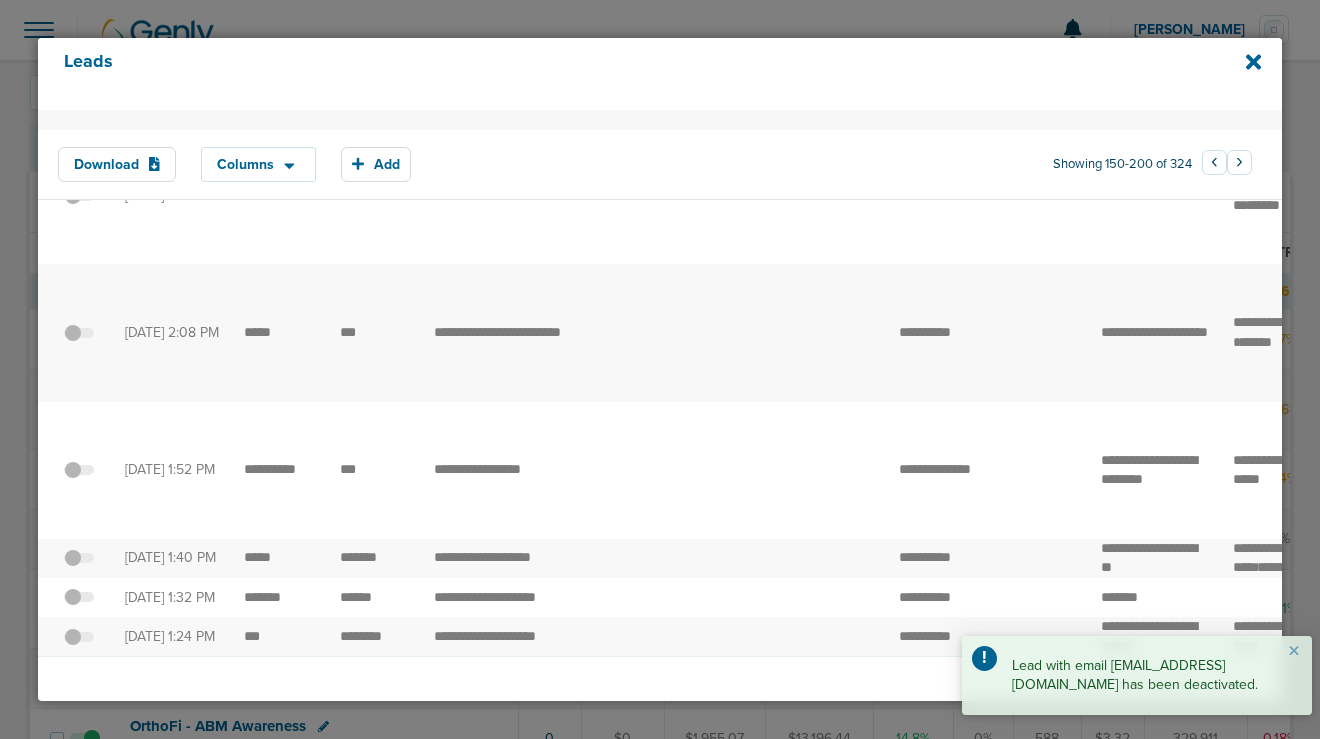 scroll, scrollTop: 3071, scrollLeft: 0, axis: vertical 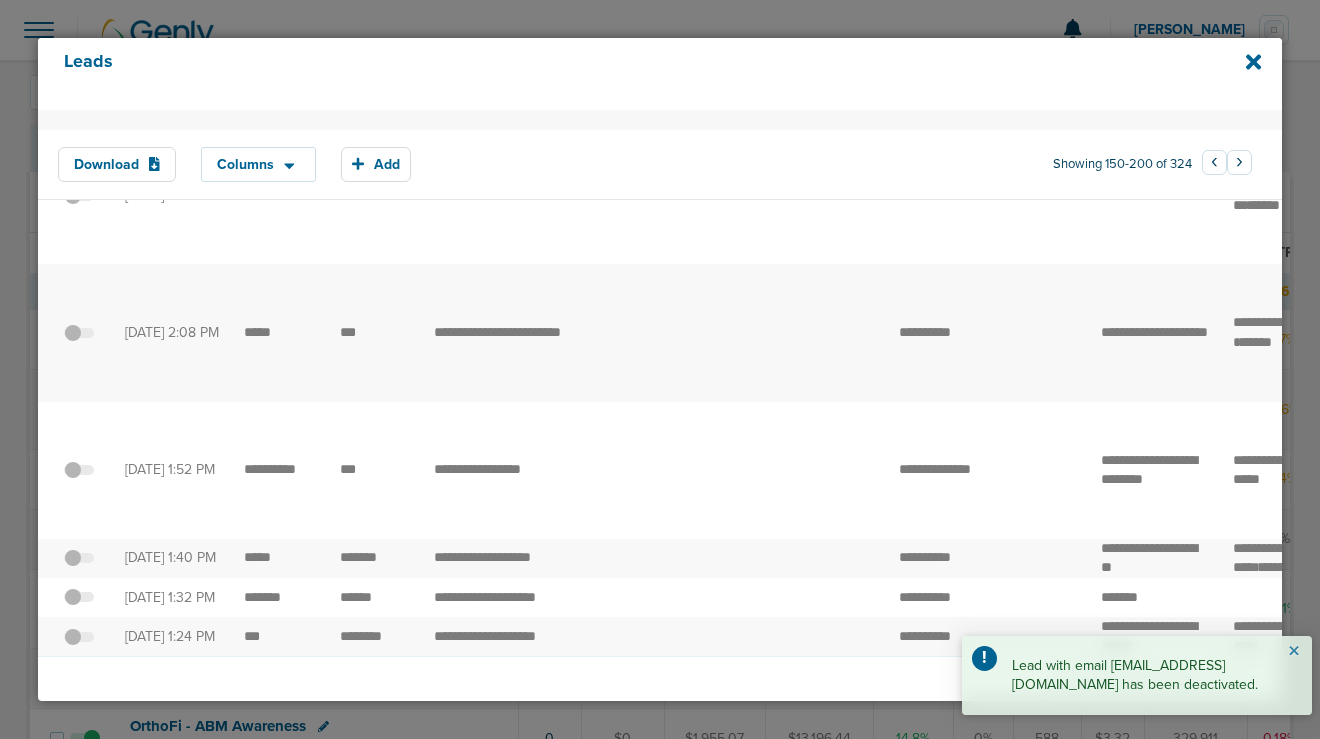 click on "×" at bounding box center [1294, 652] 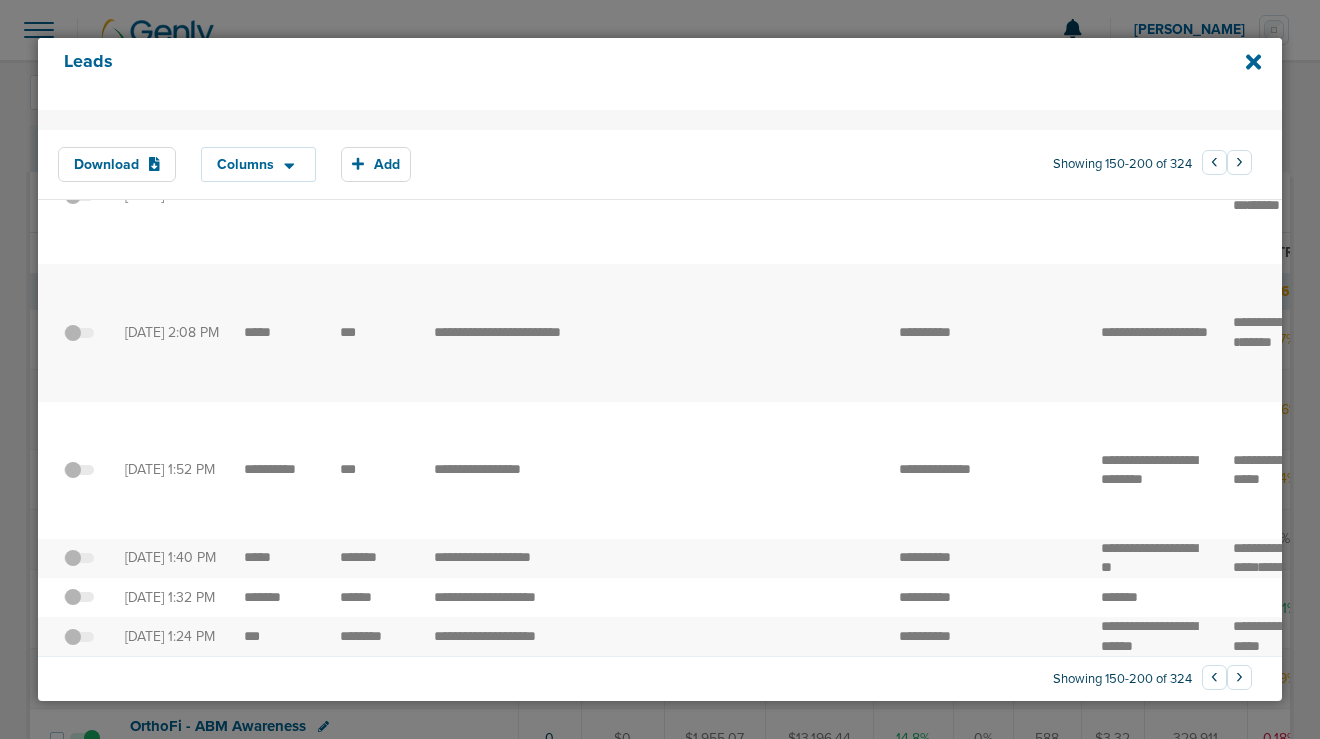 click on "›" at bounding box center (1239, 677) 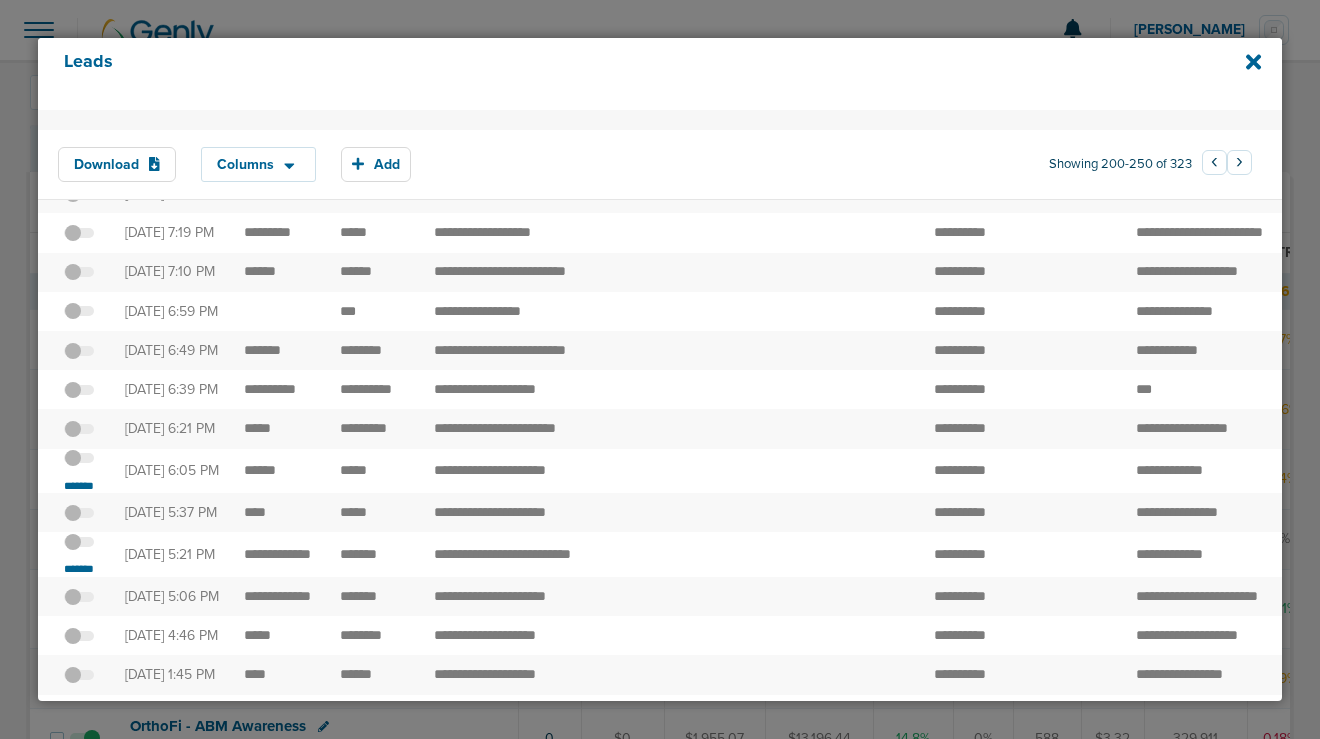 scroll, scrollTop: 1061, scrollLeft: 0, axis: vertical 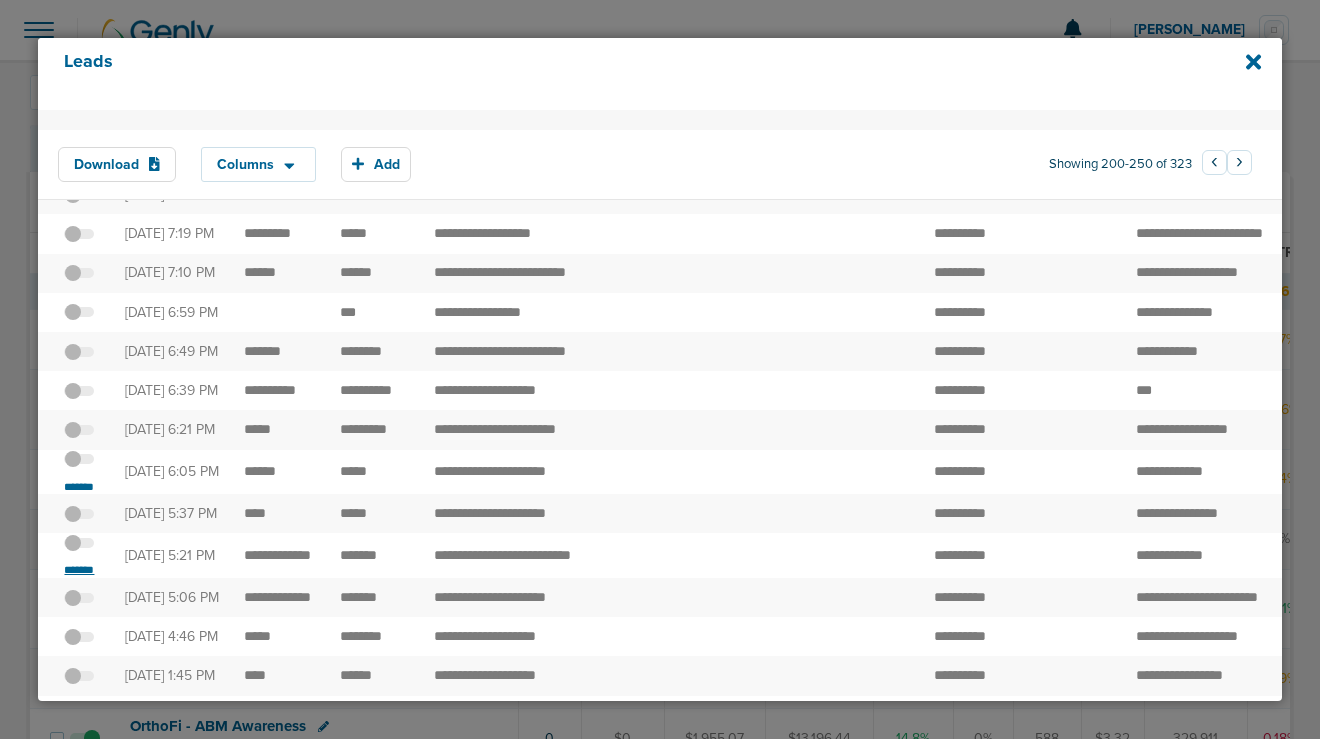 click on "*******" at bounding box center (79, 570) 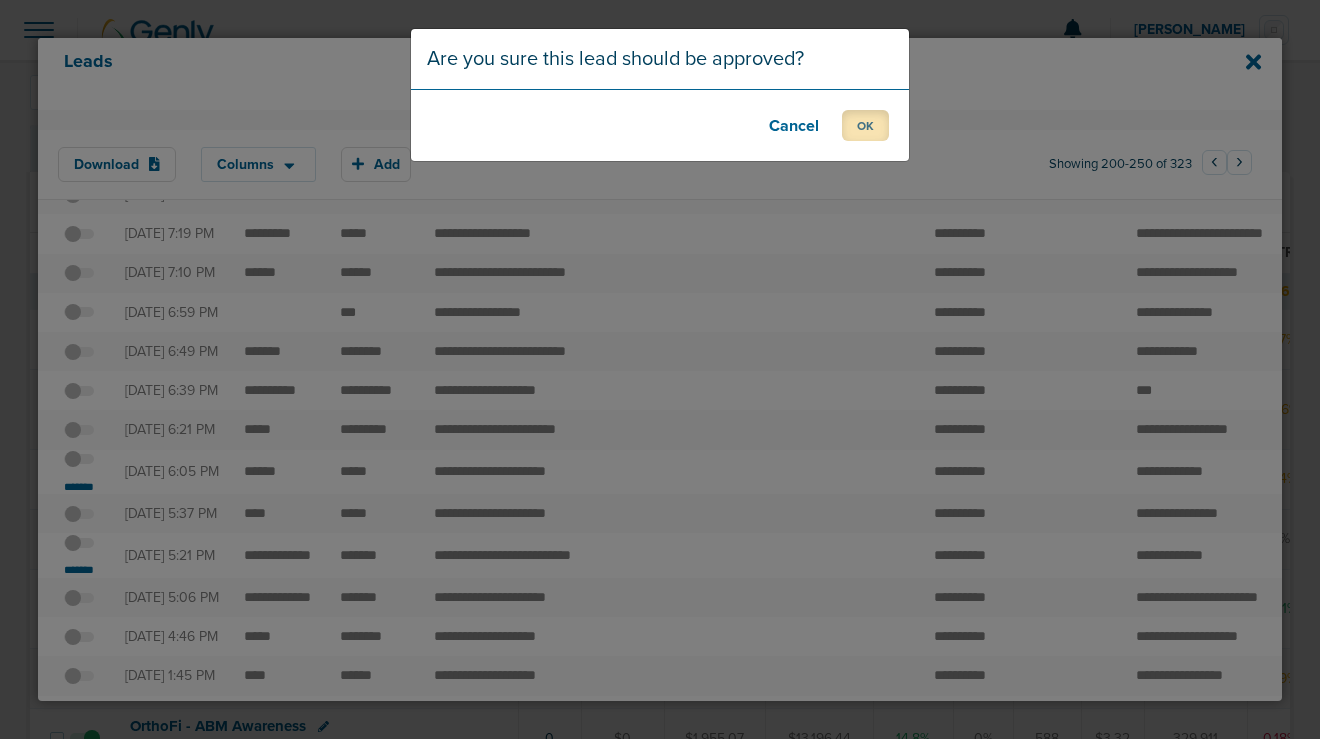click on "OK" at bounding box center [865, 125] 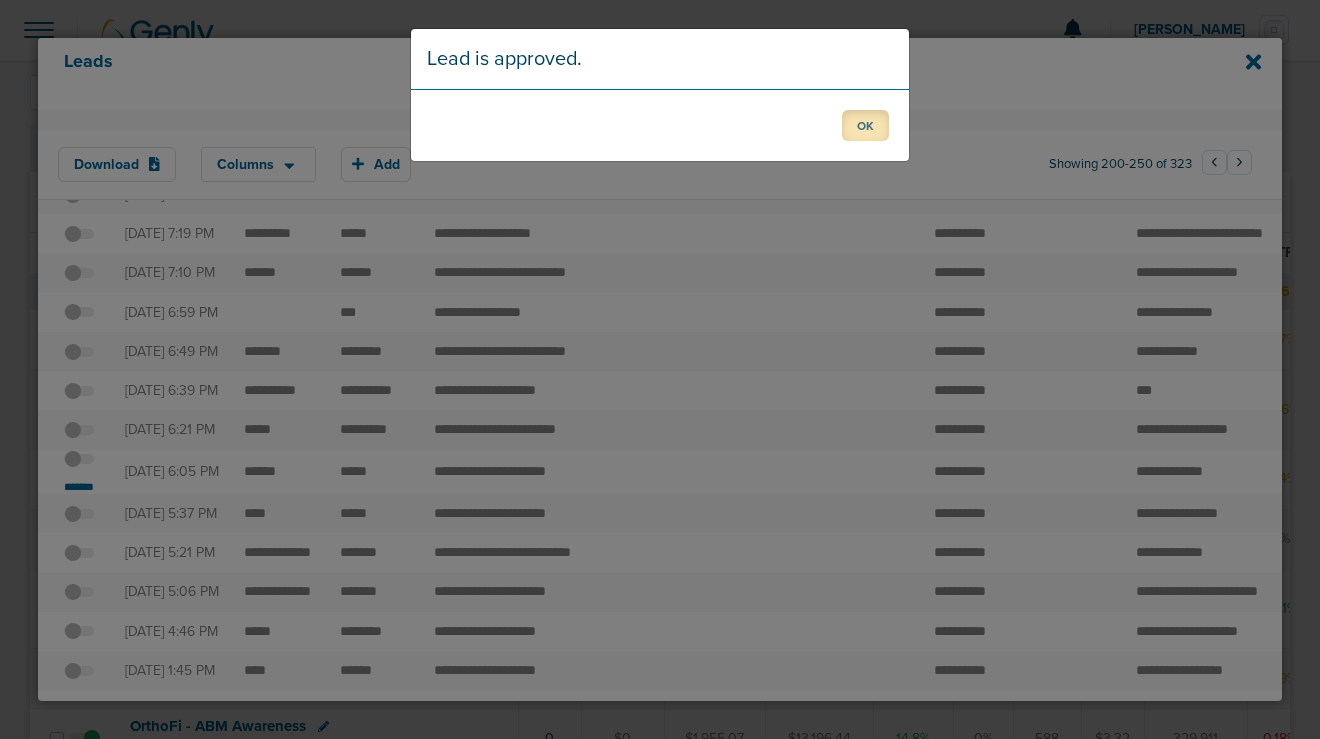 click on "OK" at bounding box center (865, 125) 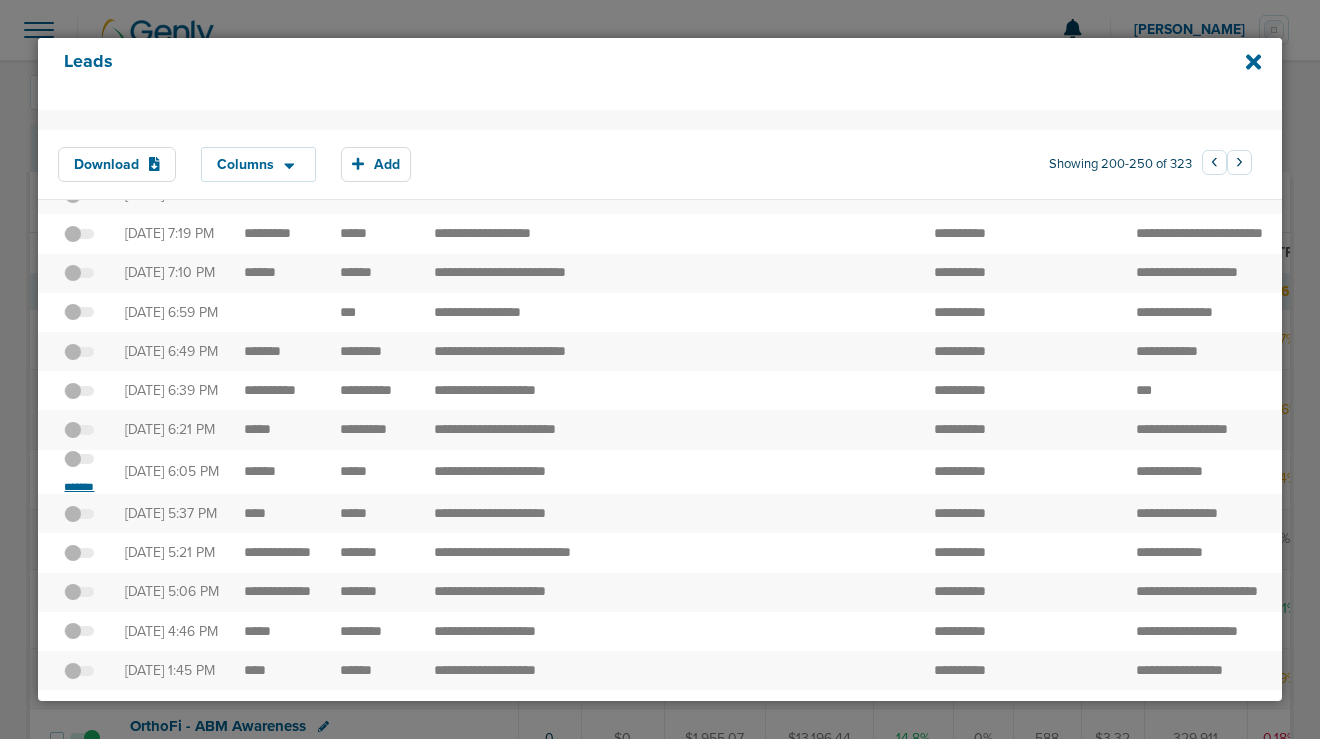 click on "*******" at bounding box center [79, 487] 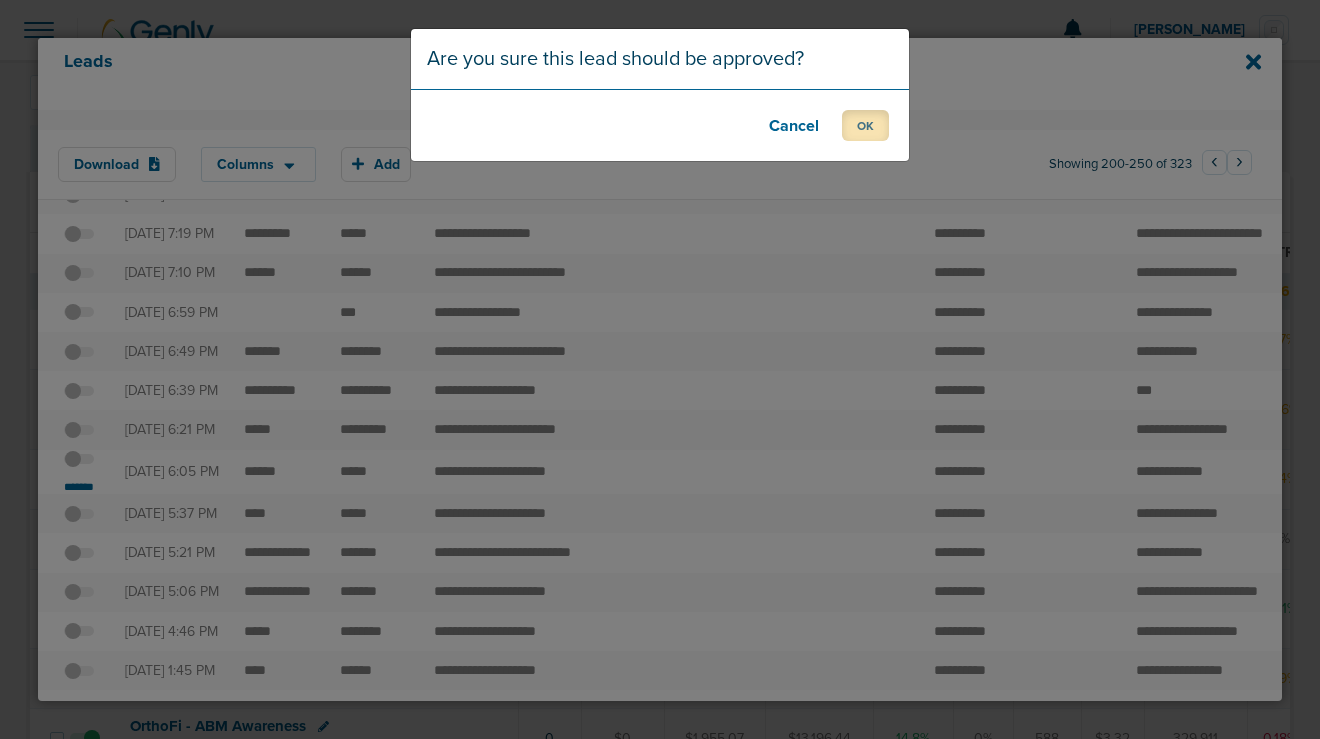 click on "OK" at bounding box center [865, 125] 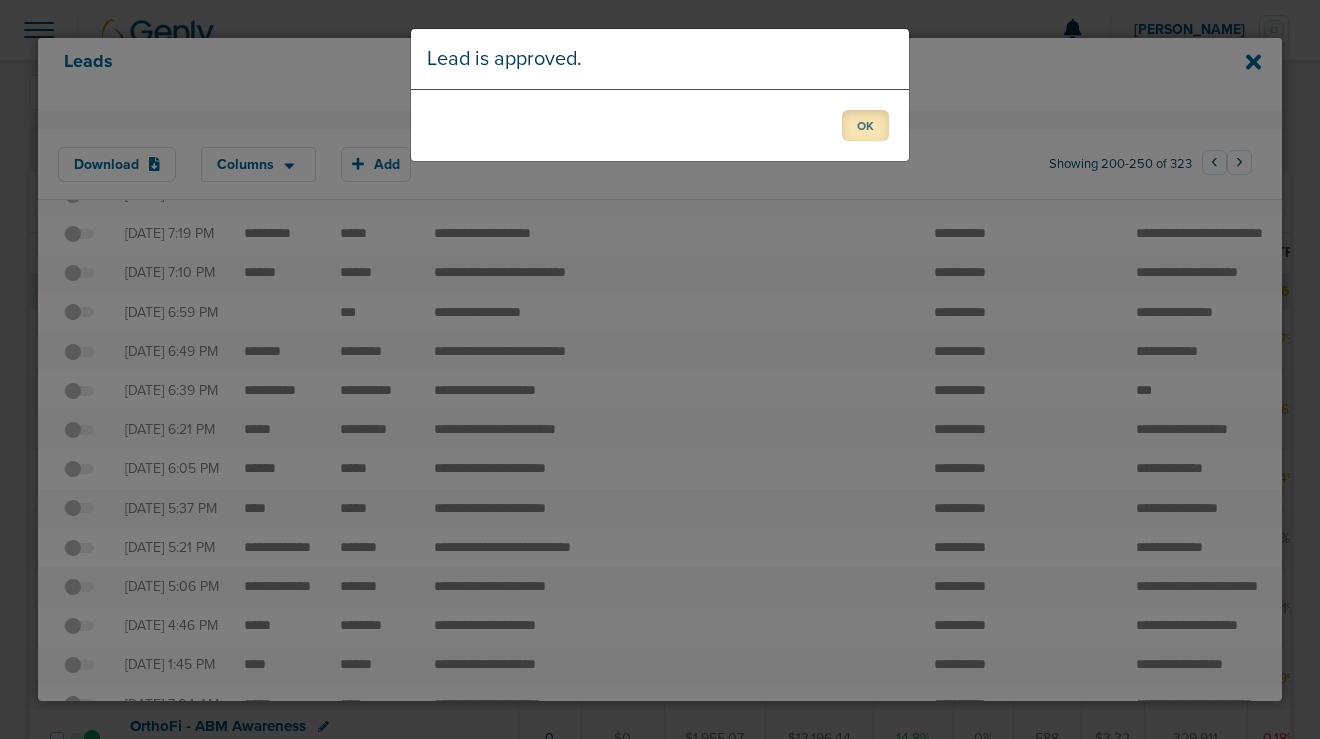 click on "OK" at bounding box center [865, 125] 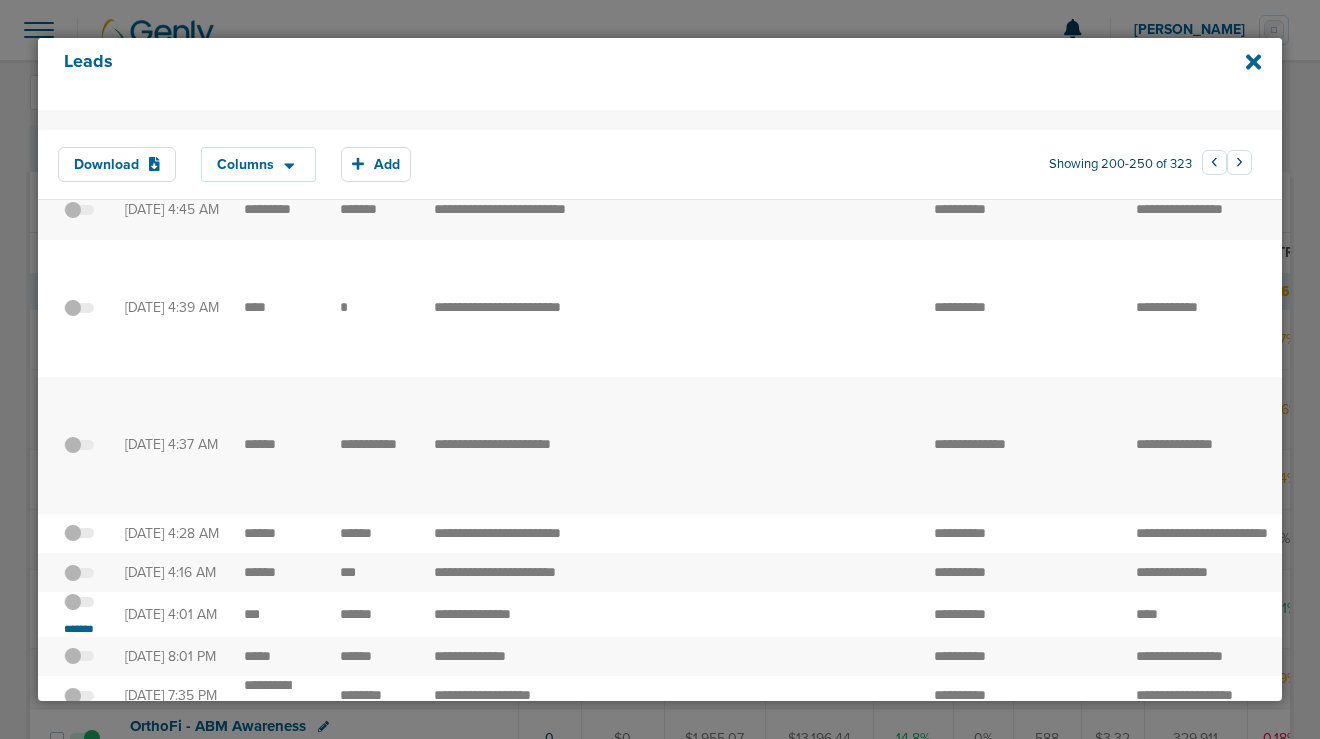 scroll, scrollTop: 523, scrollLeft: 0, axis: vertical 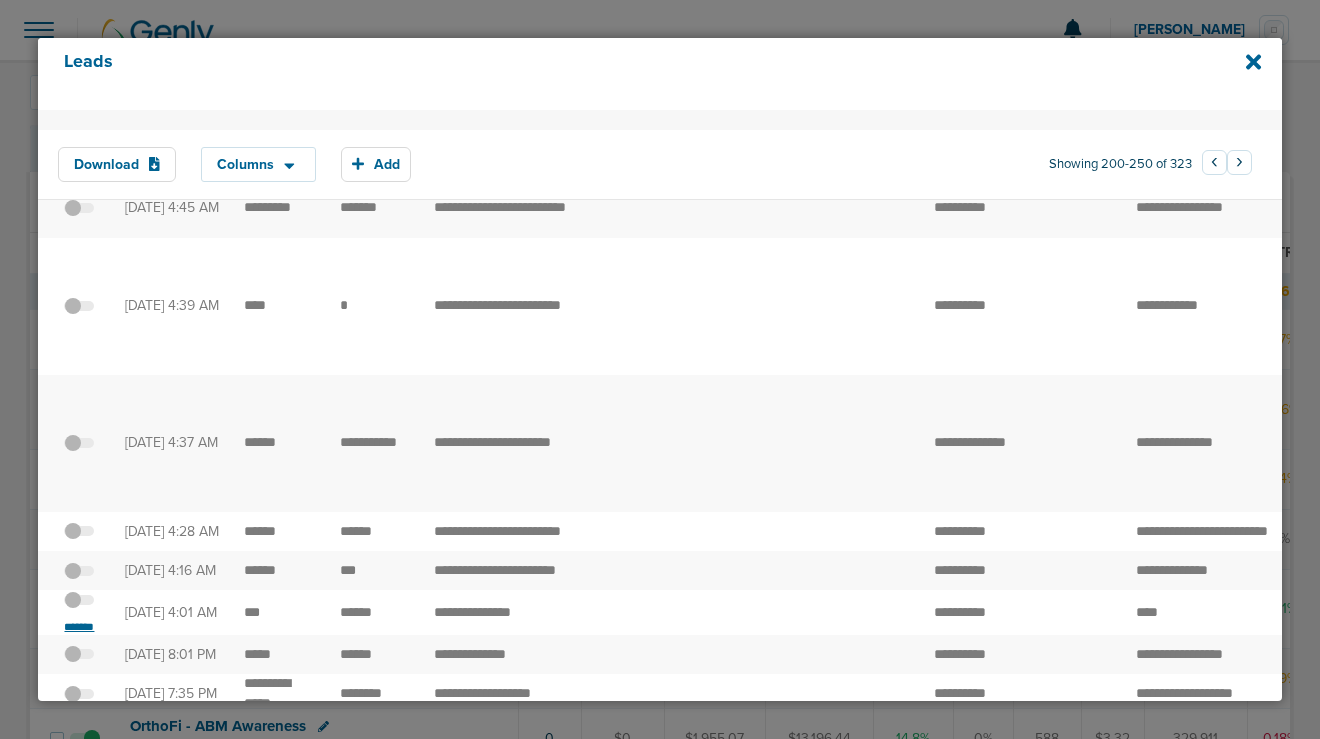 click on "*******" at bounding box center (79, 627) 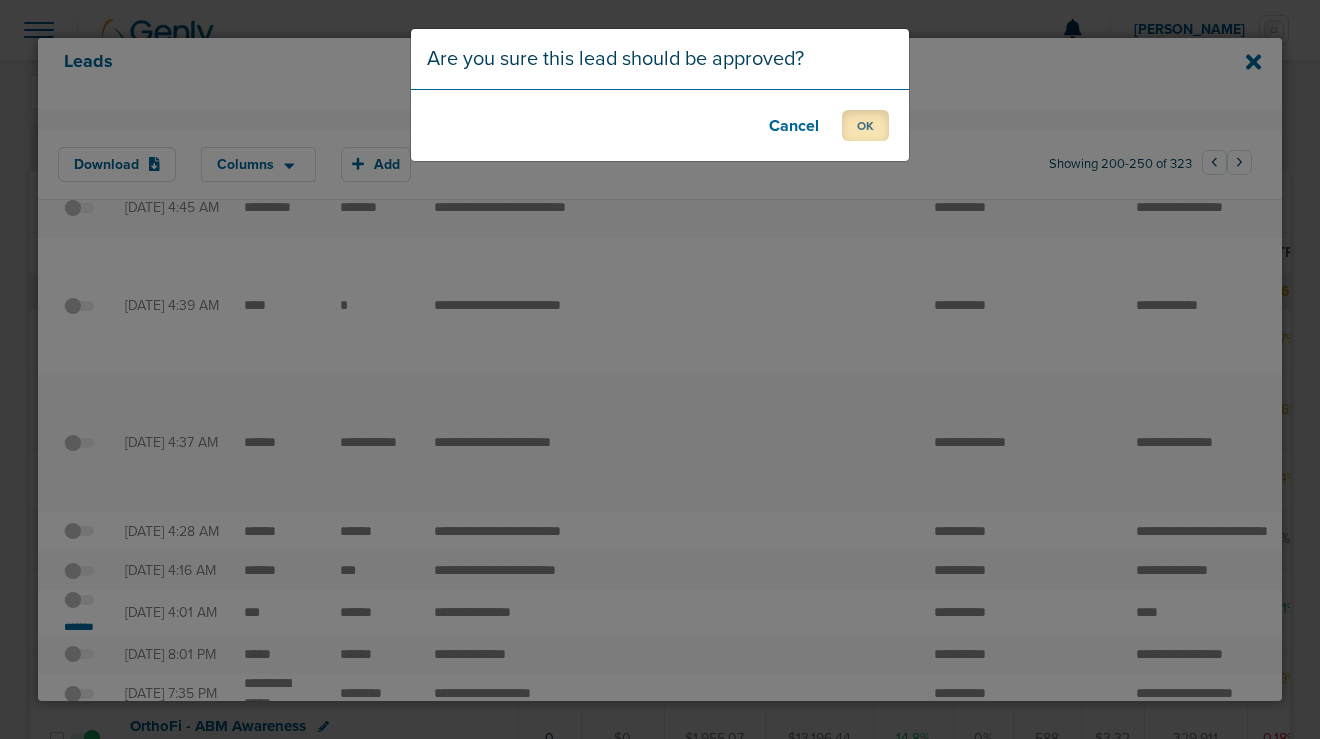 click on "OK" at bounding box center [865, 125] 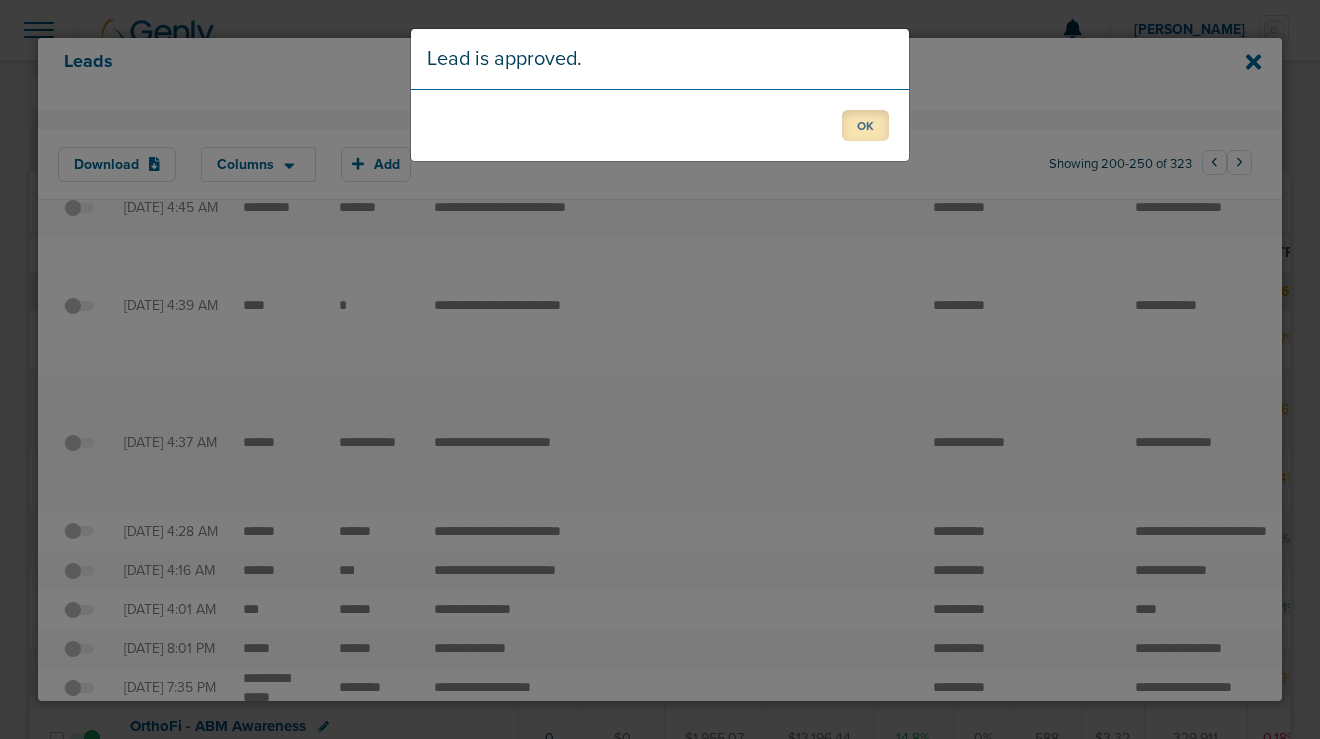 click on "OK" at bounding box center (865, 125) 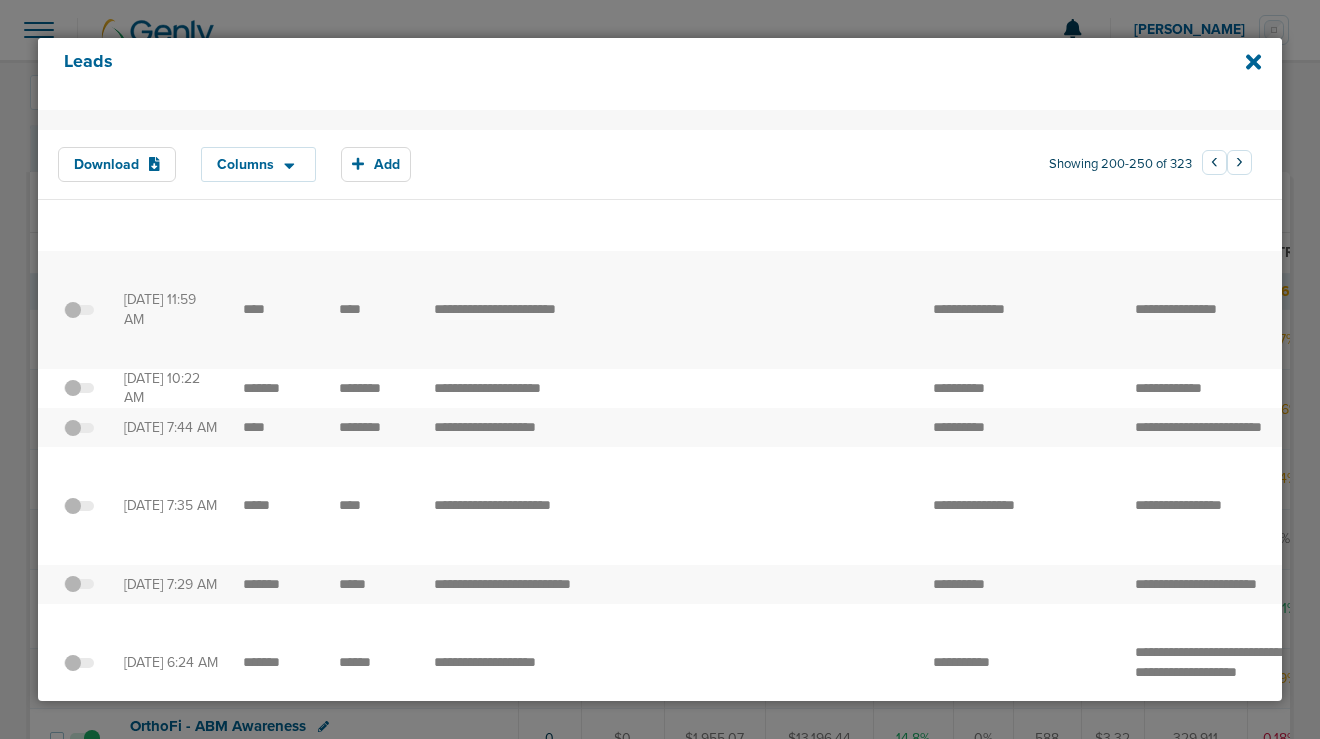 scroll, scrollTop: 2503, scrollLeft: 0, axis: vertical 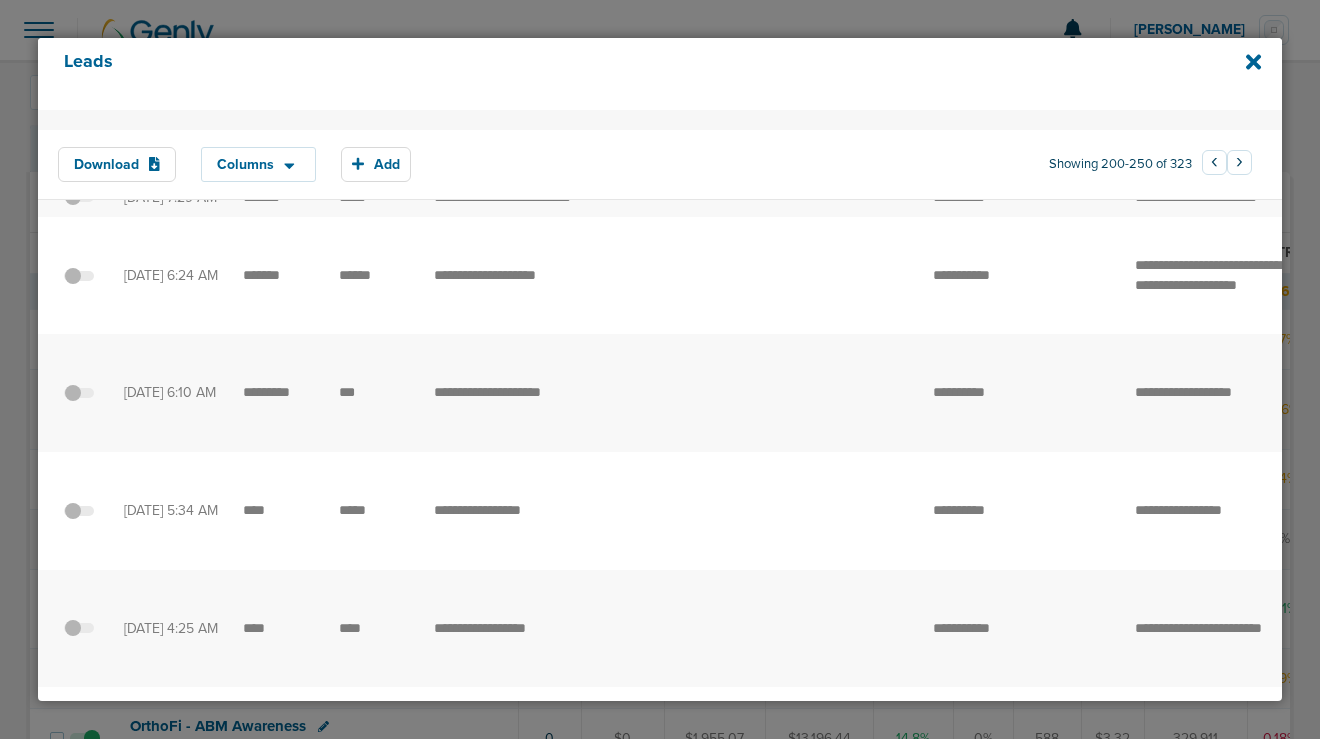 click on "›" at bounding box center [1239, 806] 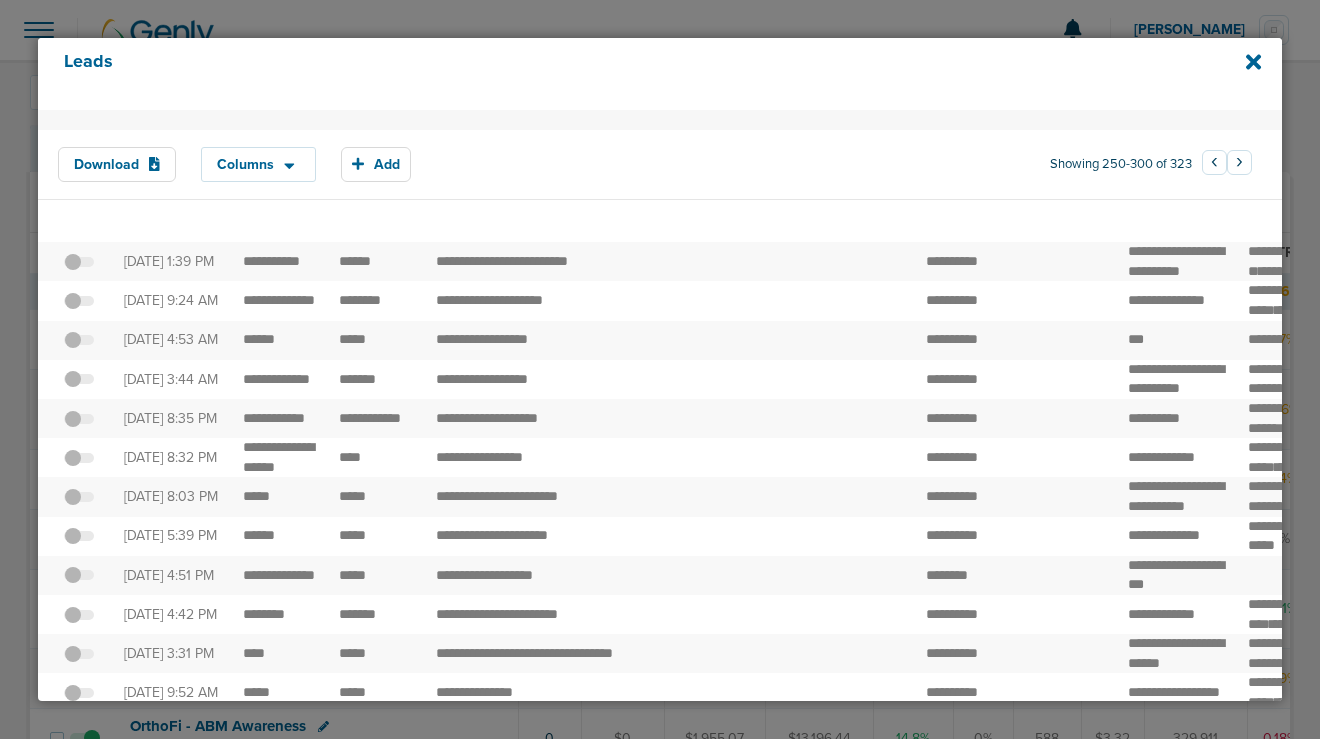 scroll, scrollTop: 2170, scrollLeft: 0, axis: vertical 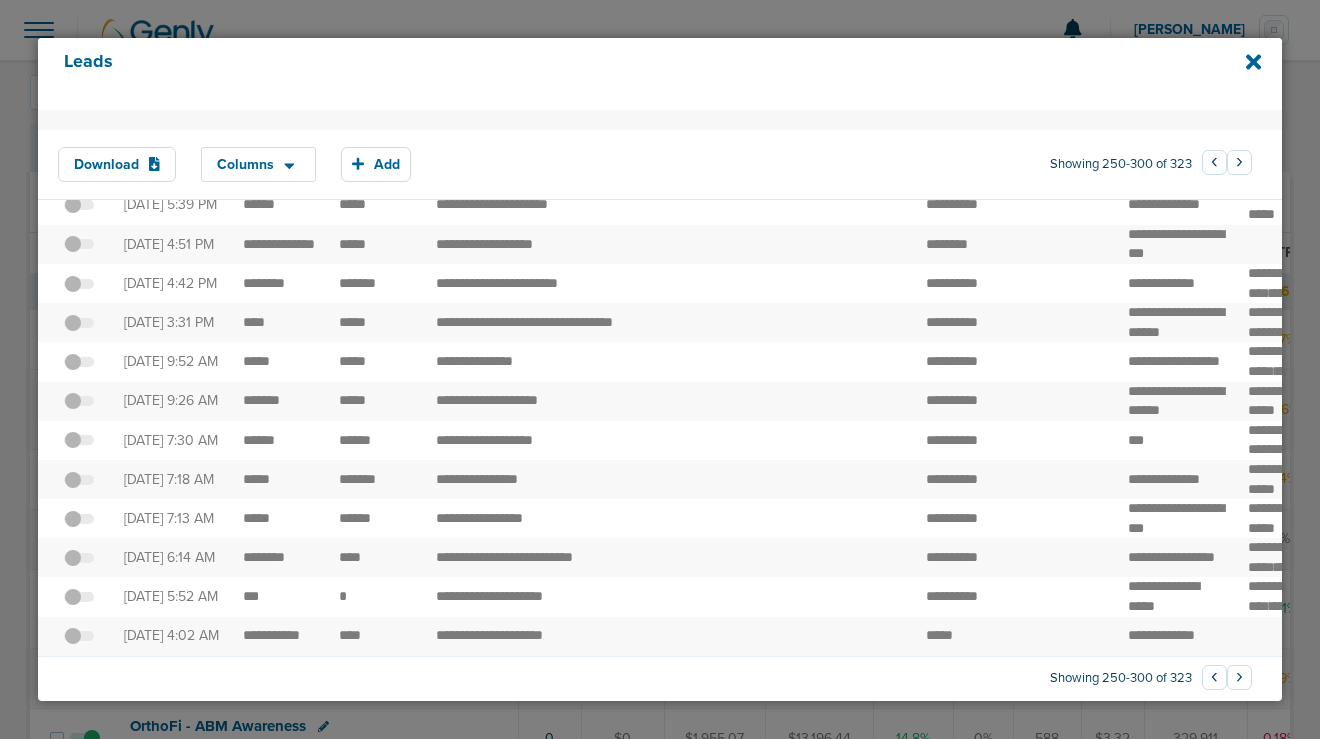 click on "›" at bounding box center (1239, 677) 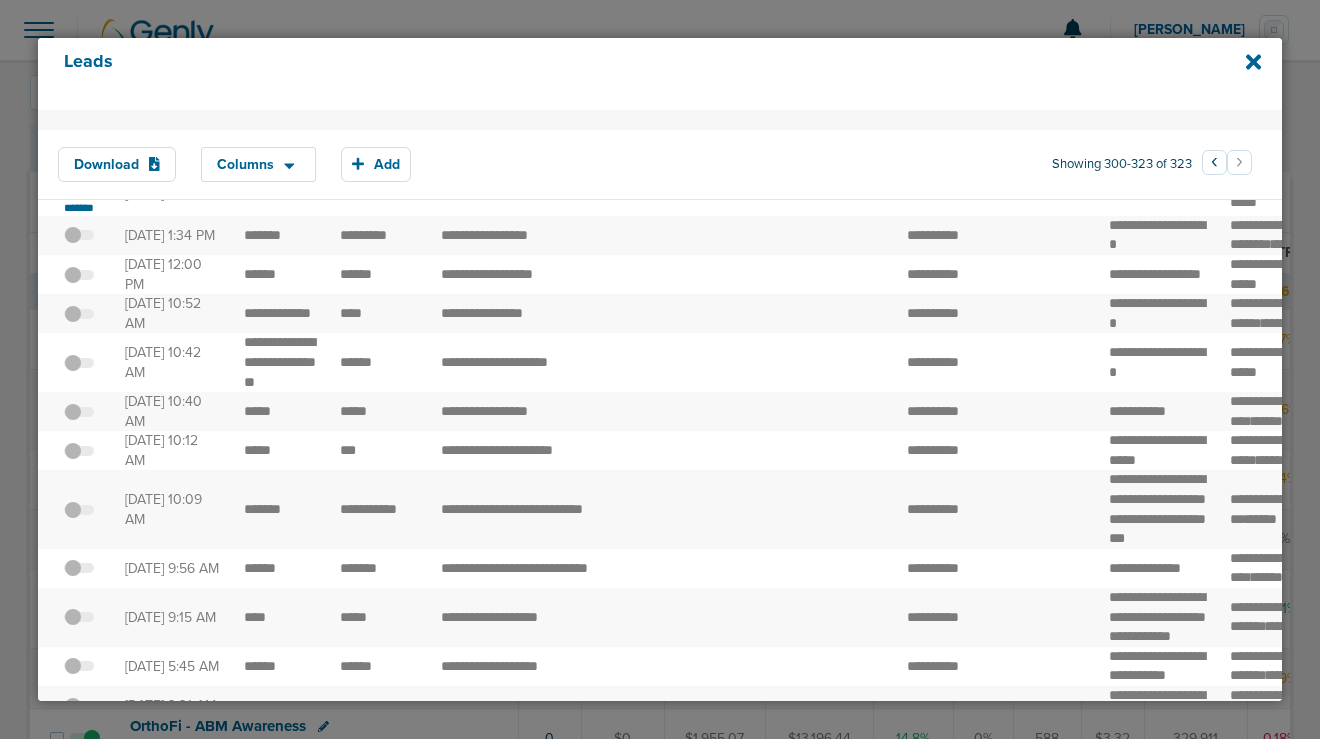 scroll, scrollTop: 400, scrollLeft: 0, axis: vertical 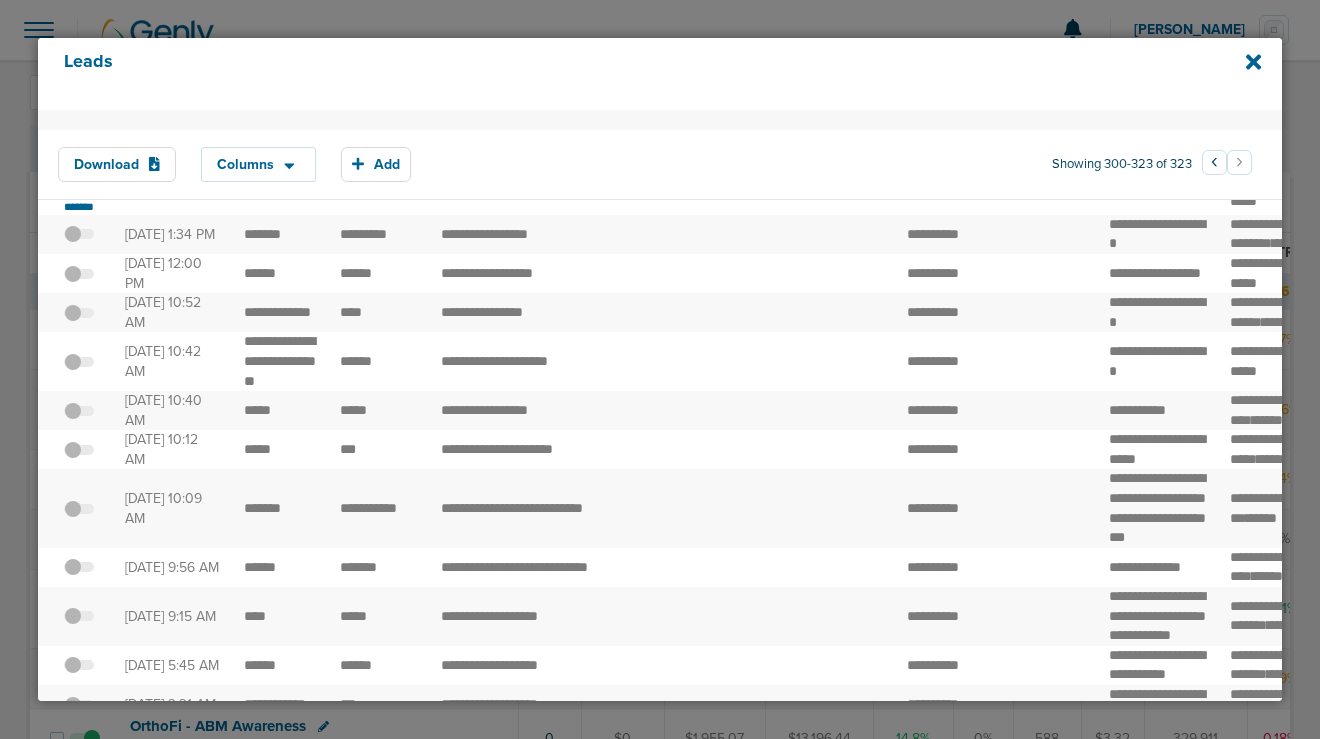 click at bounding box center [79, 145] 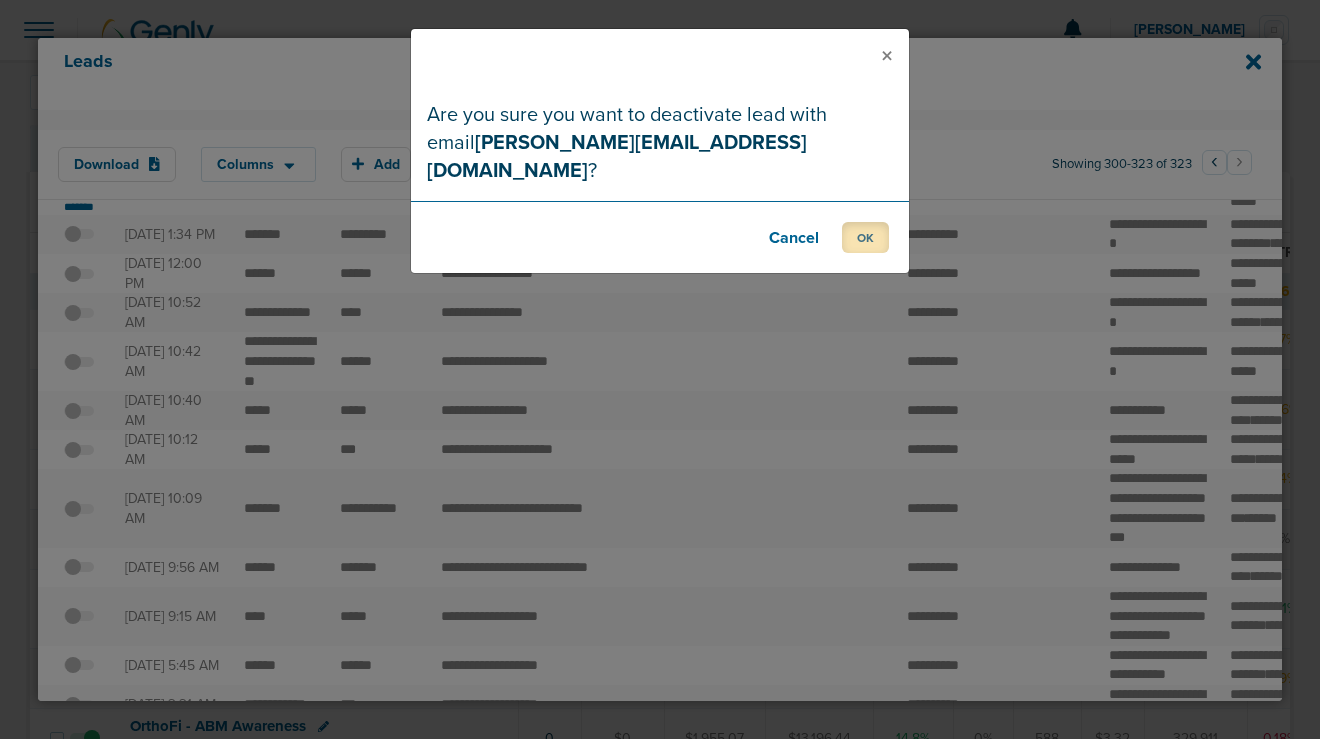 click on "OK" at bounding box center [865, 237] 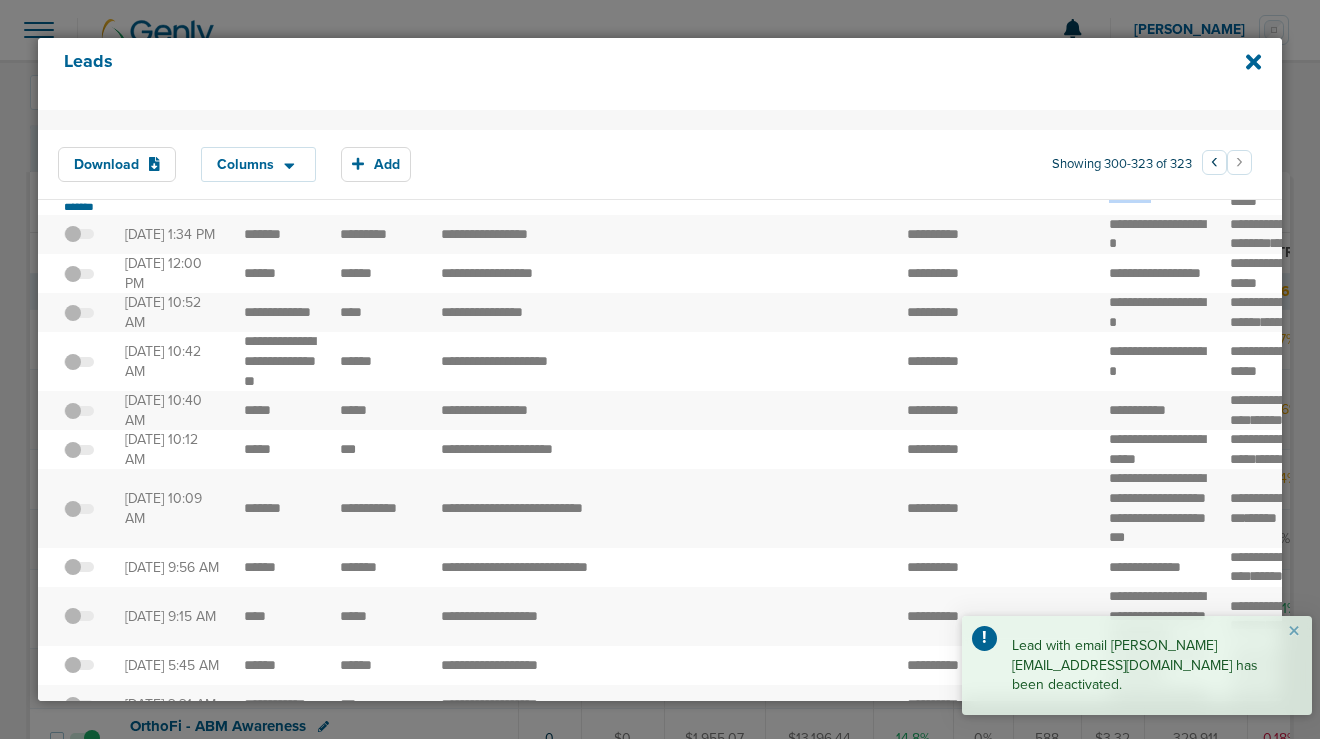 drag, startPoint x: 1158, startPoint y: 340, endPoint x: 1074, endPoint y: 342, distance: 84.0238 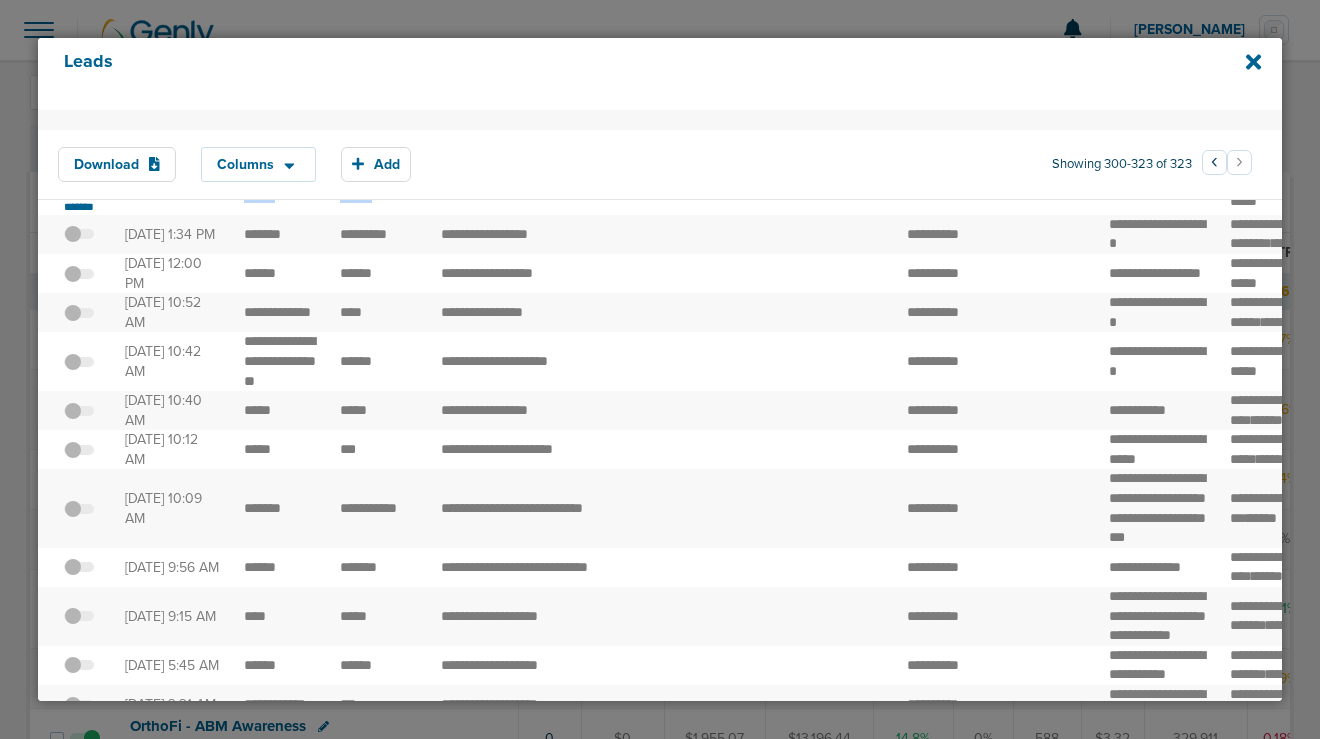 drag, startPoint x: 239, startPoint y: 346, endPoint x: 377, endPoint y: 341, distance: 138.09055 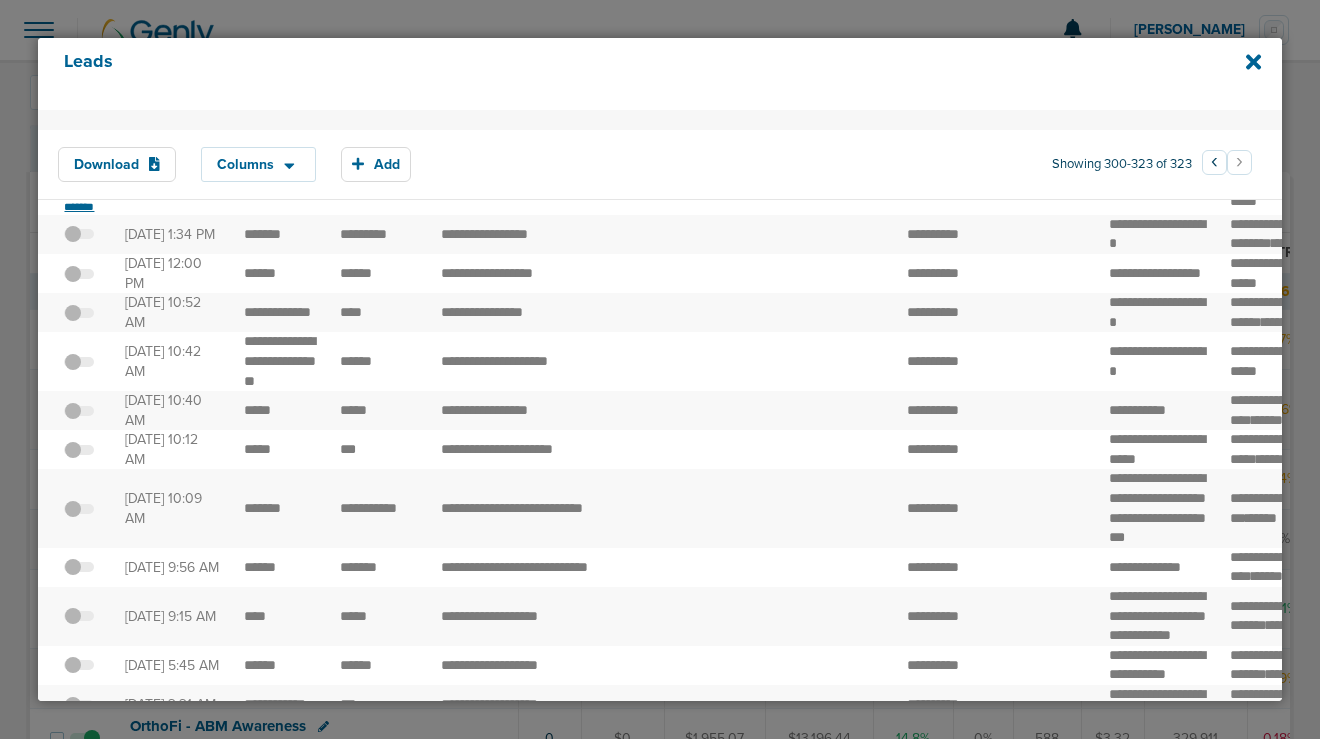 click on "*******" at bounding box center [79, 207] 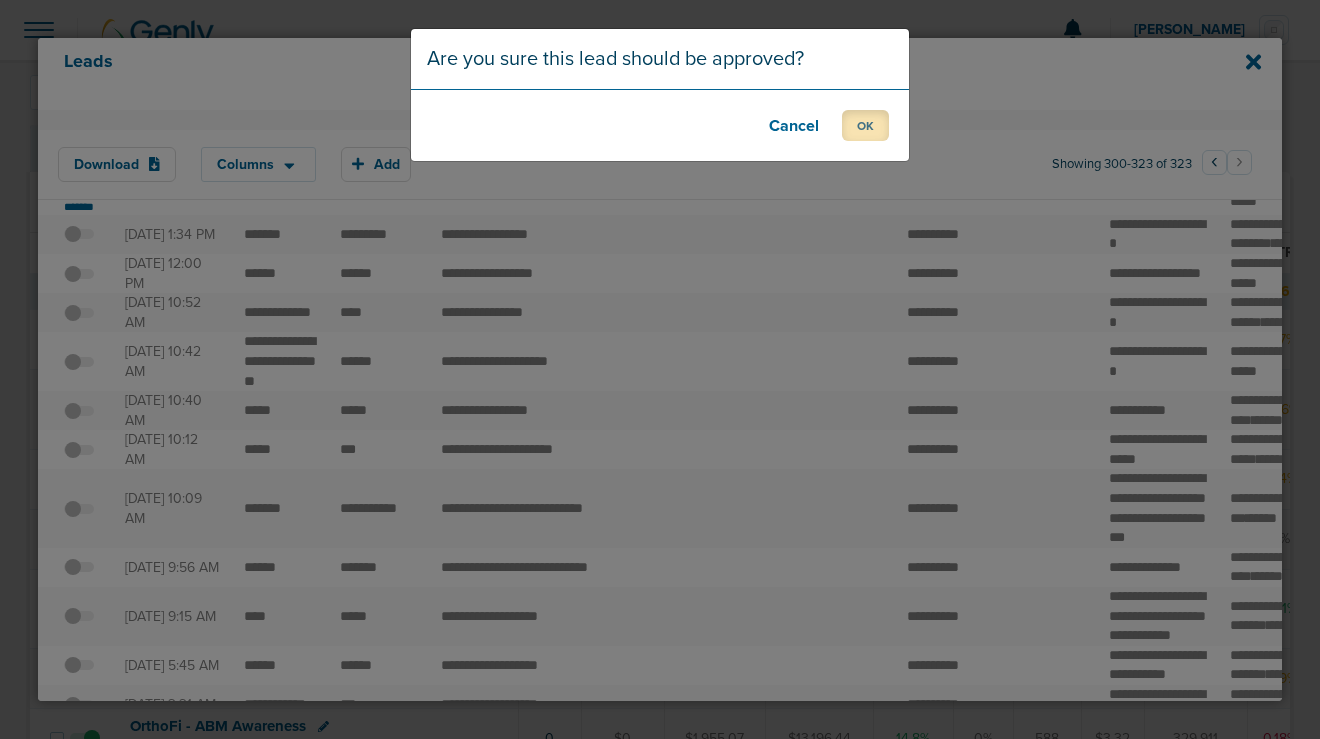 click on "OK" at bounding box center (865, 125) 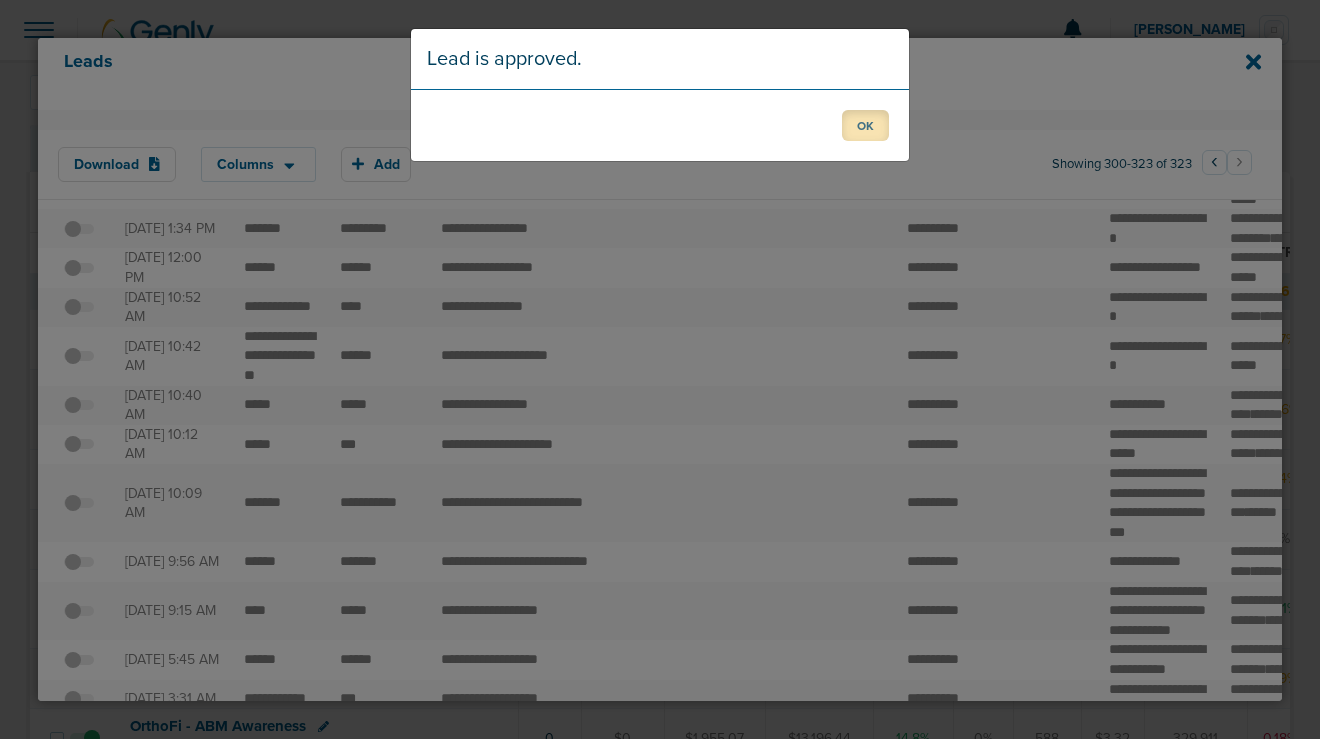 click on "OK" at bounding box center [865, 125] 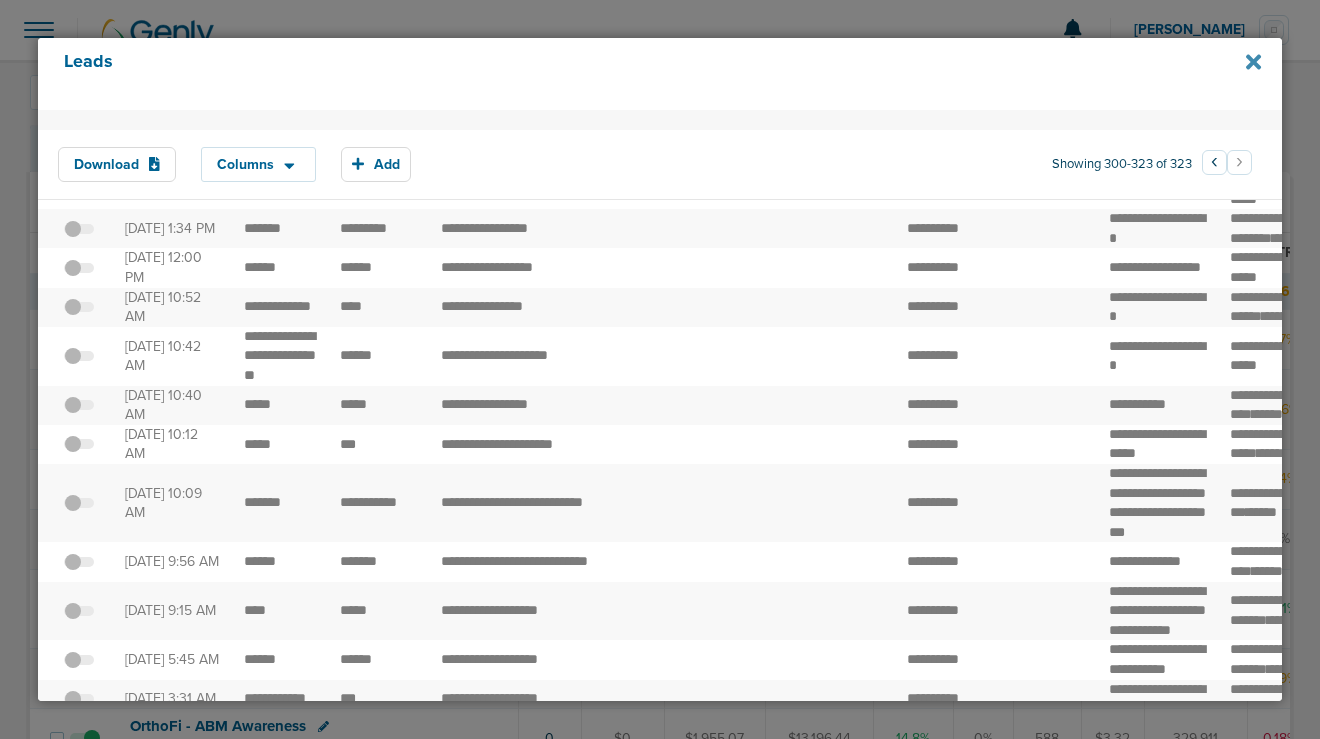click 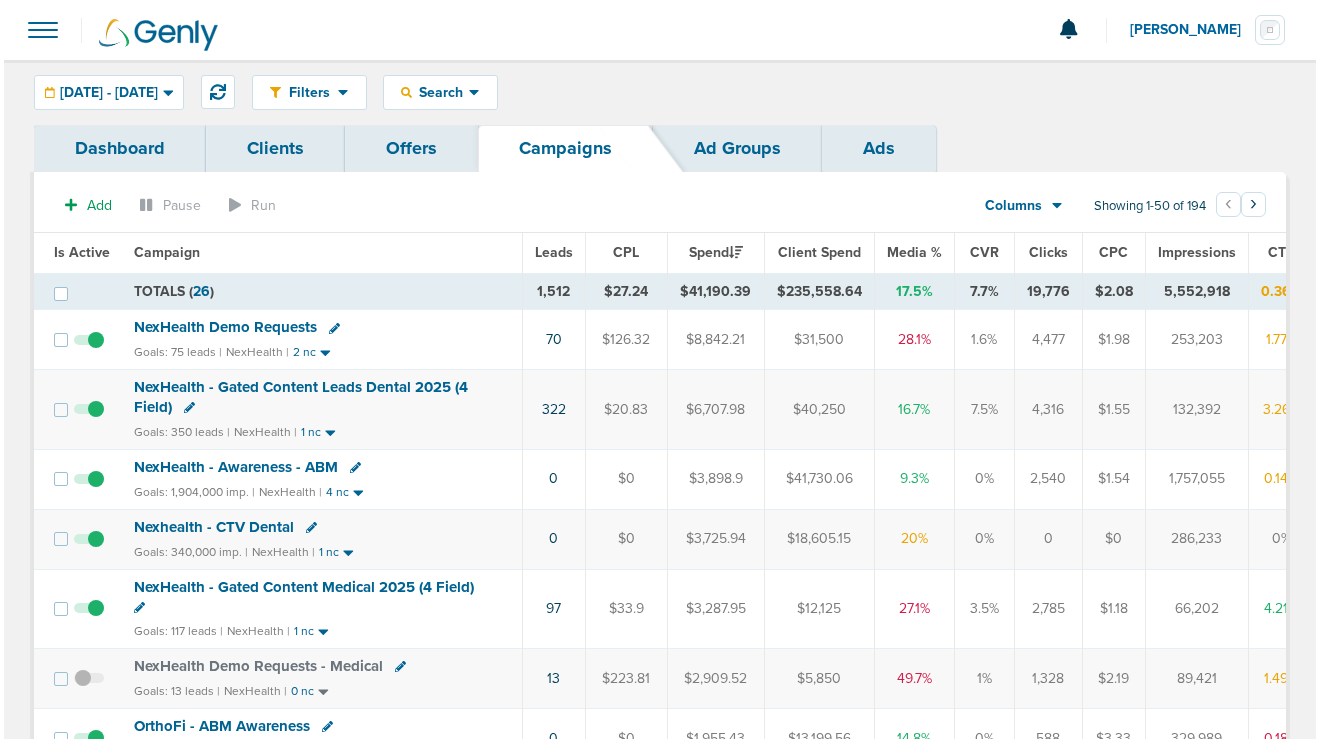 scroll, scrollTop: 124, scrollLeft: 0, axis: vertical 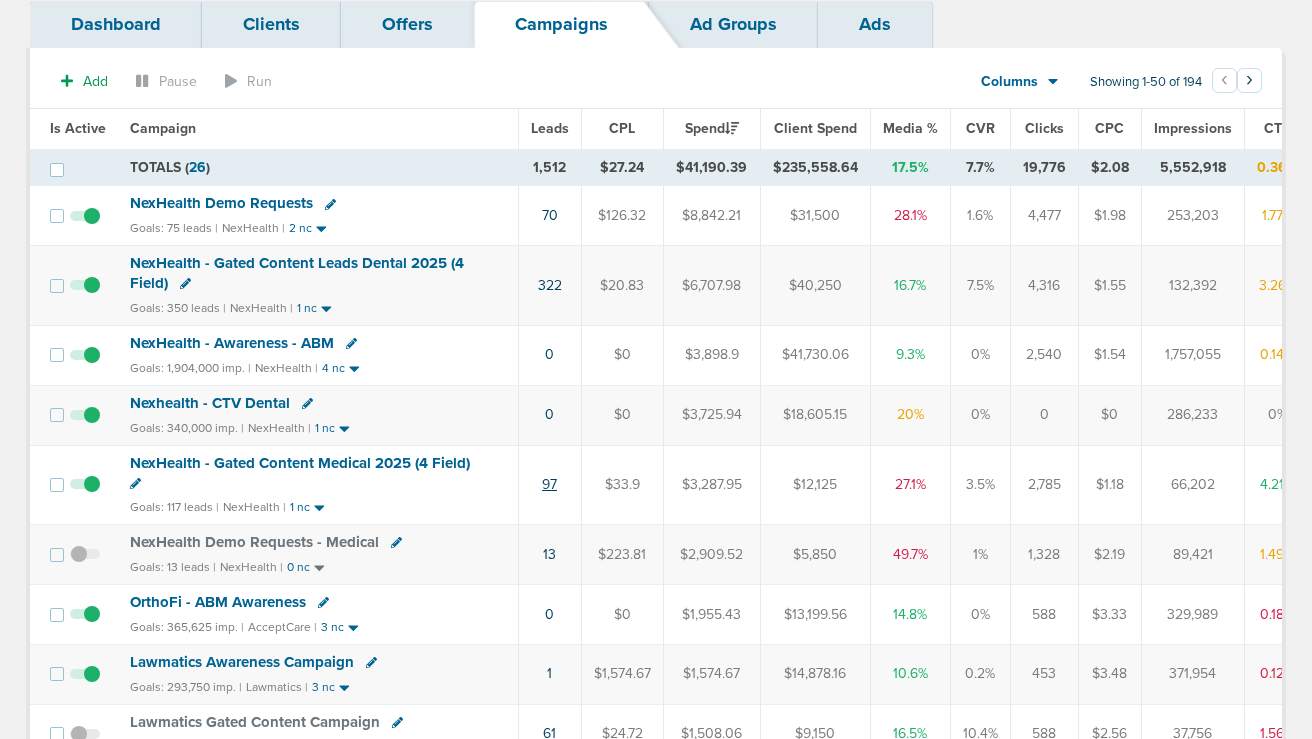 click on "97" at bounding box center (549, 484) 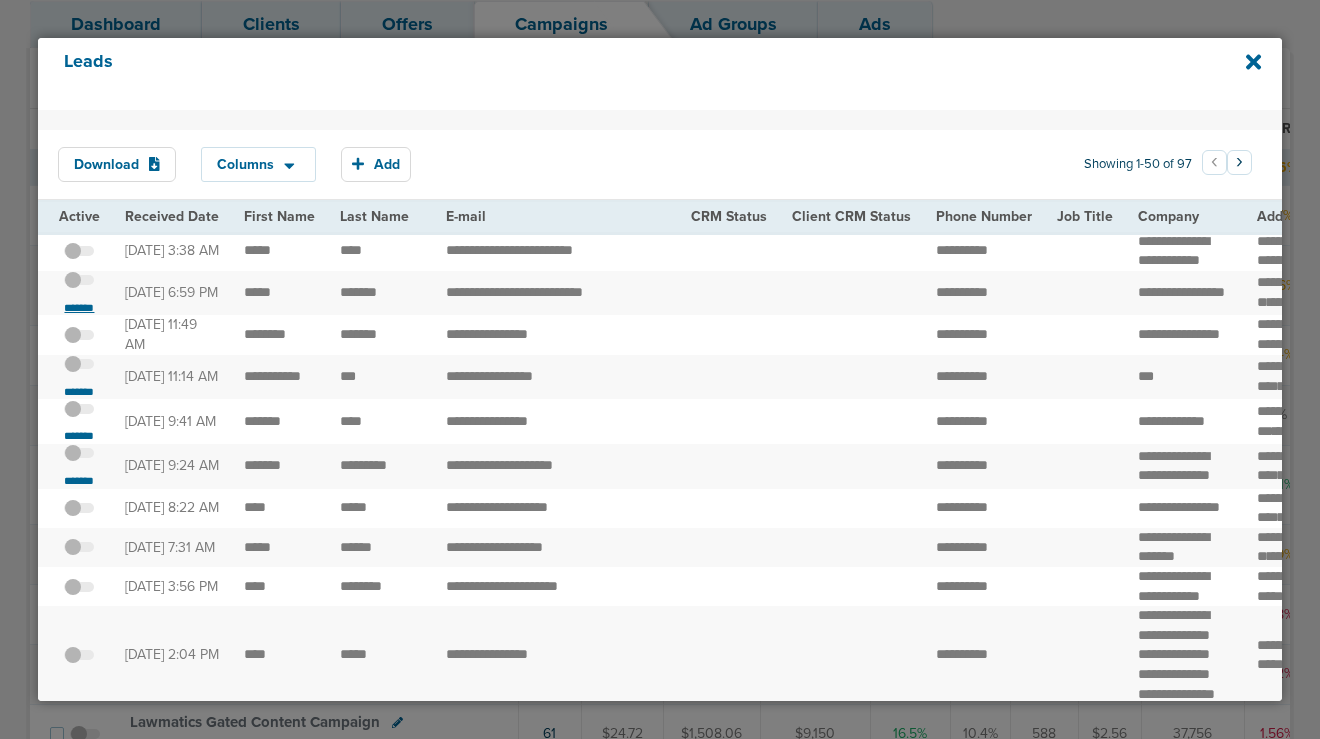 click on "*******" at bounding box center [79, 308] 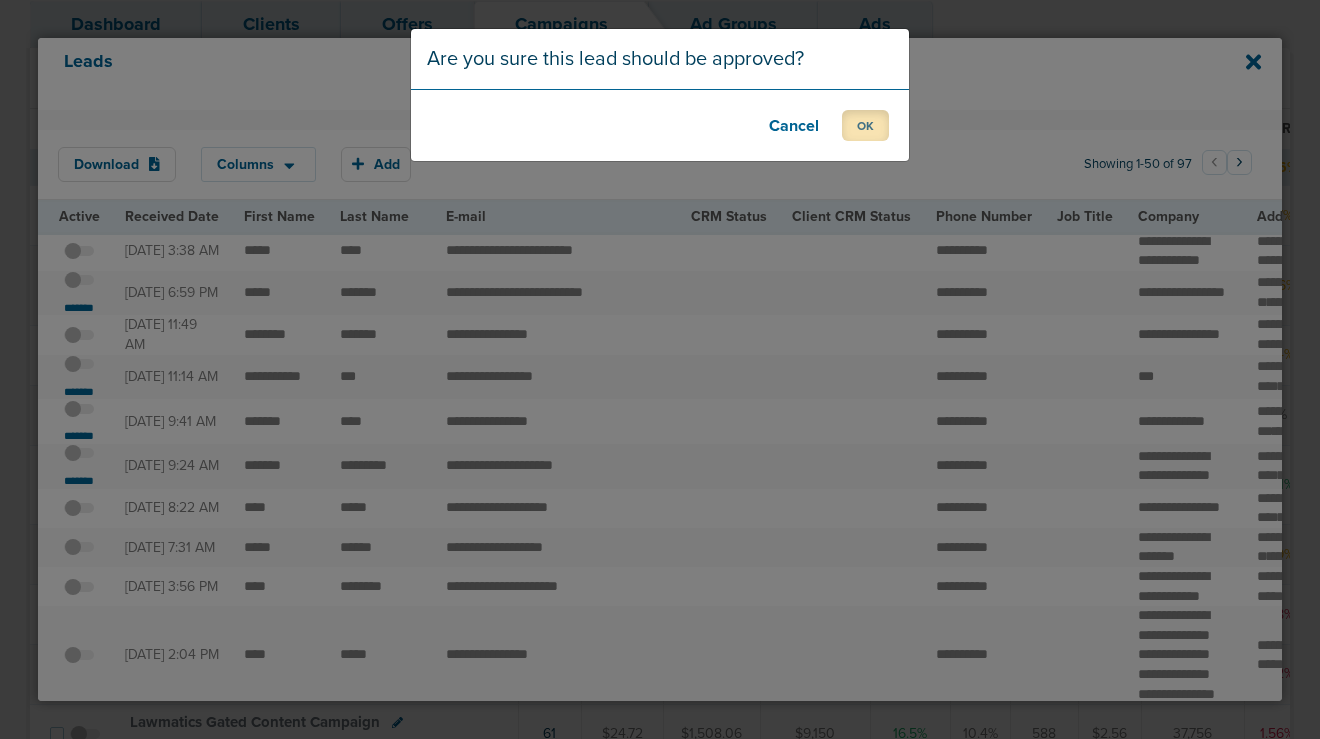 click on "OK" at bounding box center (865, 125) 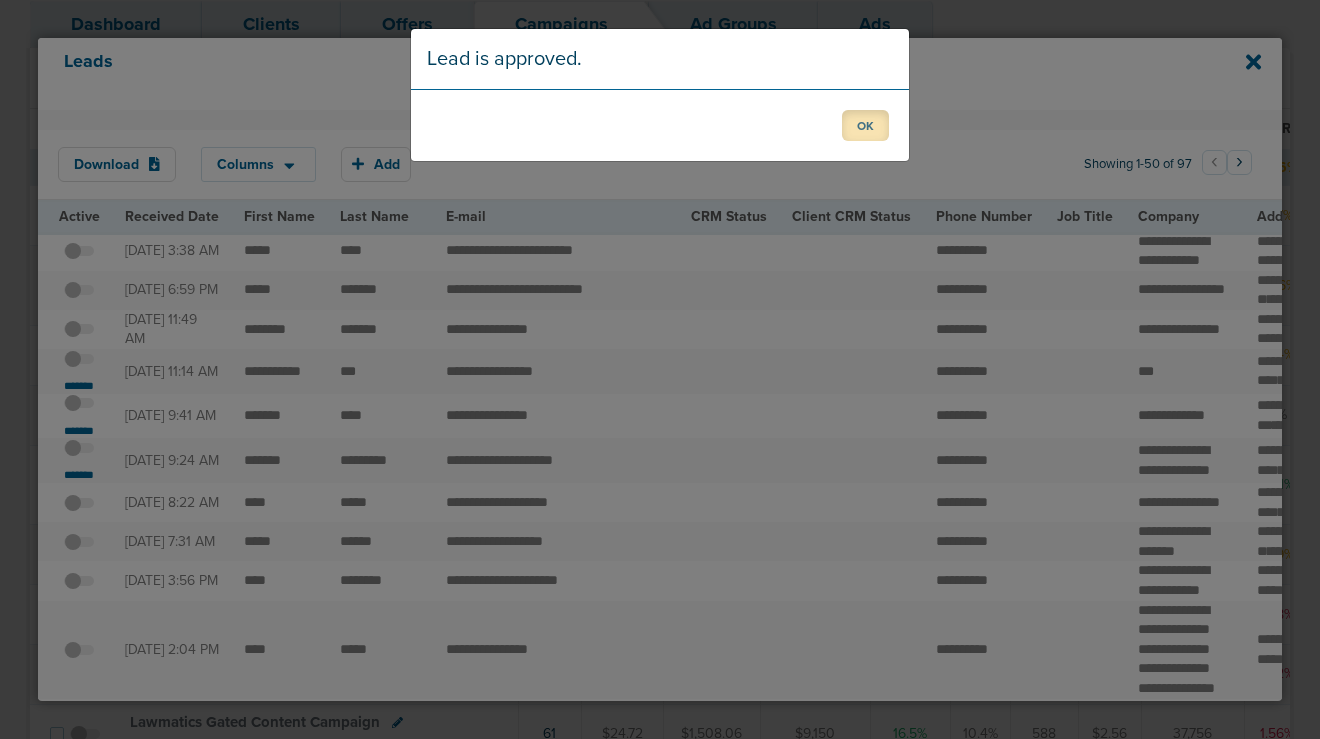 click on "OK" at bounding box center [865, 125] 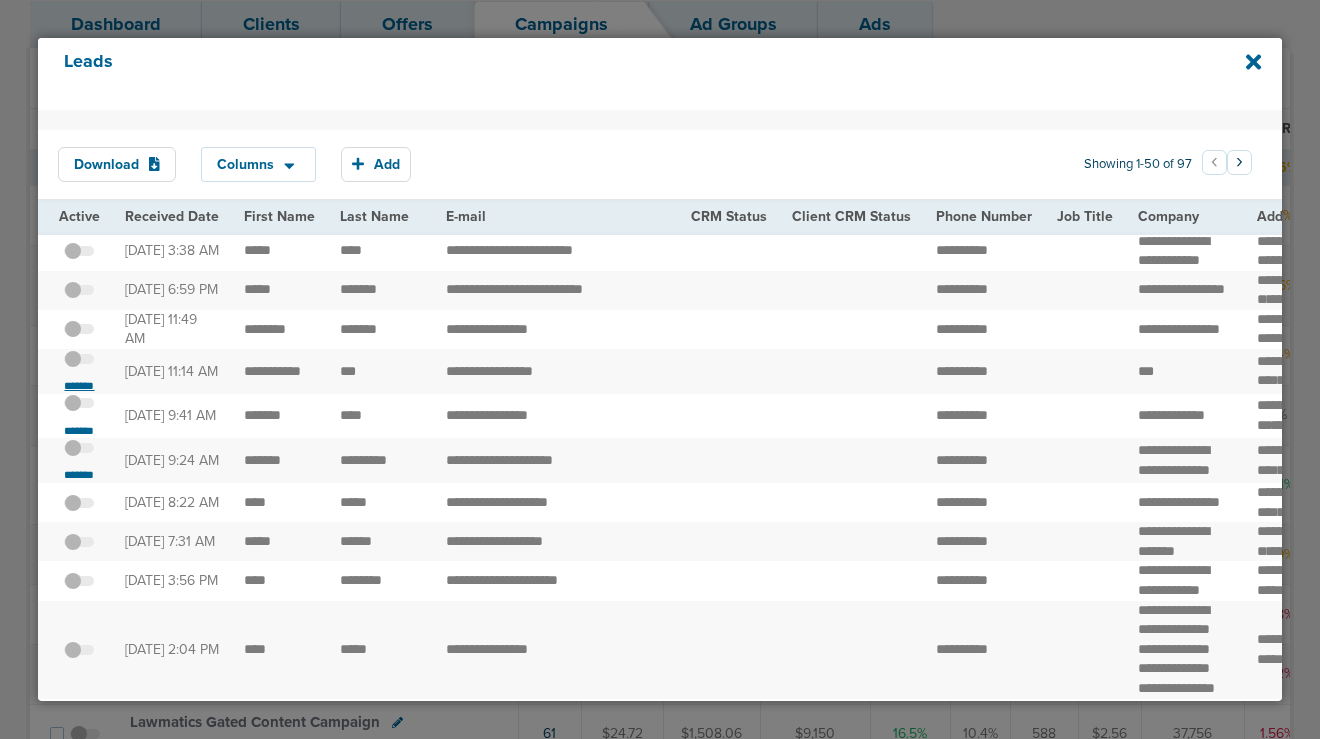click on "*******" at bounding box center (79, 386) 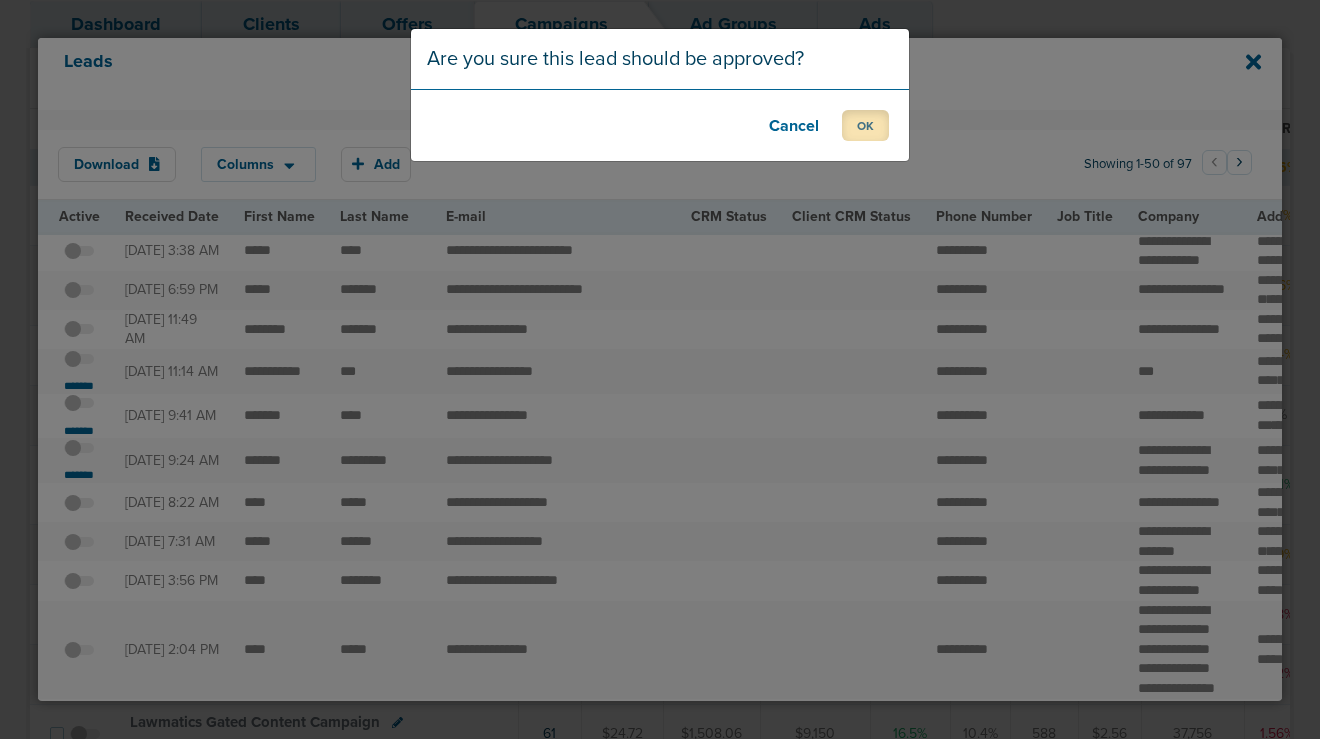 click on "OK" at bounding box center (865, 125) 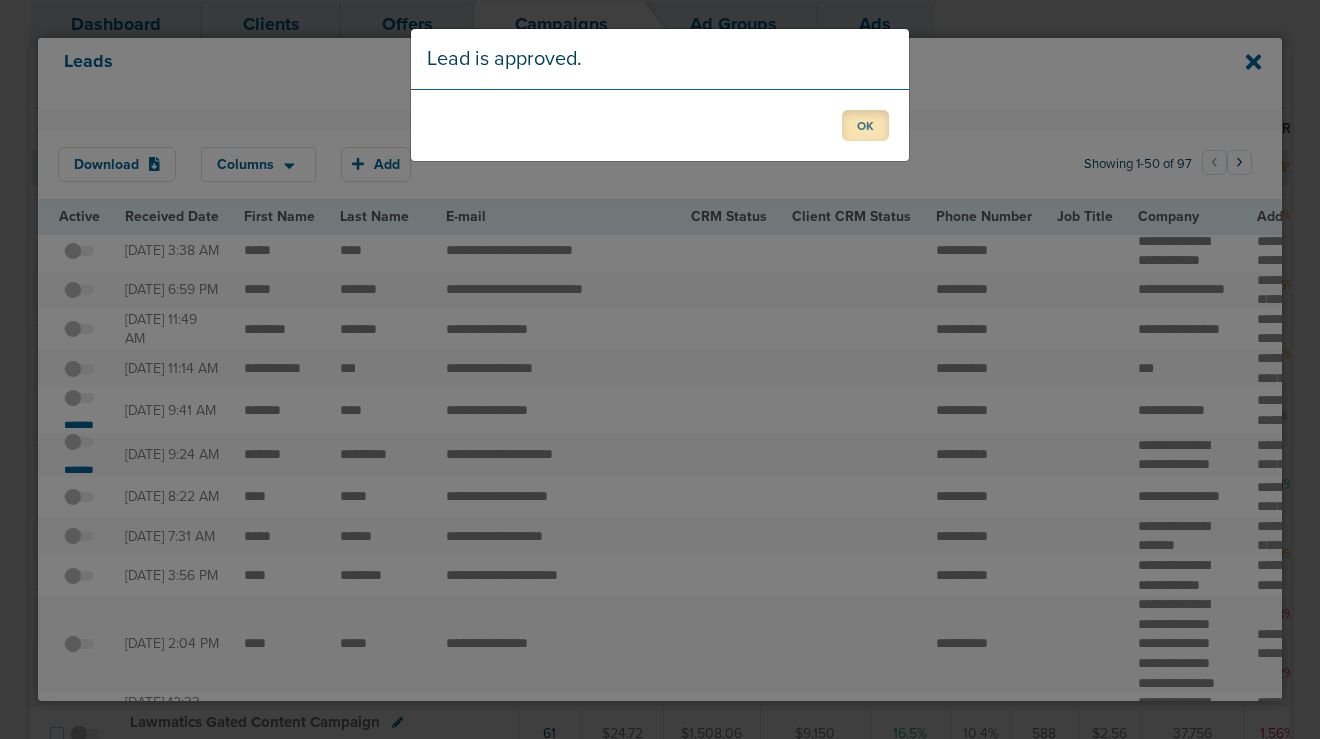 click on "OK" at bounding box center (865, 125) 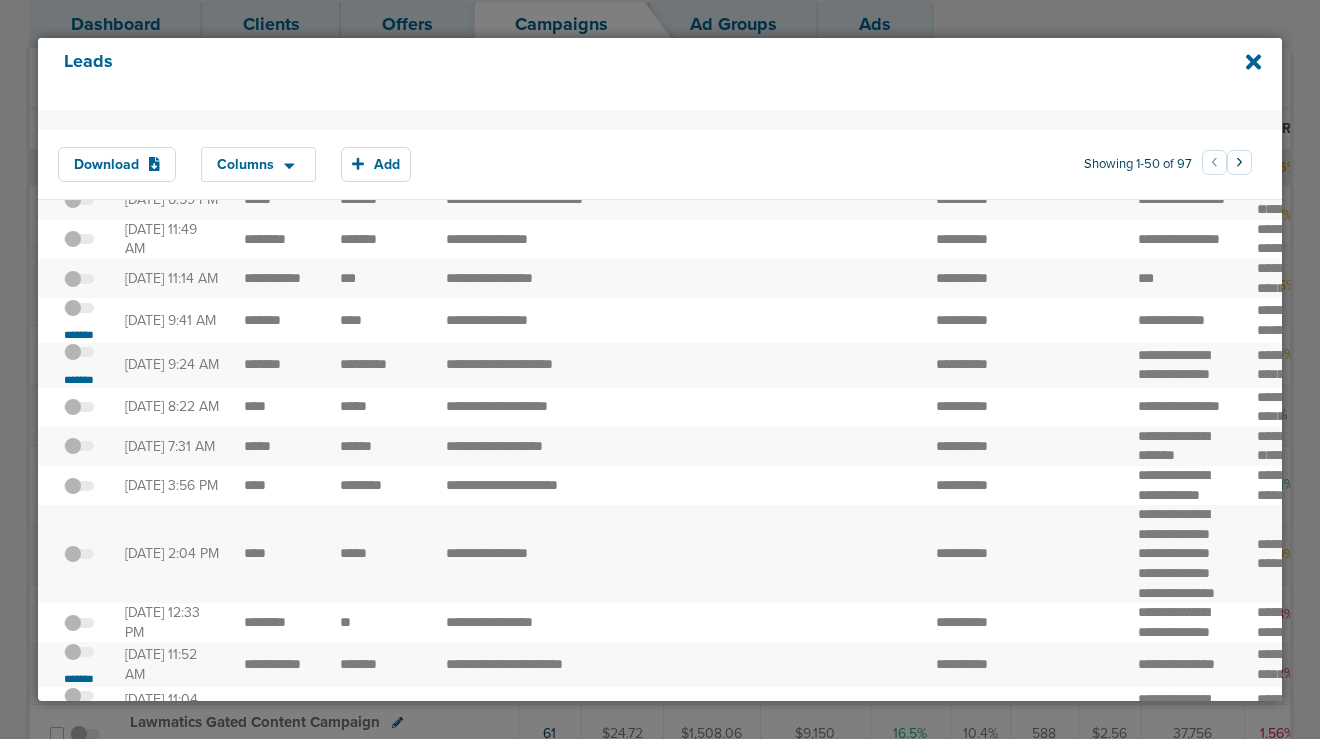 scroll, scrollTop: 119, scrollLeft: 0, axis: vertical 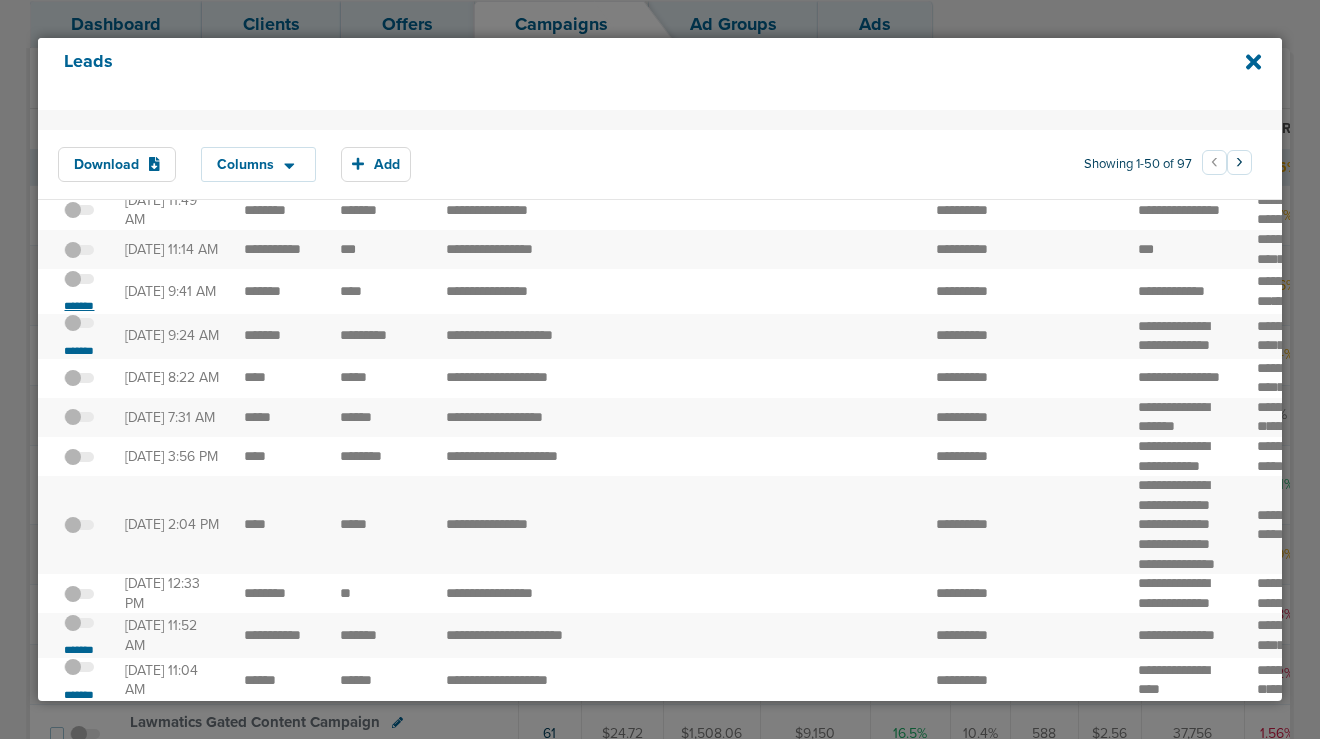 click on "*******" at bounding box center [79, 306] 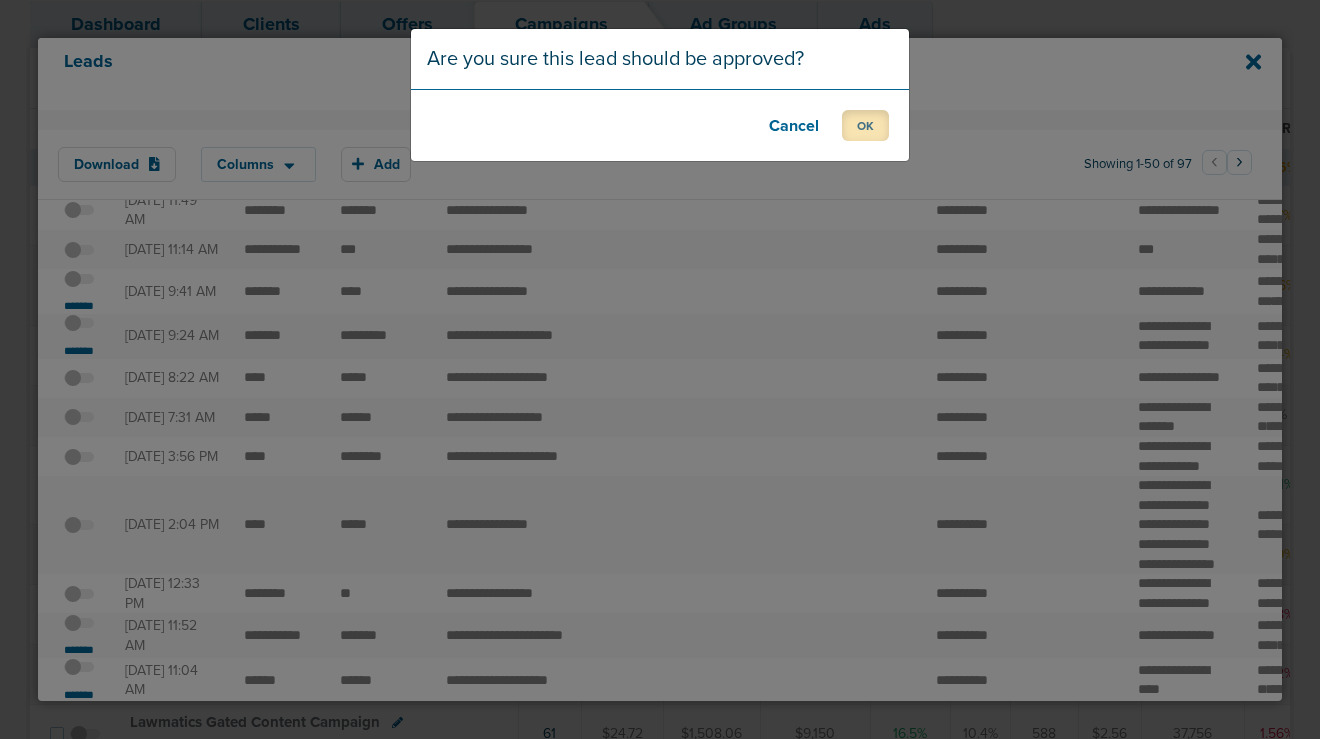 click on "OK" at bounding box center (865, 125) 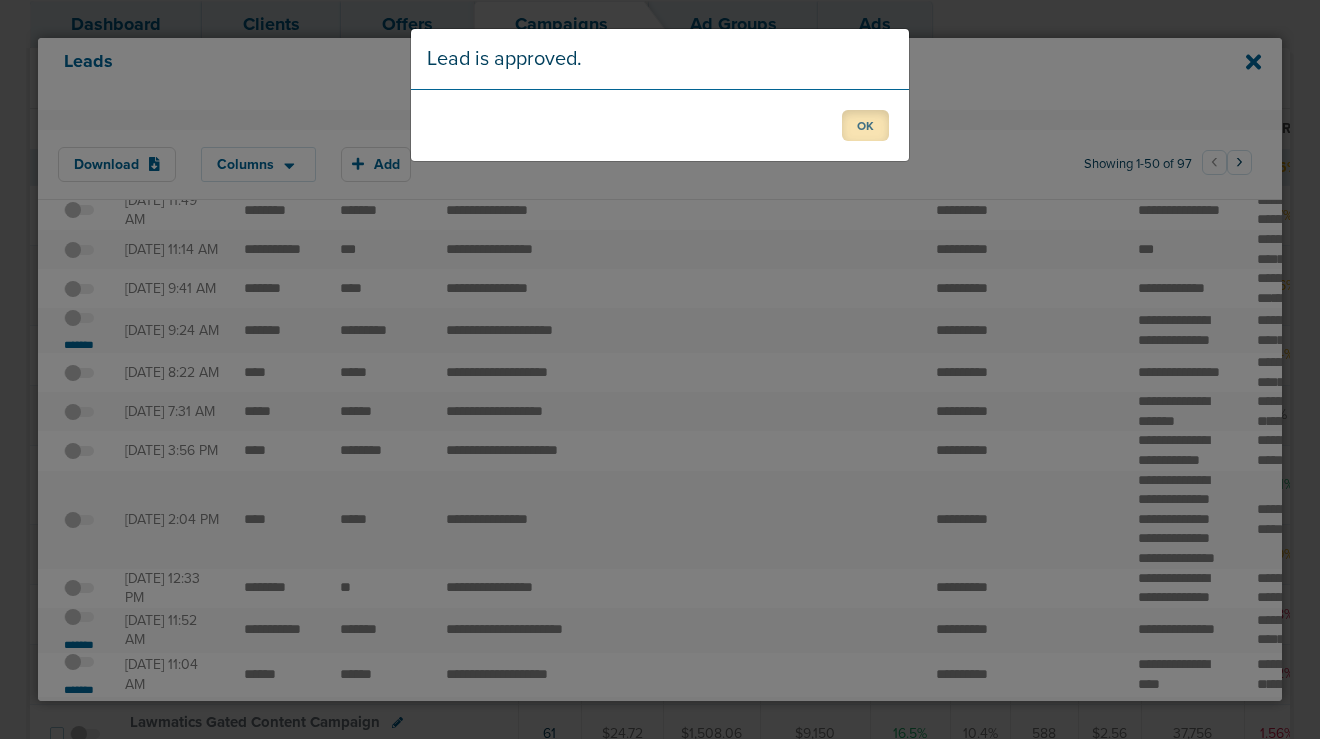 click on "OK" at bounding box center (865, 125) 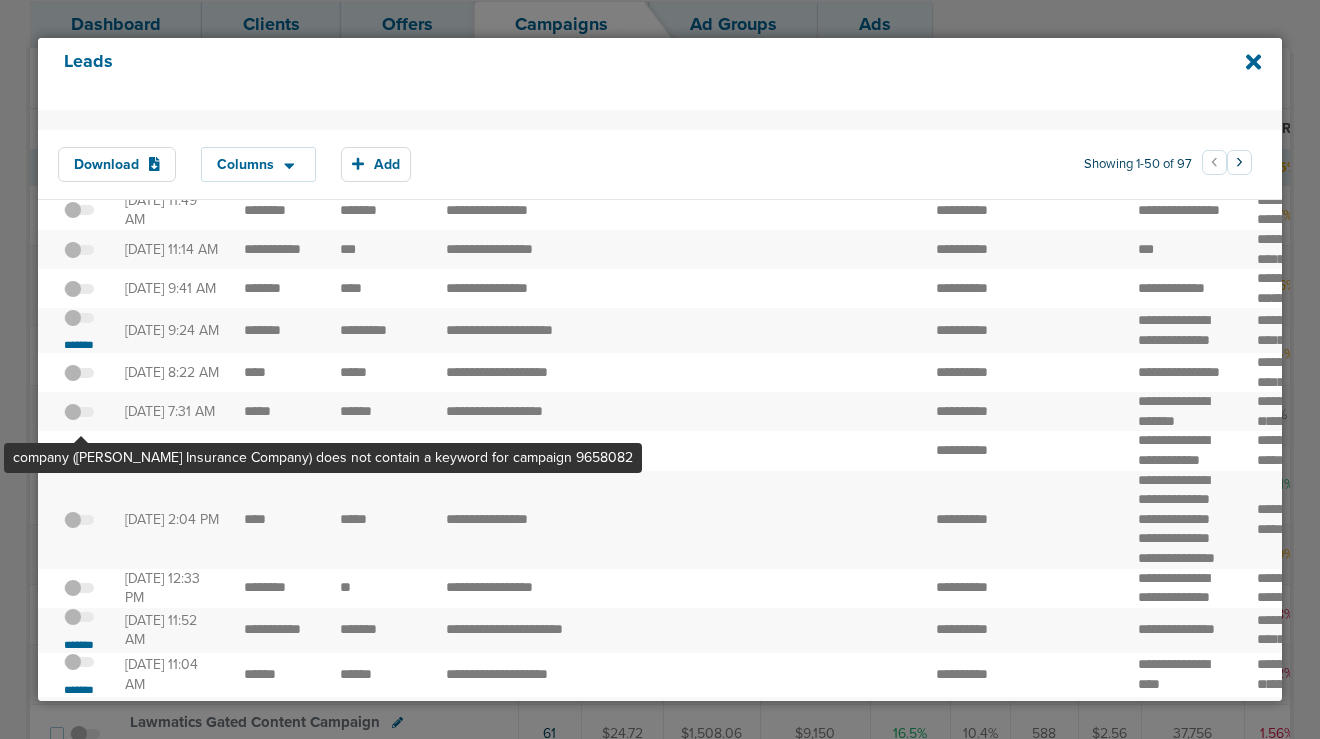 click at bounding box center (79, 328) 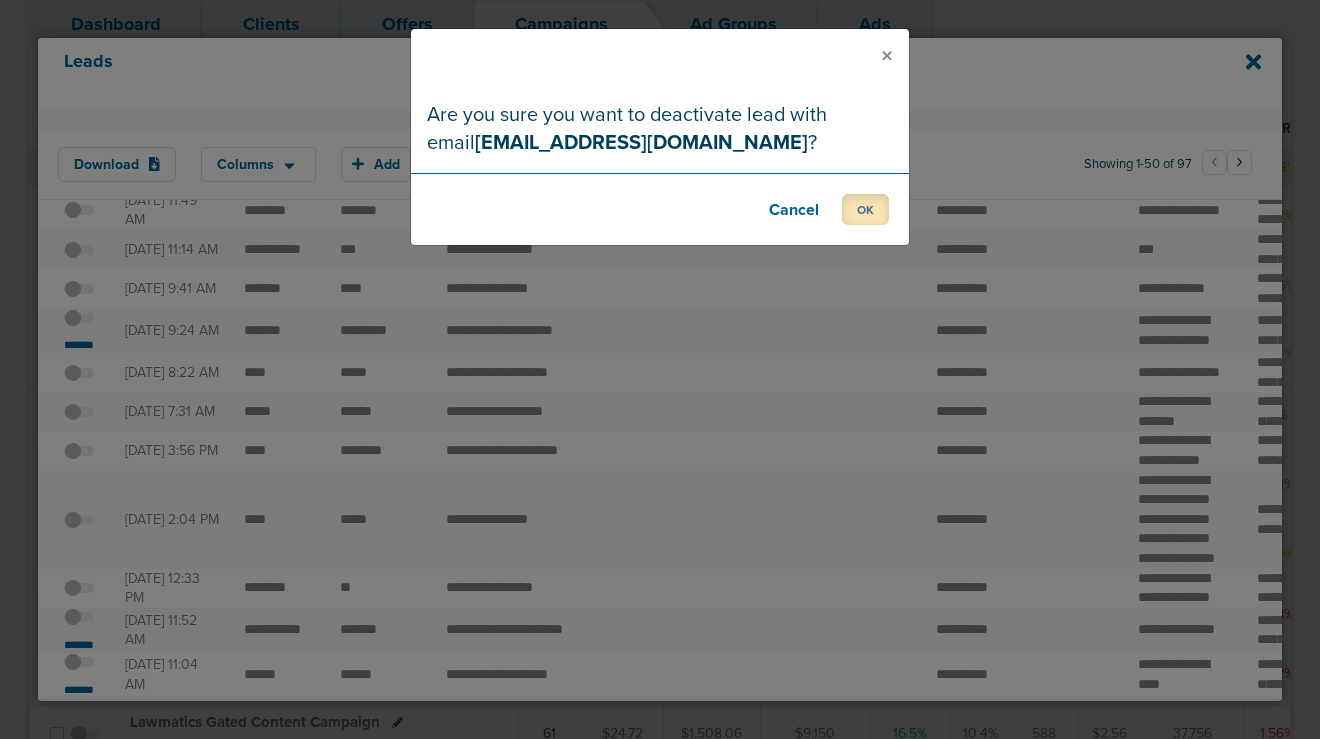 click on "OK" at bounding box center (865, 209) 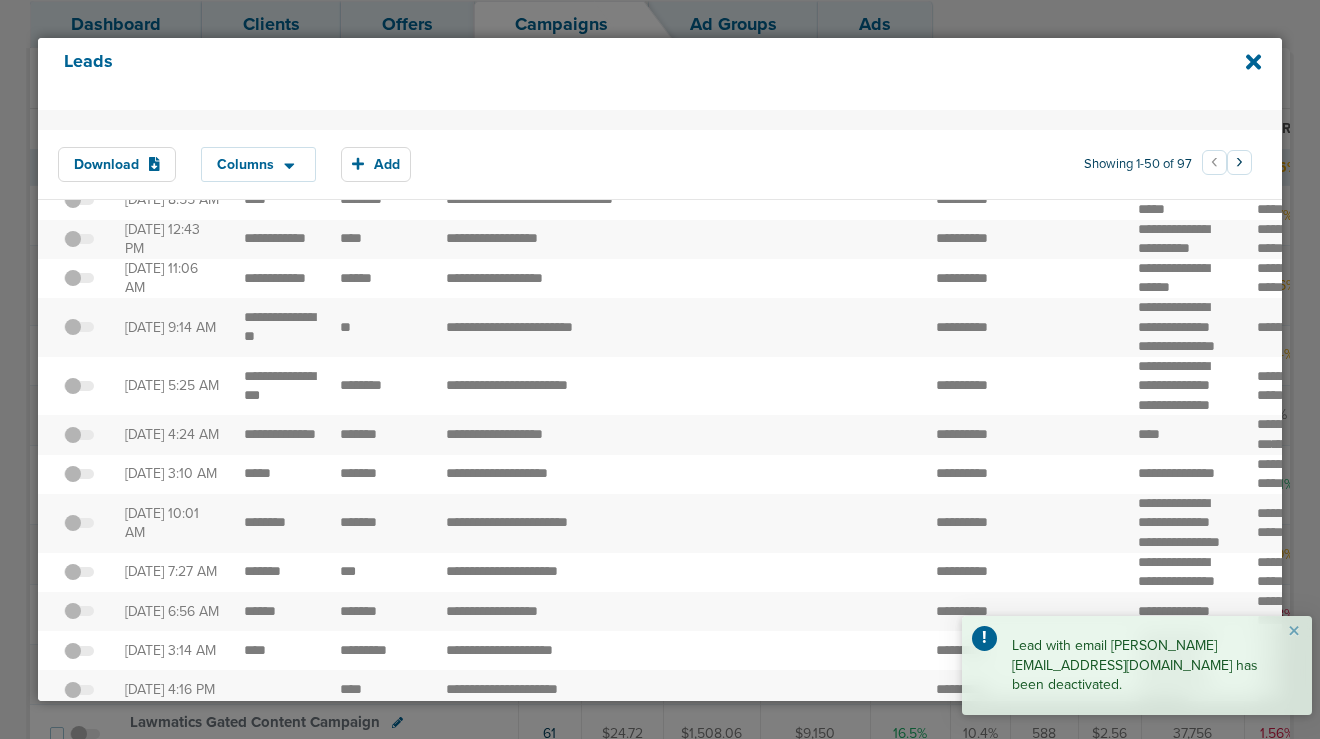 scroll, scrollTop: 677, scrollLeft: 0, axis: vertical 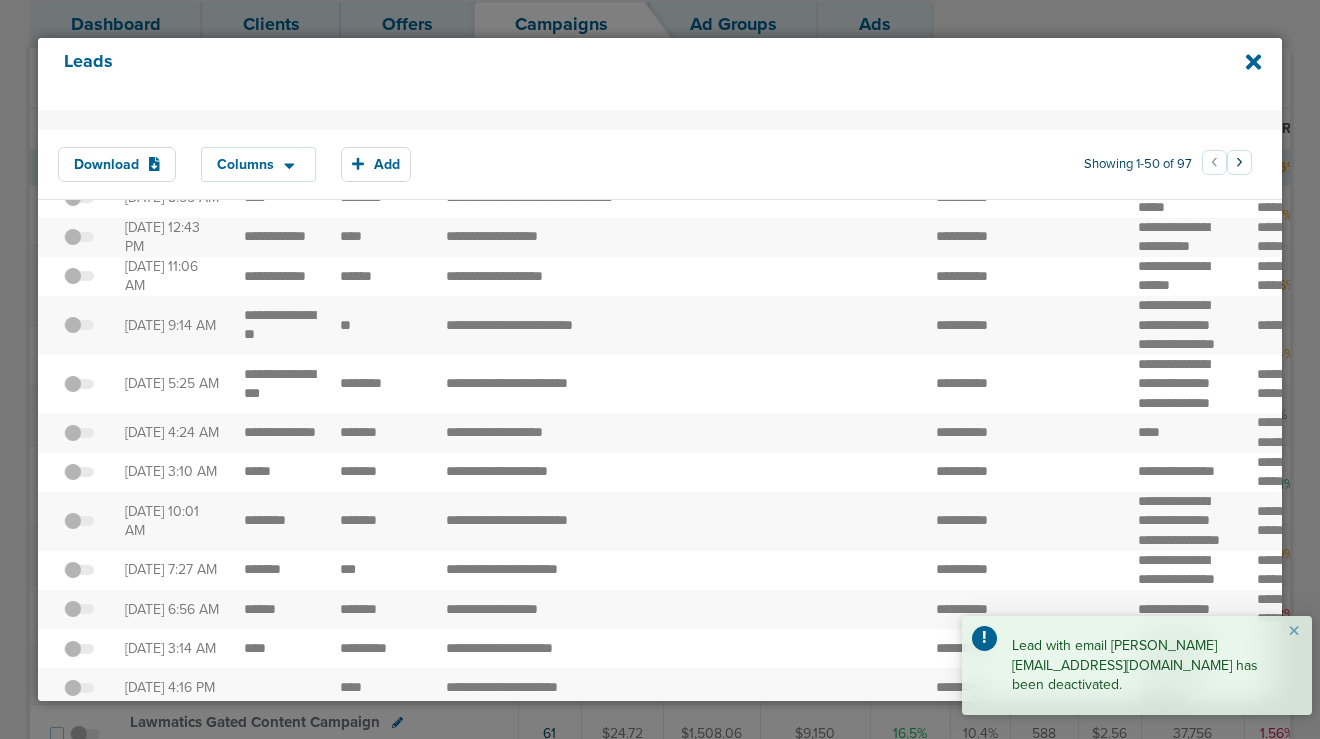 click on "*******" at bounding box center (79, 87) 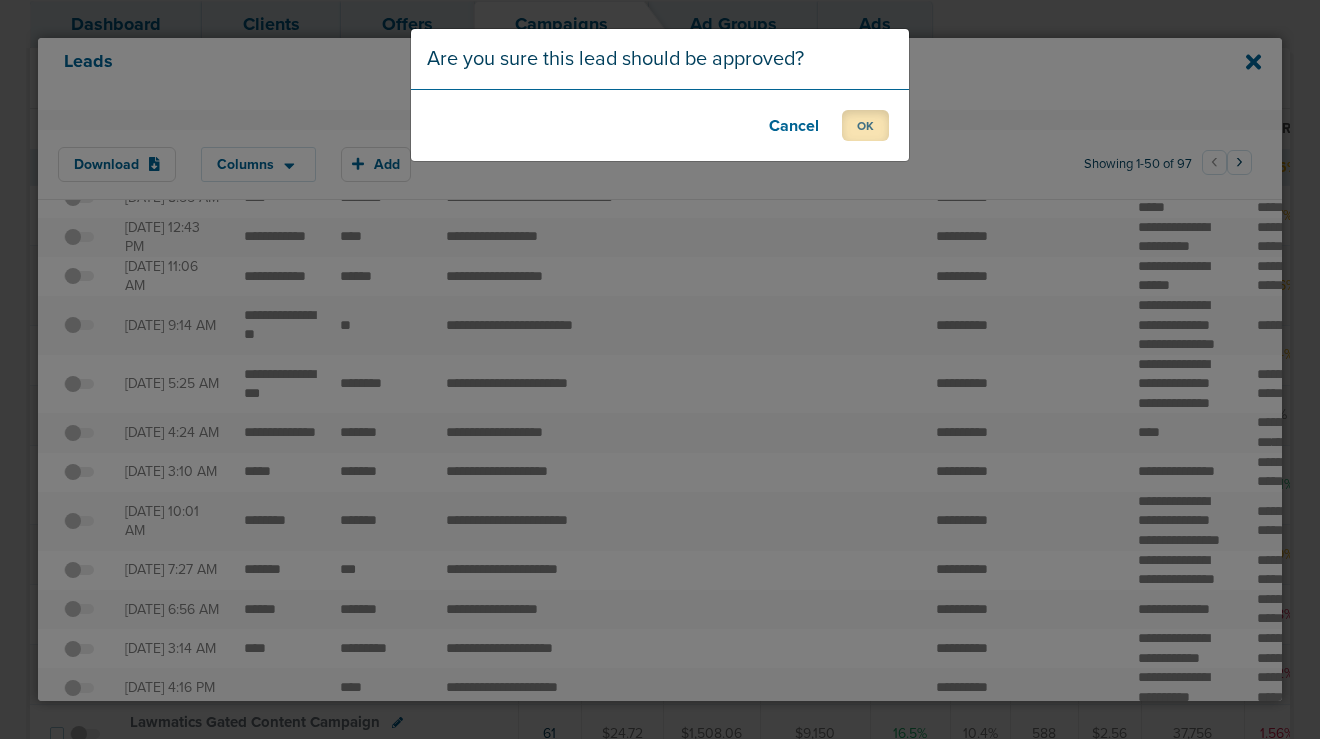 click on "OK" at bounding box center (865, 125) 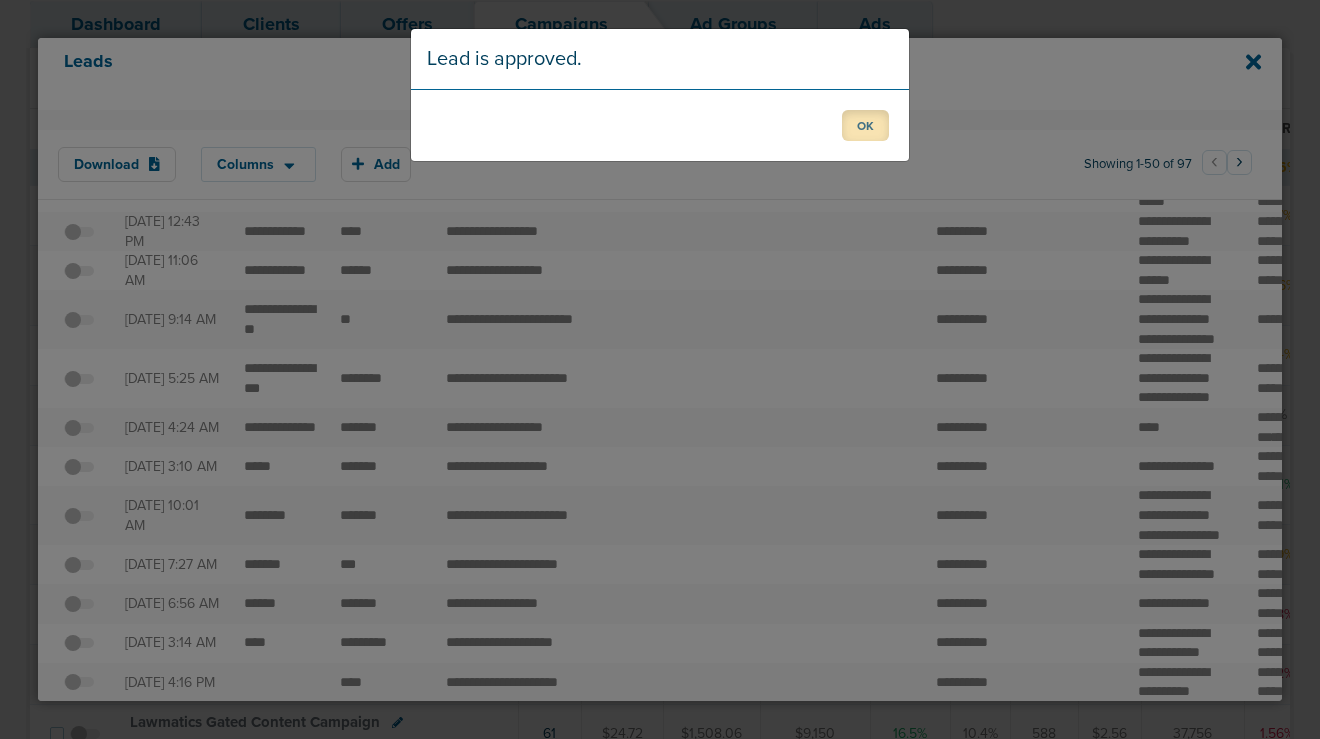 click on "OK" at bounding box center [865, 125] 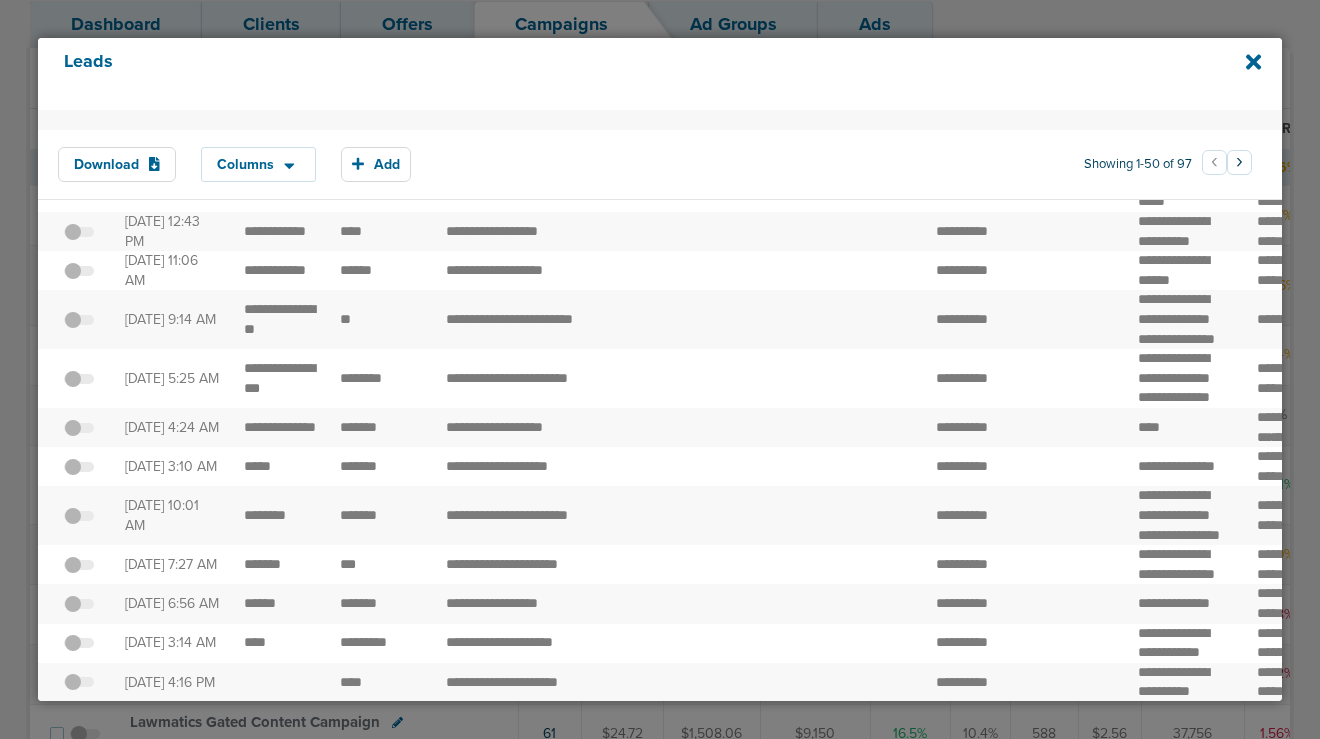 click on "*******" at bounding box center [79, 126] 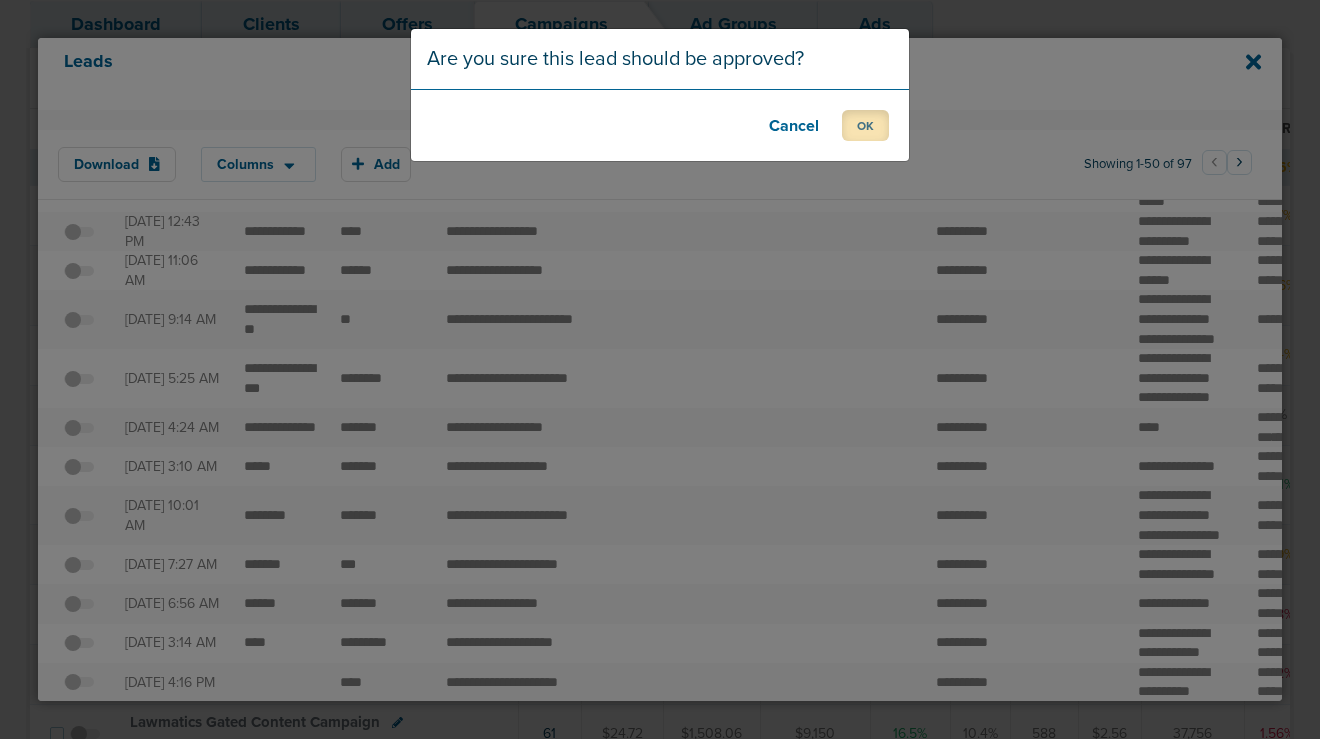 click on "OK" at bounding box center (865, 125) 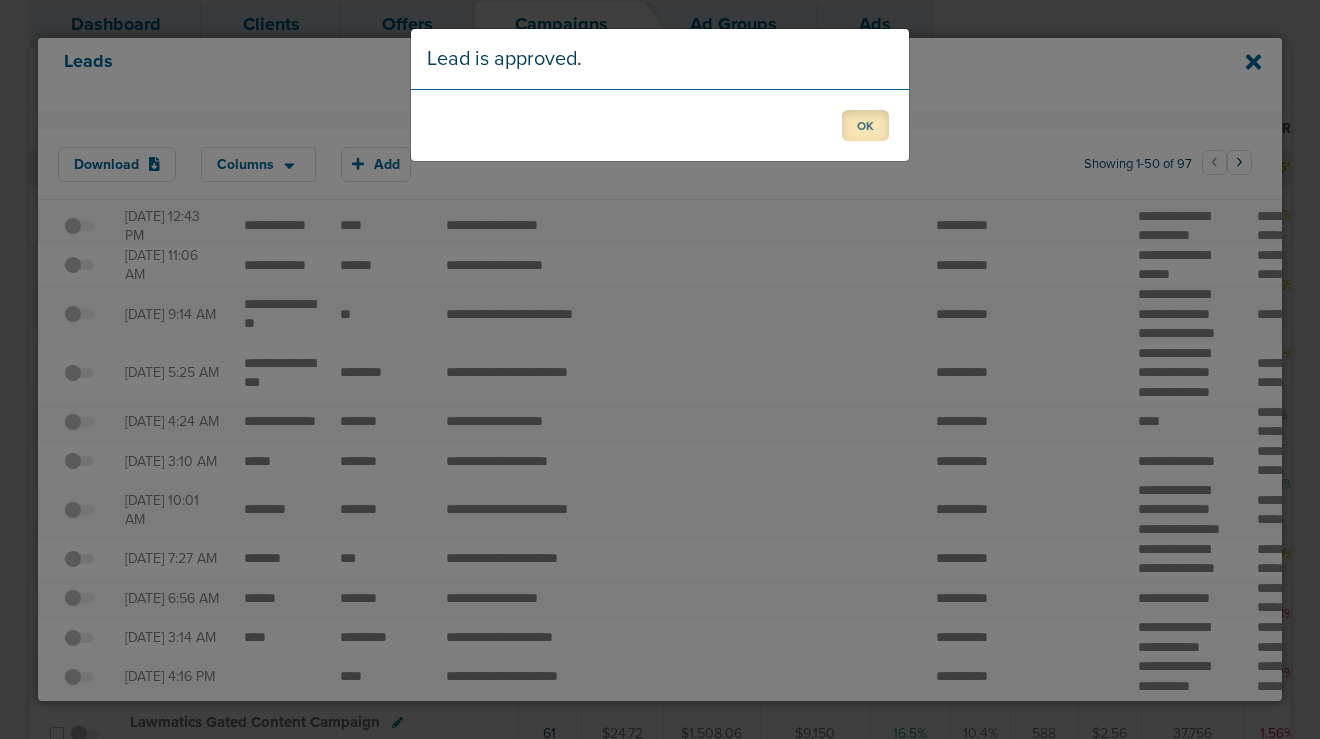 click on "OK" at bounding box center [865, 125] 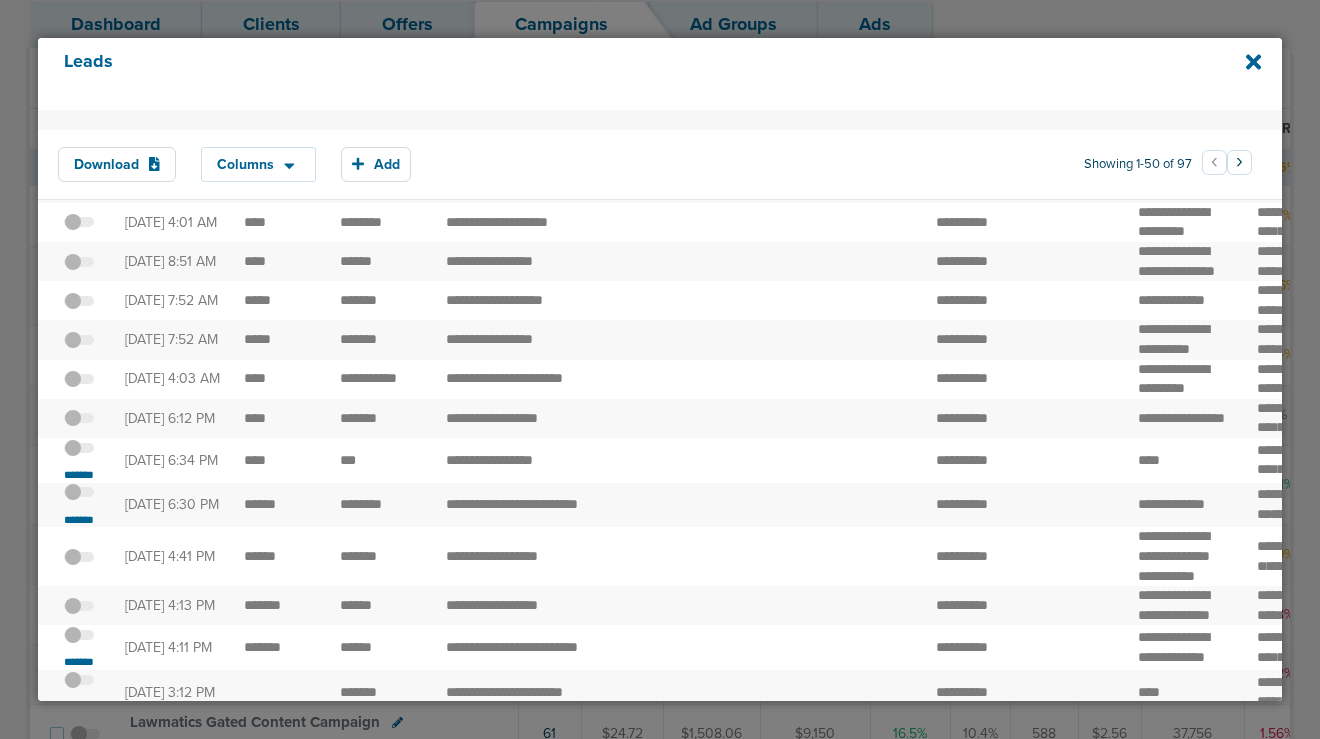 scroll, scrollTop: 1497, scrollLeft: 0, axis: vertical 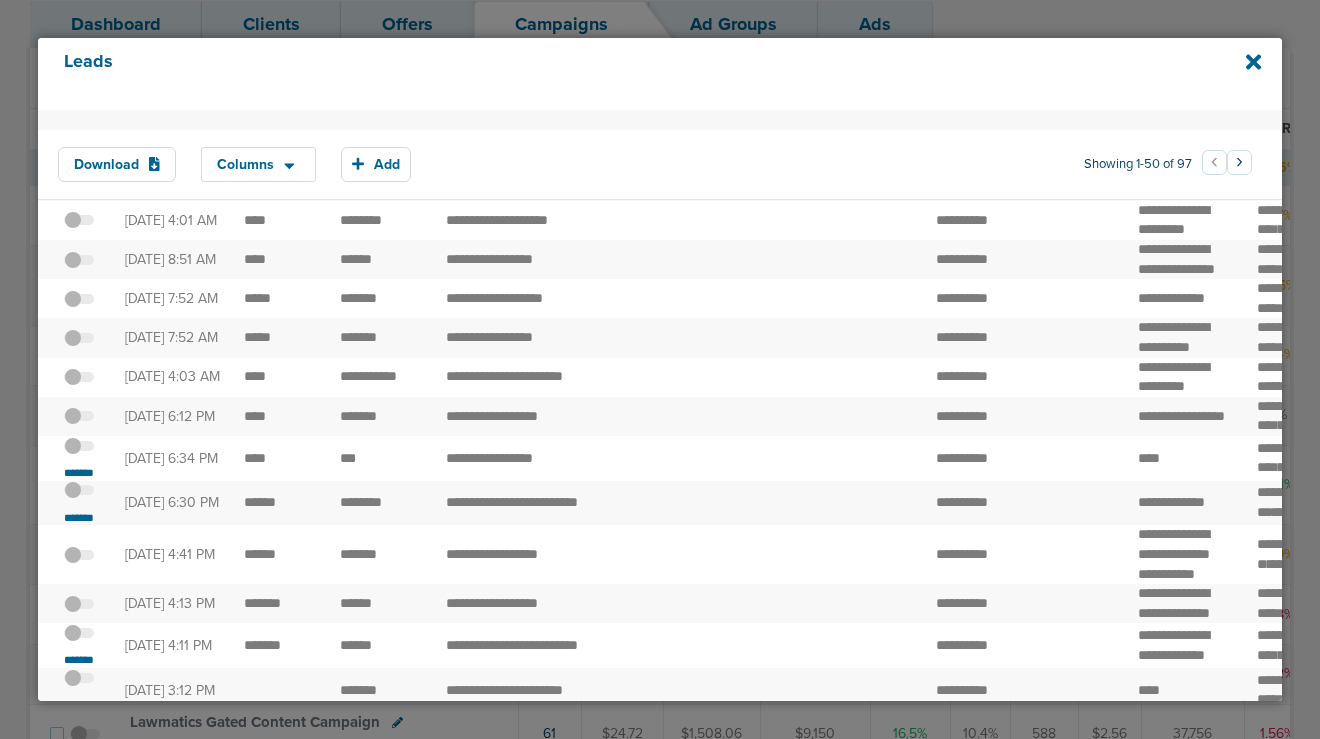 click on "*******" at bounding box center [79, -8] 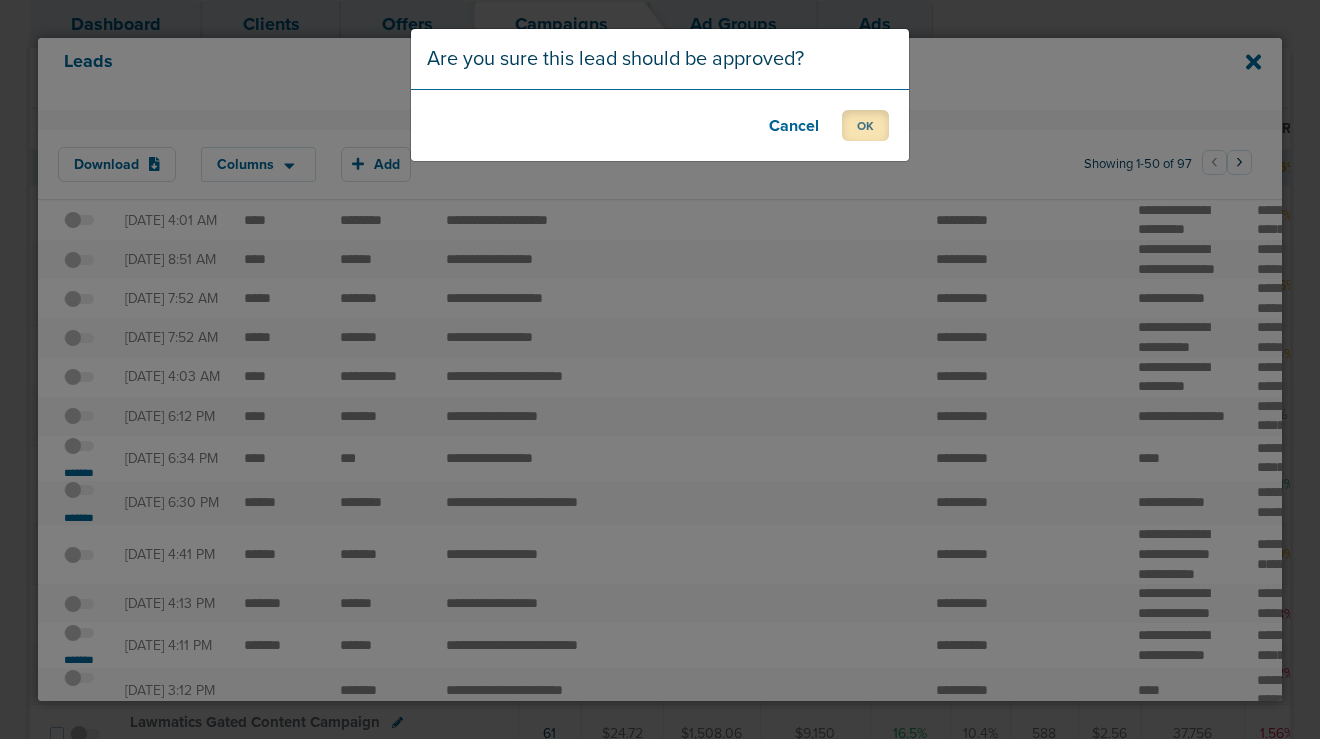 click on "OK" at bounding box center (865, 125) 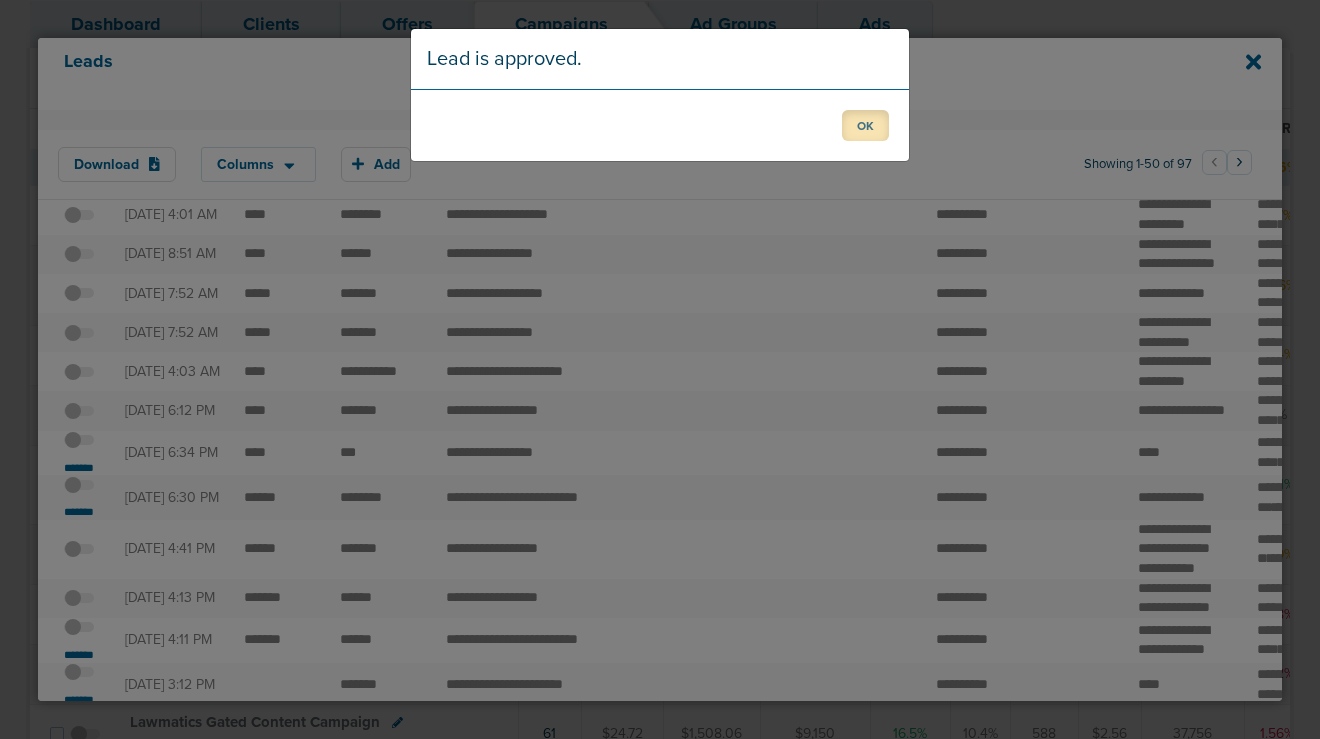 click on "OK" at bounding box center [865, 125] 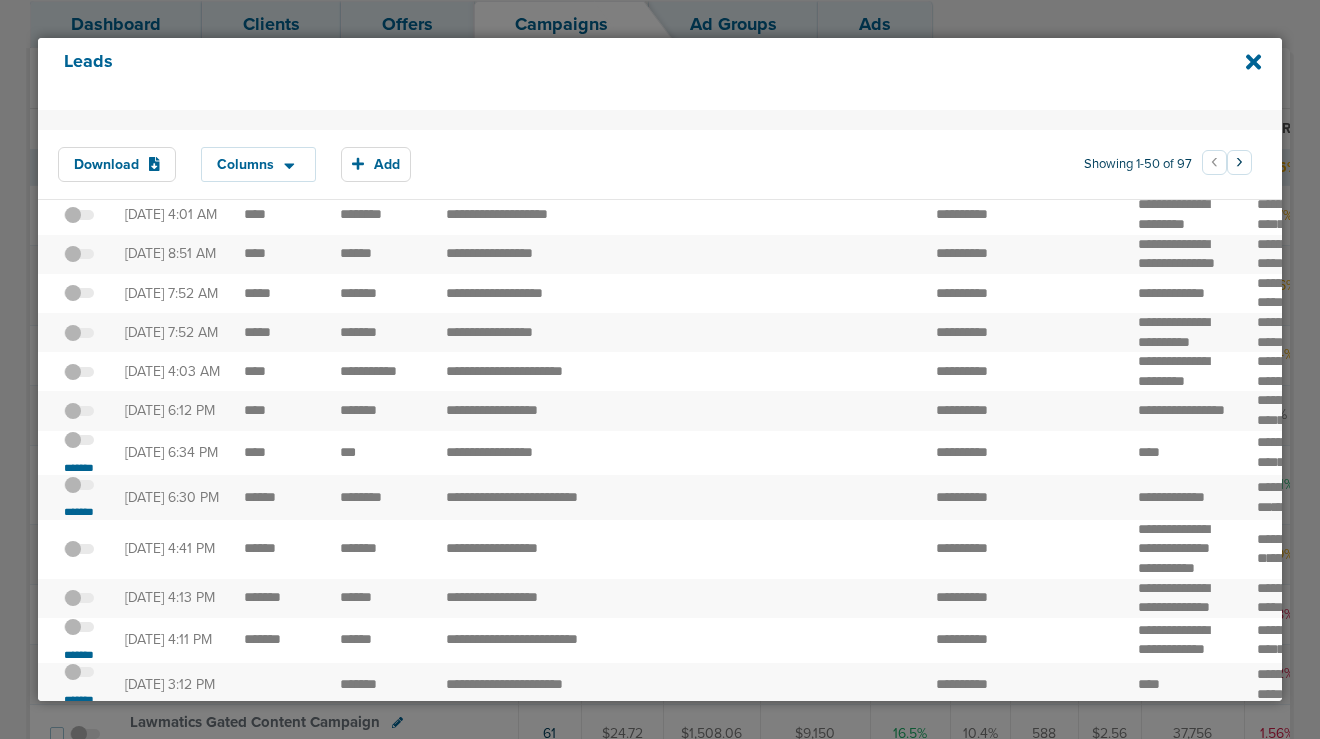 click on "*******" at bounding box center (79, 31) 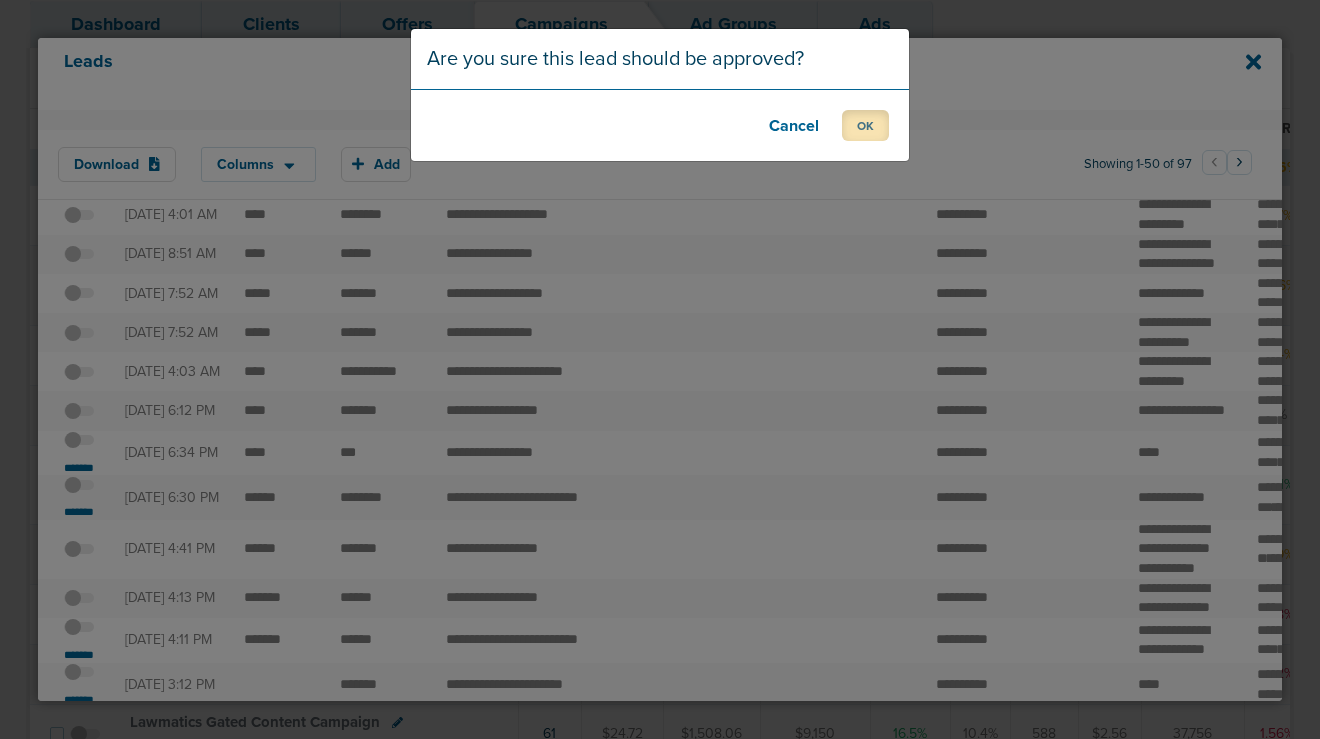 click on "OK" at bounding box center [865, 125] 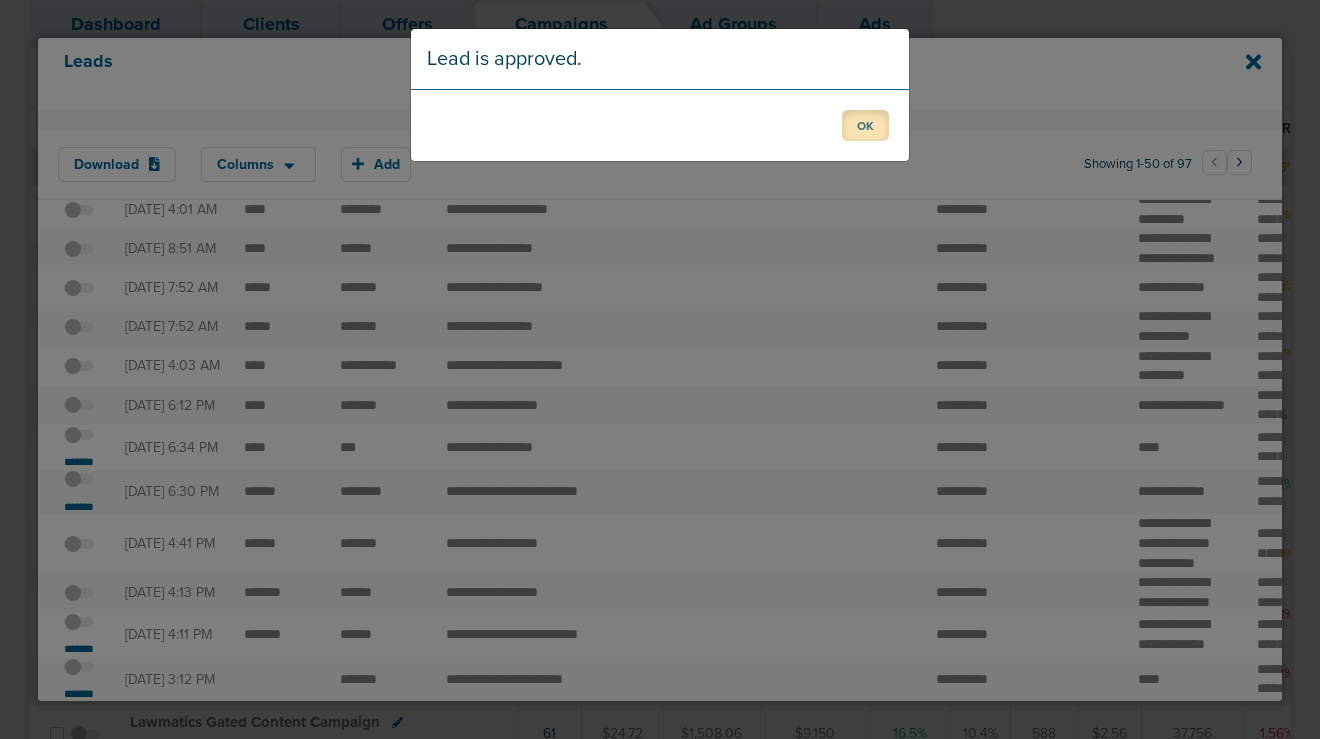 click on "OK" at bounding box center (865, 125) 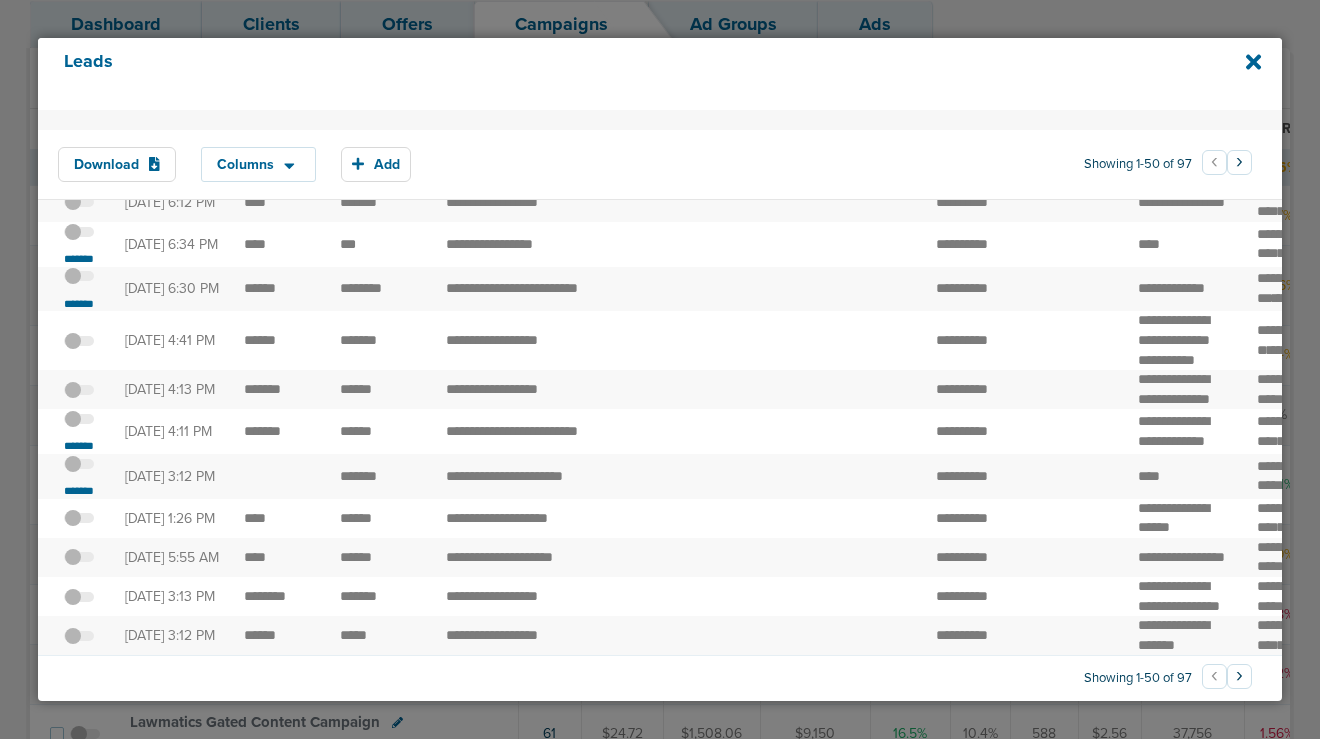 scroll, scrollTop: 2303, scrollLeft: 0, axis: vertical 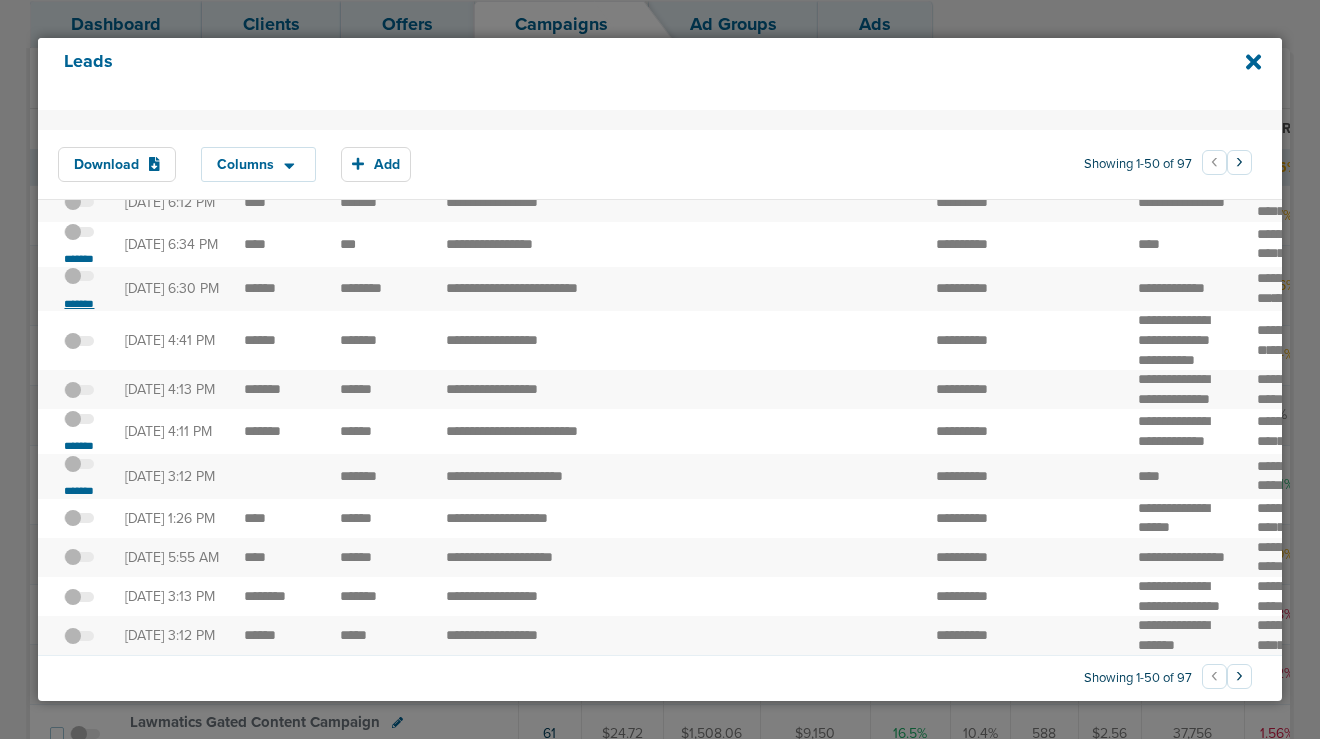 click on "*******" at bounding box center [79, 304] 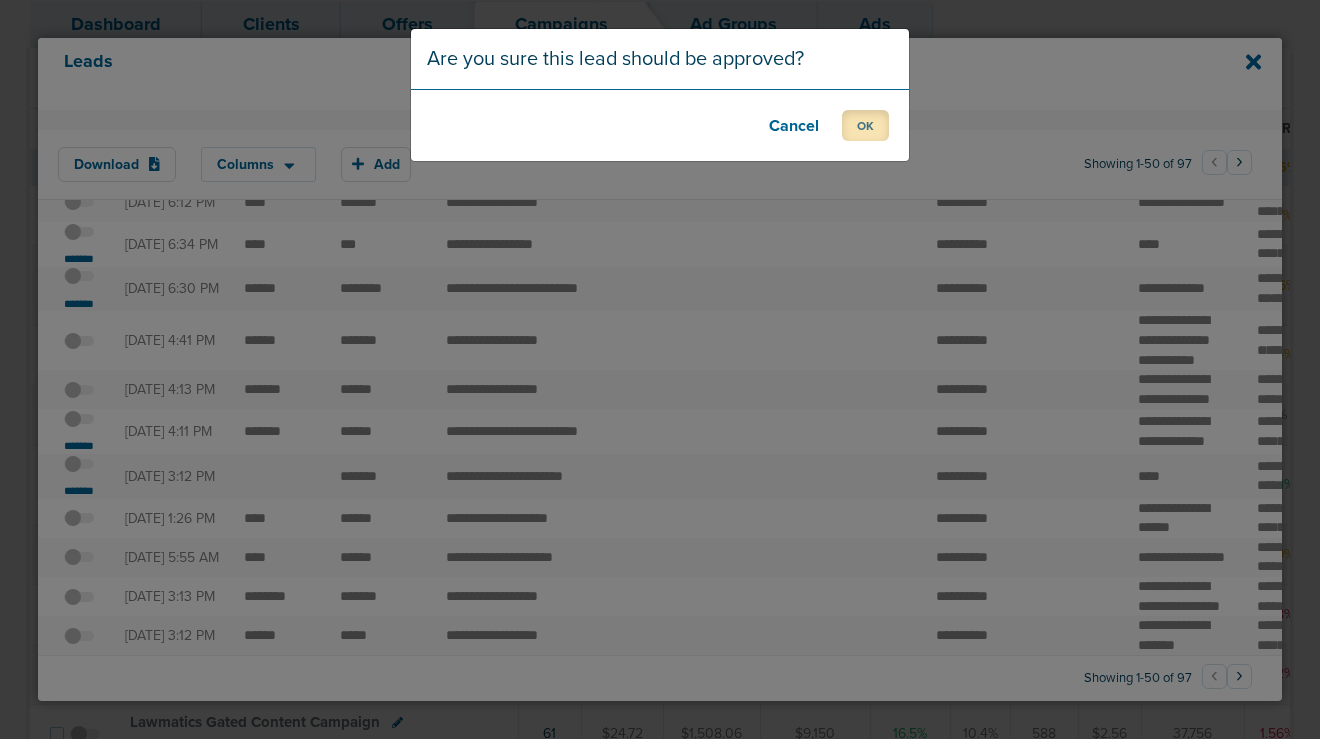 click on "OK" at bounding box center (865, 125) 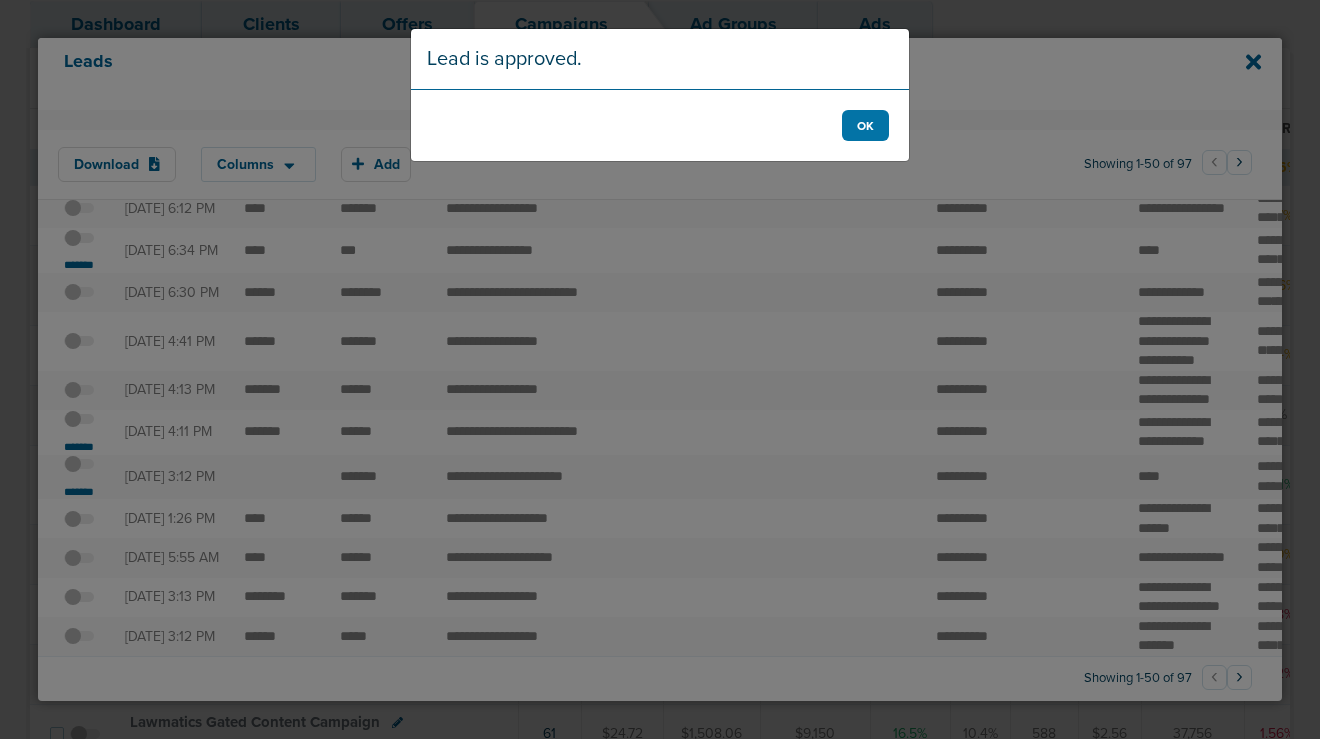 click on "OK" at bounding box center (660, 125) 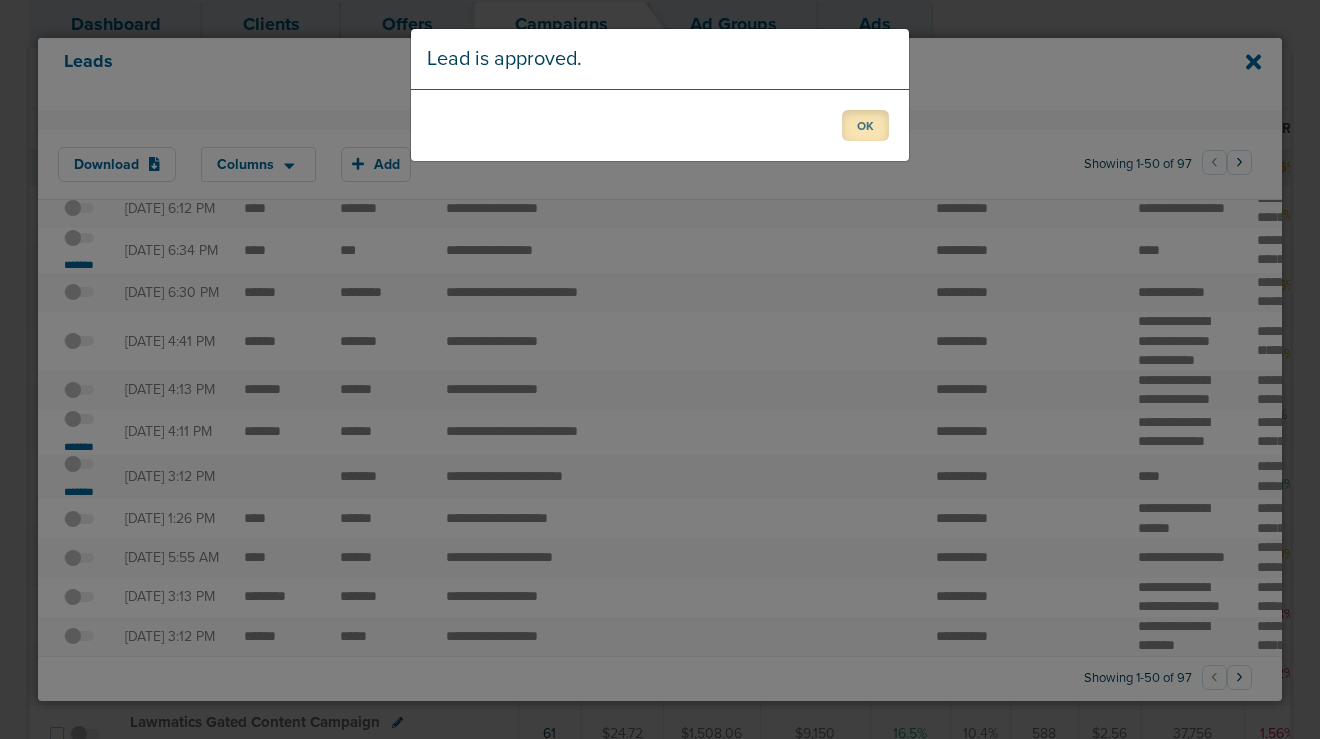 click on "OK" at bounding box center [865, 125] 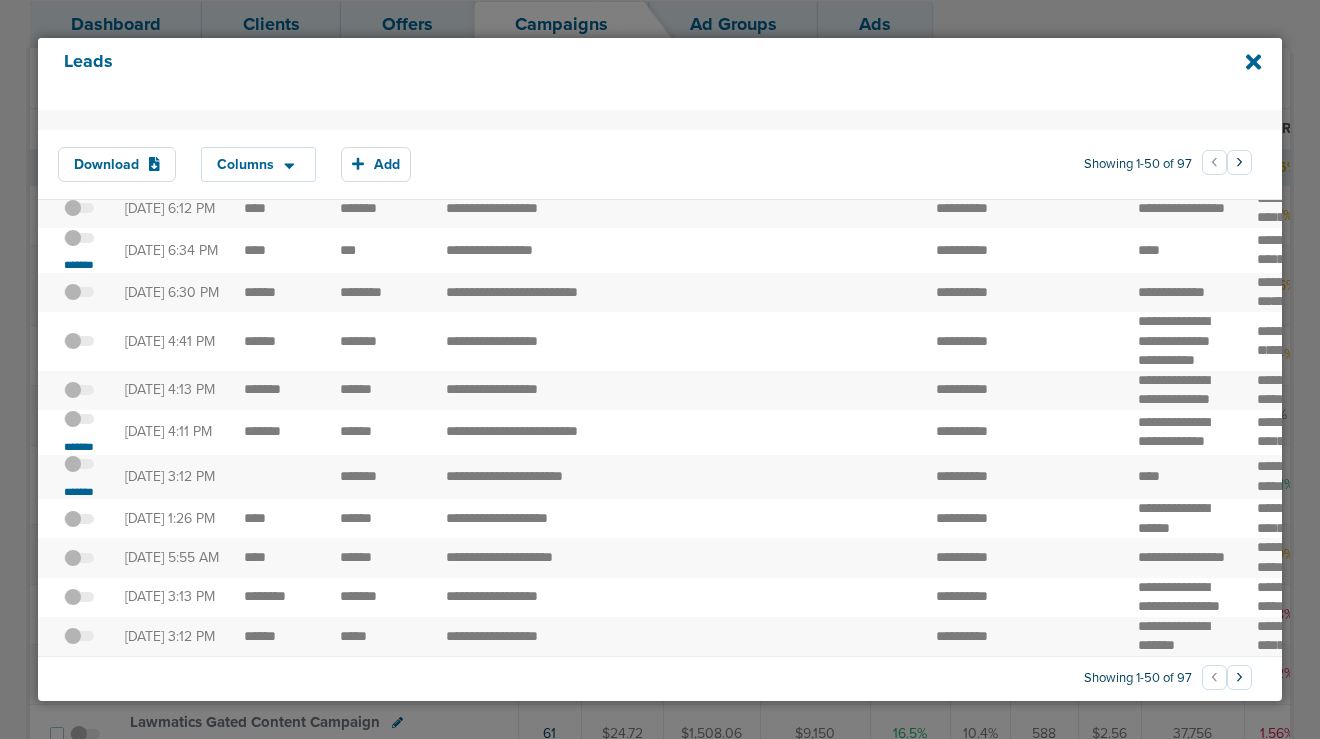 click at bounding box center (79, 248) 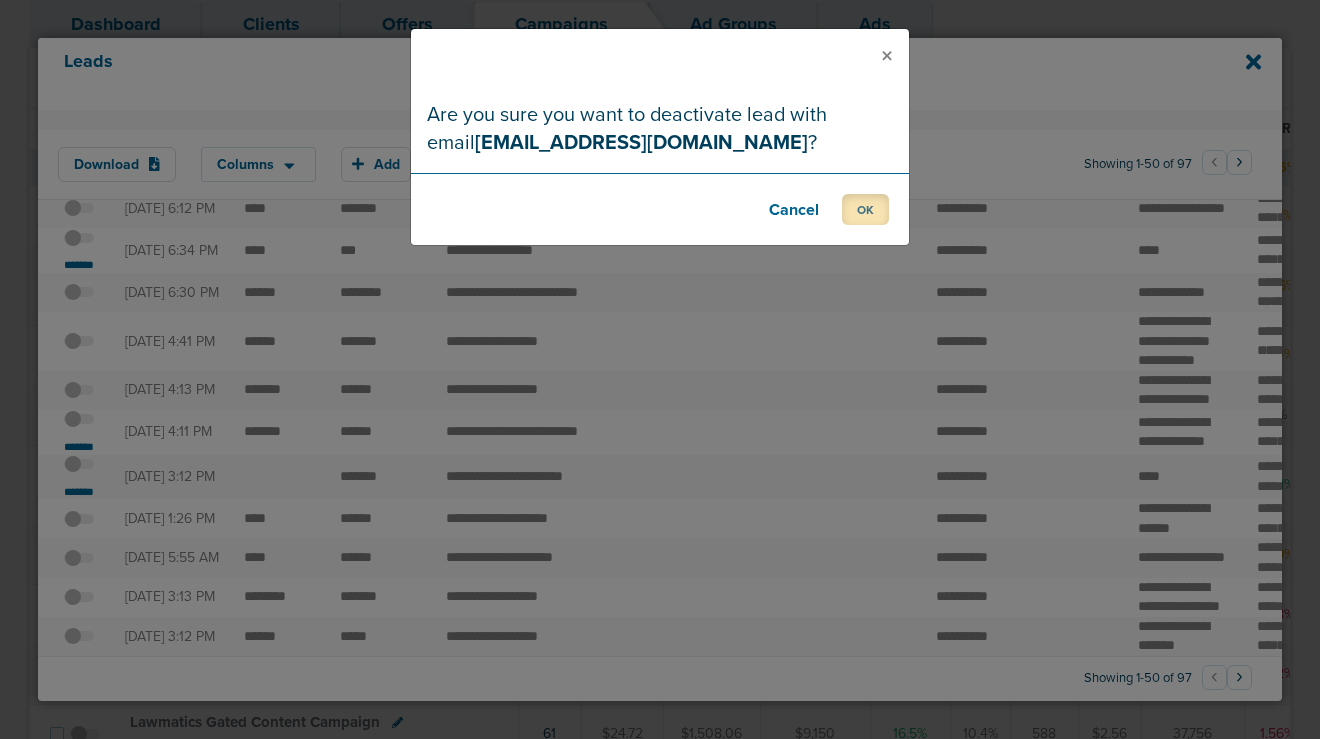 click on "OK" at bounding box center [865, 209] 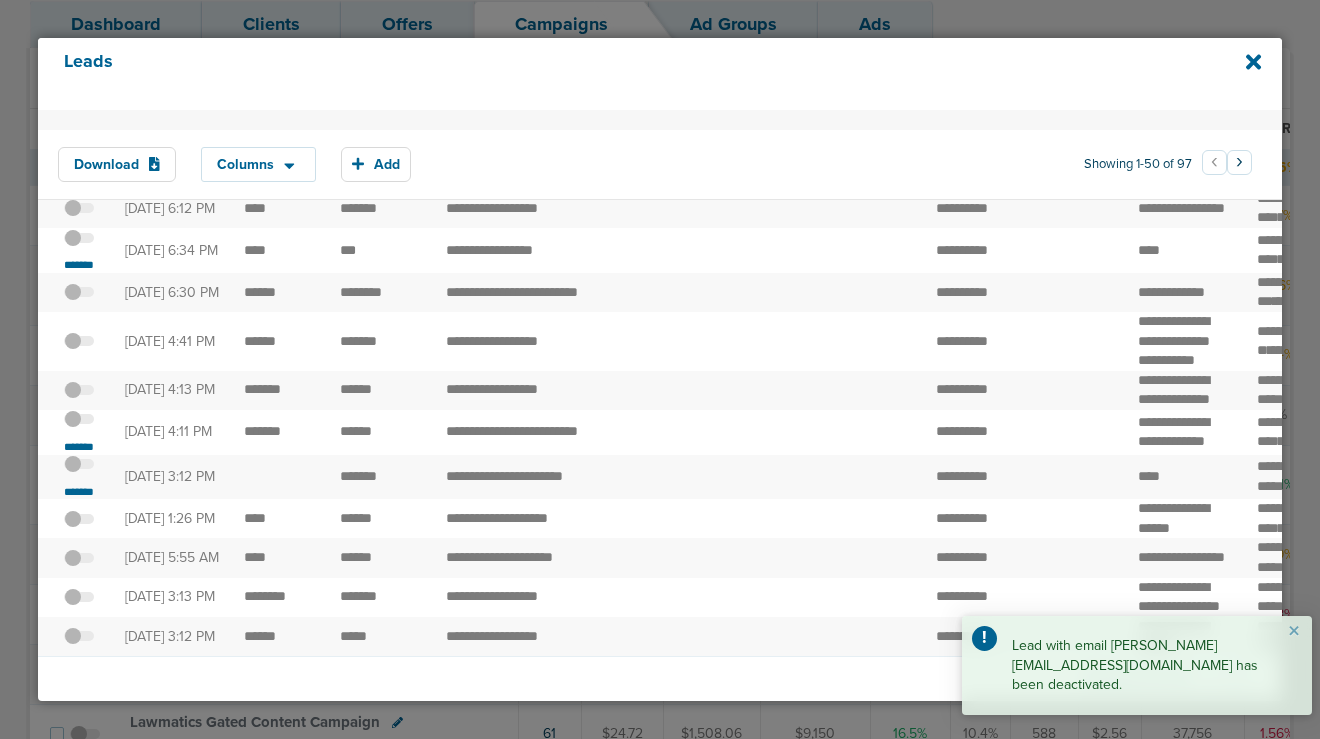 scroll, scrollTop: 2409, scrollLeft: 0, axis: vertical 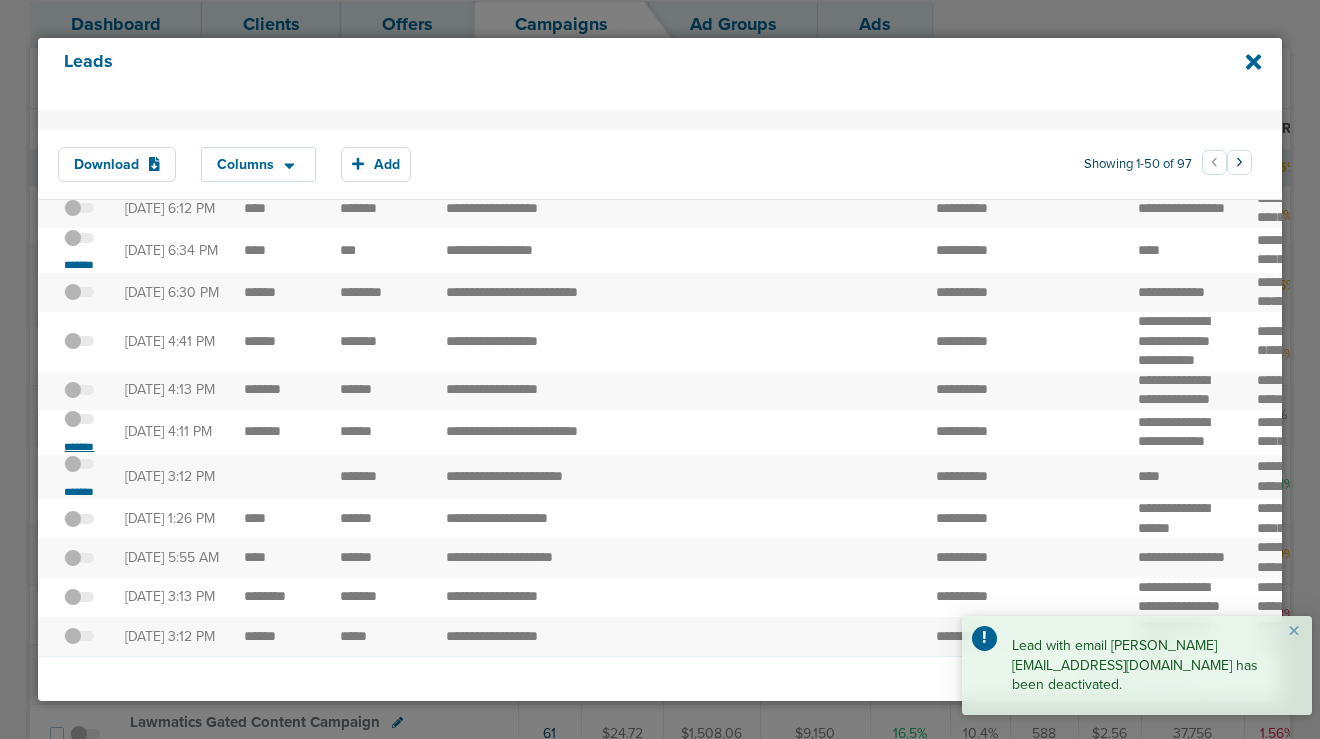 click on "*******" at bounding box center [79, 447] 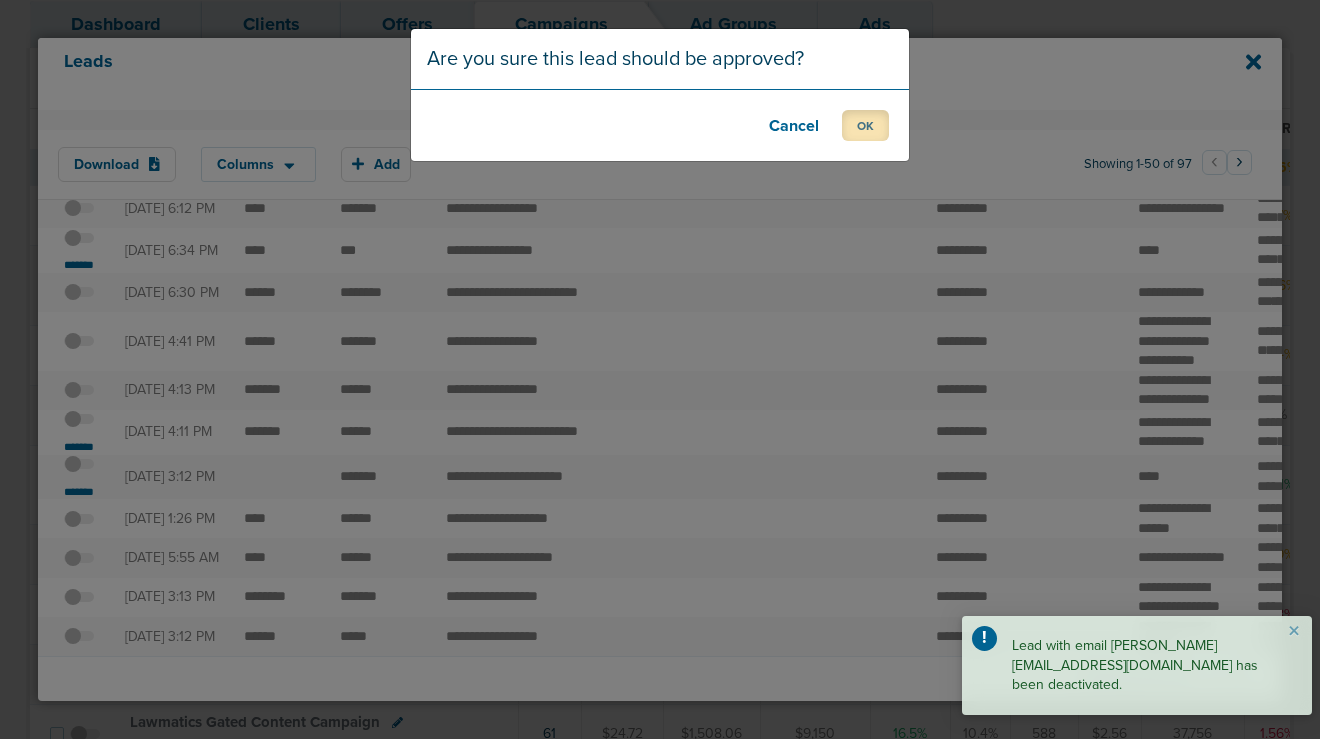 click on "OK" at bounding box center (865, 125) 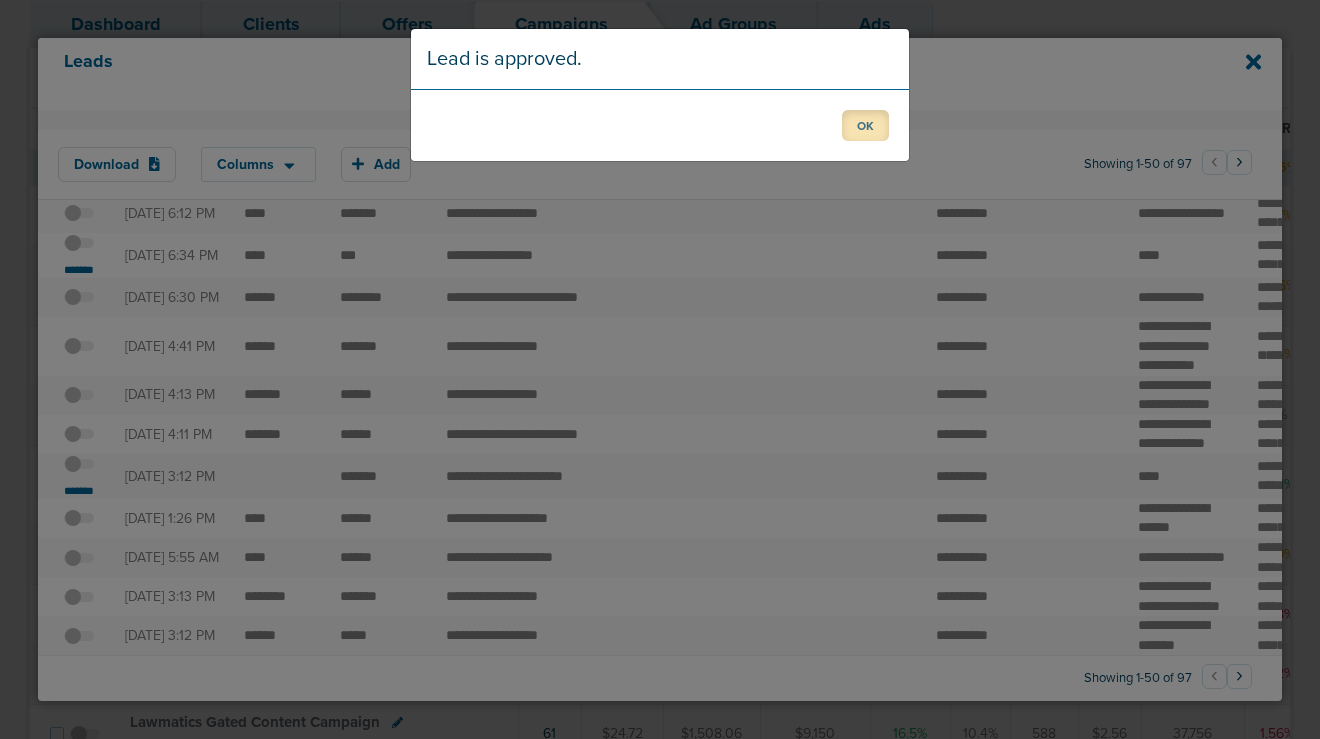 click on "OK" at bounding box center (865, 125) 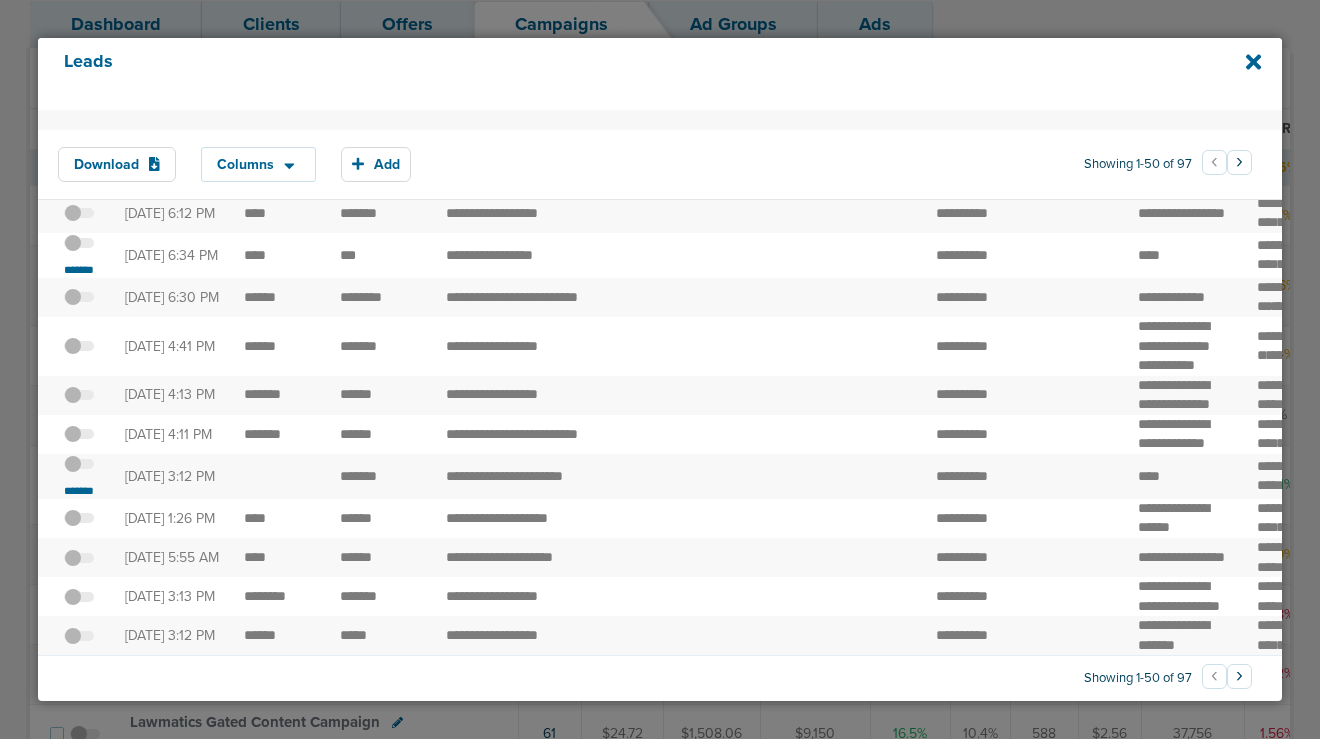 scroll, scrollTop: 2484, scrollLeft: 0, axis: vertical 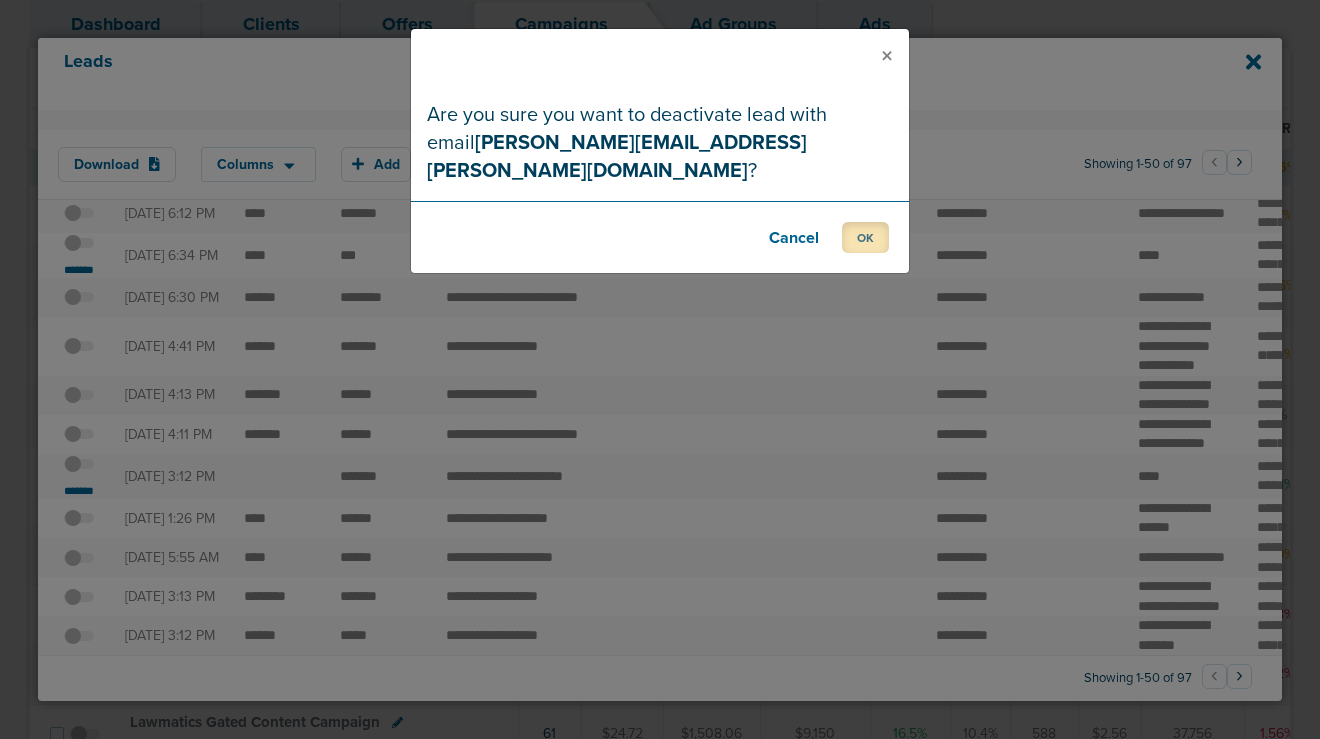 click on "OK" at bounding box center [865, 237] 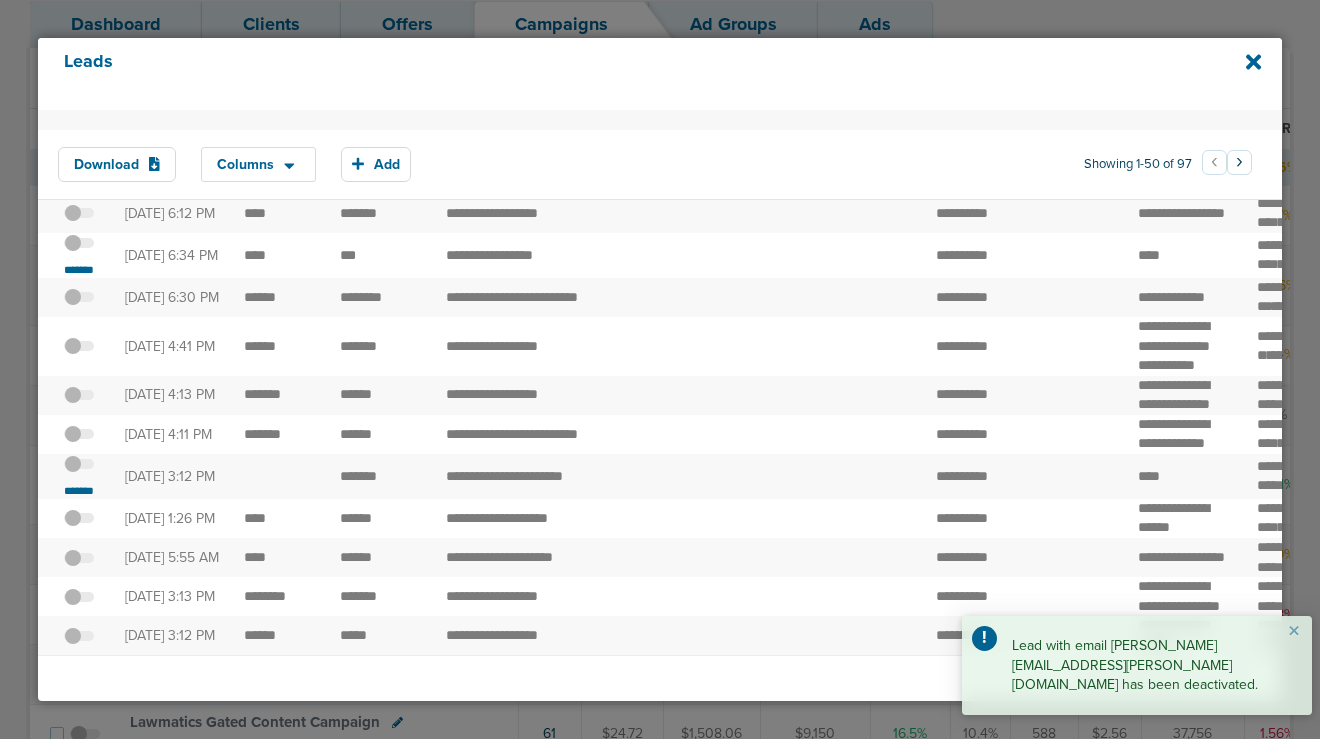 scroll, scrollTop: 2494, scrollLeft: 0, axis: vertical 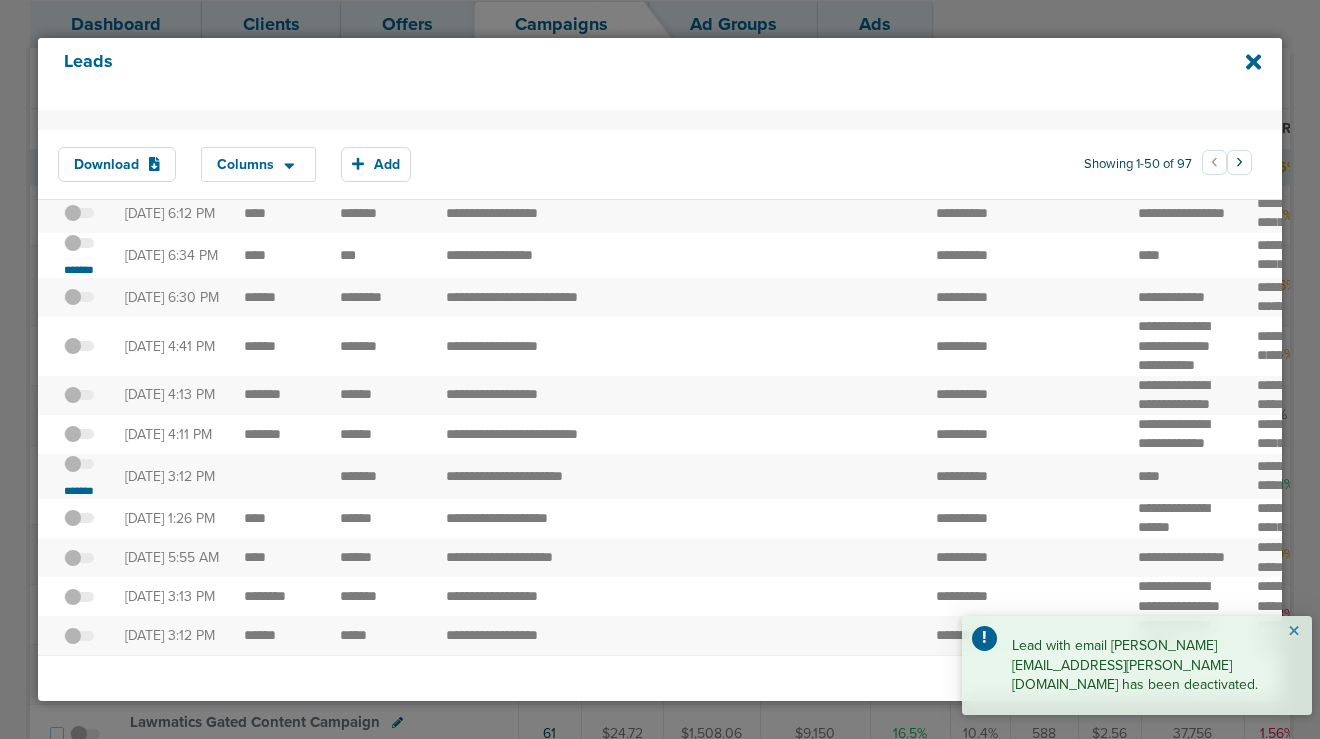 click on "×" at bounding box center [1294, 632] 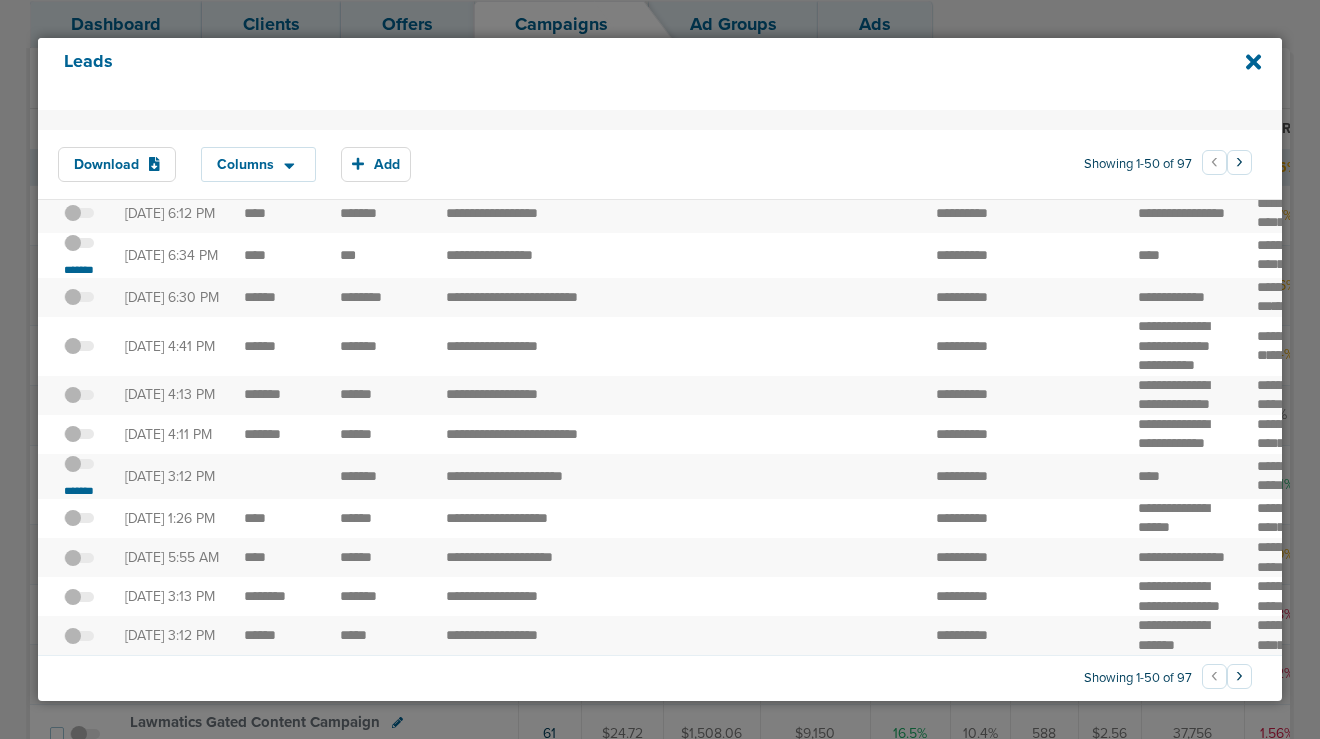 click on "›" at bounding box center (1239, 676) 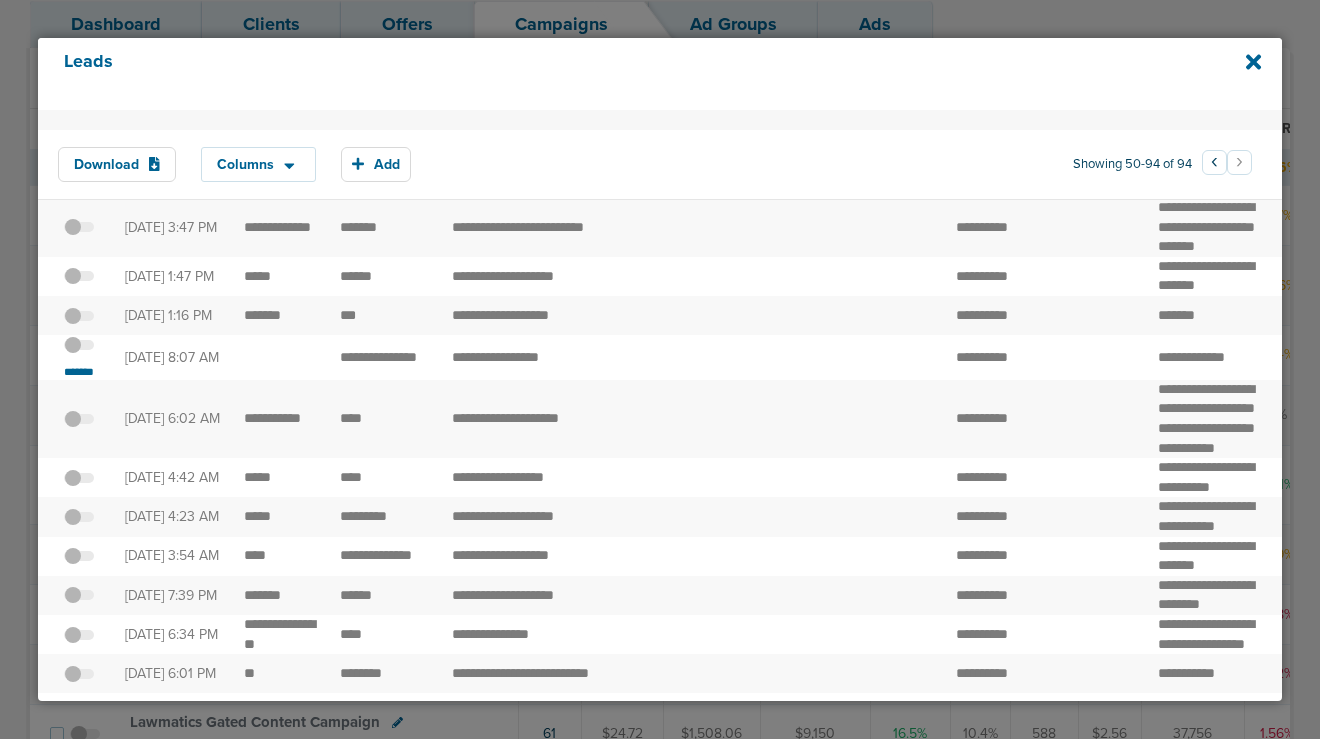 scroll, scrollTop: 156, scrollLeft: 0, axis: vertical 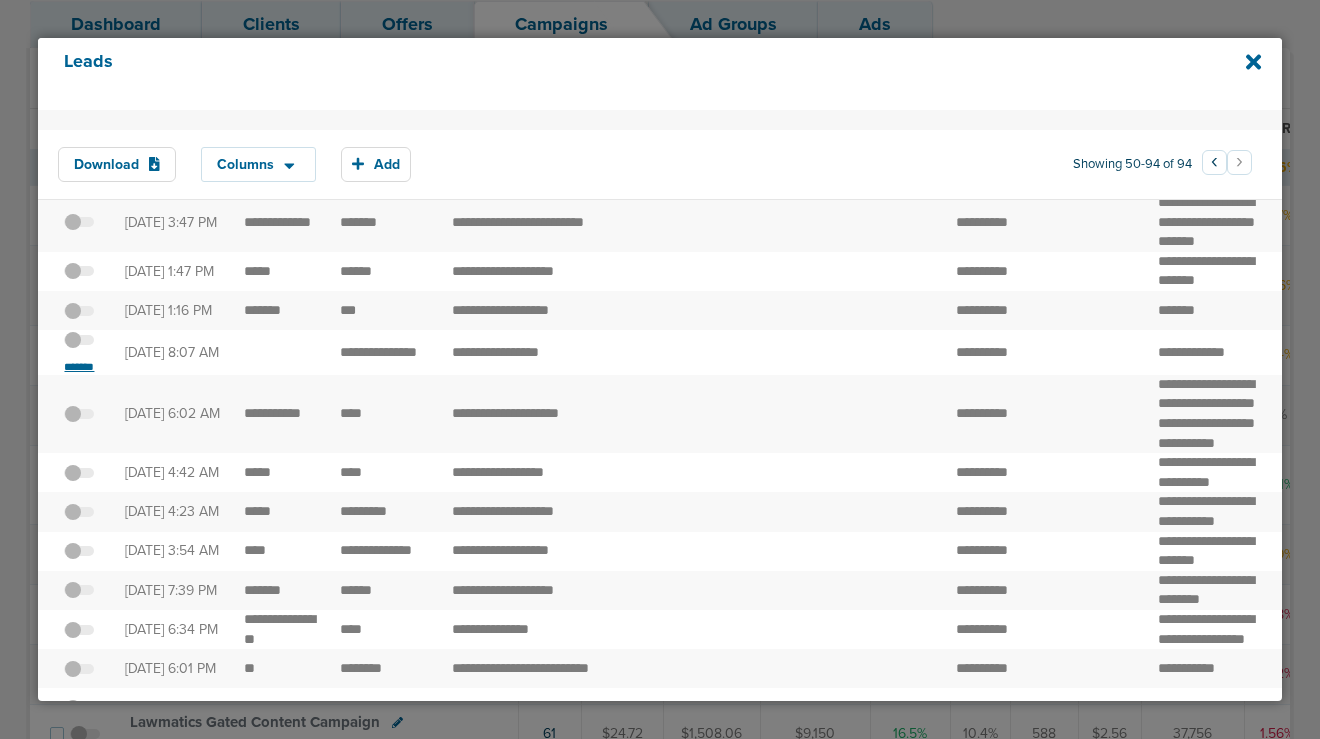 click on "*******" at bounding box center [79, 367] 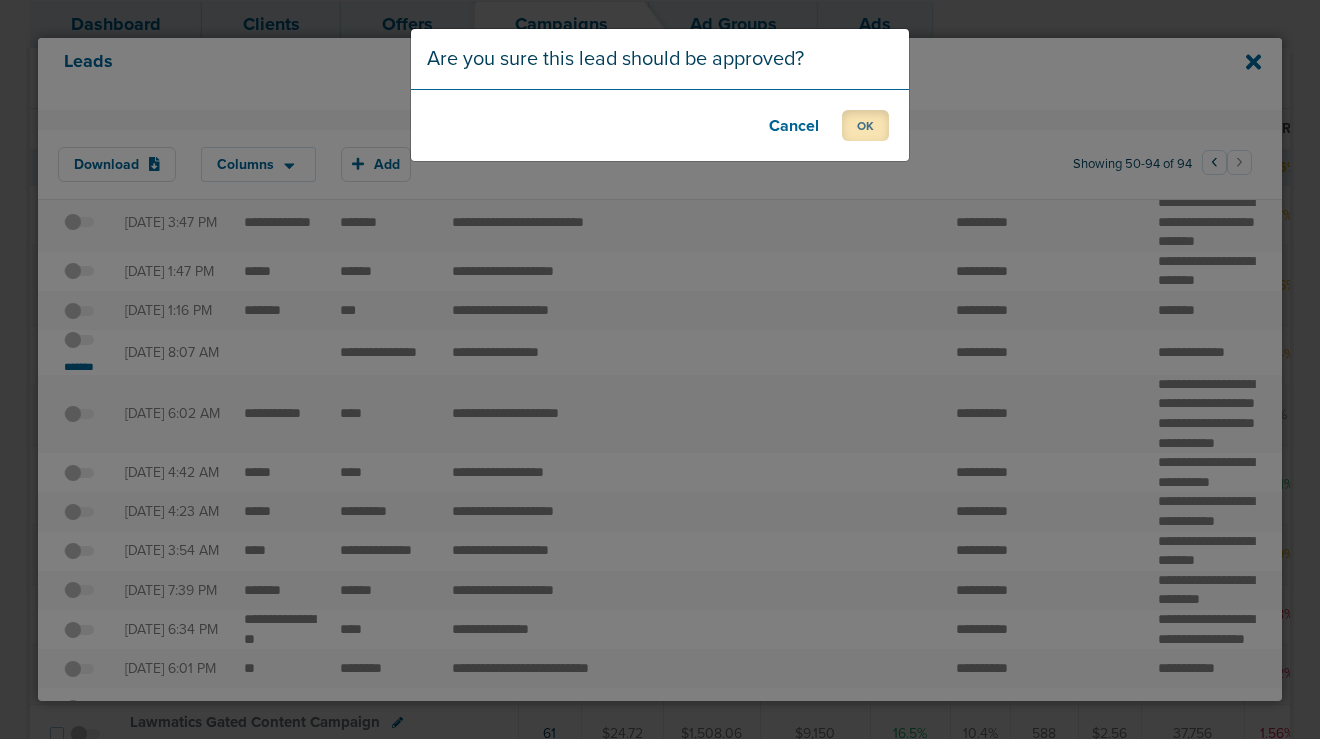 click on "OK" at bounding box center (865, 125) 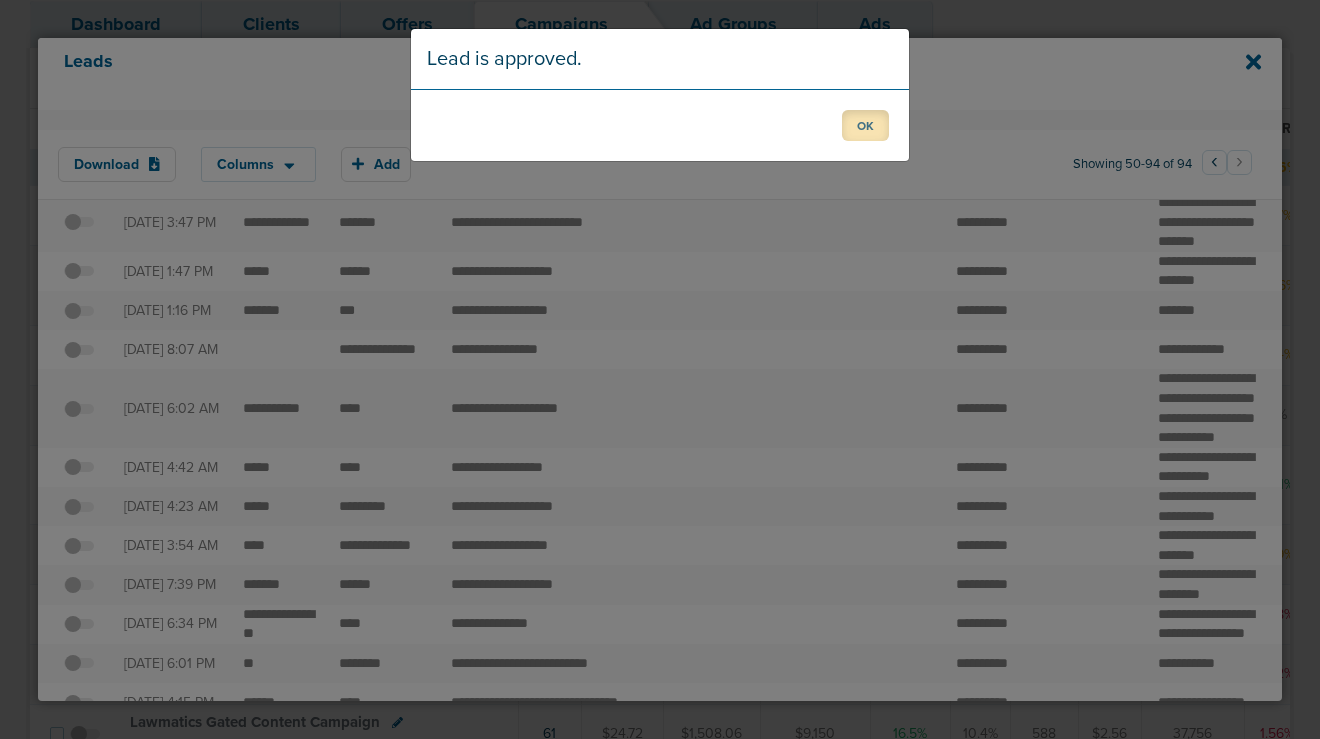 click on "OK" at bounding box center (865, 125) 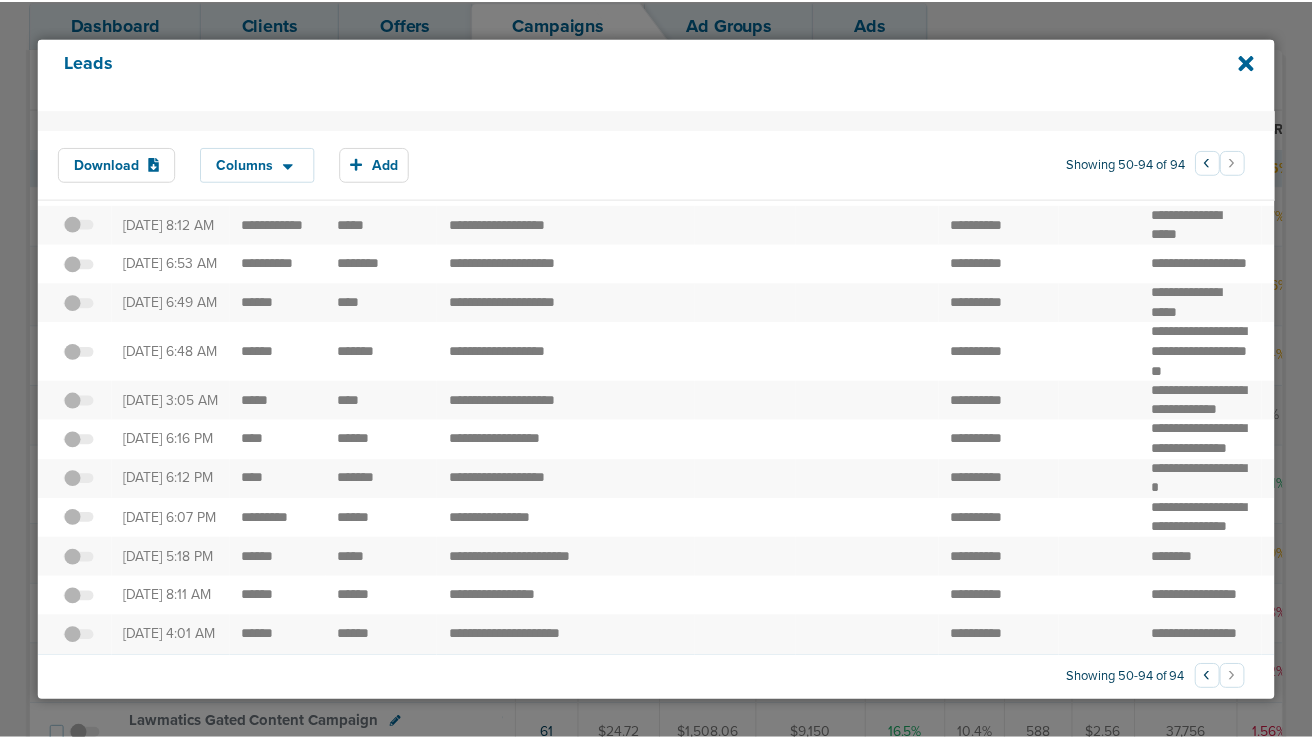 scroll, scrollTop: 2385, scrollLeft: 0, axis: vertical 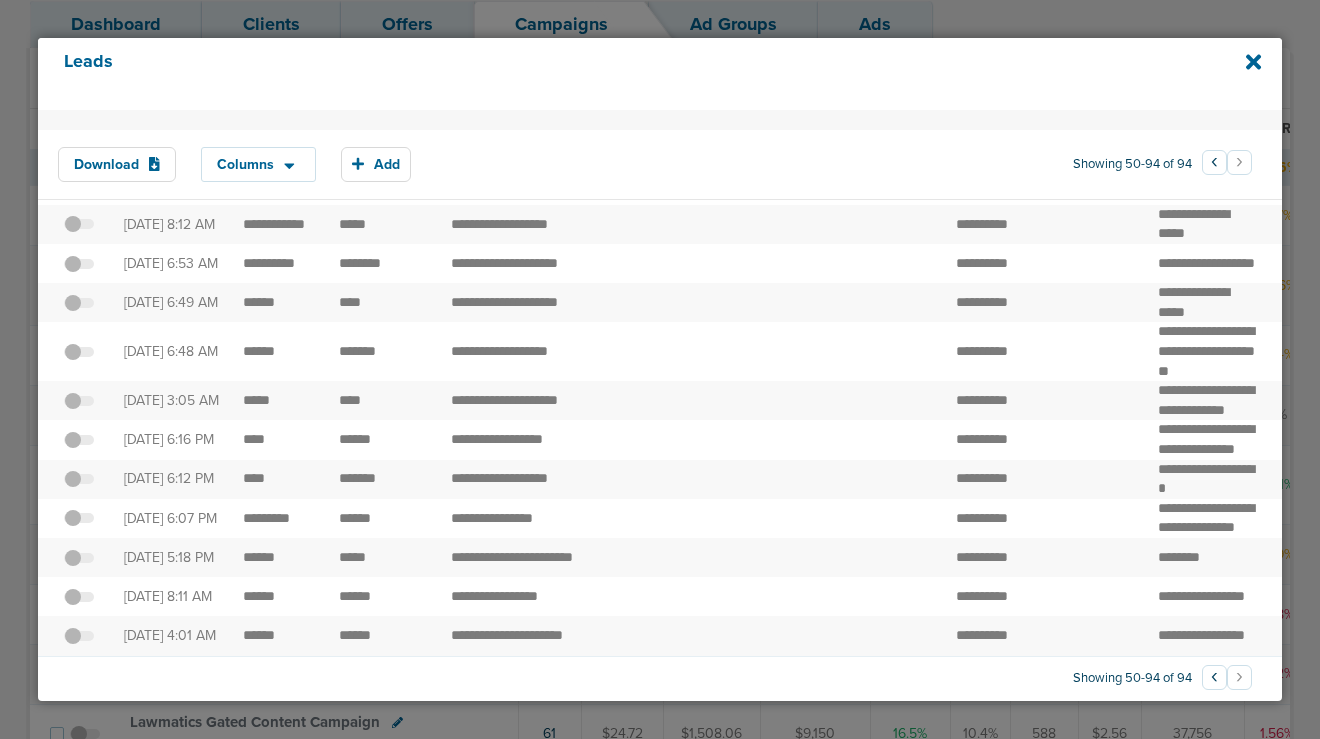 click on "›" at bounding box center (1239, 680) 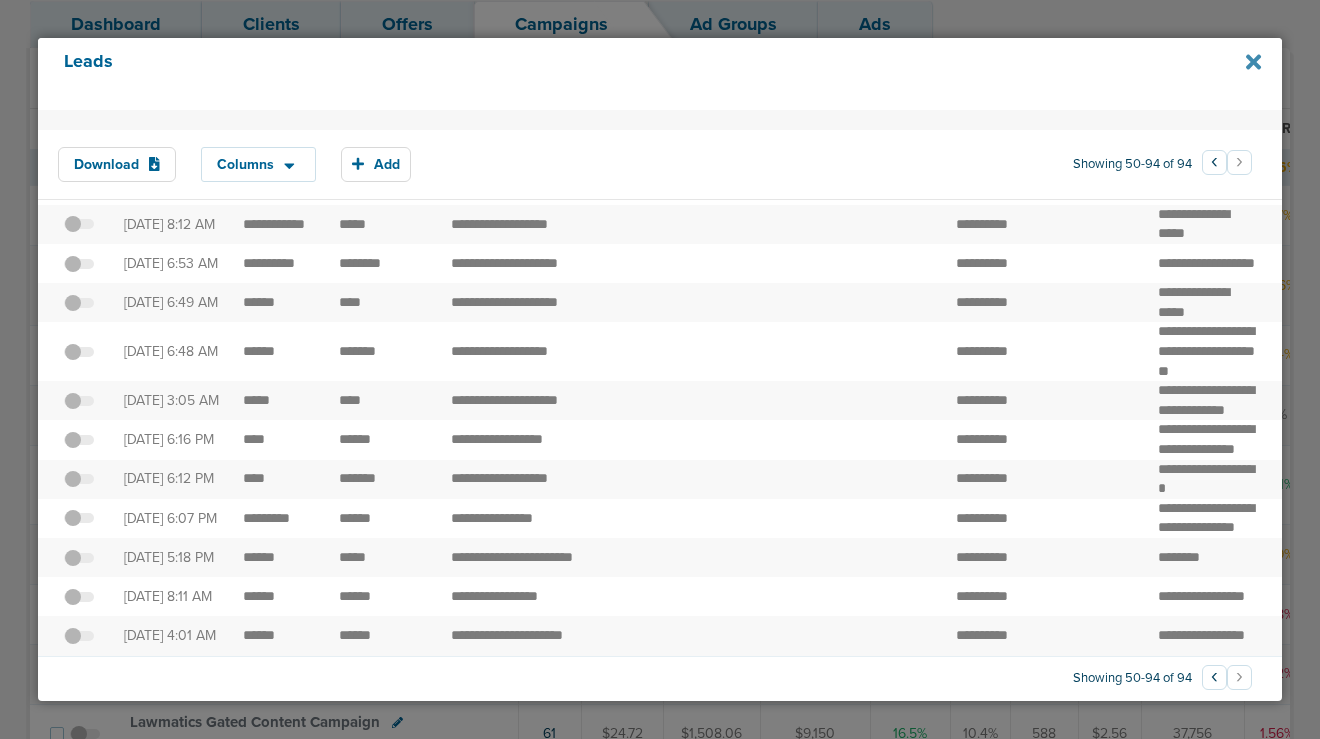 click 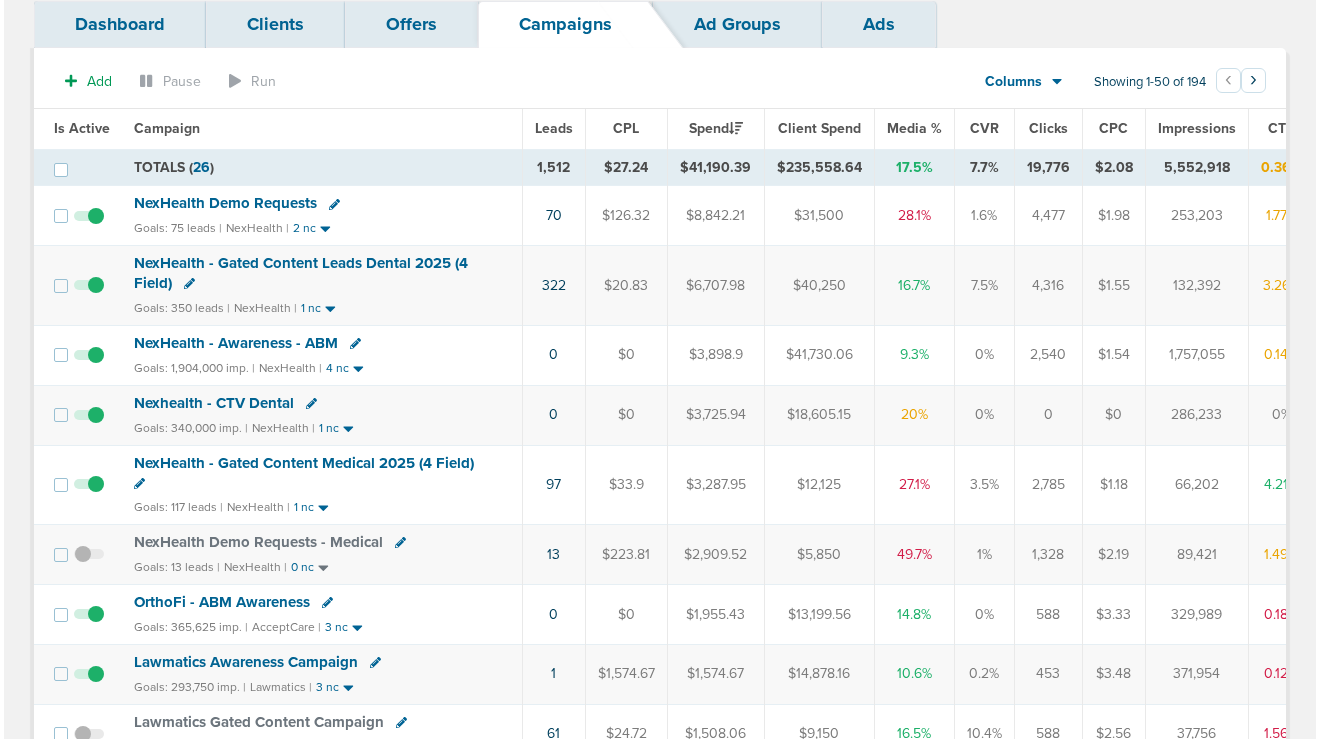 scroll, scrollTop: 0, scrollLeft: 0, axis: both 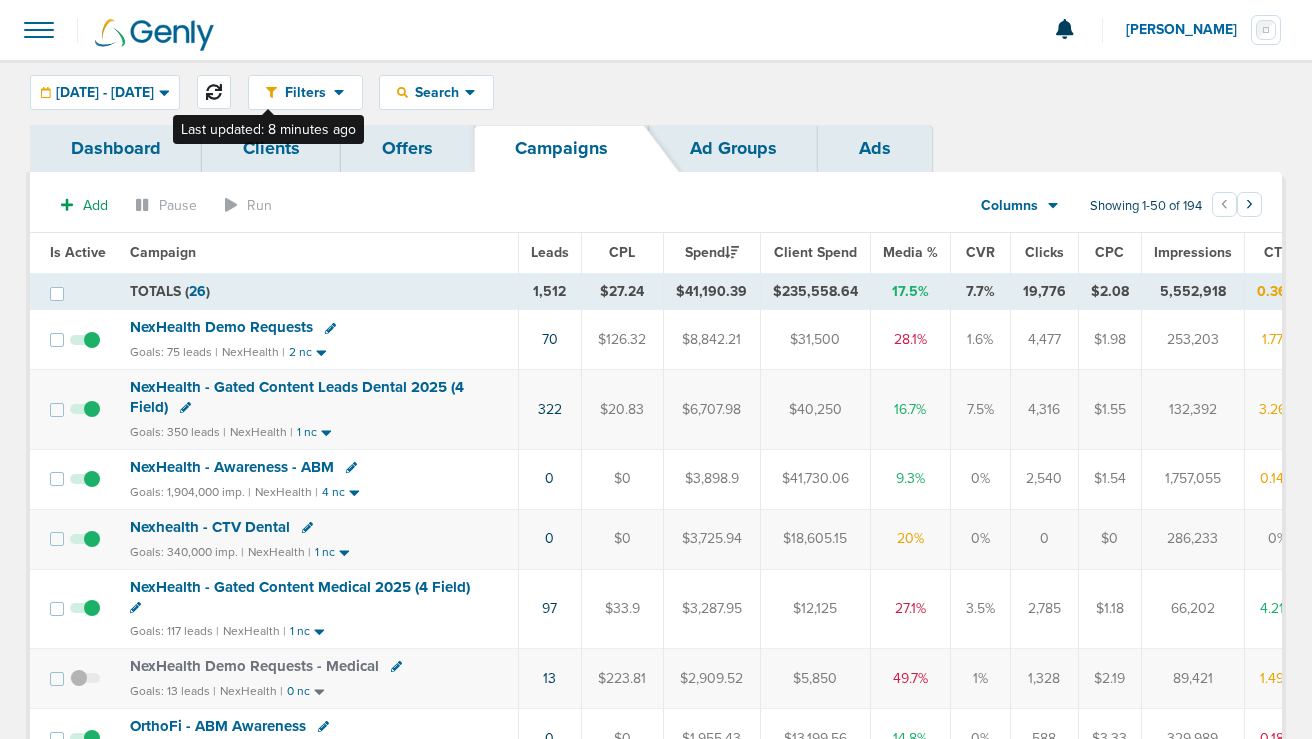 click 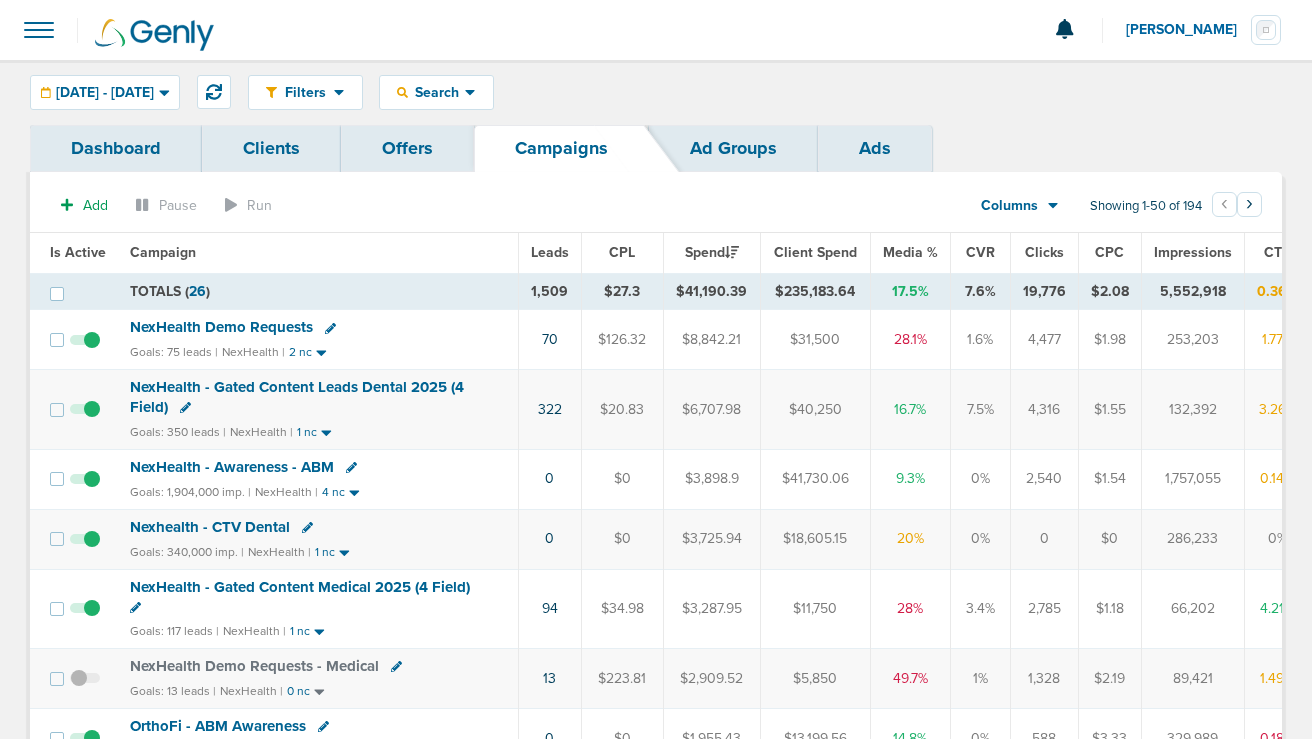 click 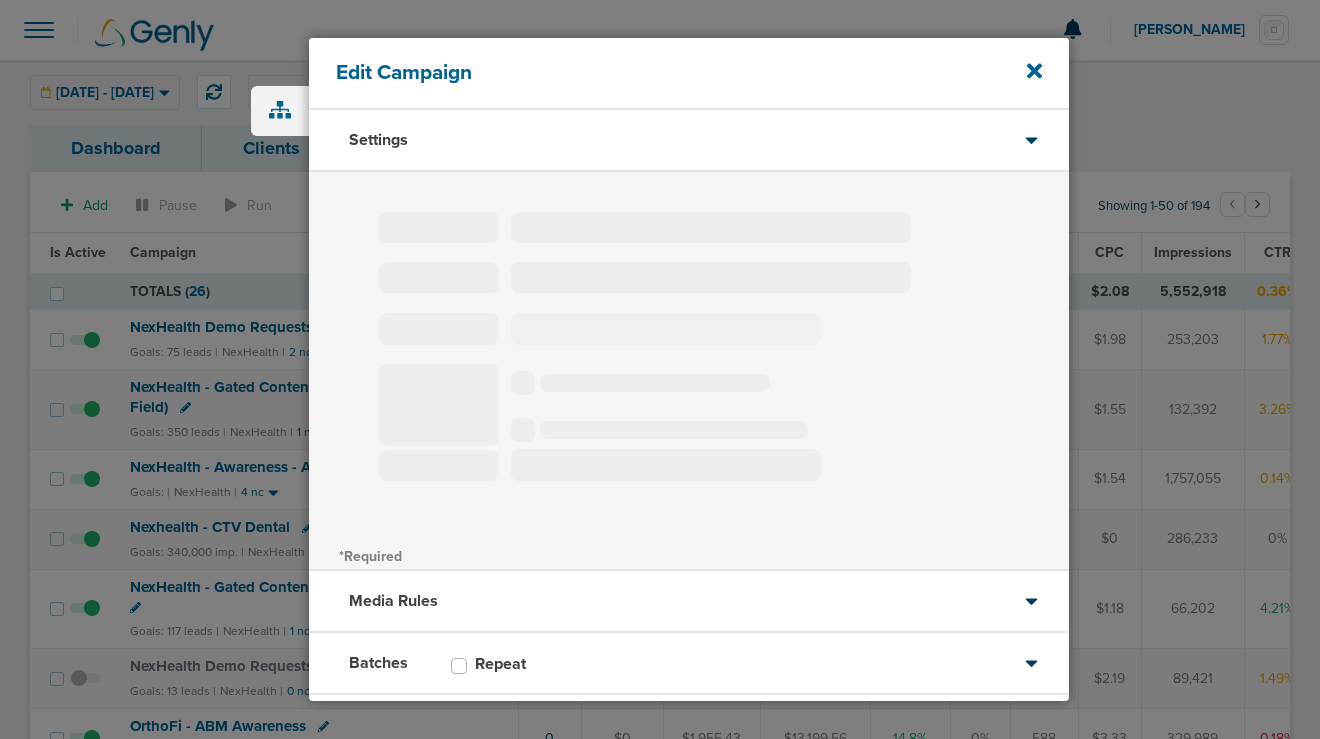 type on "NexHealth - Awareness - ABM" 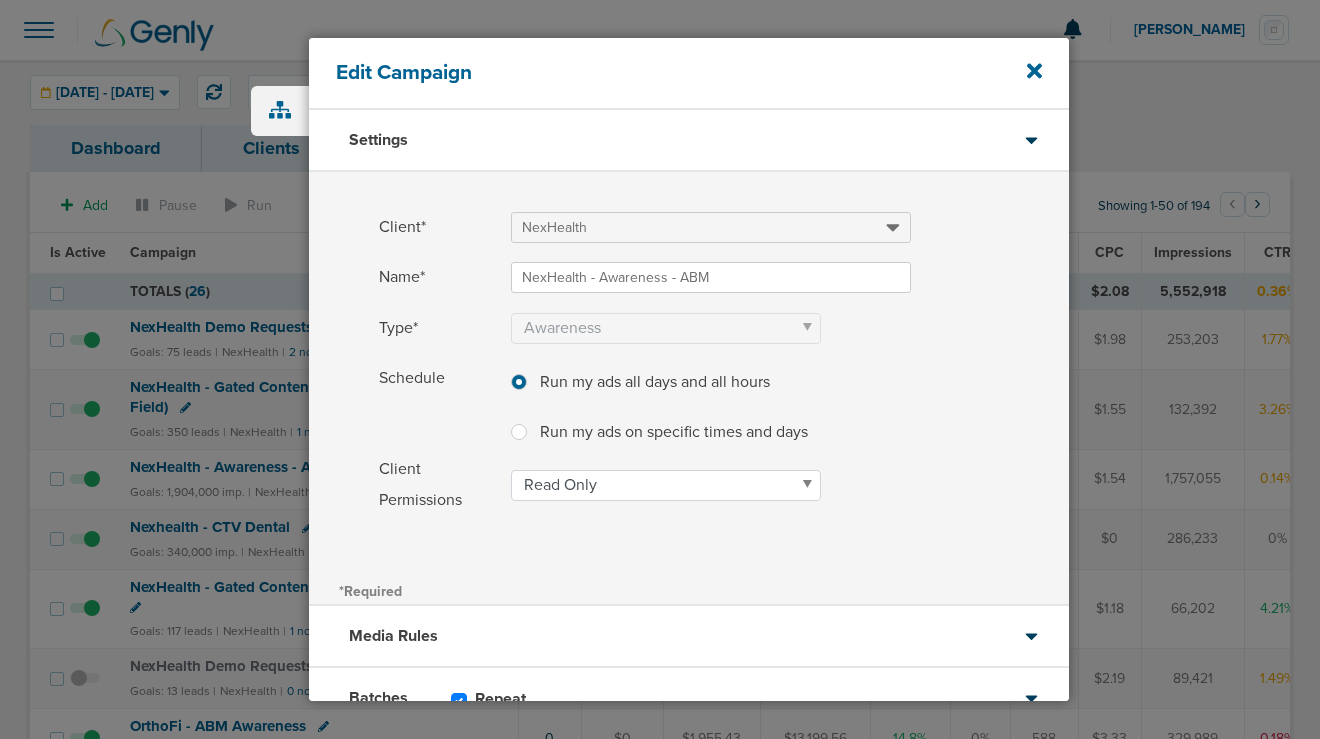 scroll, scrollTop: 143, scrollLeft: 0, axis: vertical 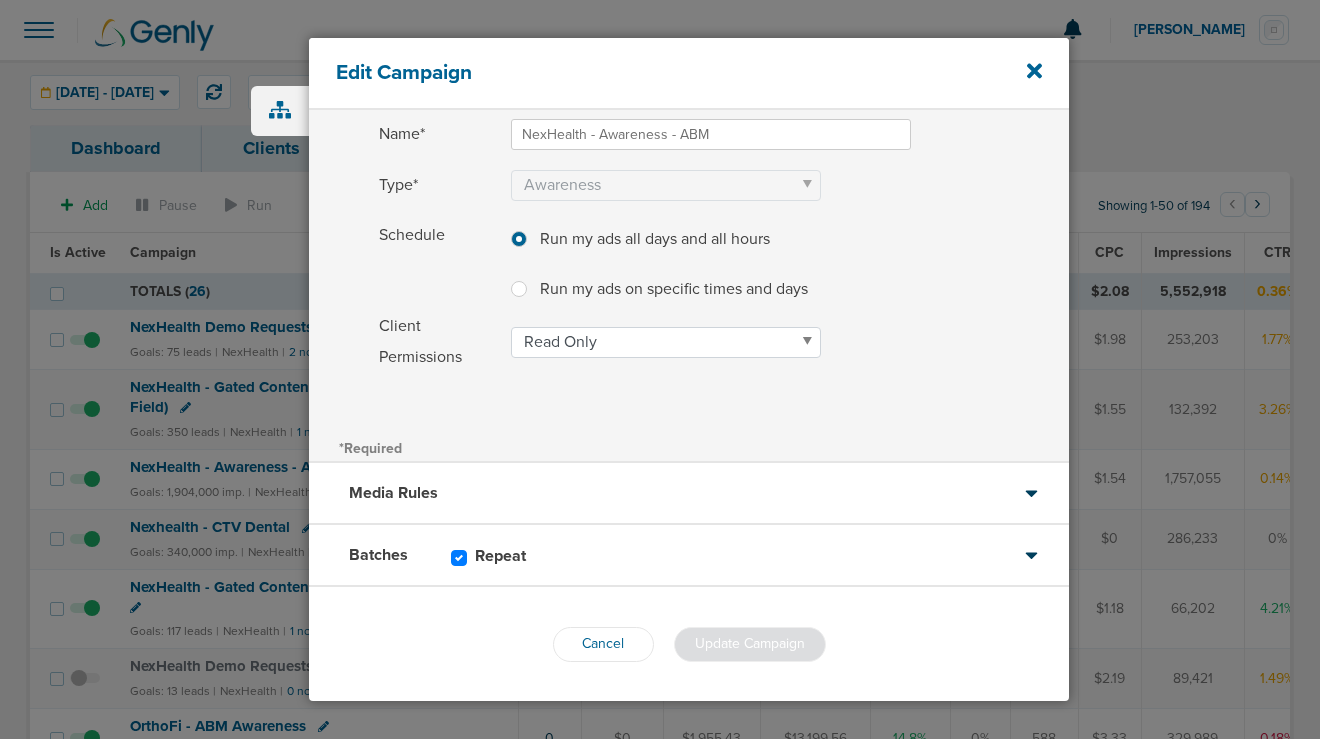 click on "Batches
Repeat" at bounding box center (689, 556) 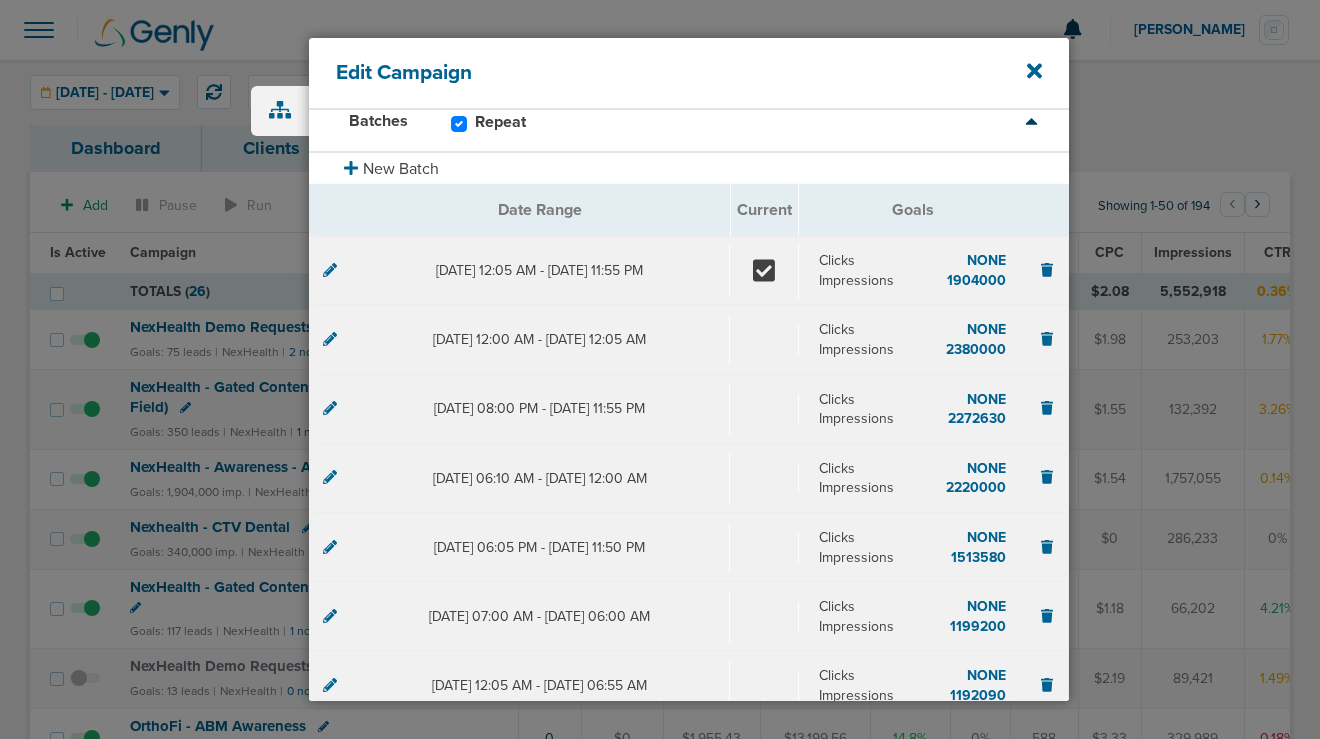 click 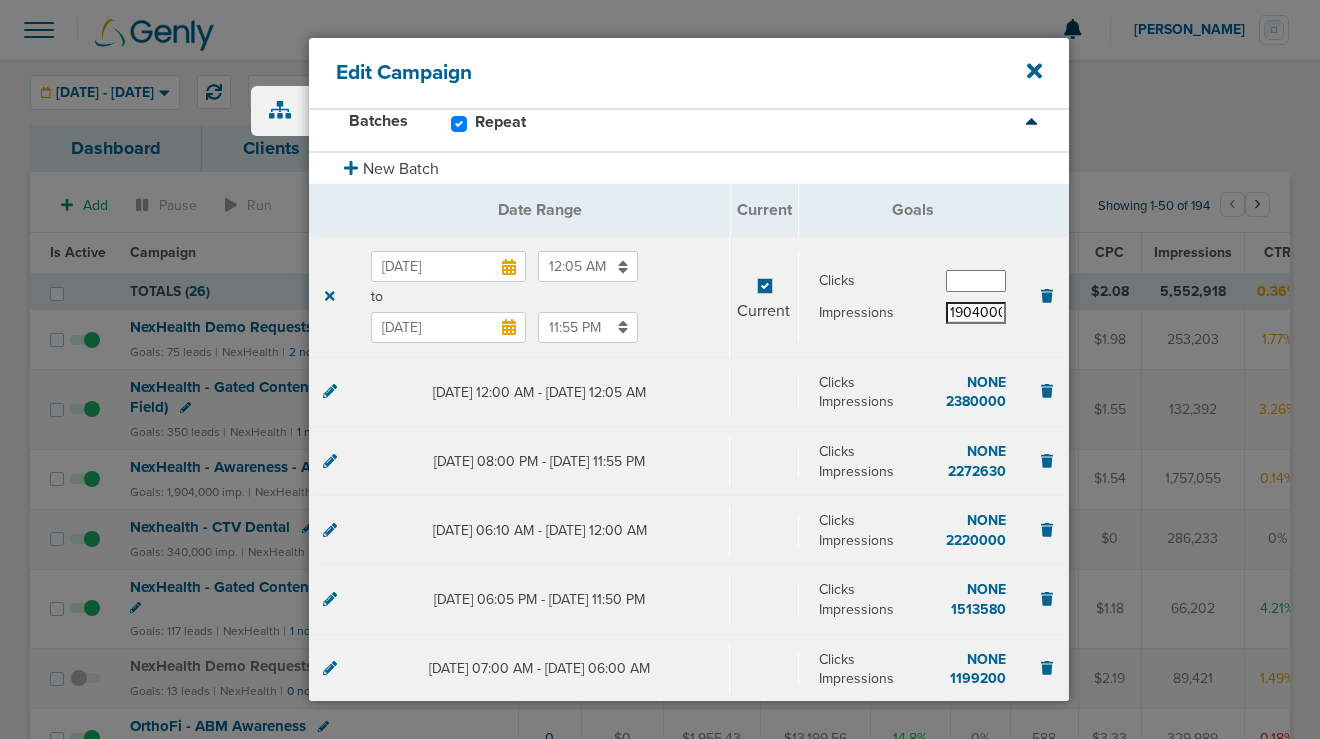 click on "1904000" at bounding box center (976, 313) 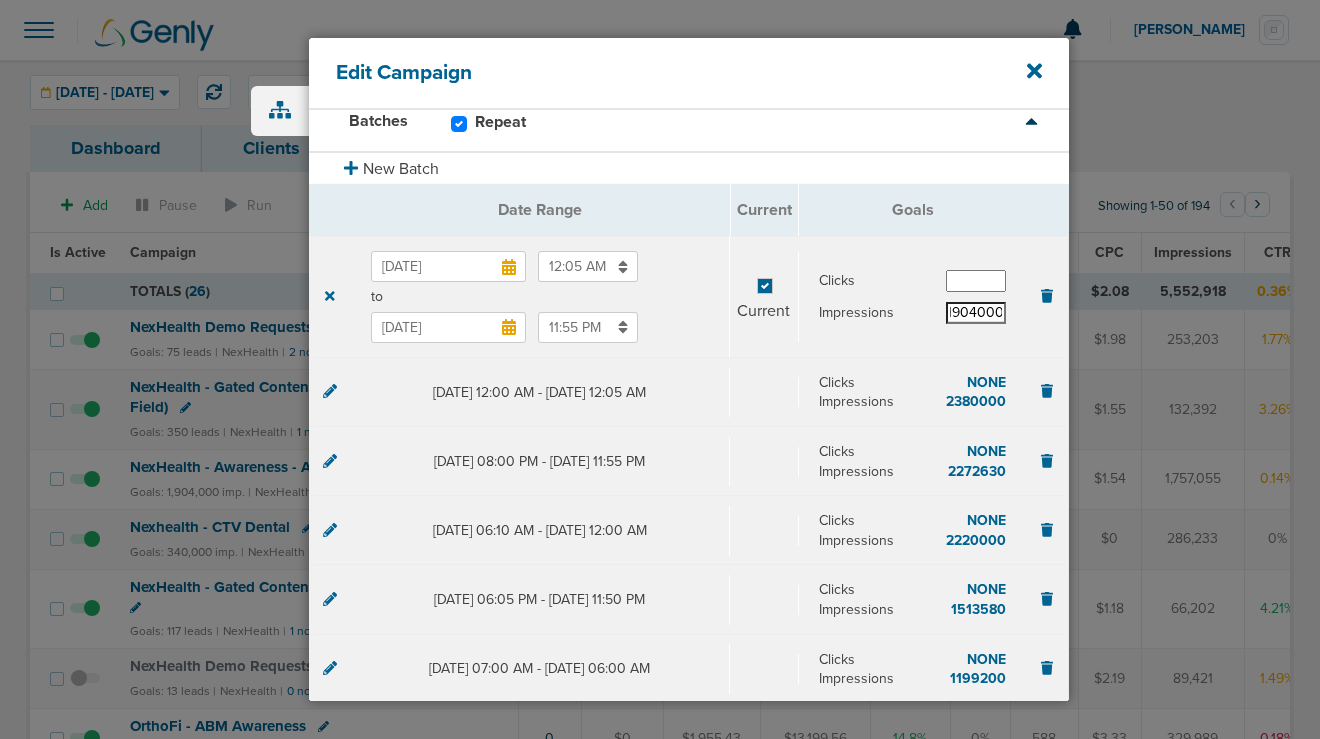 scroll, scrollTop: 0, scrollLeft: 3, axis: horizontal 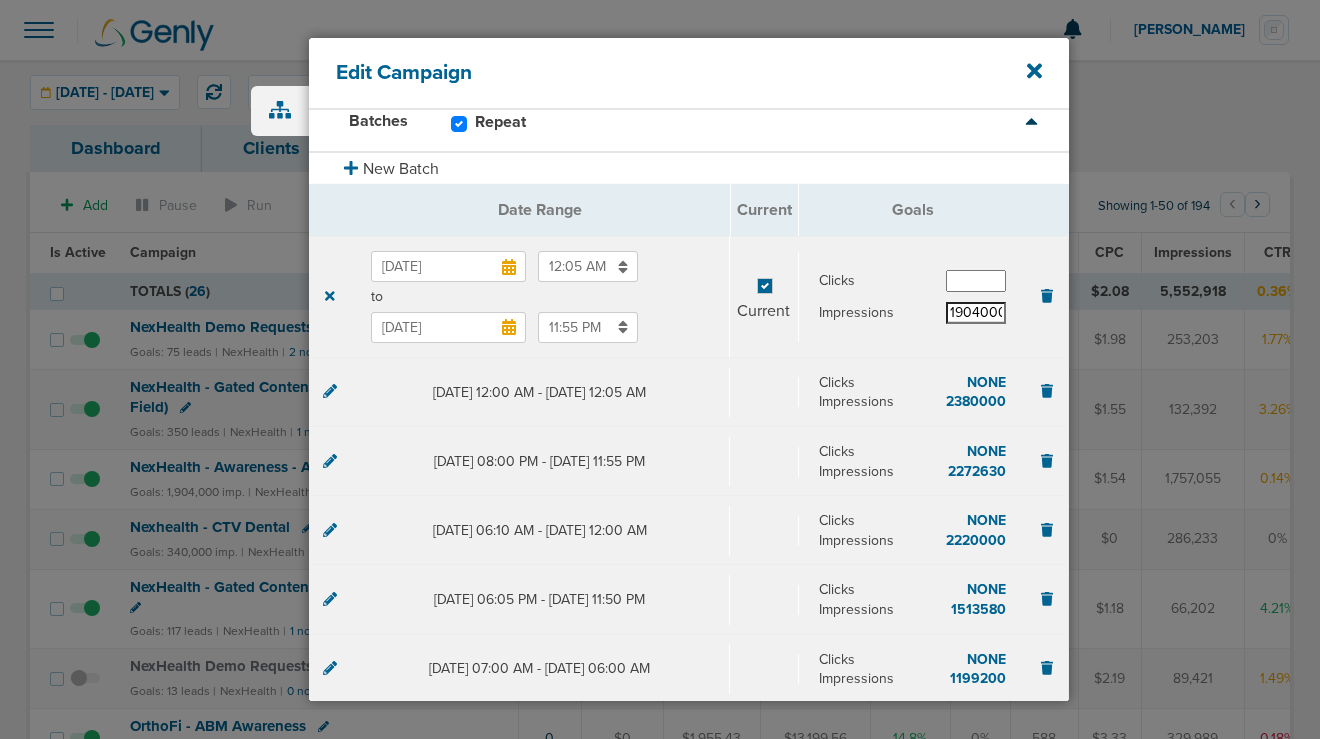 drag, startPoint x: 995, startPoint y: 315, endPoint x: 932, endPoint y: 311, distance: 63.126858 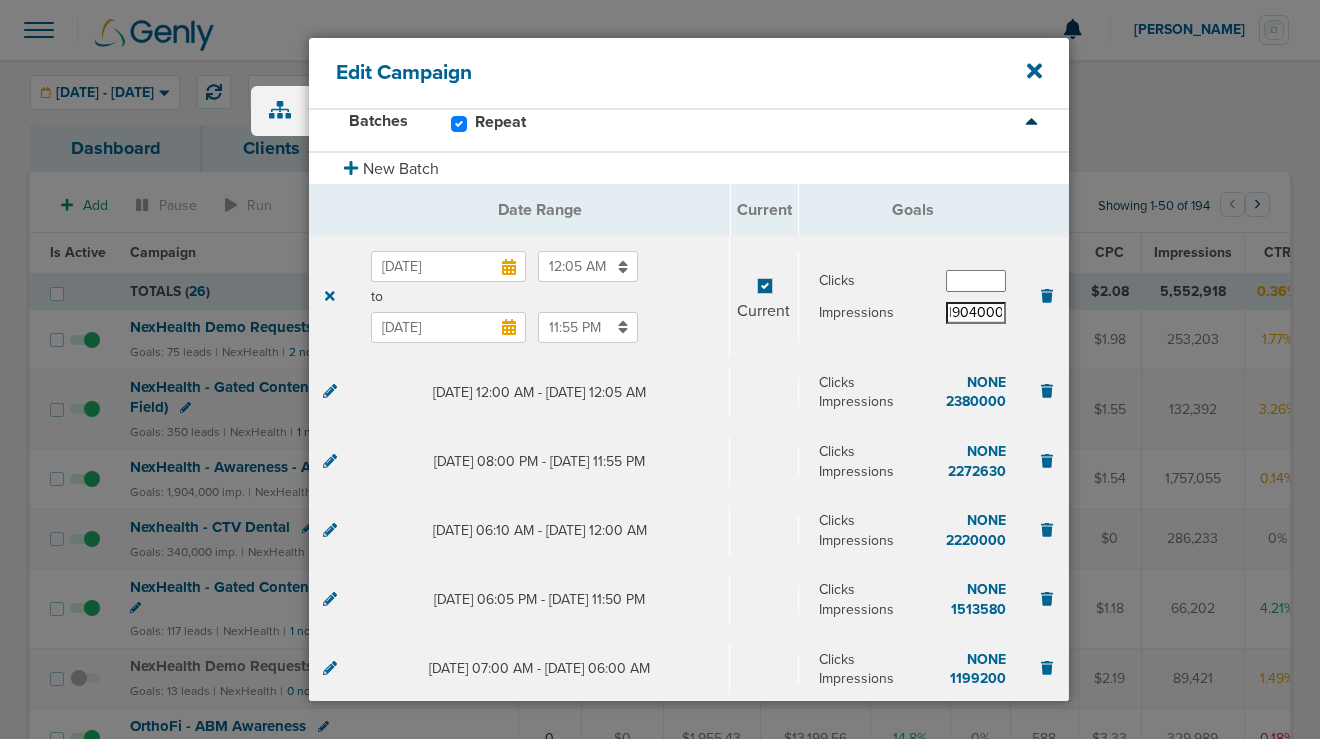 drag, startPoint x: 945, startPoint y: 311, endPoint x: 1046, endPoint y: 310, distance: 101.00495 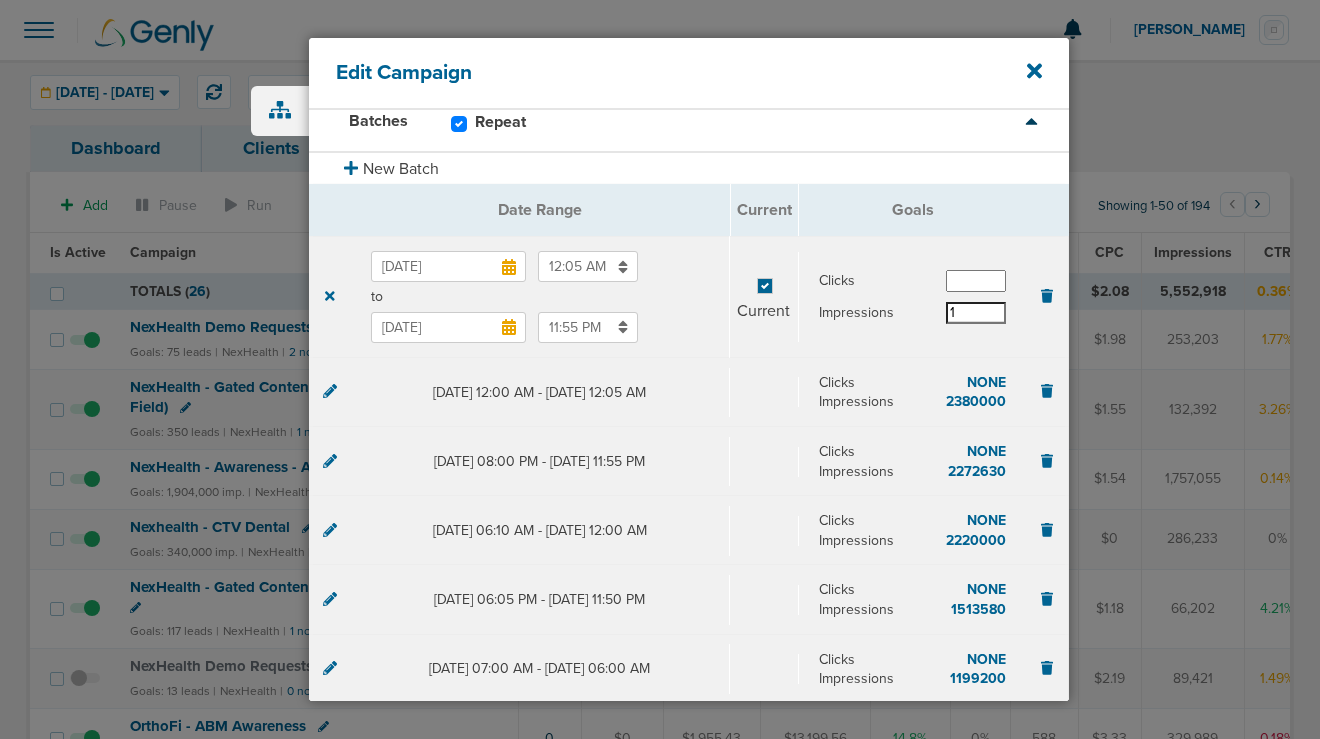 scroll, scrollTop: 0, scrollLeft: 0, axis: both 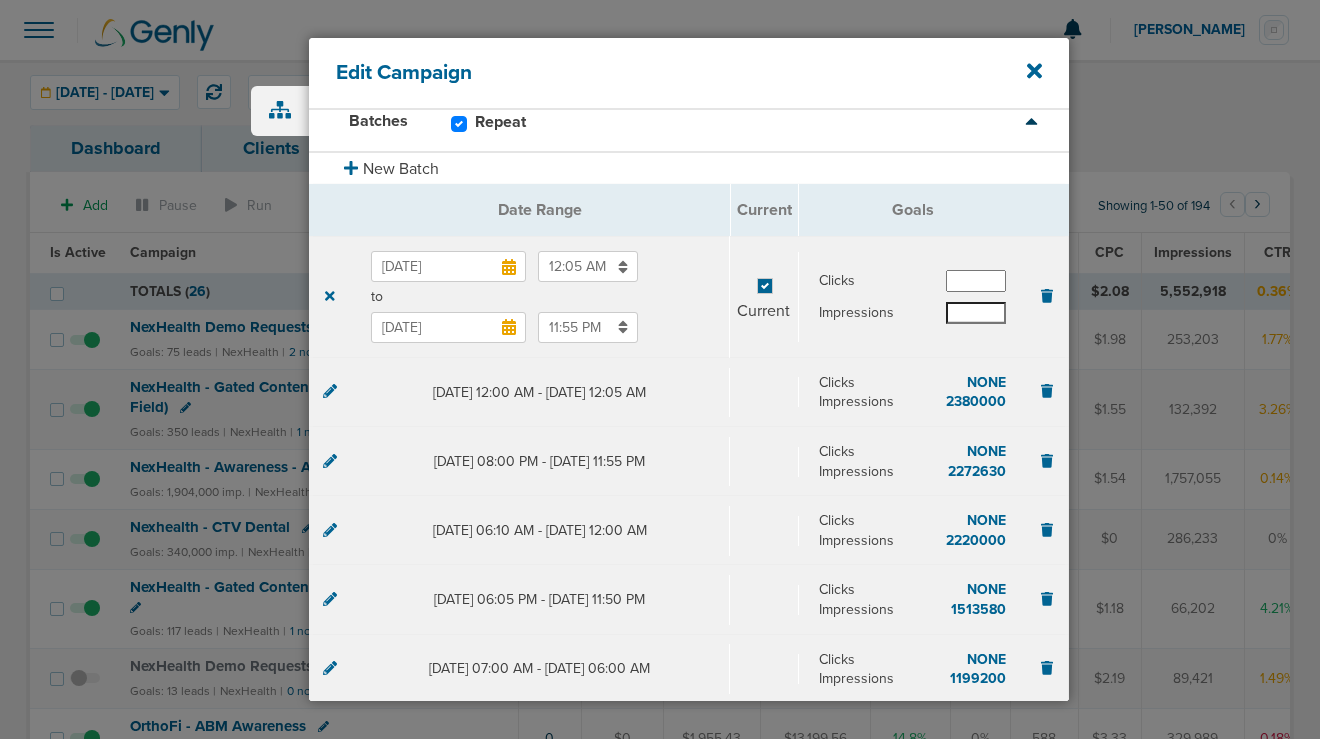 click at bounding box center [976, 313] 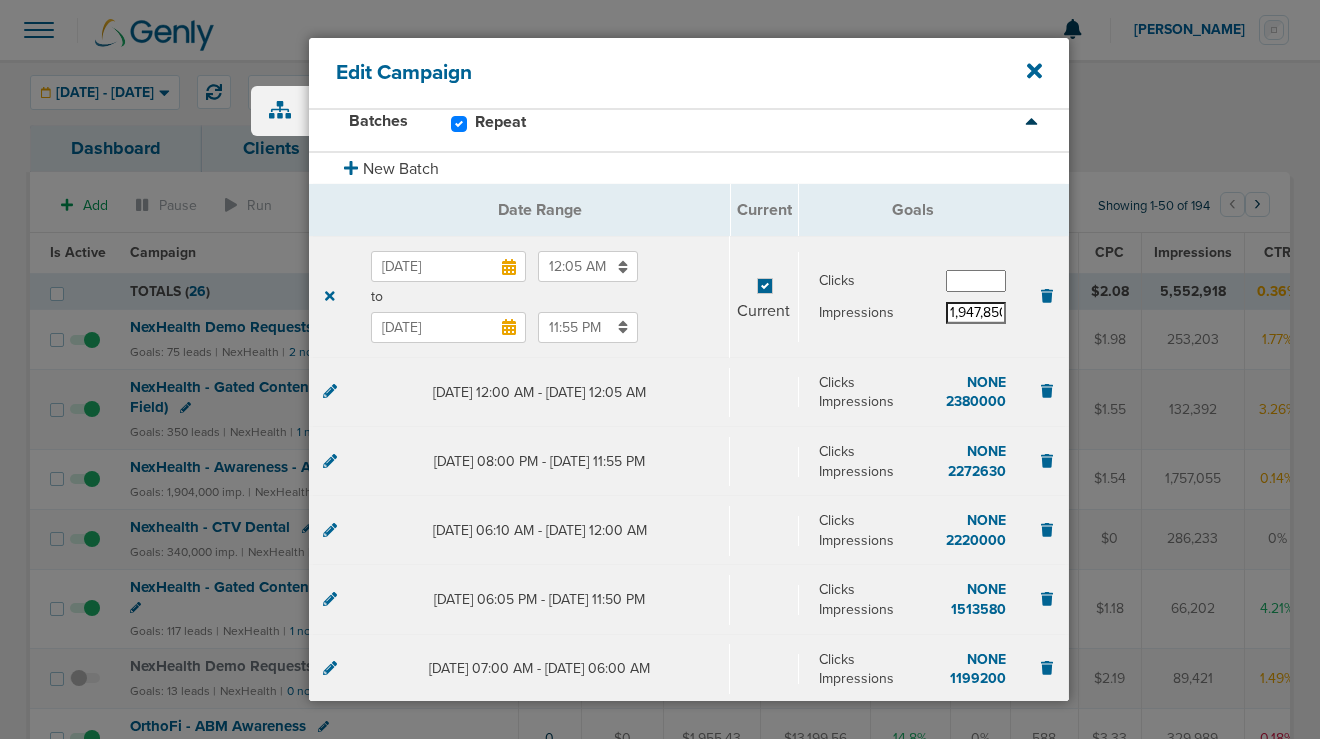 scroll, scrollTop: 0, scrollLeft: 6, axis: horizontal 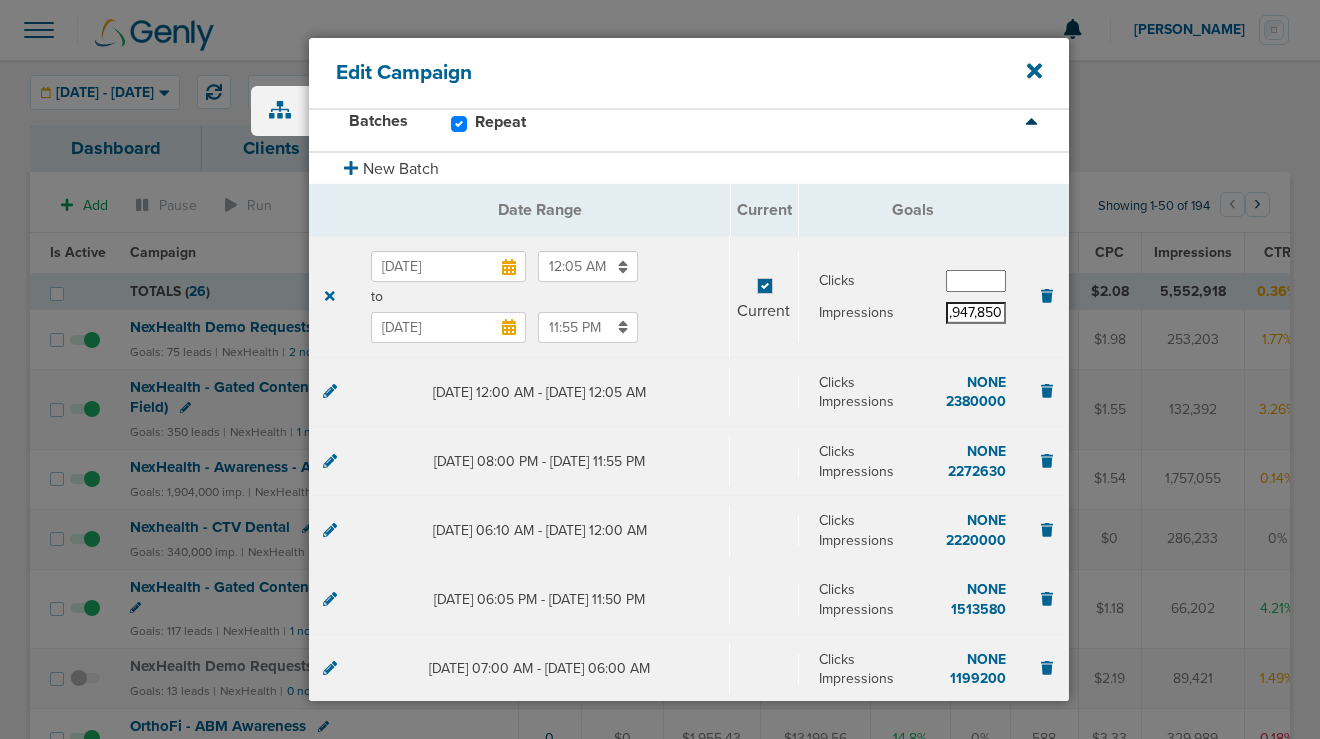 click on "1,947,850" at bounding box center [976, 313] 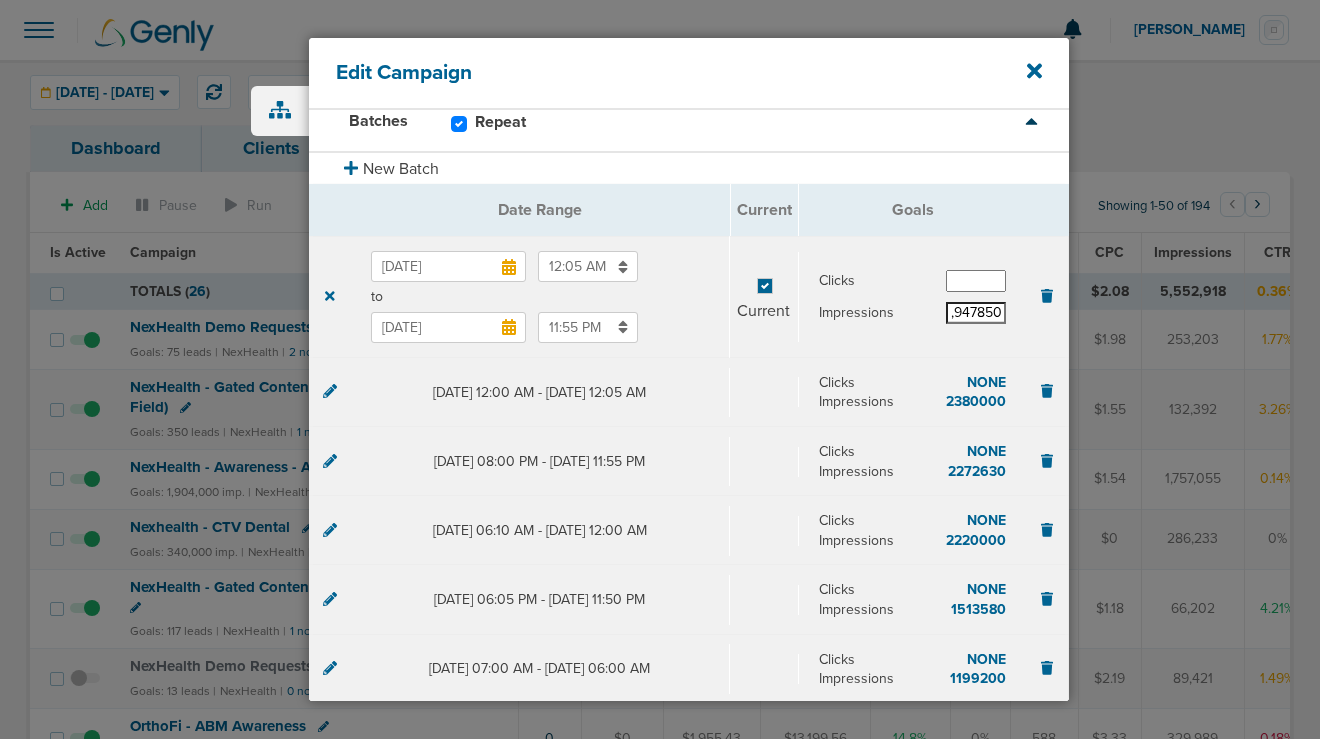 scroll, scrollTop: 0, scrollLeft: 4, axis: horizontal 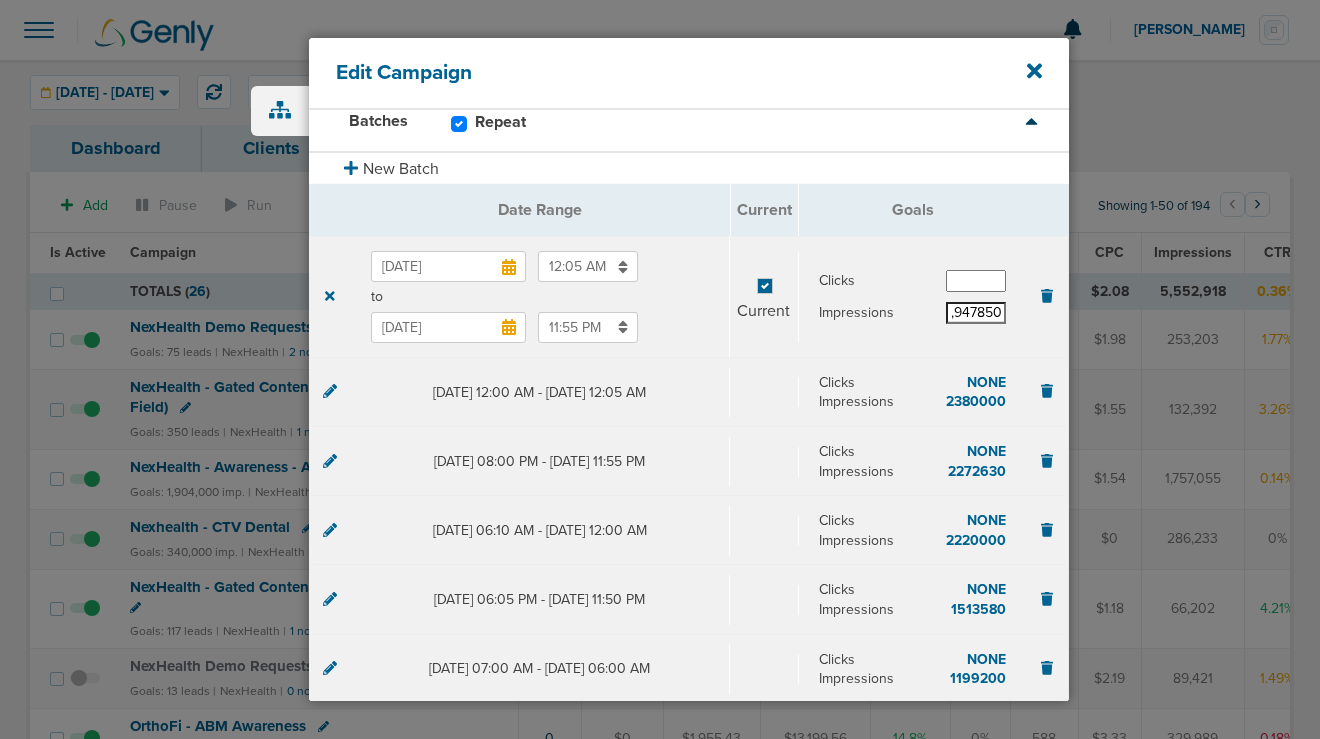 click on "1,947850" at bounding box center (976, 313) 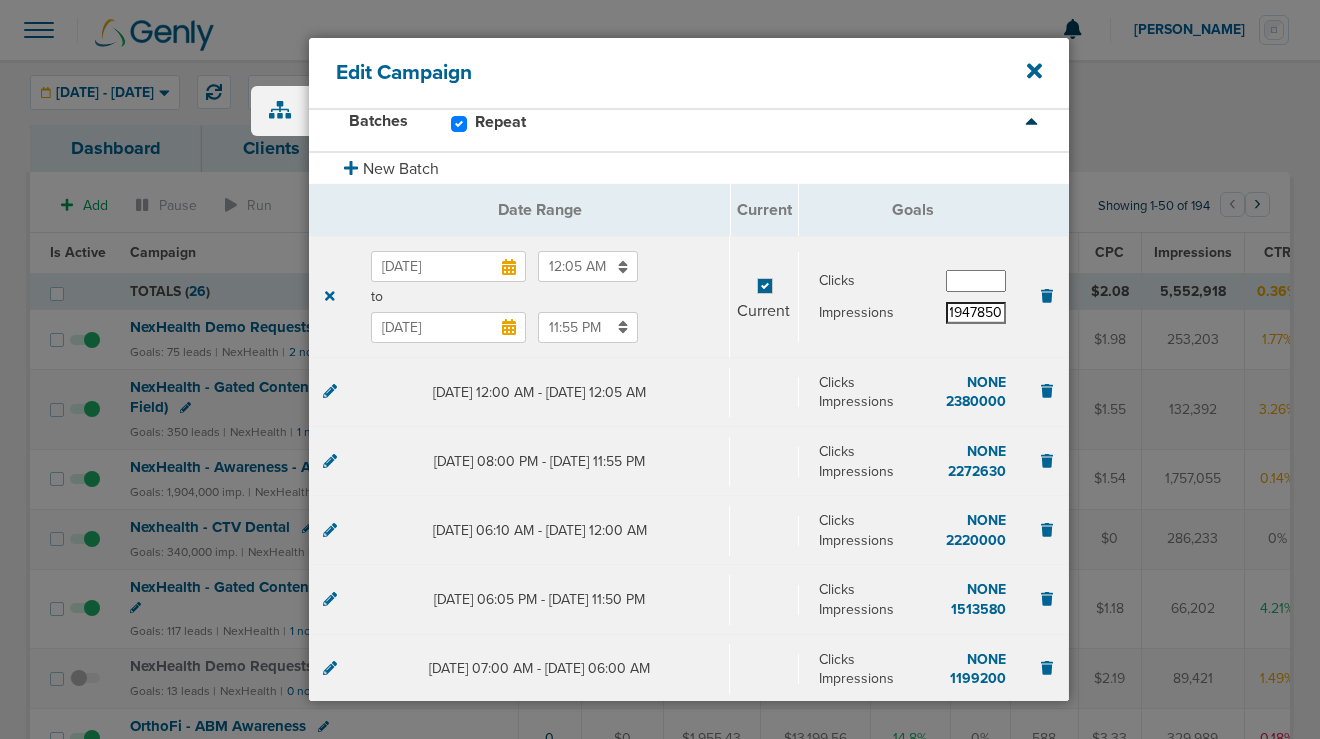 scroll, scrollTop: 0, scrollLeft: 1, axis: horizontal 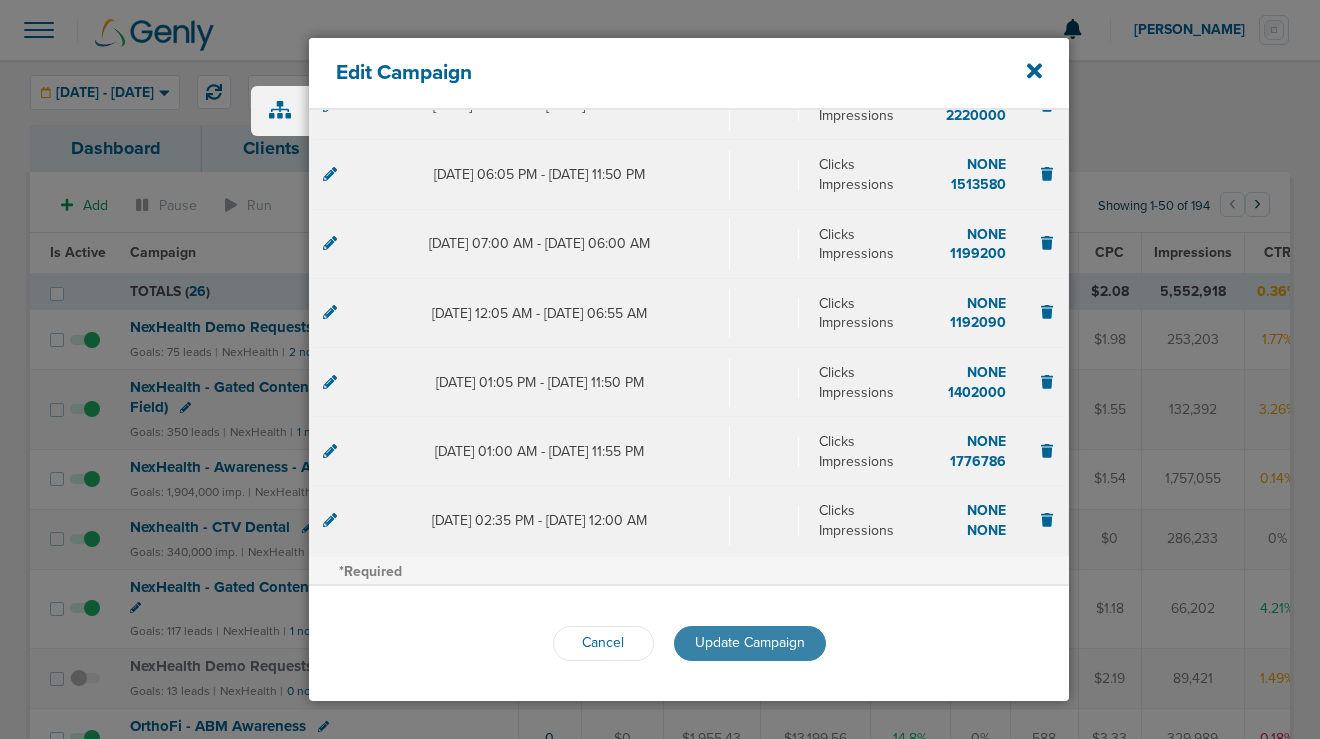type on "1947850" 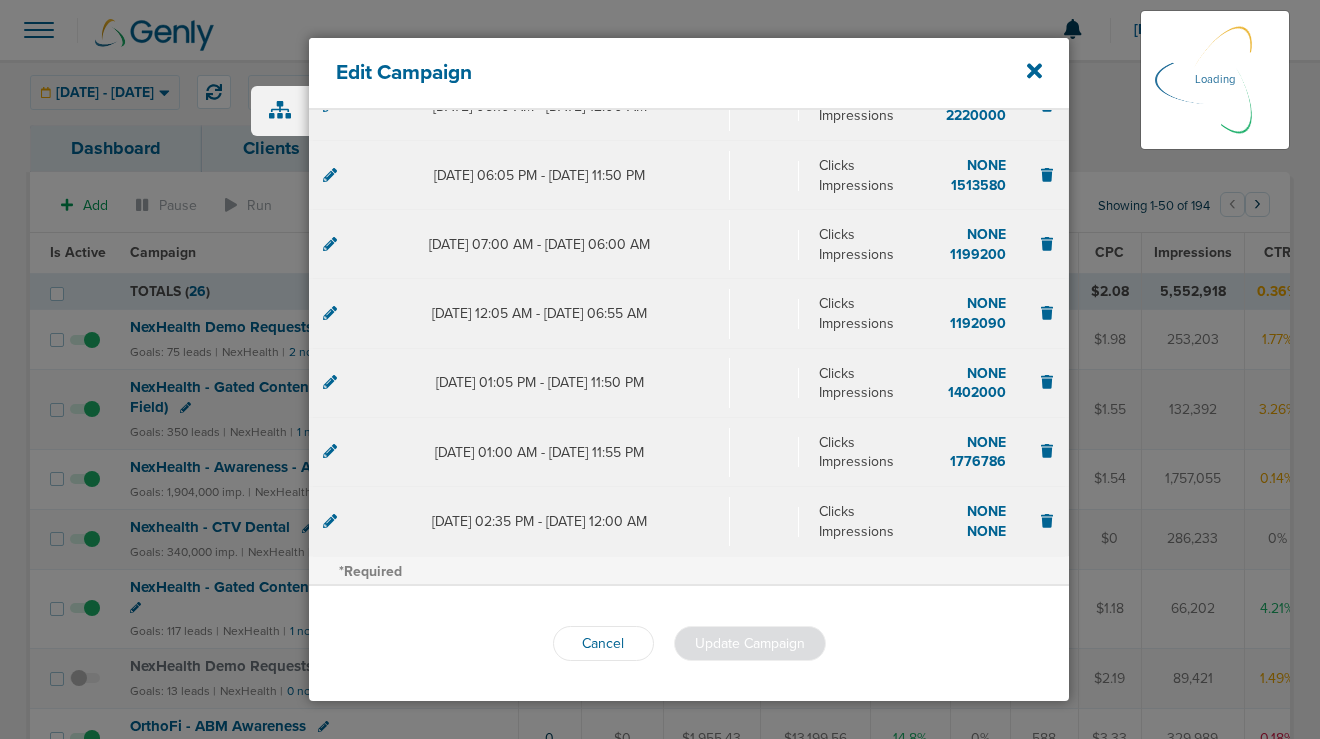scroll, scrollTop: 515, scrollLeft: 0, axis: vertical 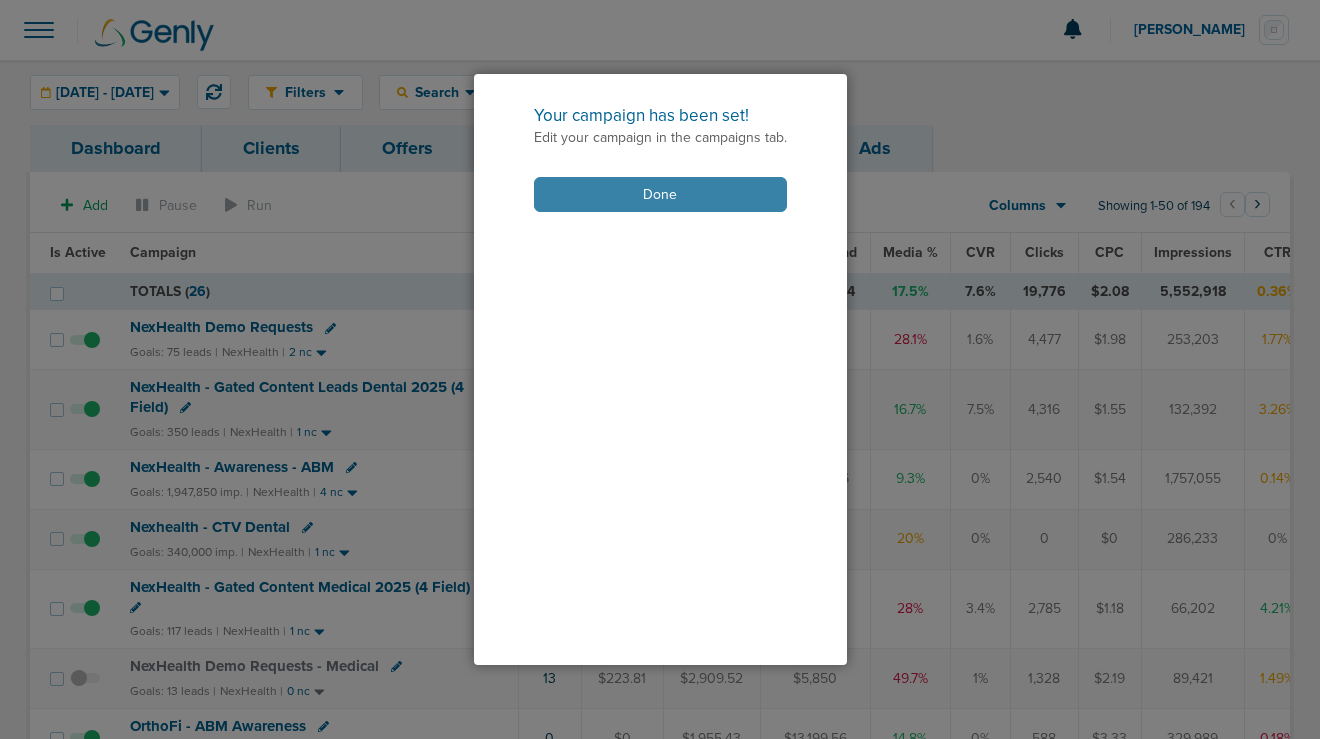 click on "Done" at bounding box center (660, 194) 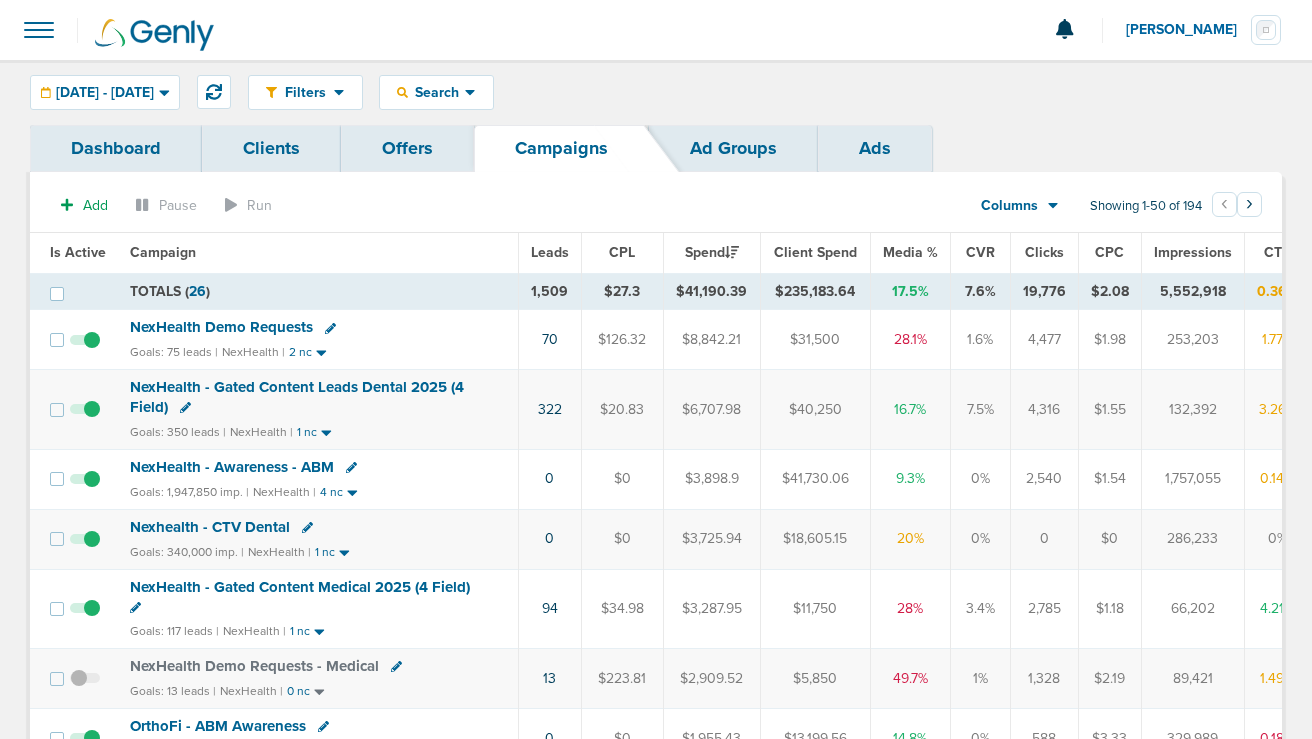 click 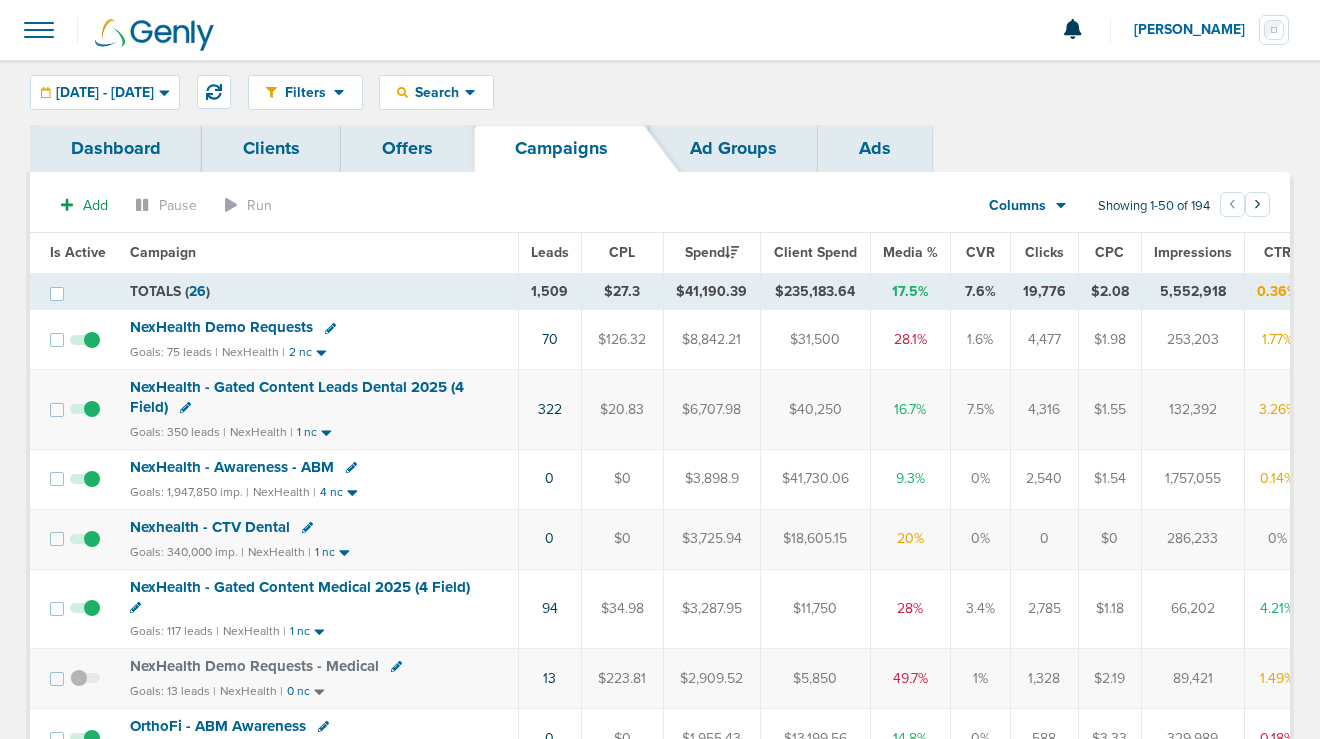 select 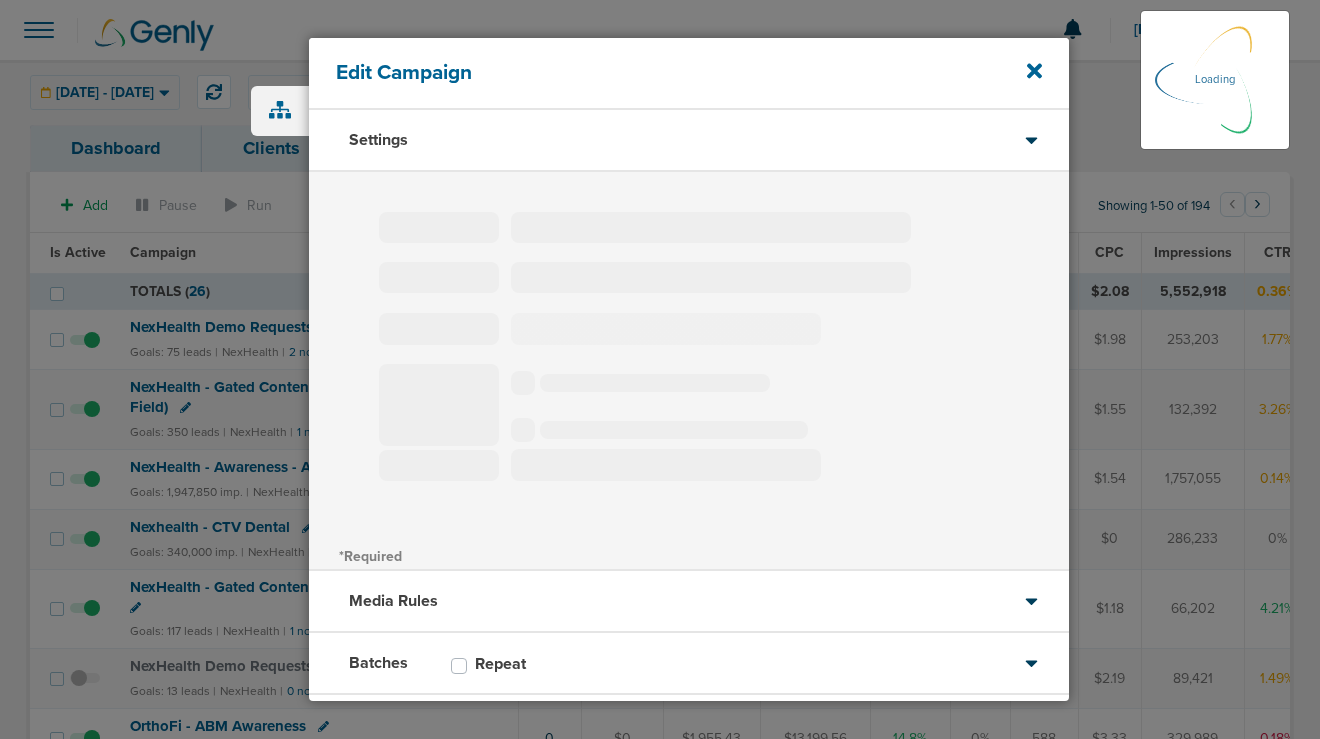 type on "NexHealth - Awareness - ABM" 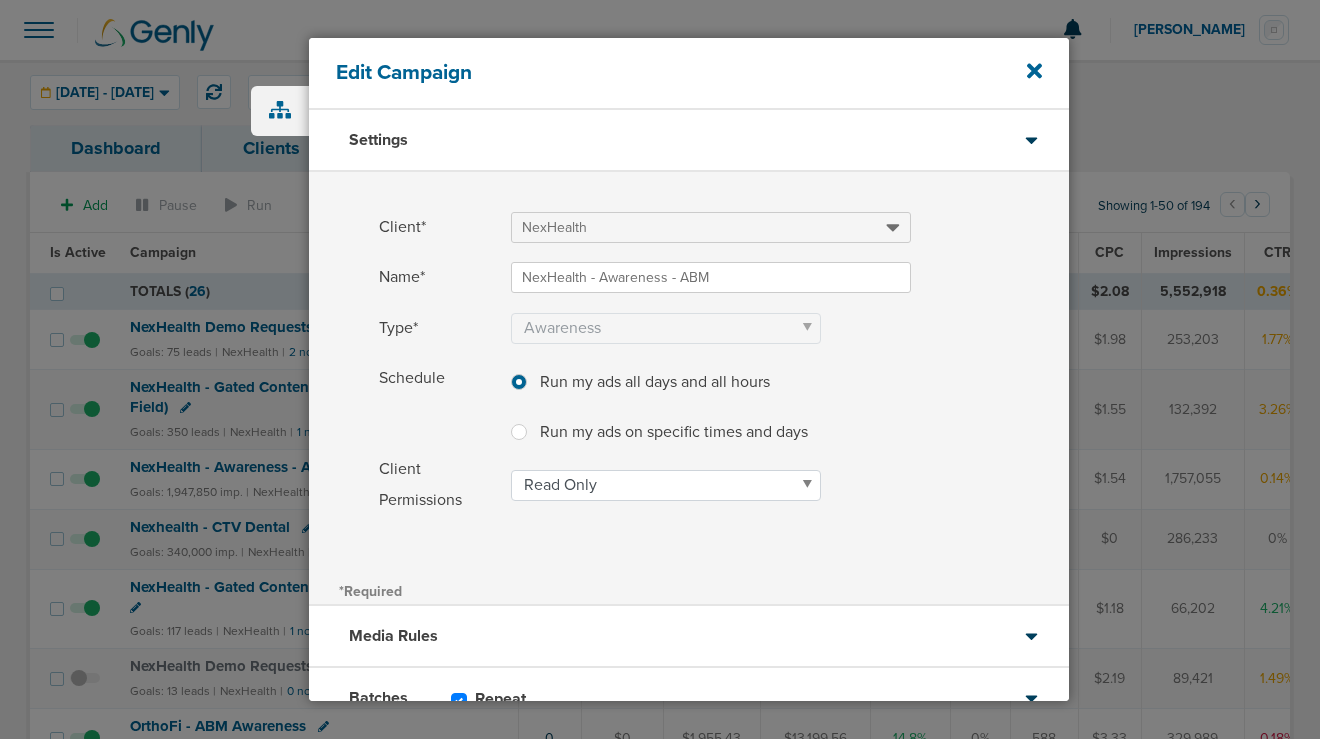 scroll, scrollTop: 143, scrollLeft: 0, axis: vertical 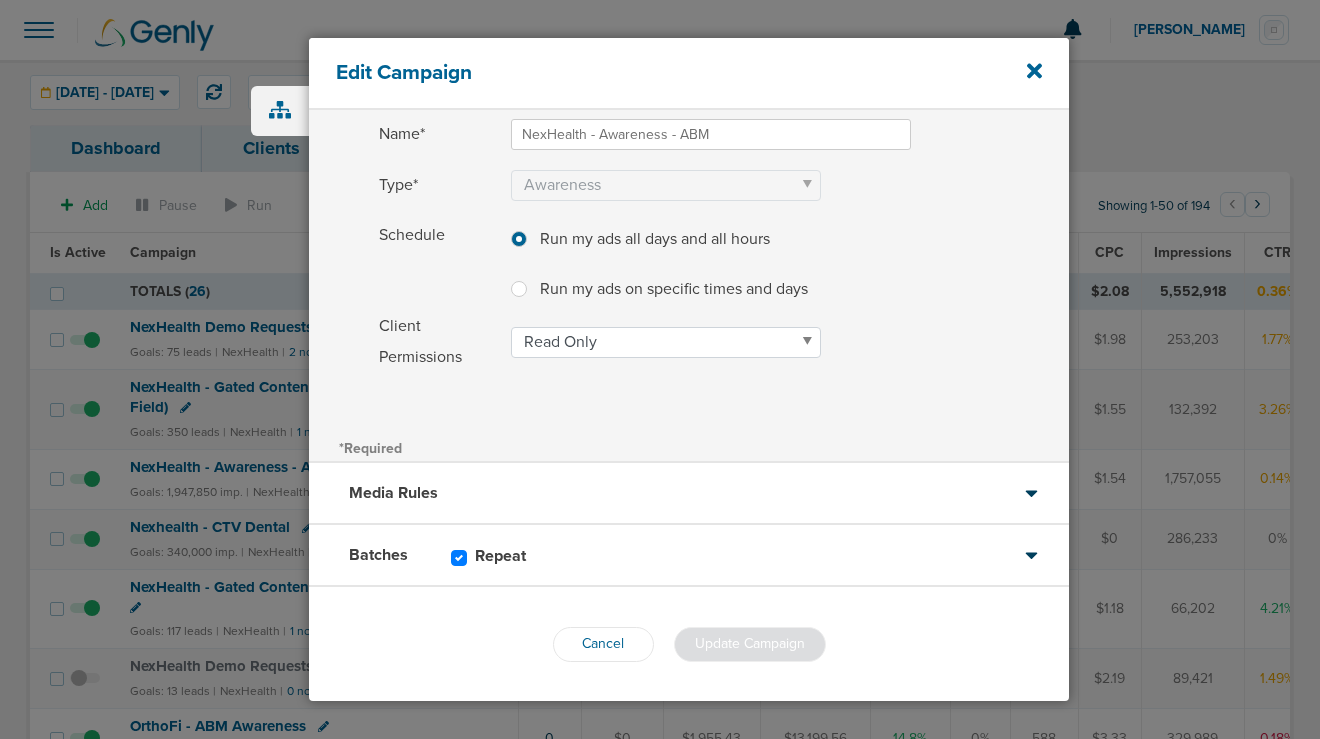 click on "Repeat" at bounding box center [510, 556] 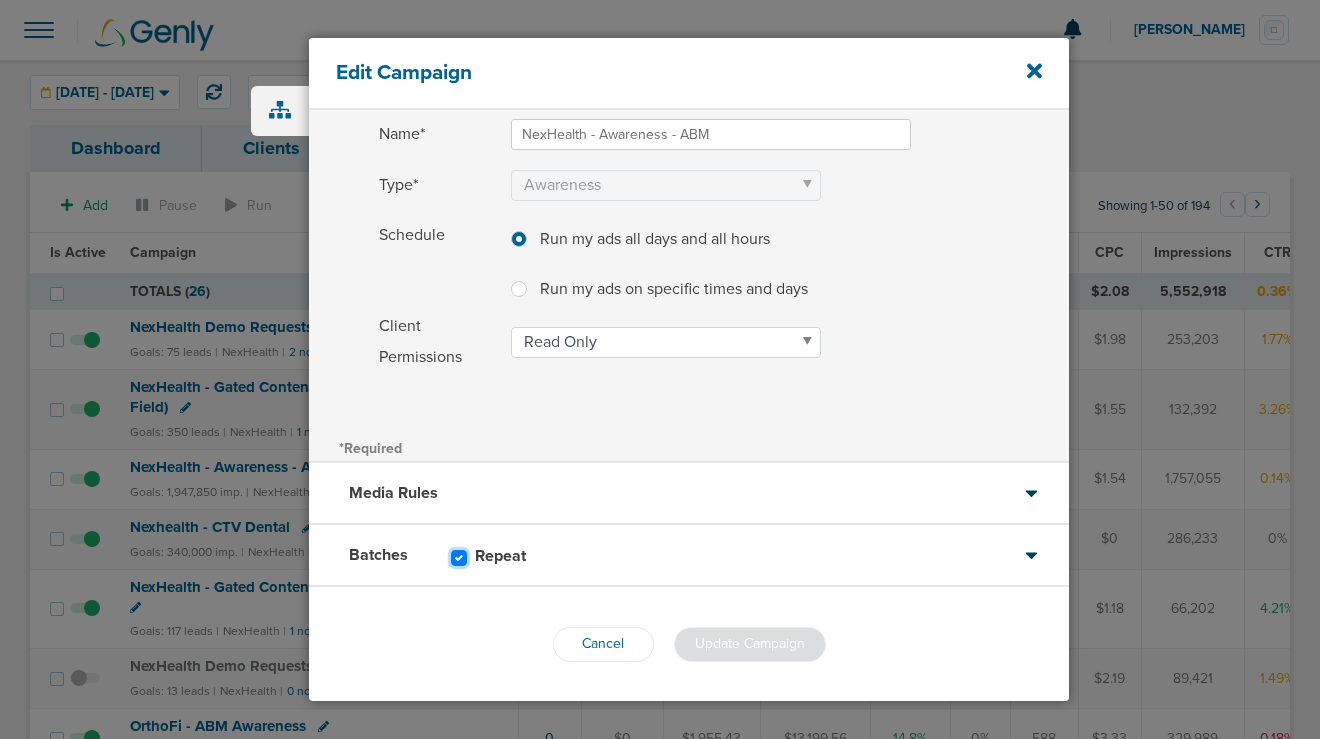 click on "Repeat" at bounding box center [459, 556] 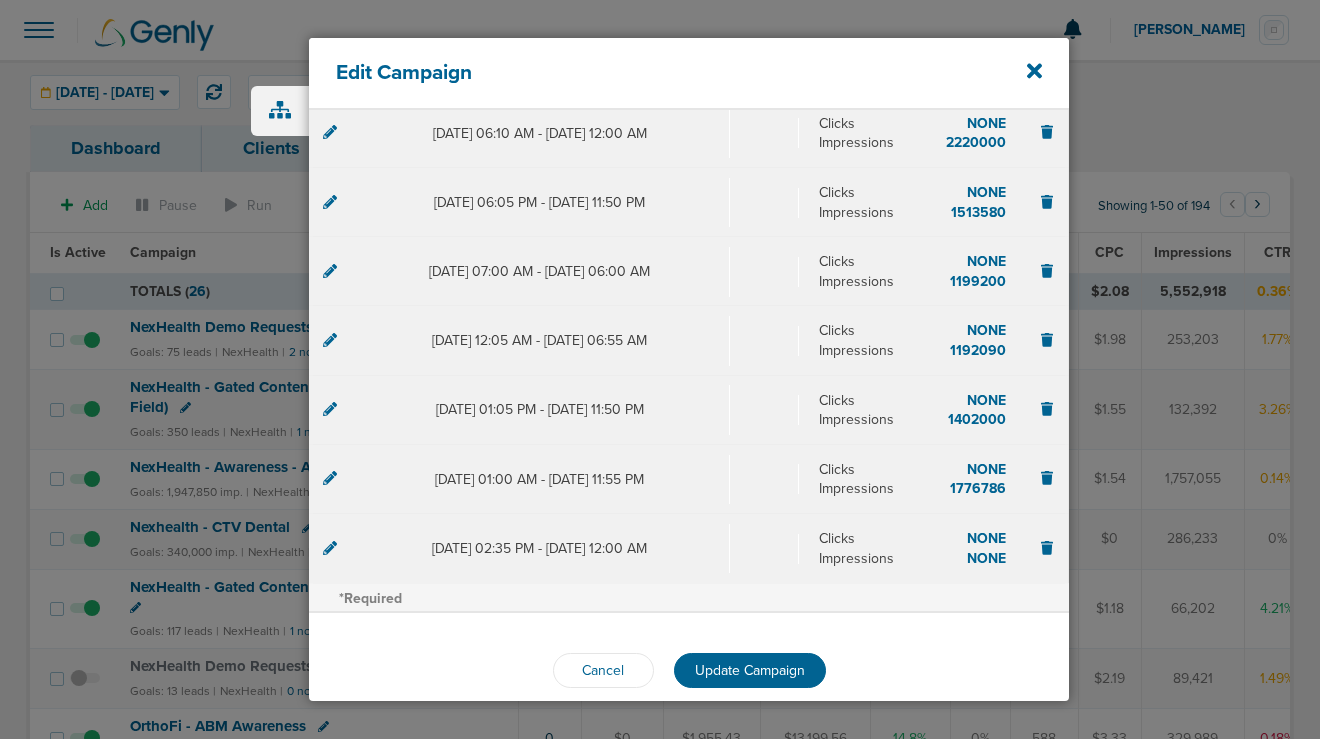 scroll, scrollTop: 515, scrollLeft: 0, axis: vertical 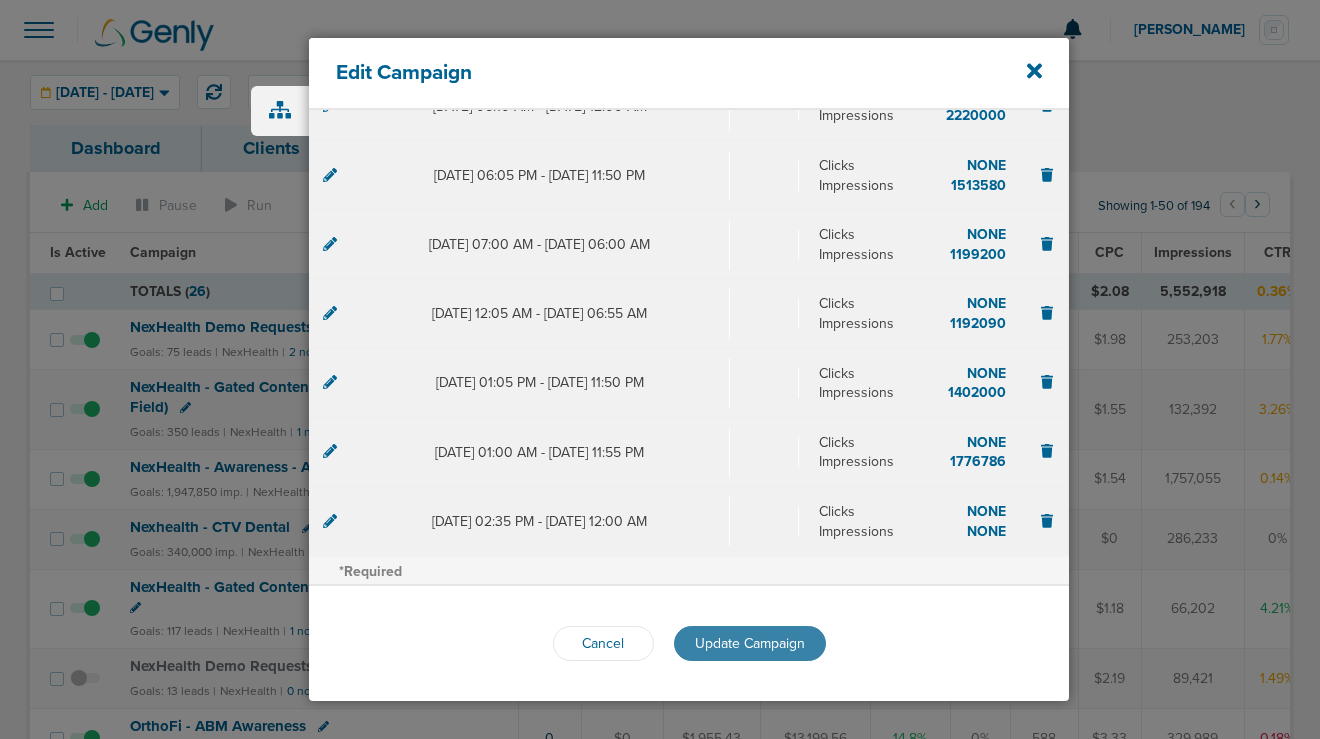 click on "Update Campaign" at bounding box center [750, 643] 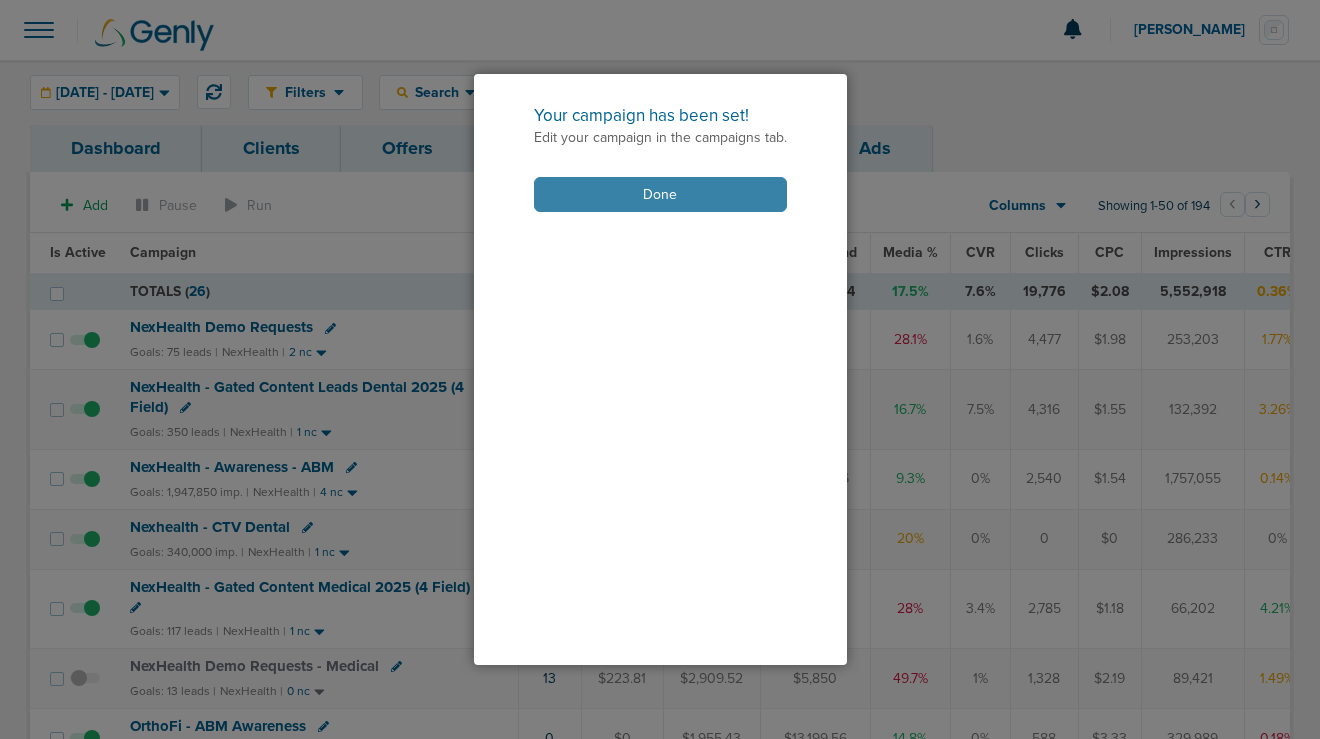 click on "Done" at bounding box center (660, 194) 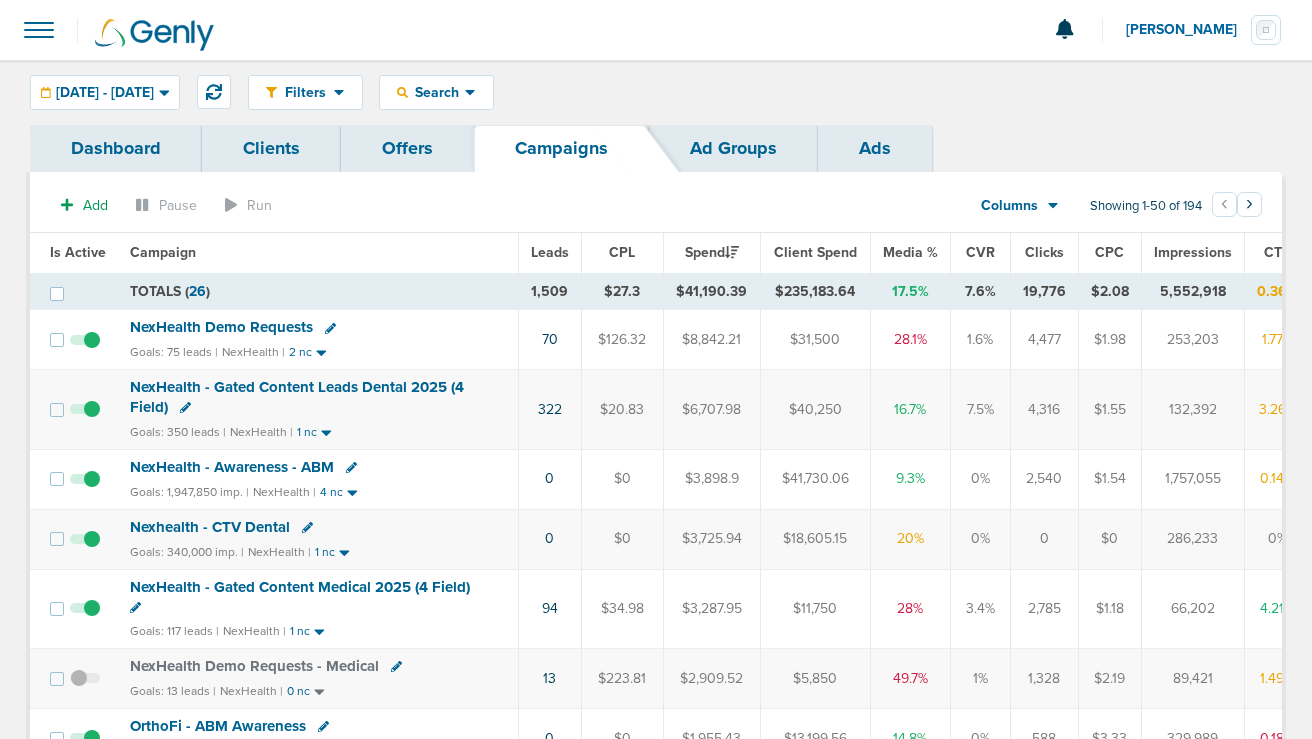 click 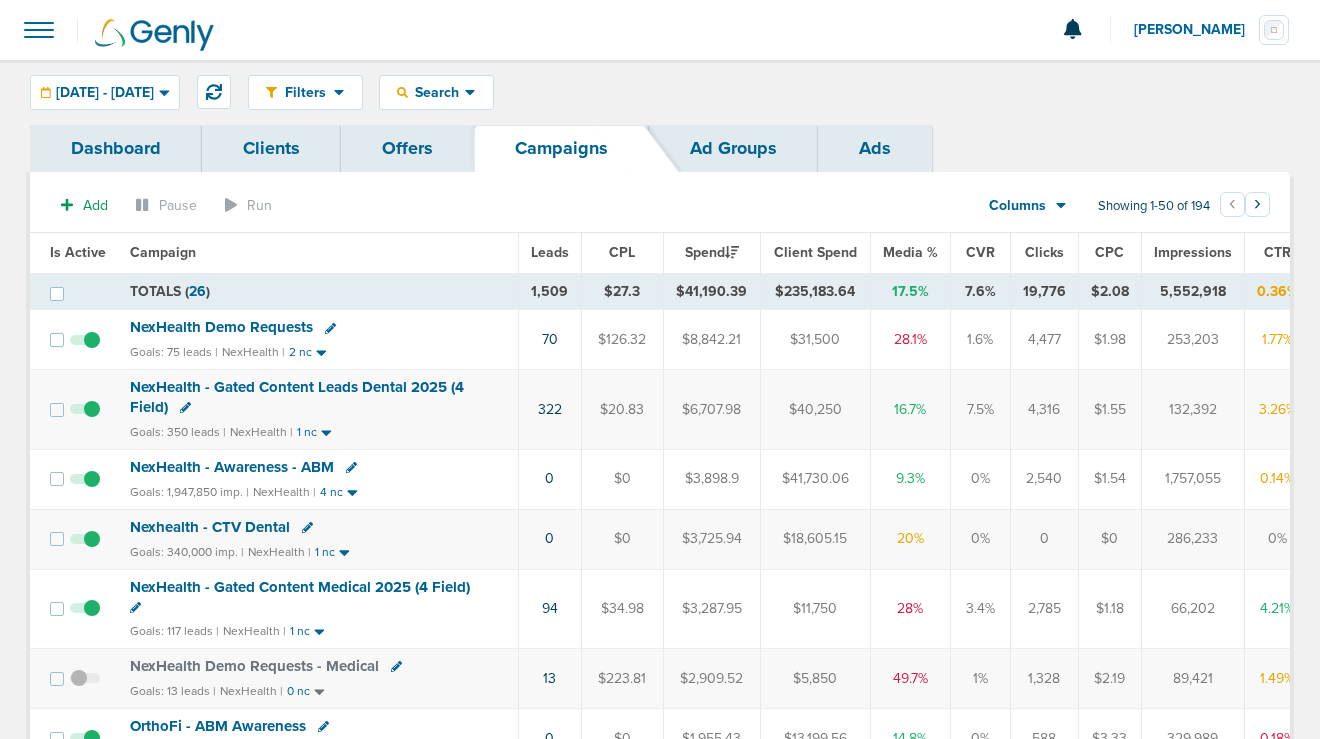 select 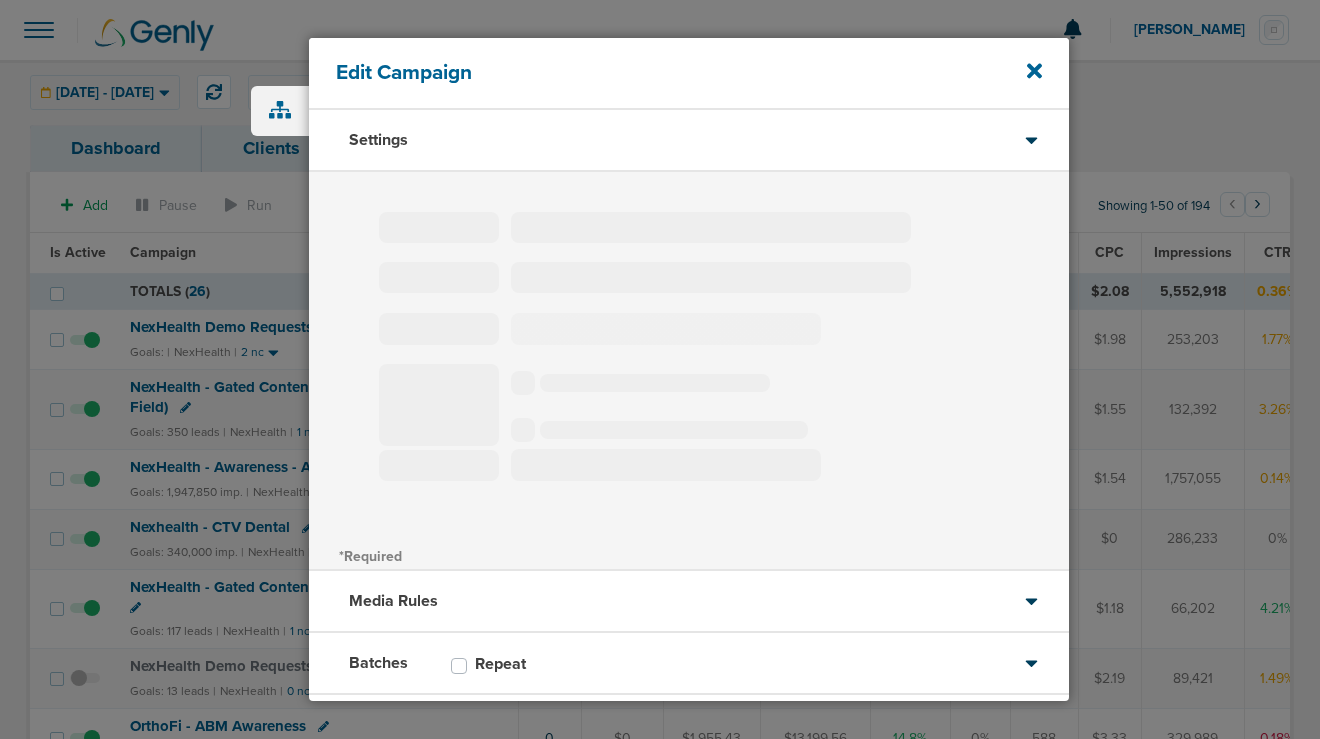 select on "1" 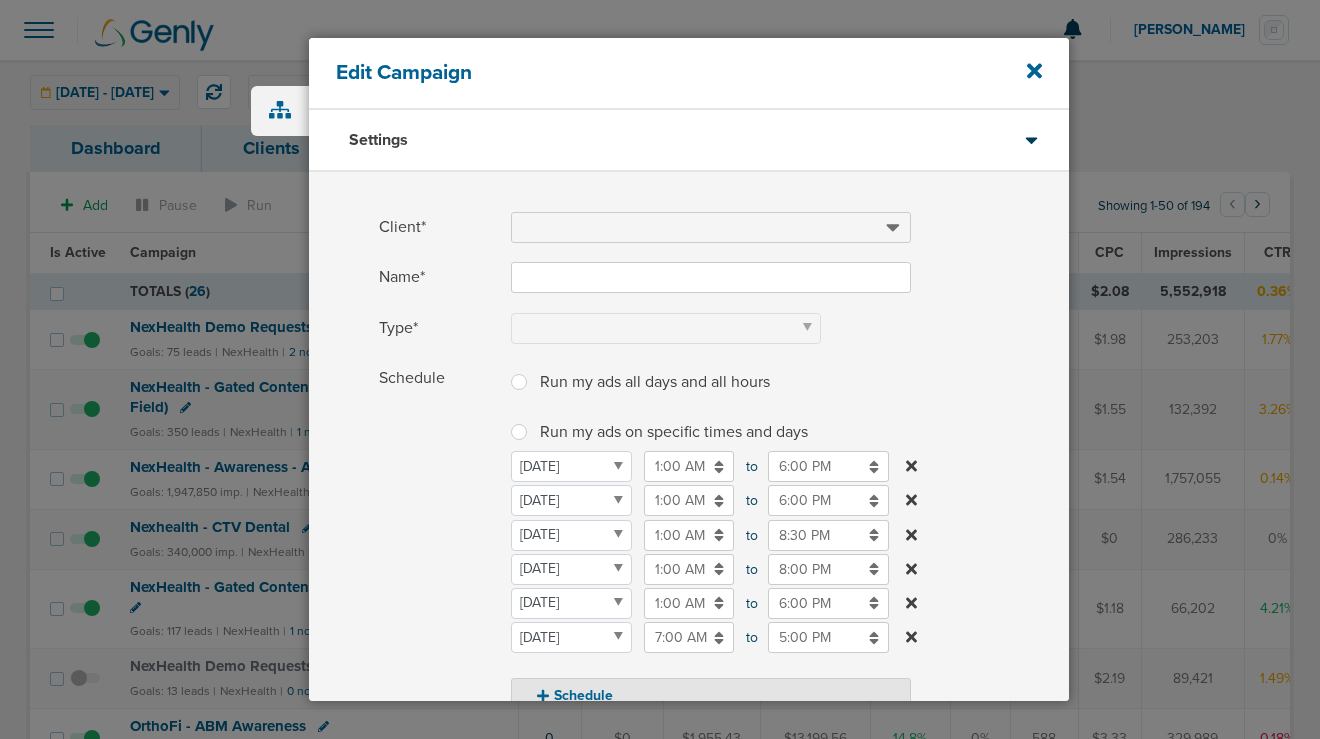 type on "NexHealth Demo Requests" 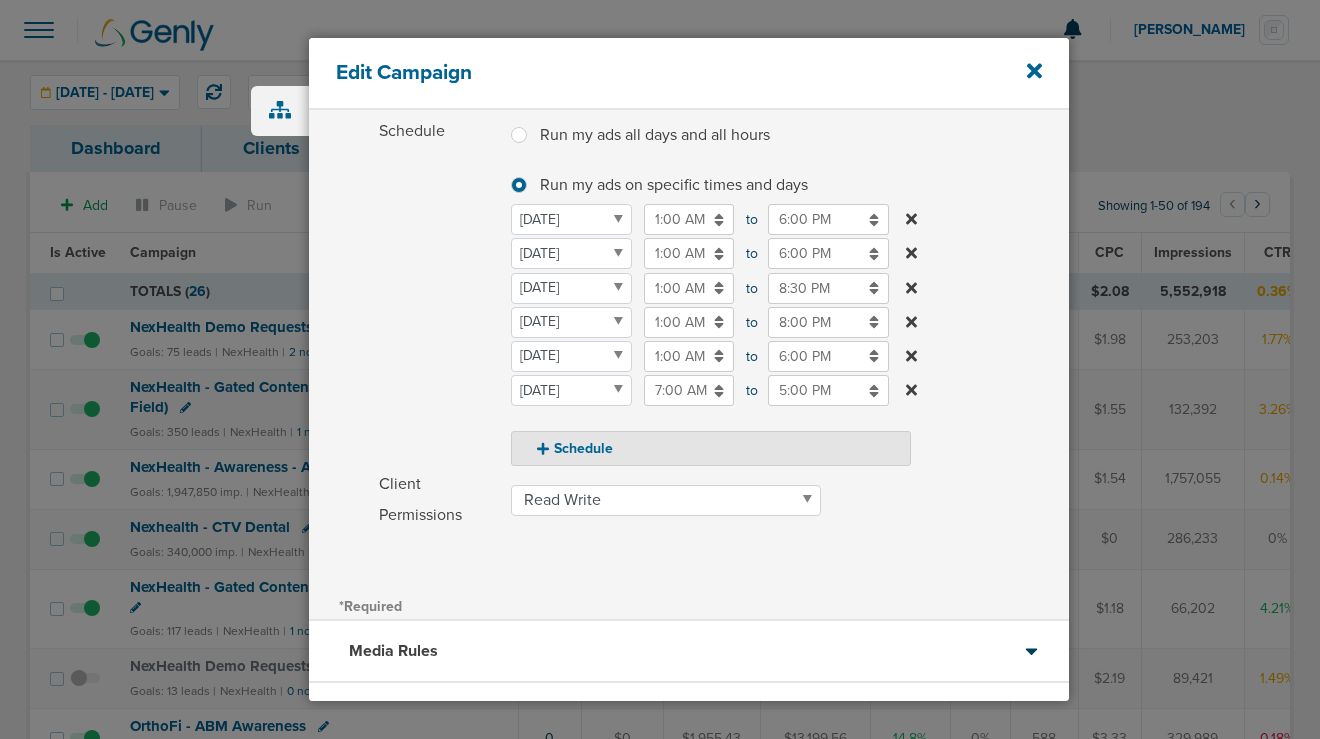 scroll, scrollTop: 406, scrollLeft: 0, axis: vertical 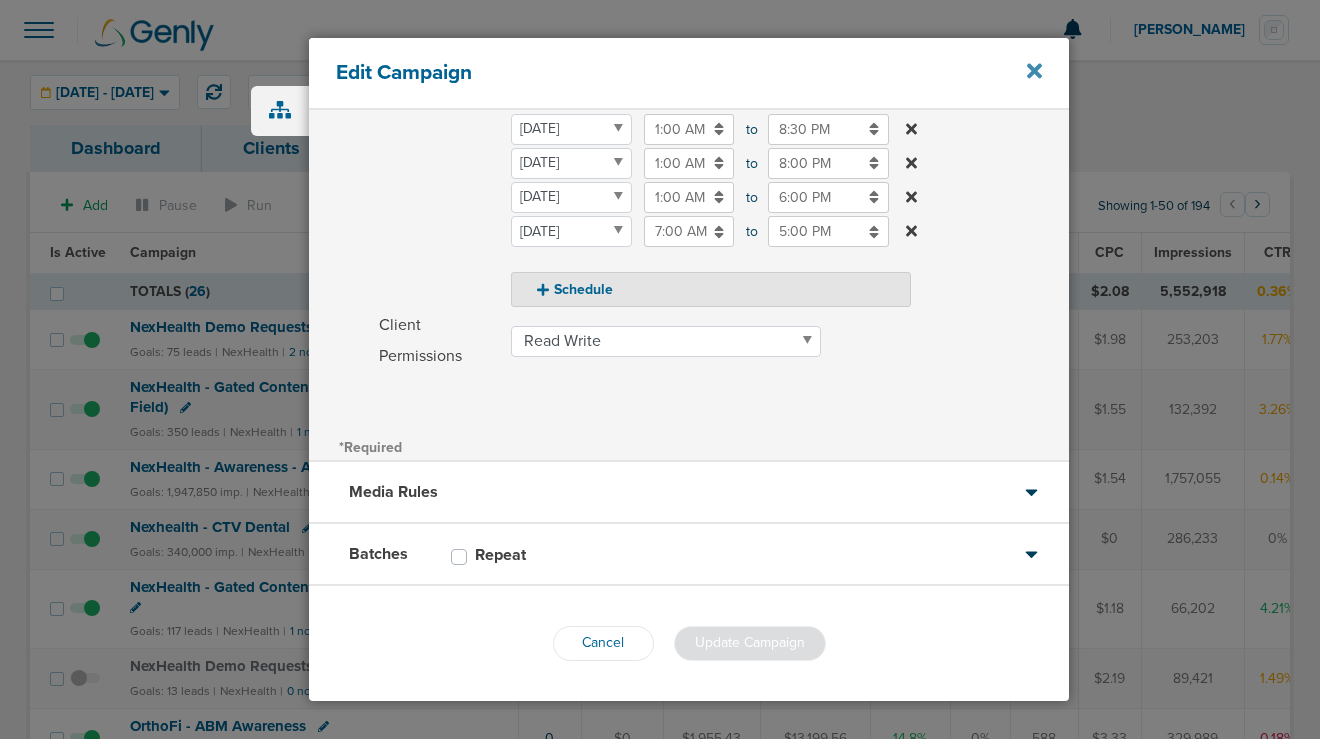 click 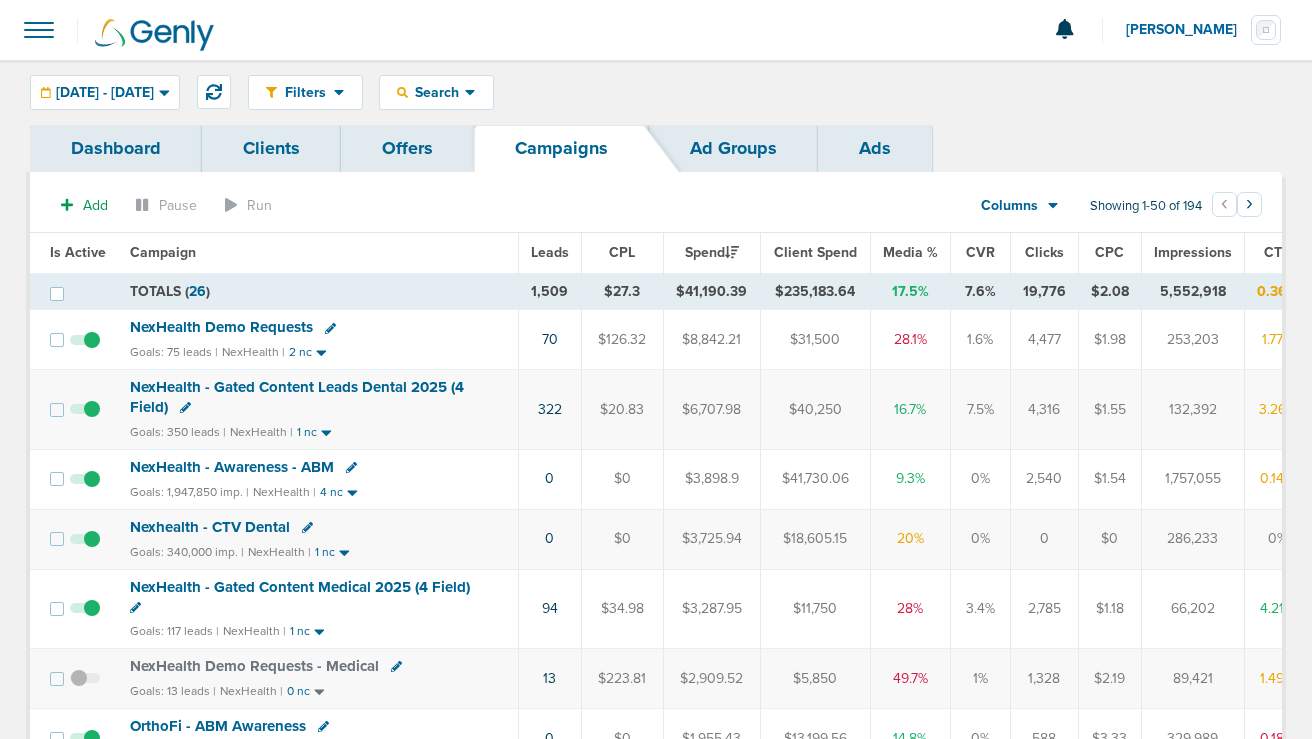 click 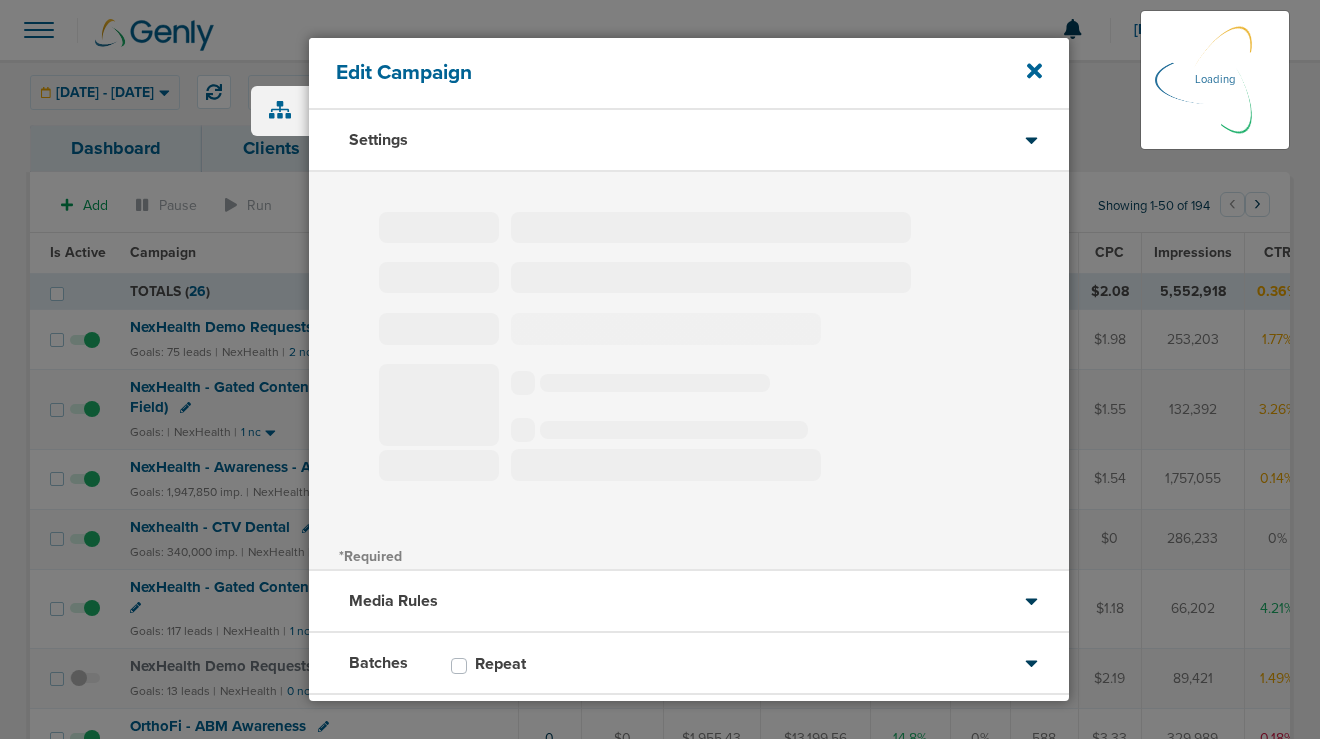 type on "NexHealth - Gated Content Leads Dental 2025 (4 Field)" 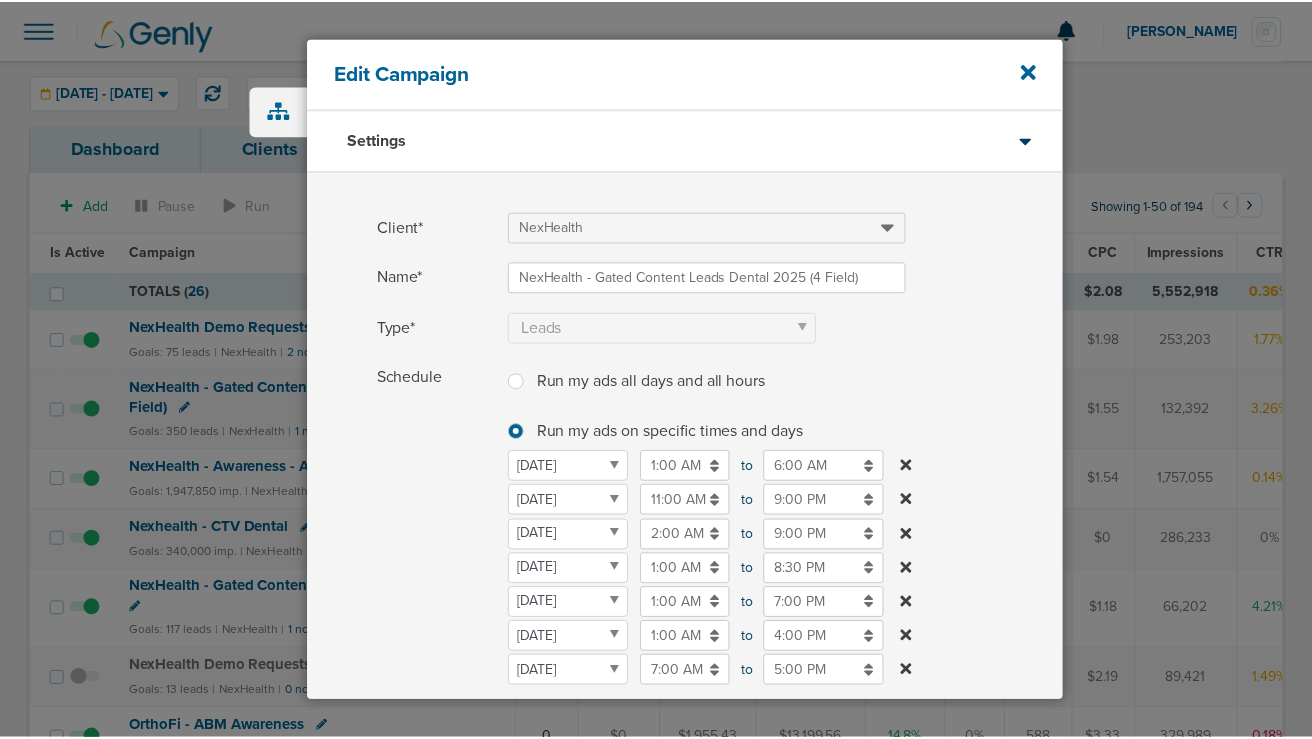 scroll, scrollTop: 440, scrollLeft: 0, axis: vertical 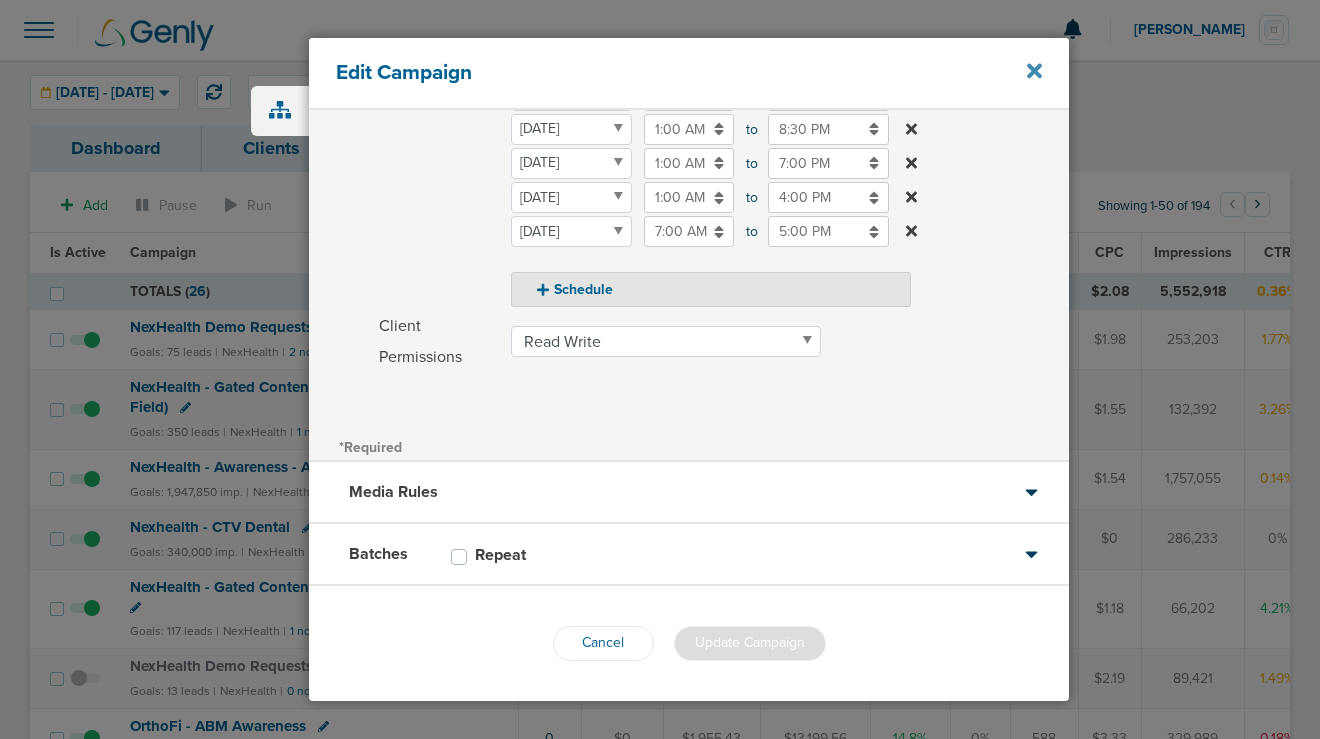 click 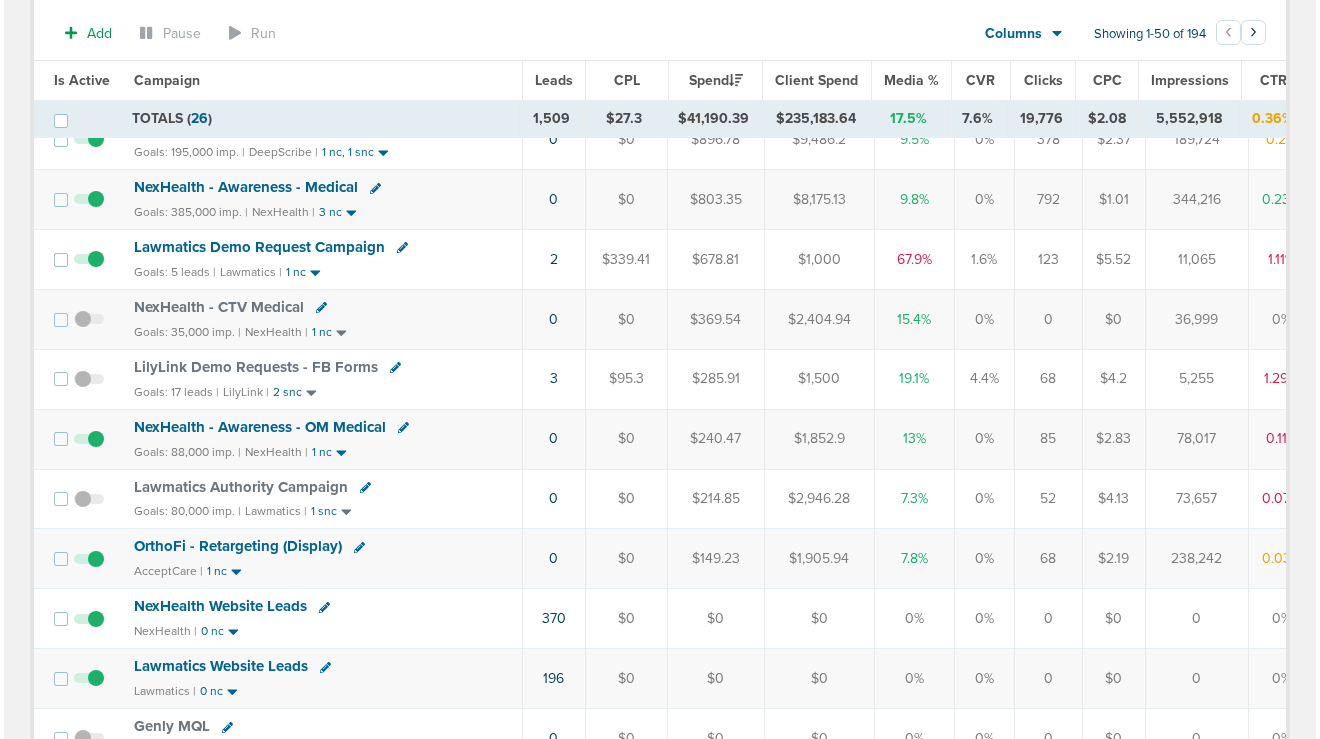 scroll, scrollTop: 967, scrollLeft: 0, axis: vertical 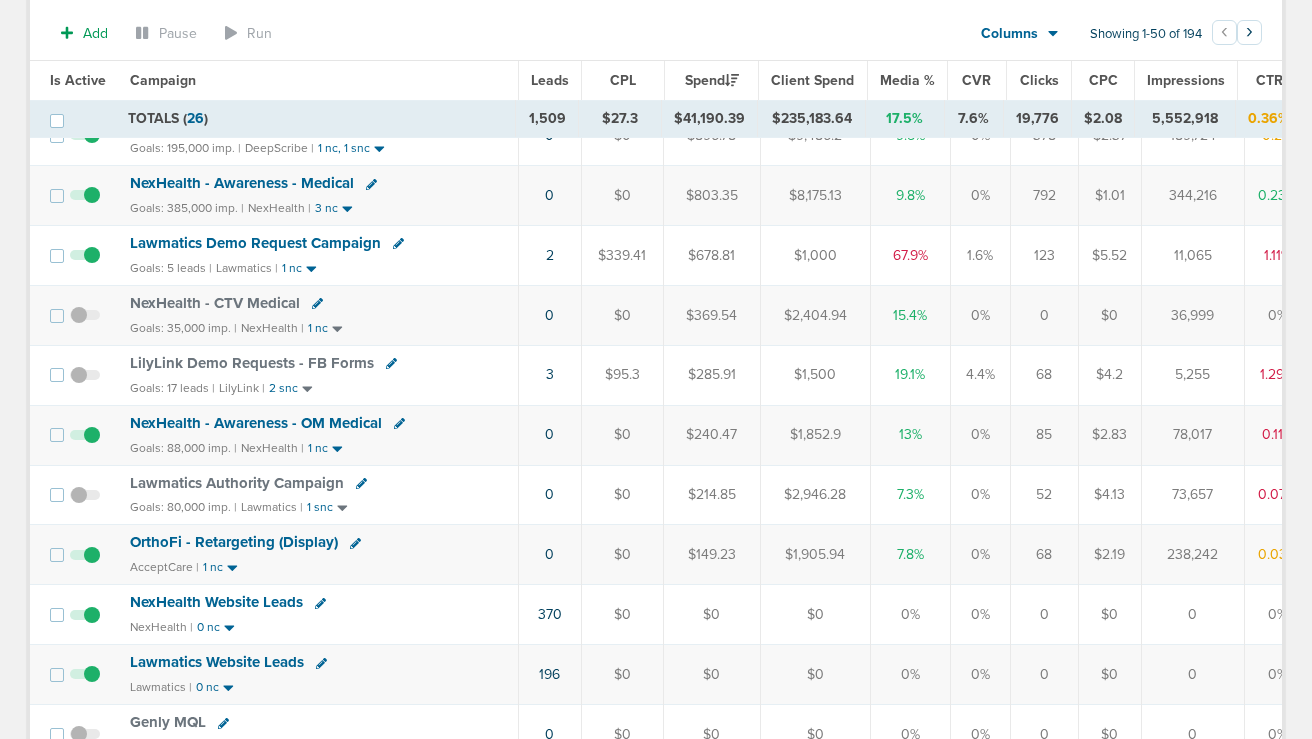 click 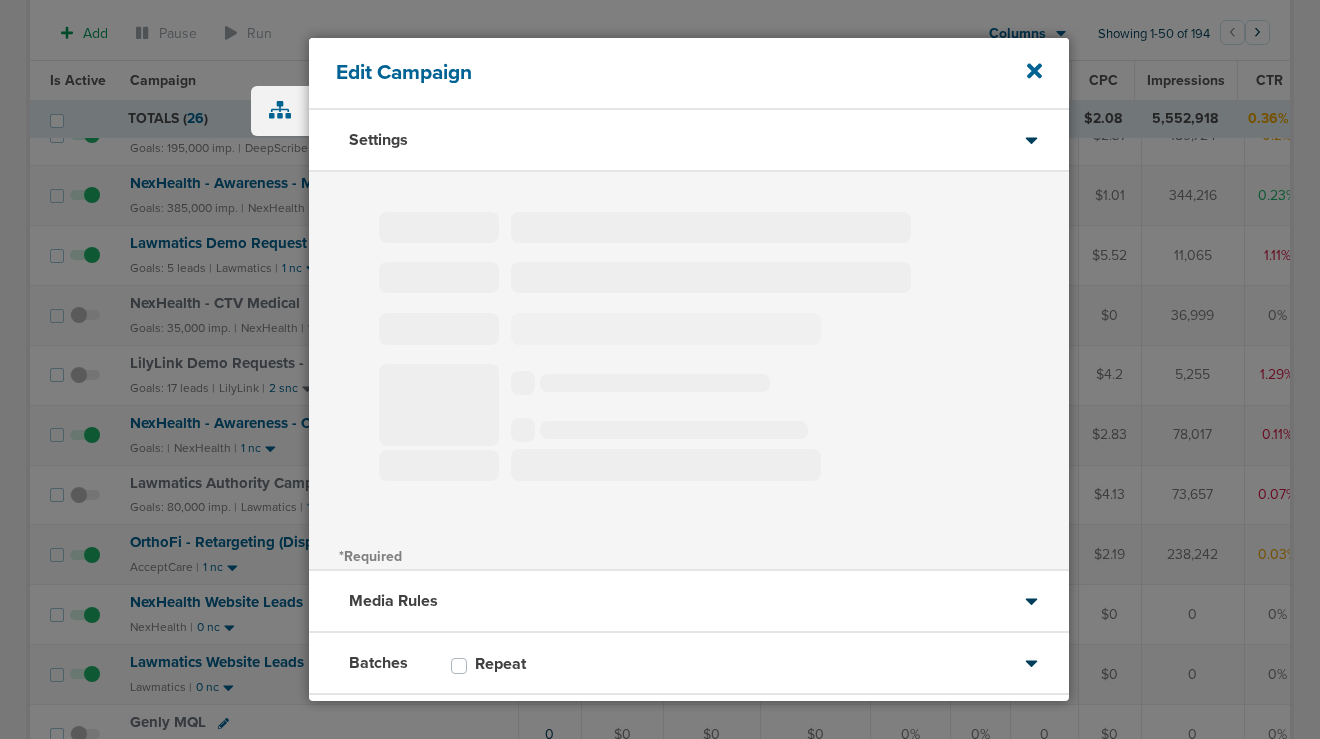 type on "NexHealth - Awareness - OM Medical" 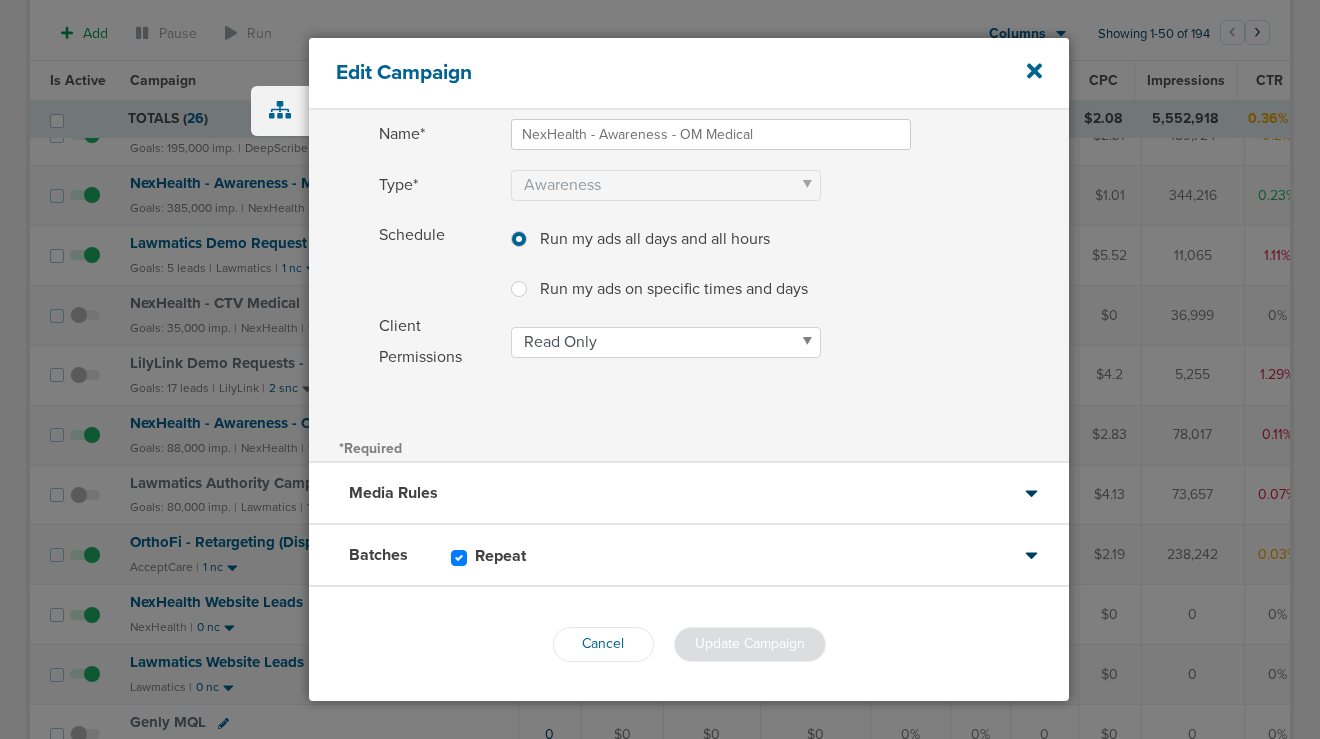 click on "Repeat" at bounding box center (510, 556) 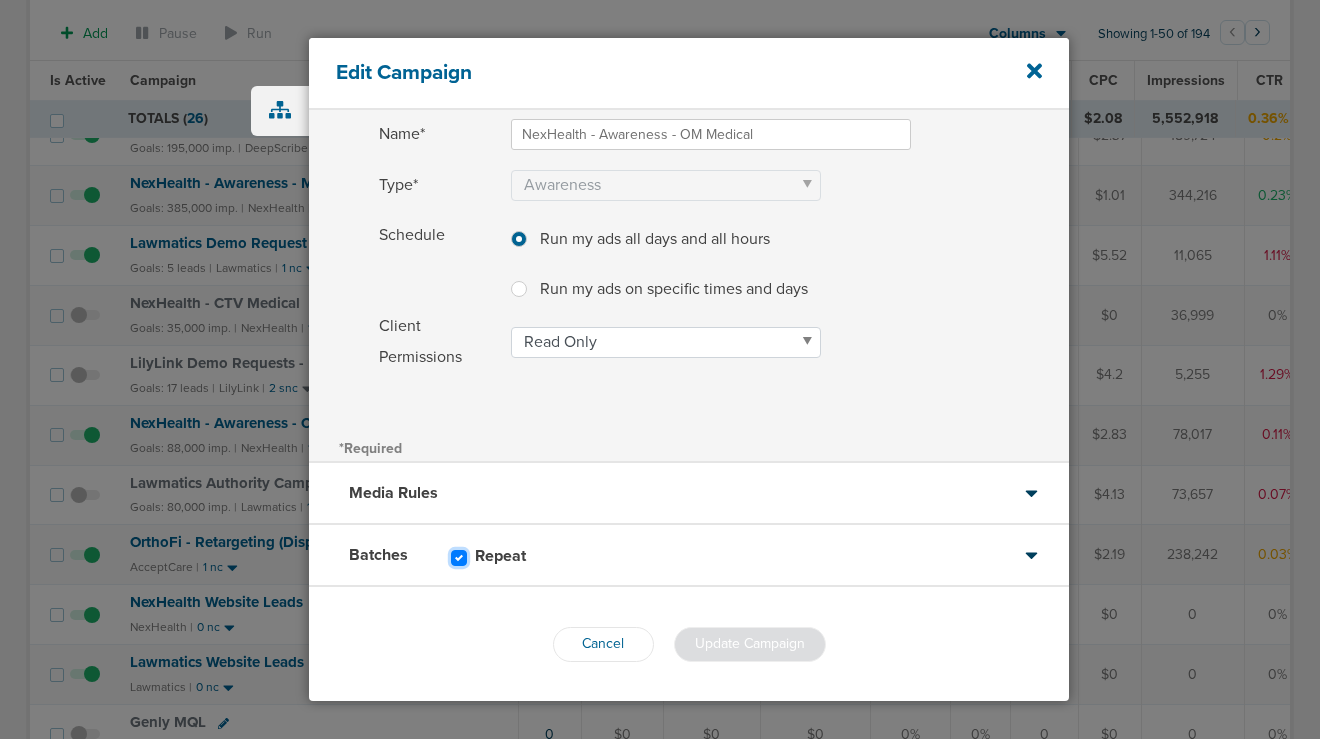 click on "Repeat" at bounding box center [459, 556] 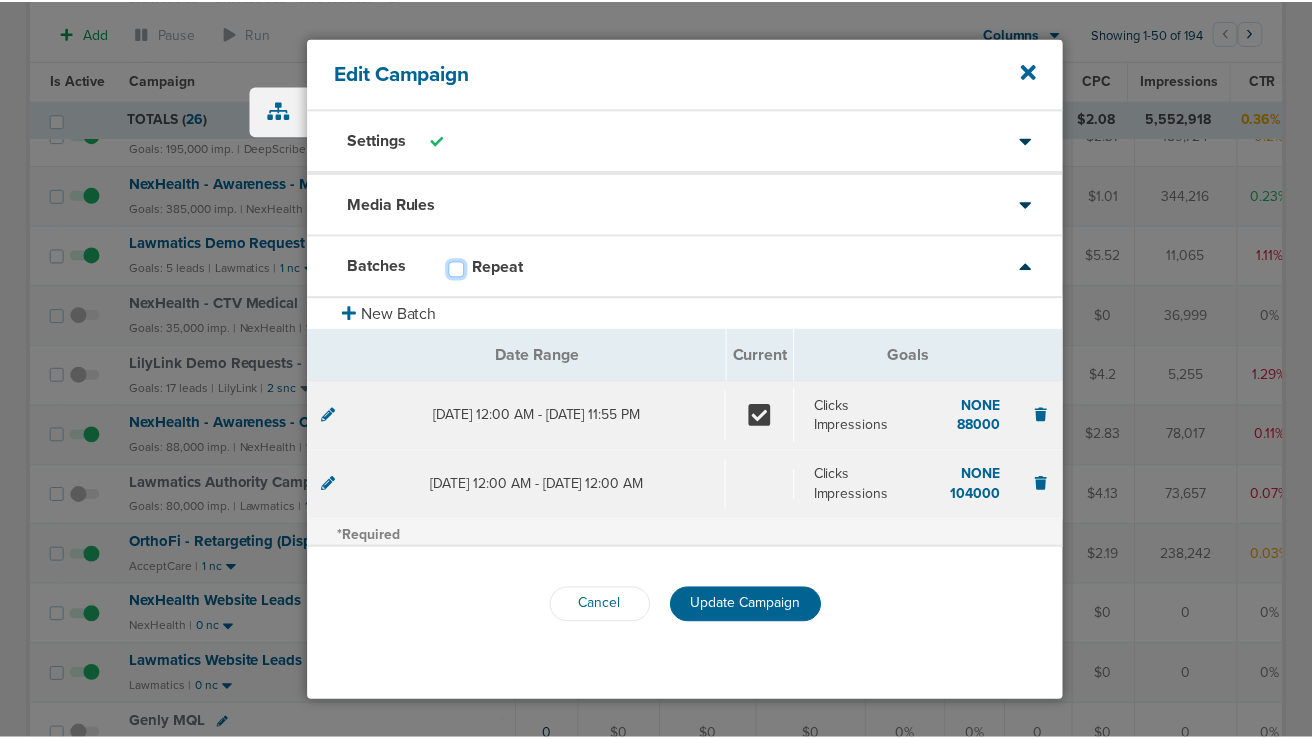 scroll, scrollTop: 0, scrollLeft: 0, axis: both 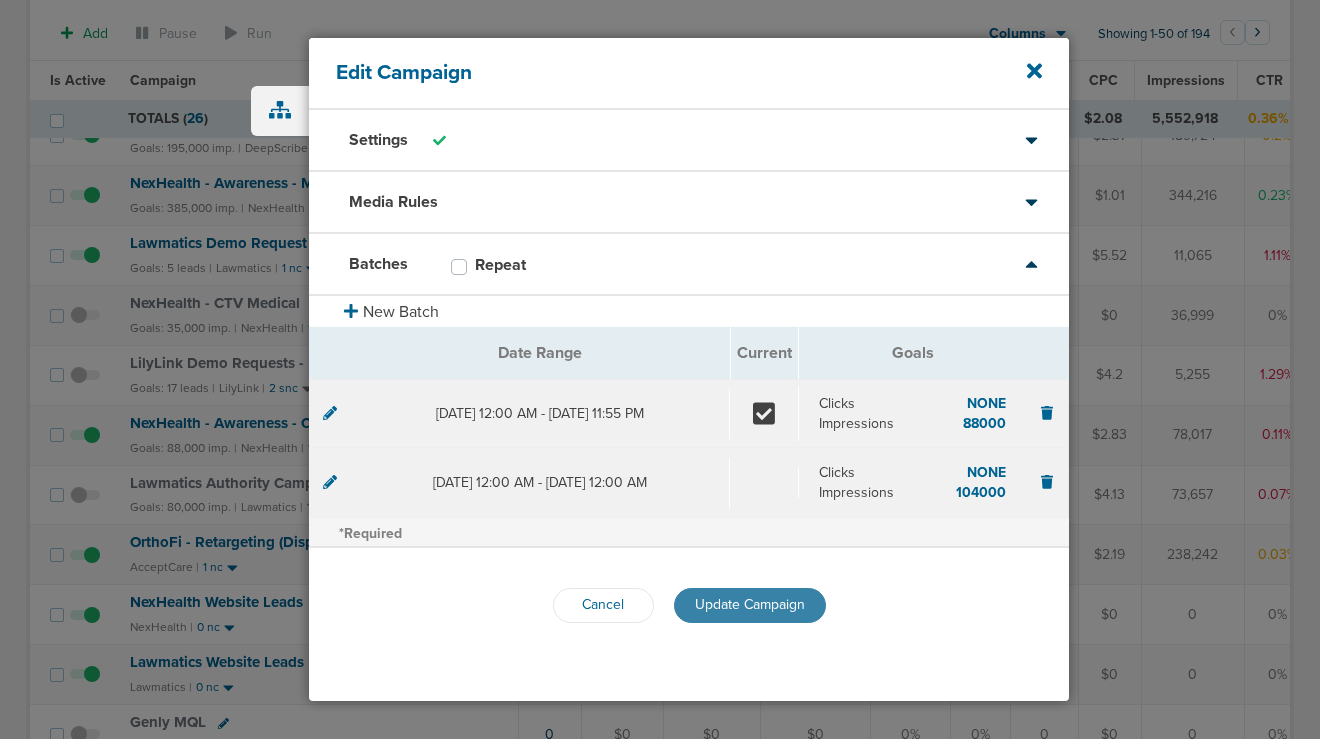 click on "Update Campaign" at bounding box center (750, 604) 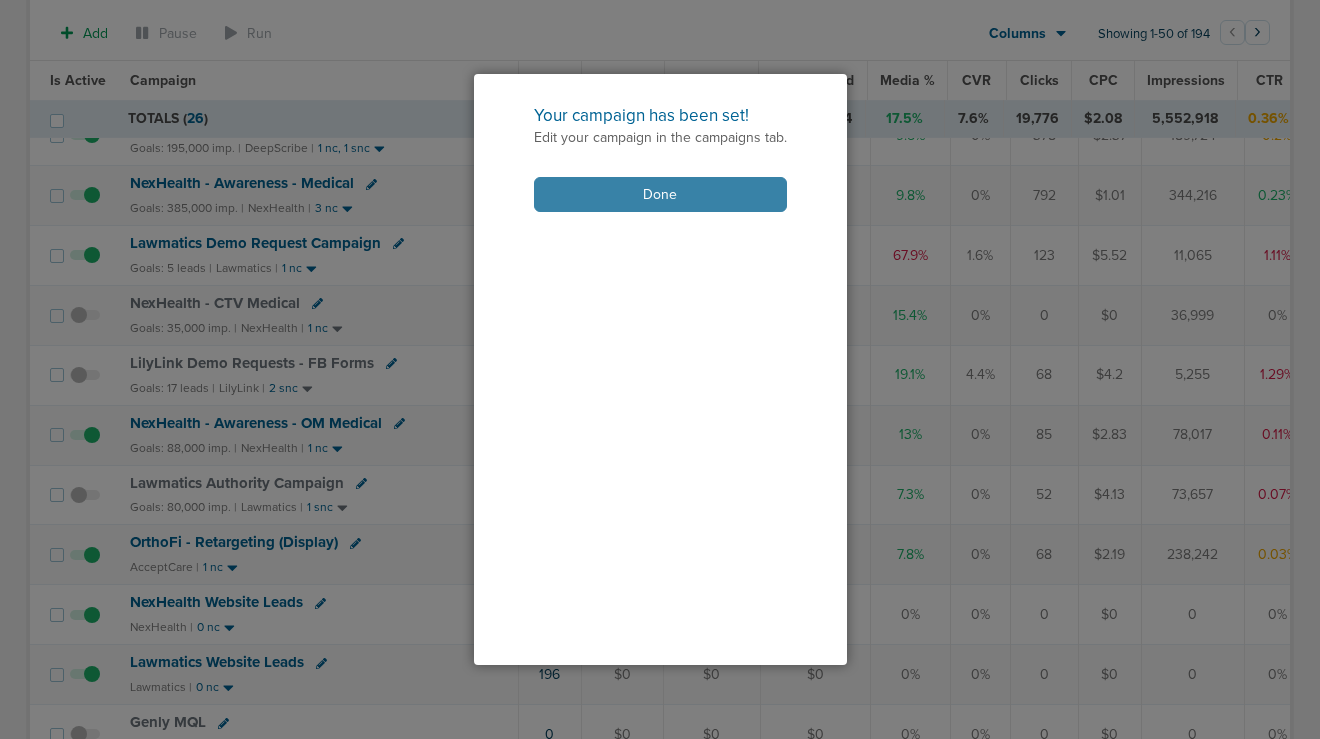 click on "Done" at bounding box center (660, 194) 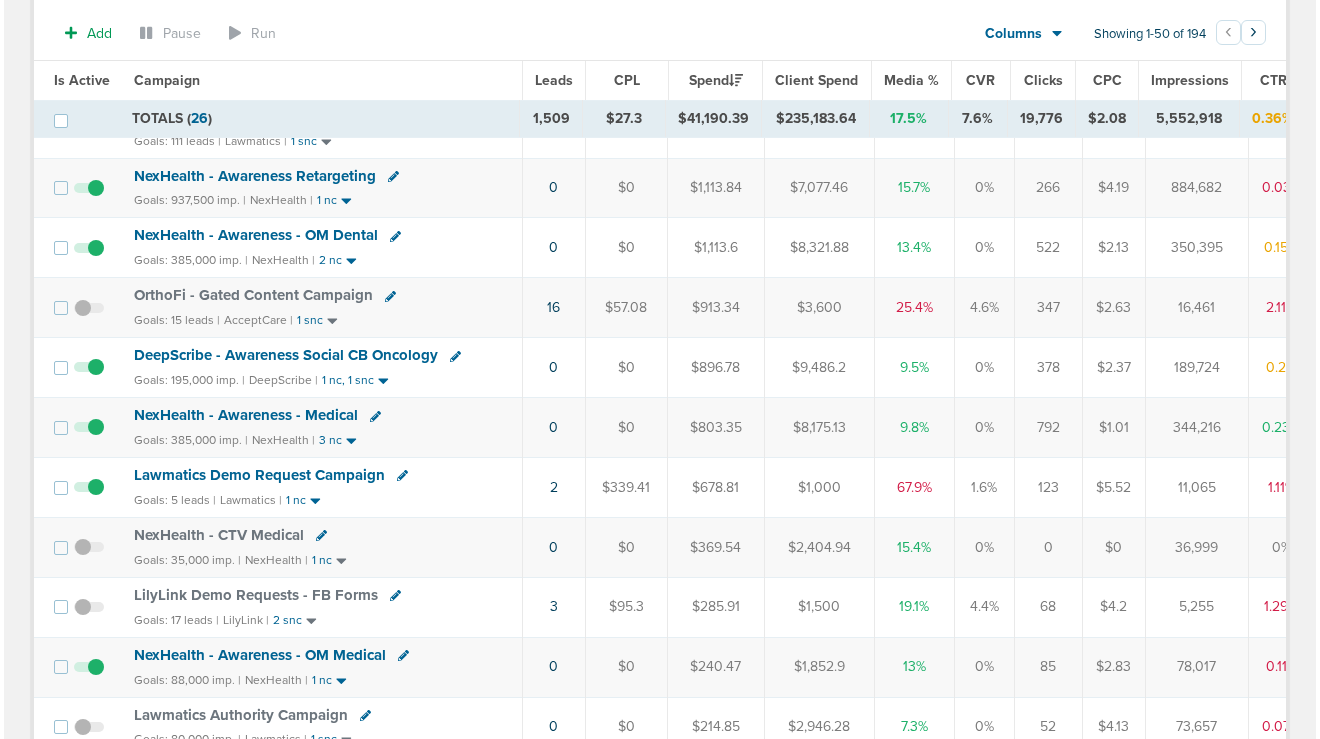 scroll, scrollTop: 711, scrollLeft: 0, axis: vertical 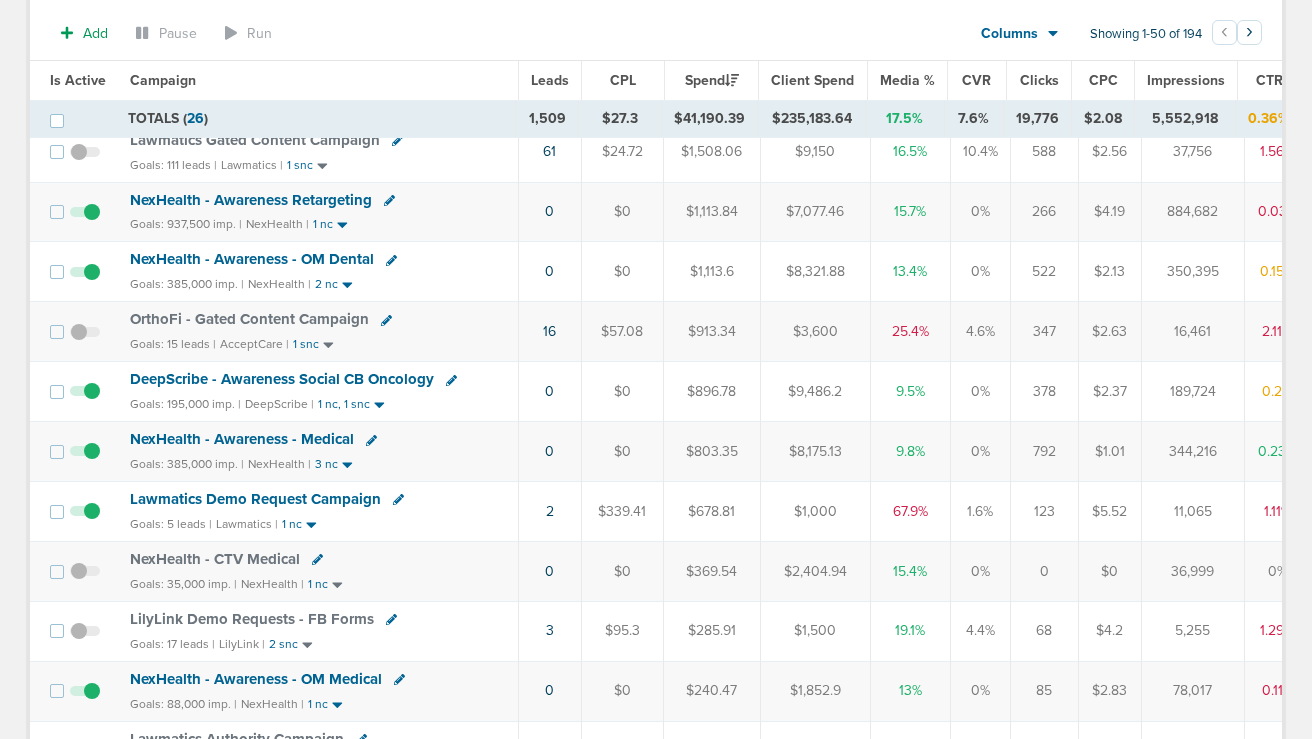 click 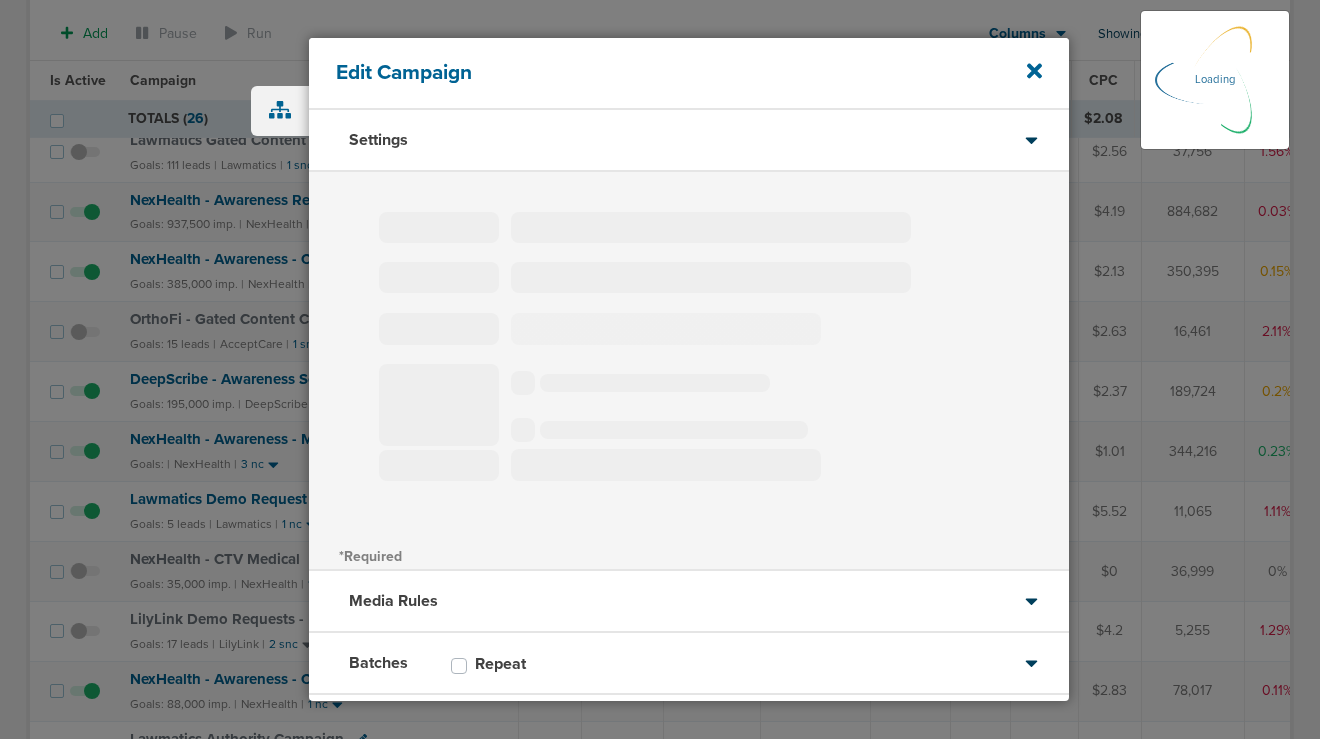 type on "NexHealth - Awareness - Medical" 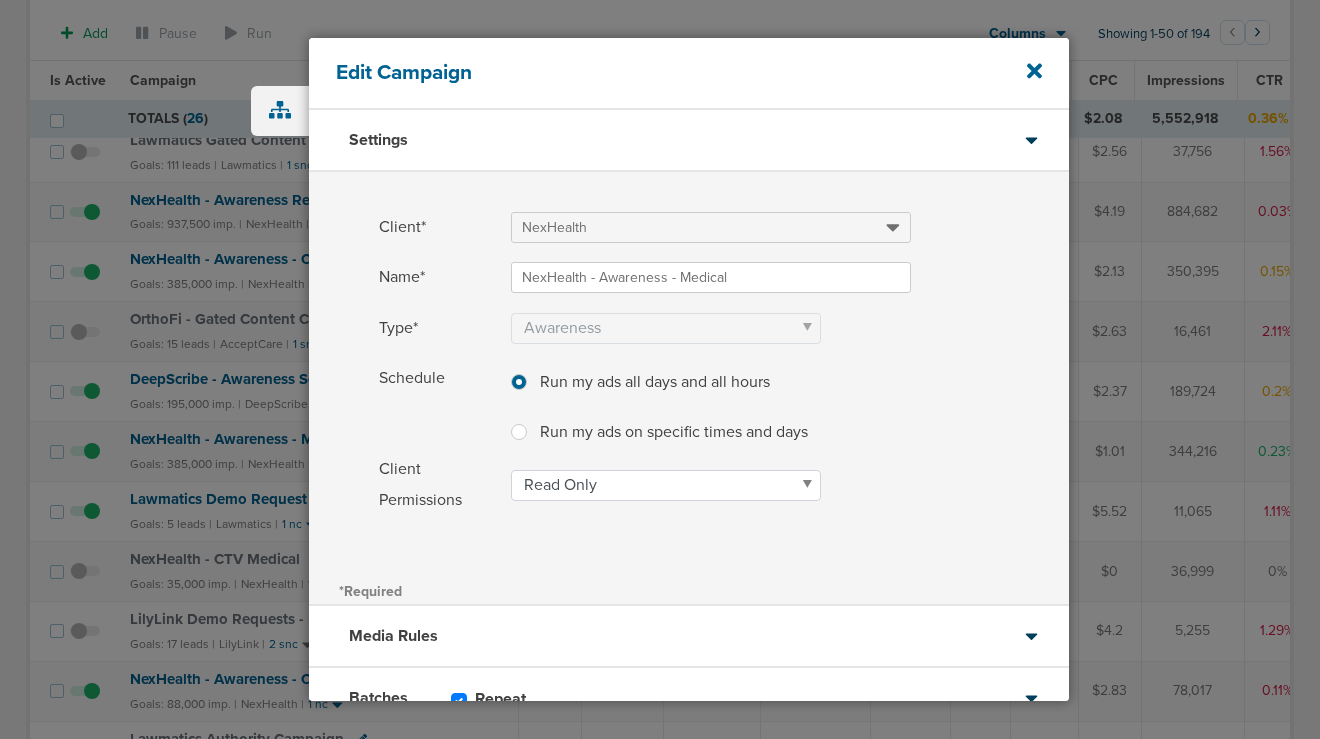 scroll, scrollTop: 143, scrollLeft: 0, axis: vertical 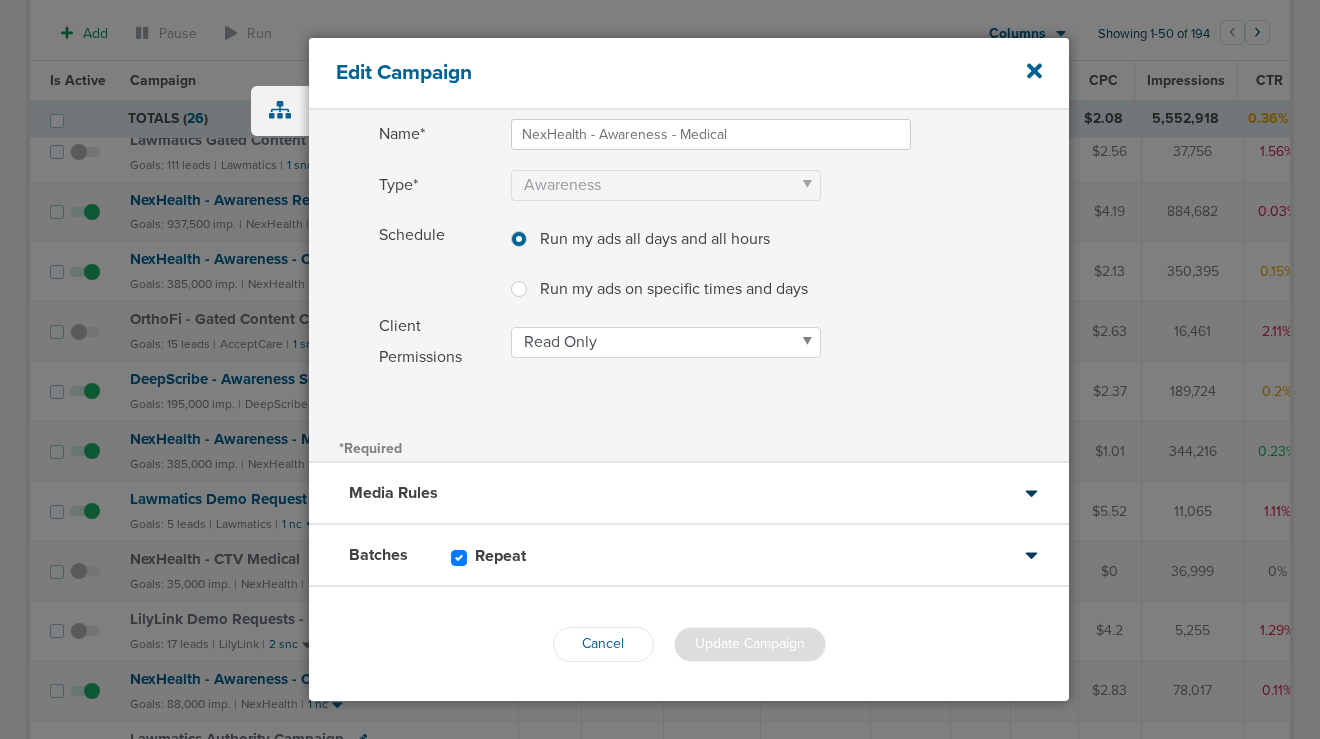 click on "Repeat" at bounding box center (498, 558) 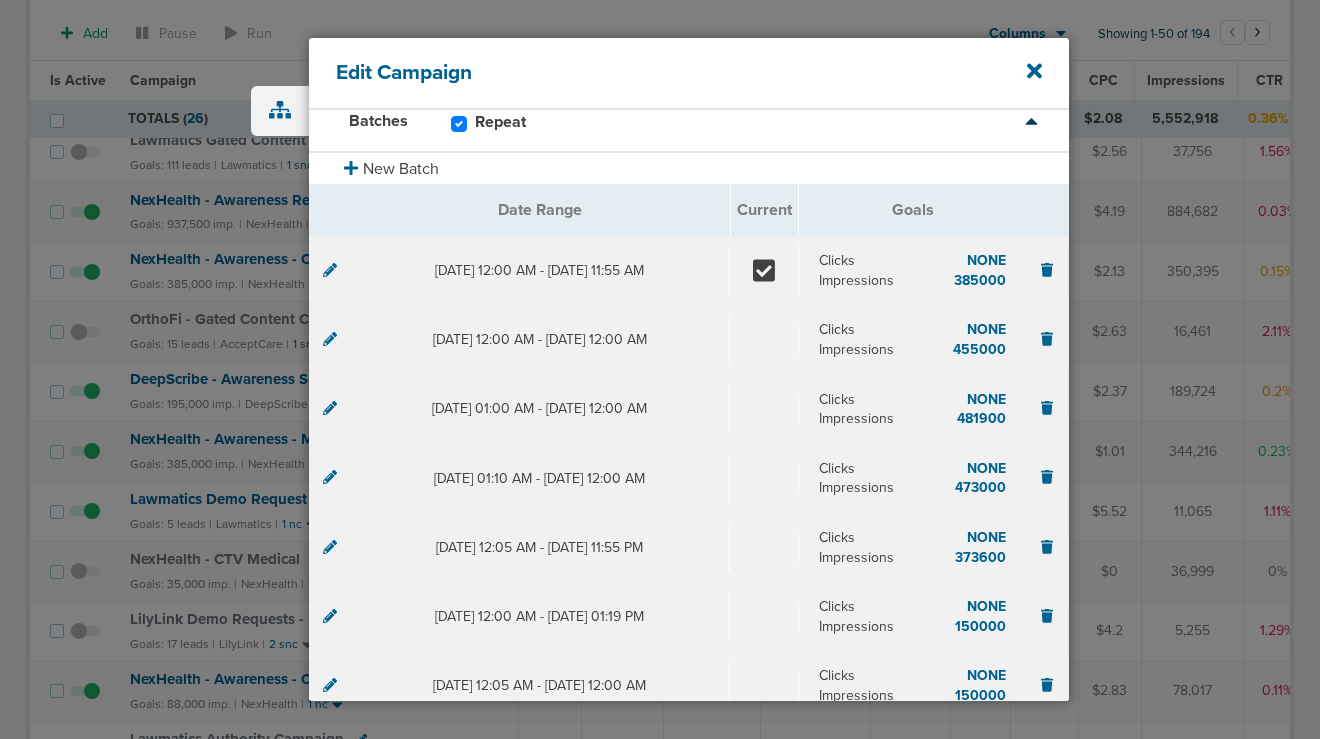 click on "Repeat" at bounding box center (510, 122) 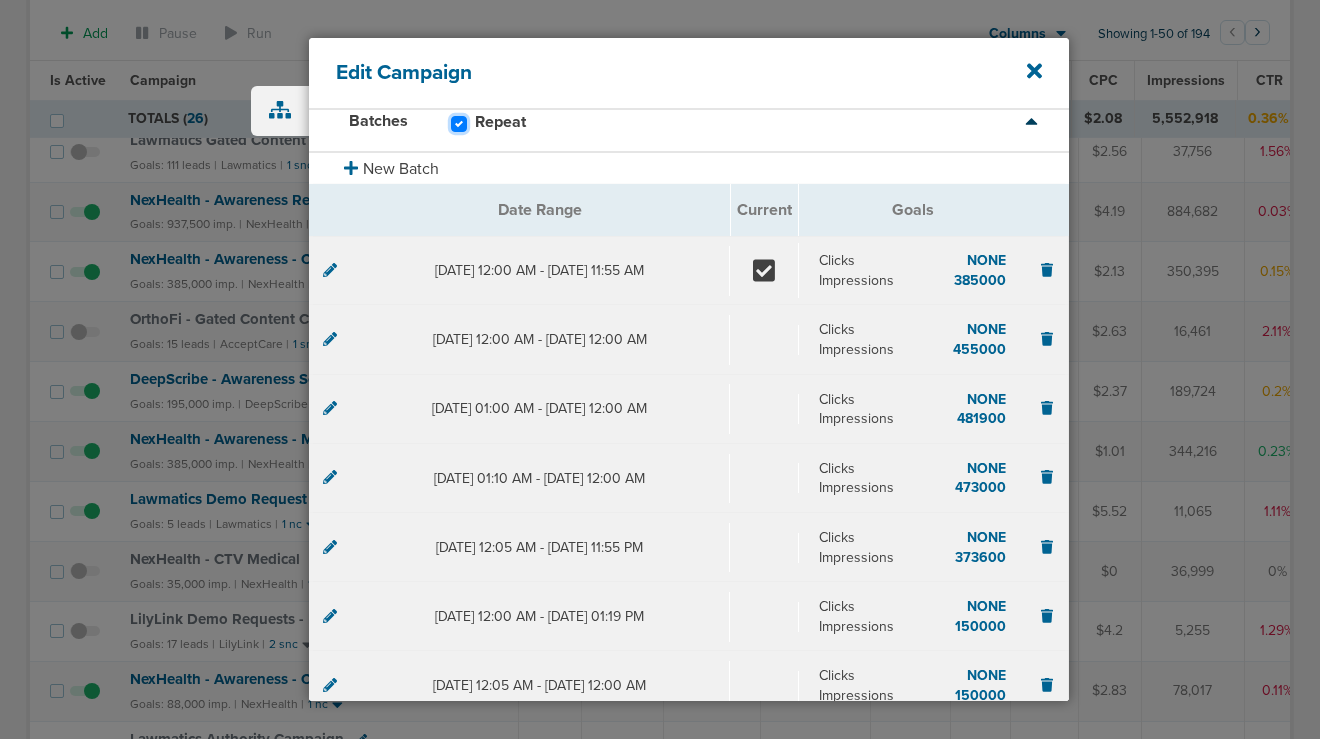 click on "Repeat" at bounding box center (459, 122) 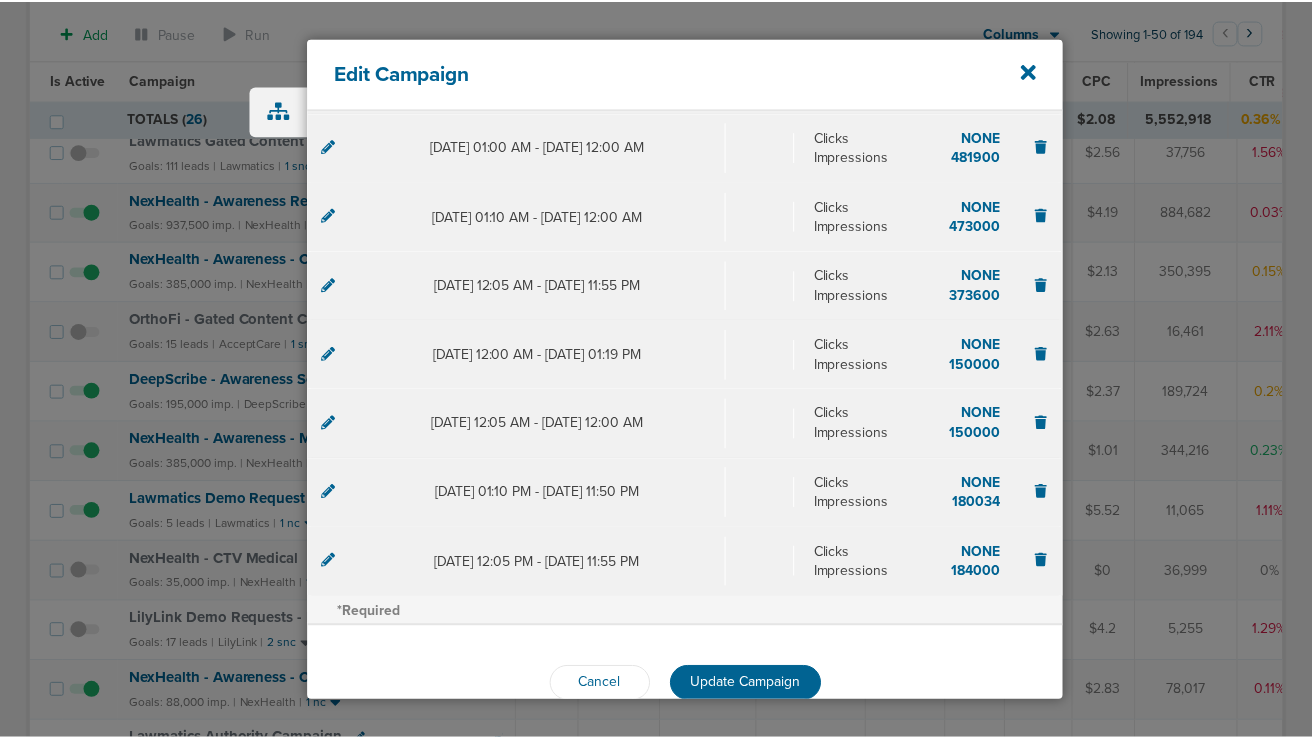 scroll, scrollTop: 446, scrollLeft: 0, axis: vertical 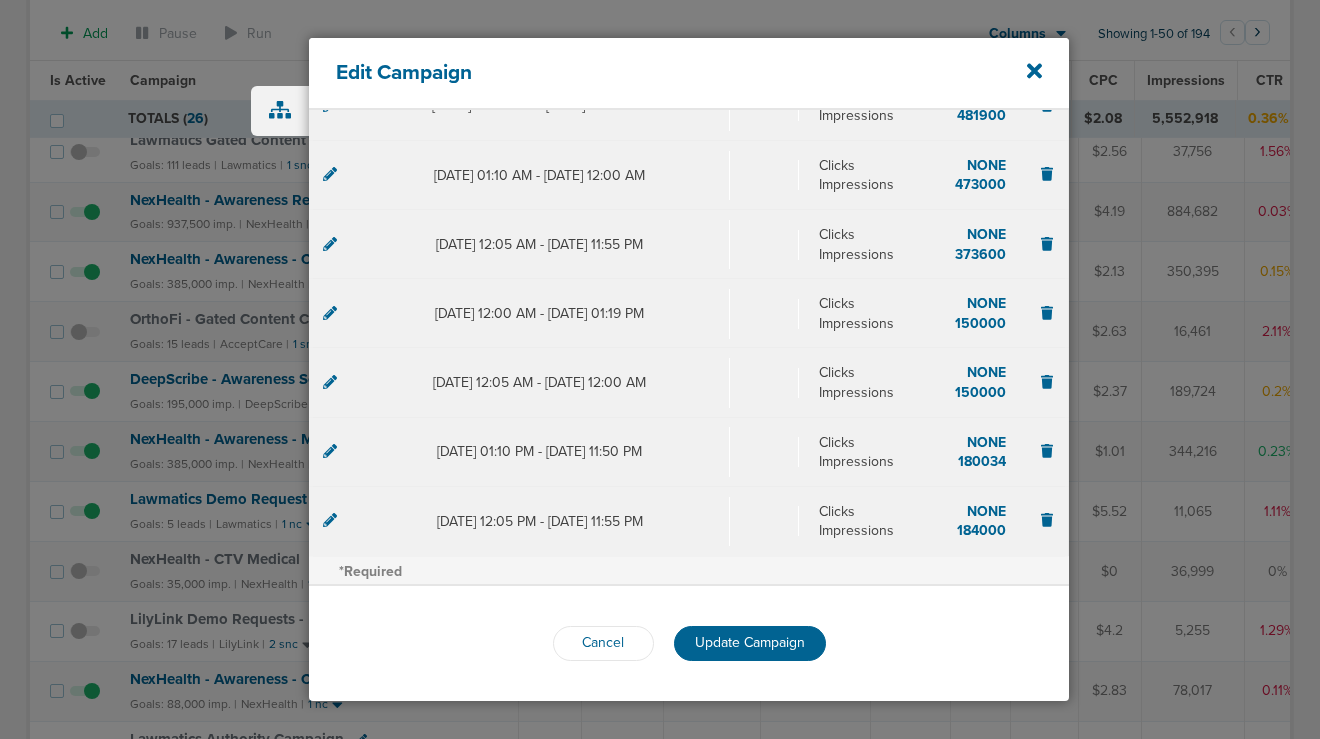click on "Cancel
Update Campaign" at bounding box center [689, 643] 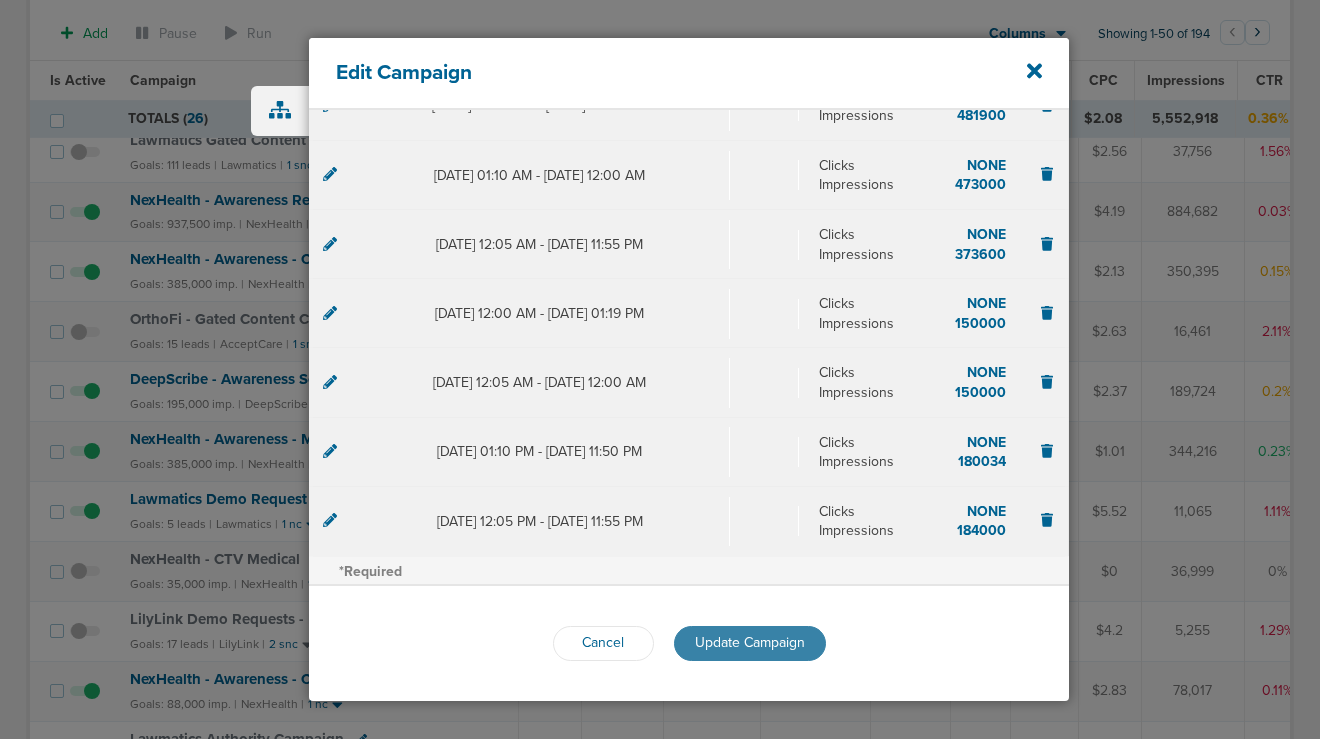 click on "Update Campaign" at bounding box center (750, 642) 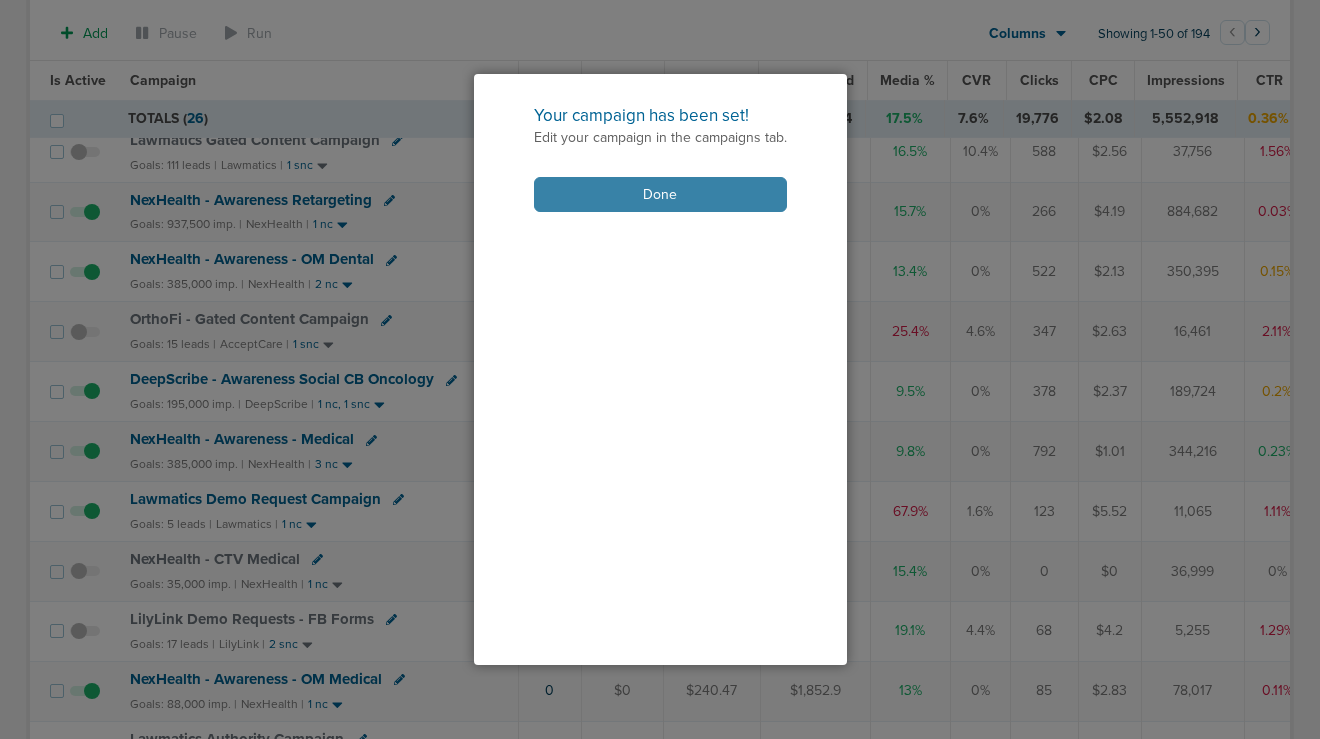 click on "Done" at bounding box center (660, 194) 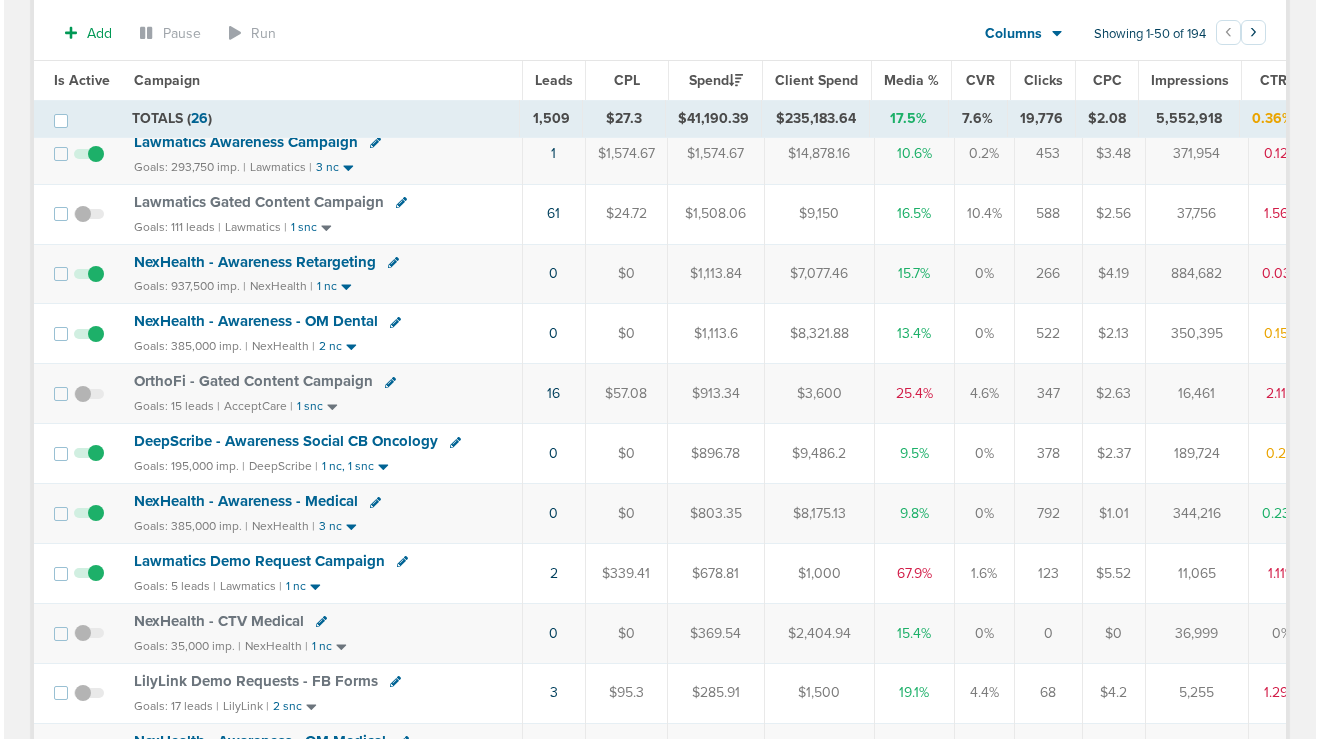 scroll, scrollTop: 650, scrollLeft: 0, axis: vertical 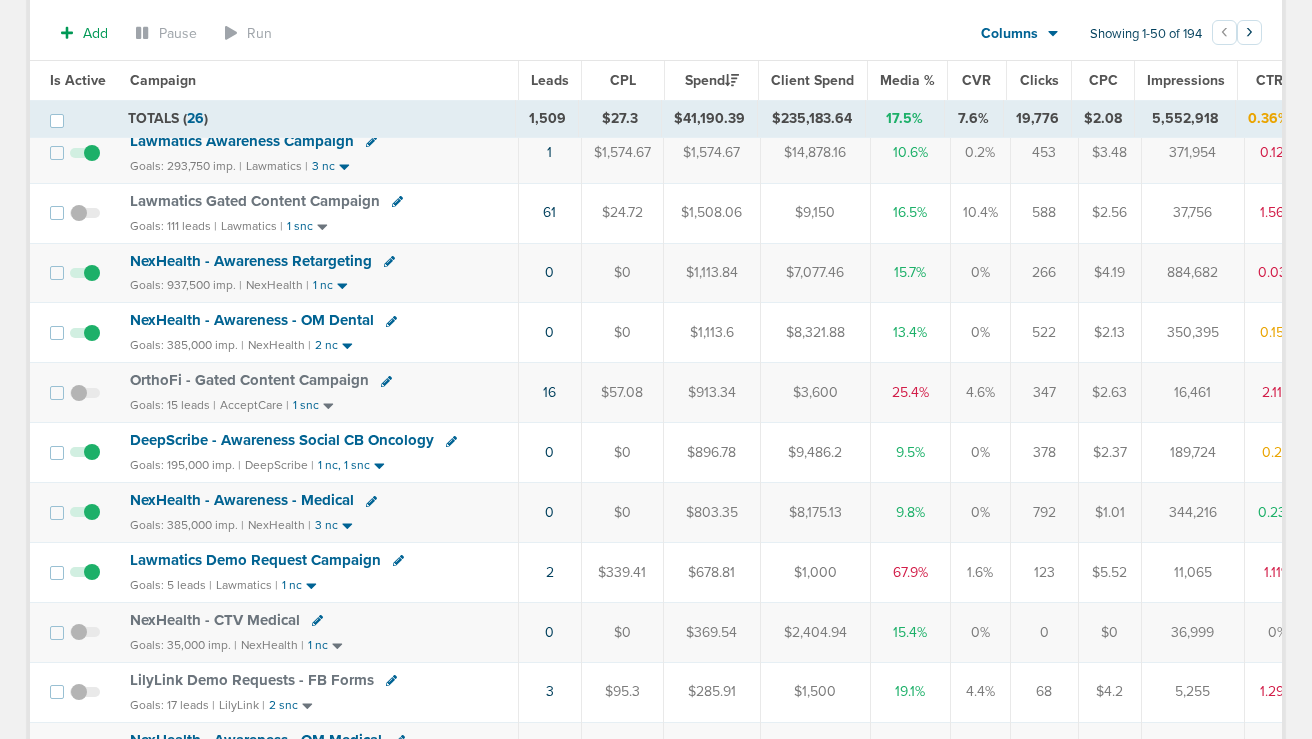 click 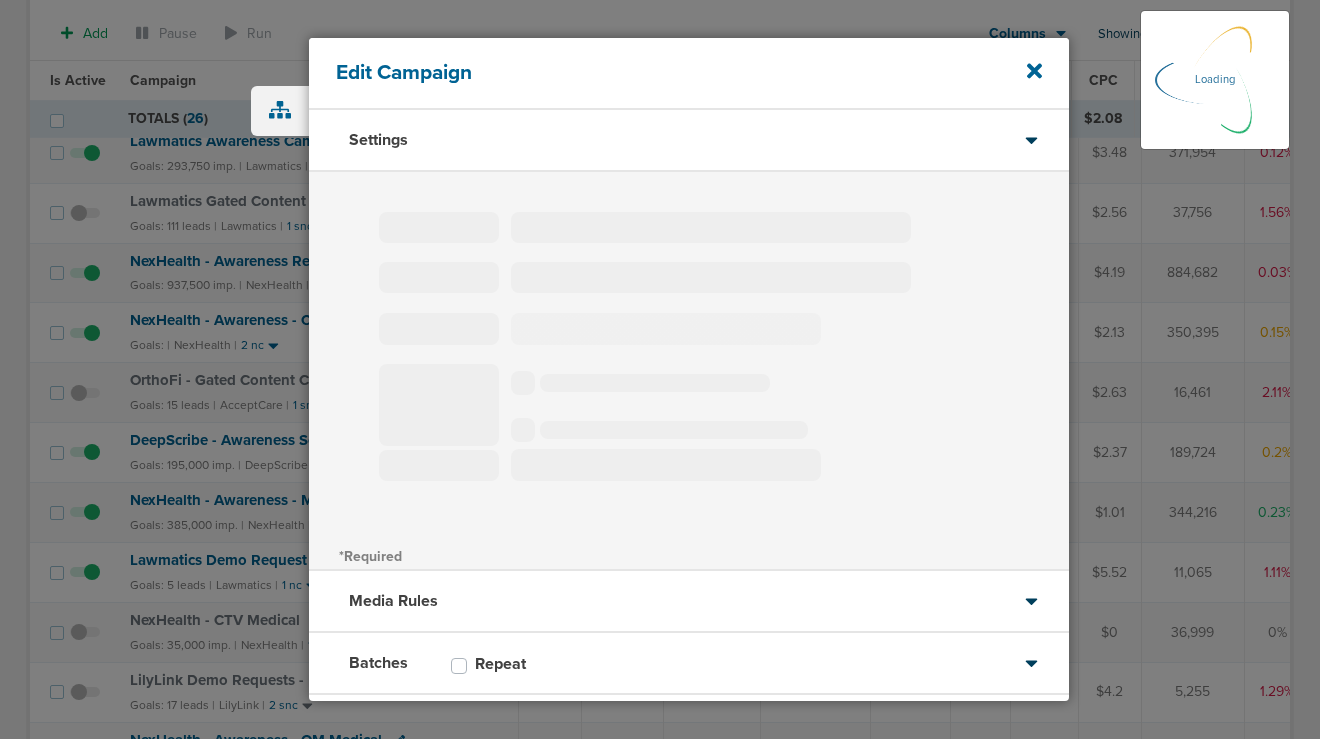 type on "NexHealth - Awareness - OM Dental" 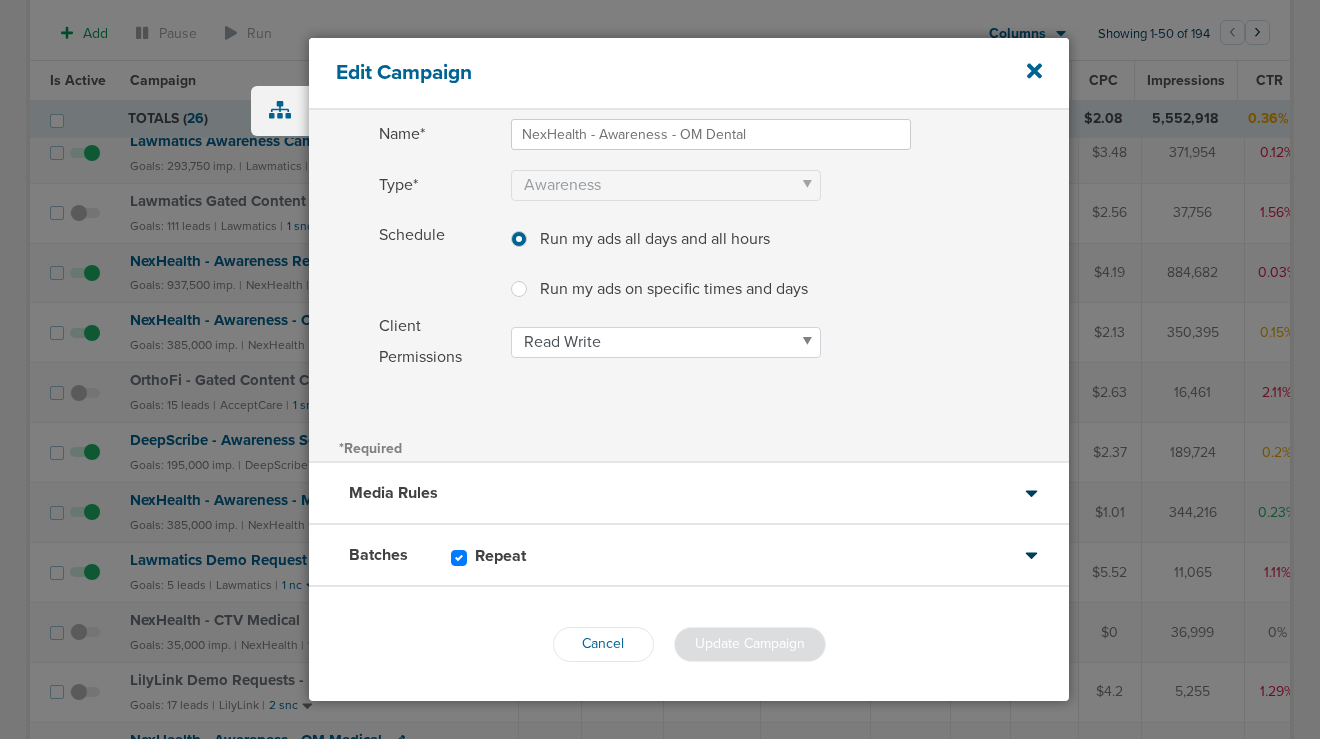 click on "Repeat" at bounding box center (510, 556) 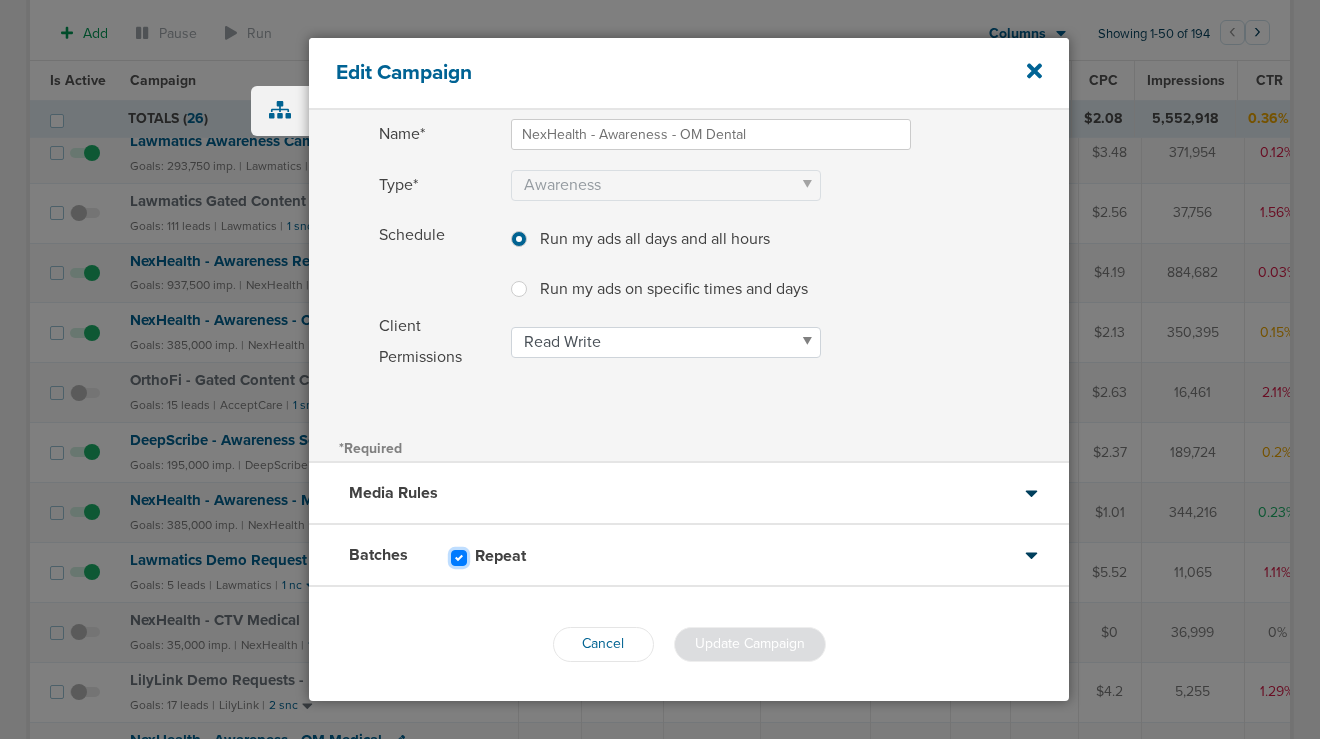 click on "Repeat" at bounding box center [459, 556] 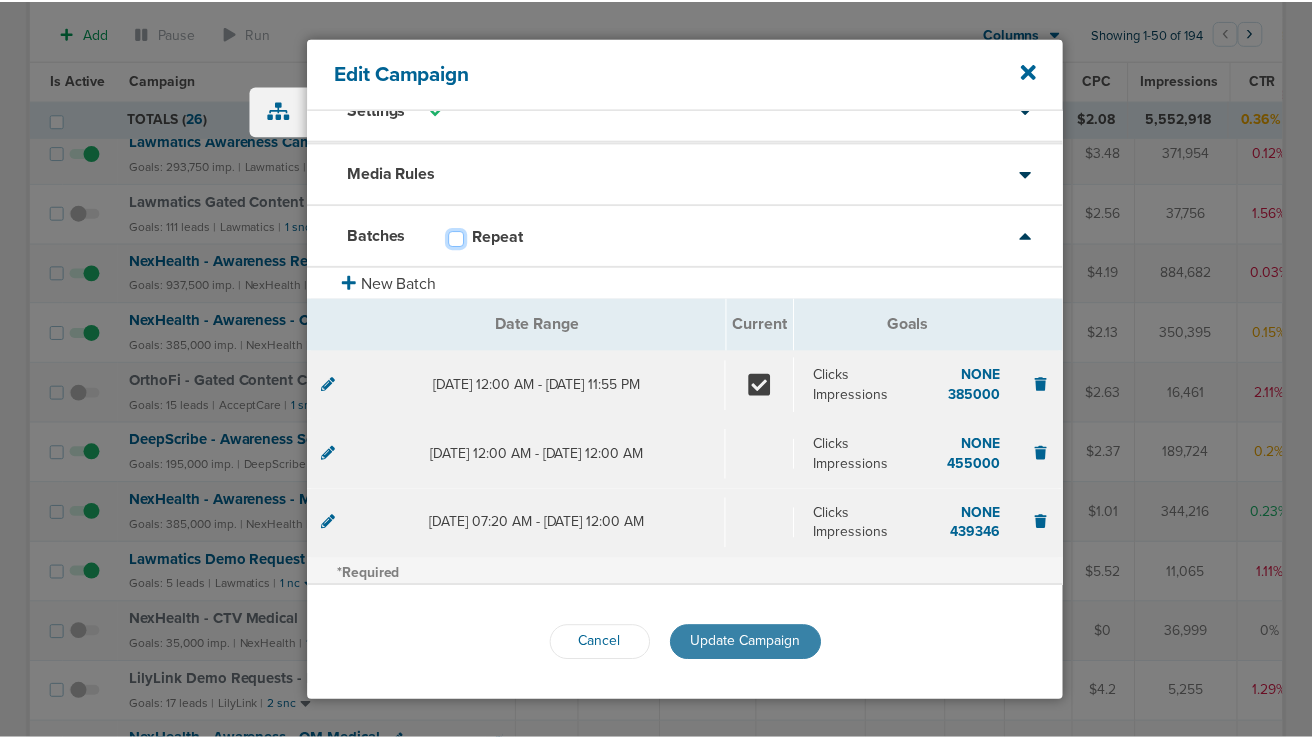 scroll, scrollTop: 31, scrollLeft: 0, axis: vertical 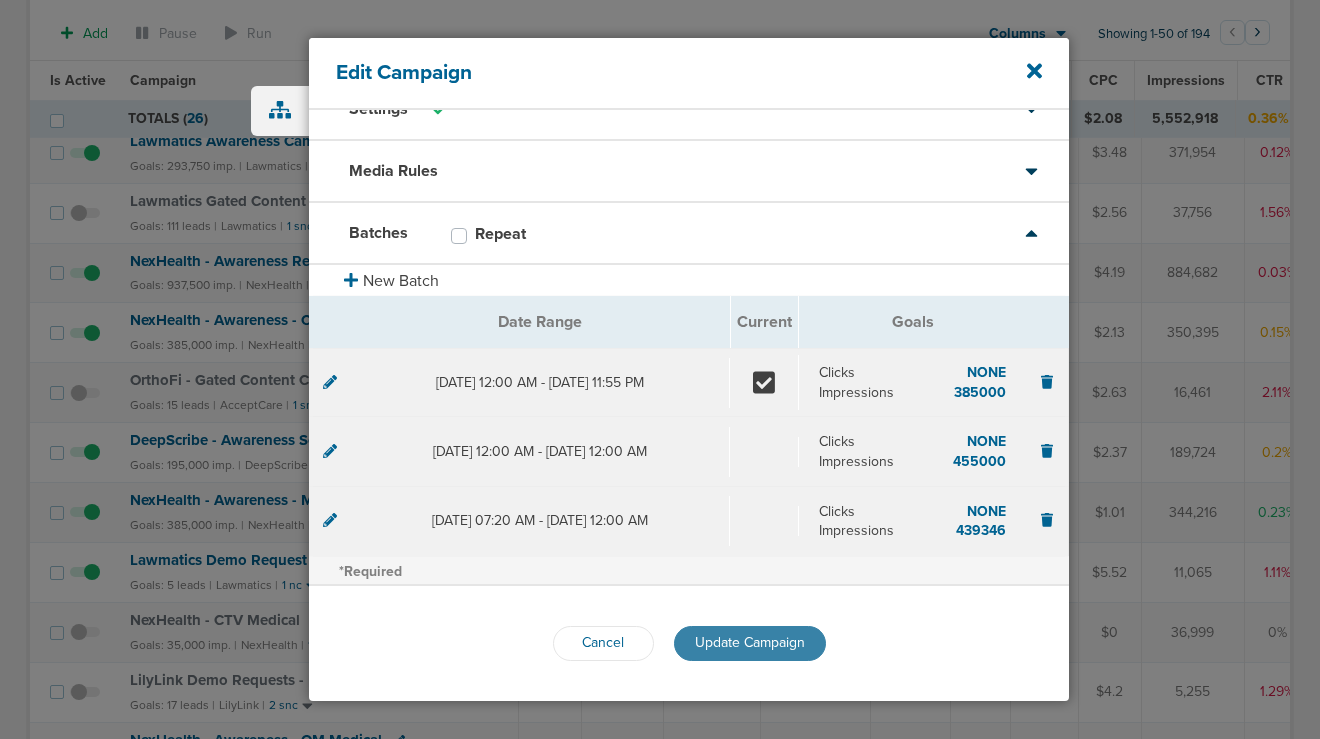 click on "Update Campaign" at bounding box center (750, 642) 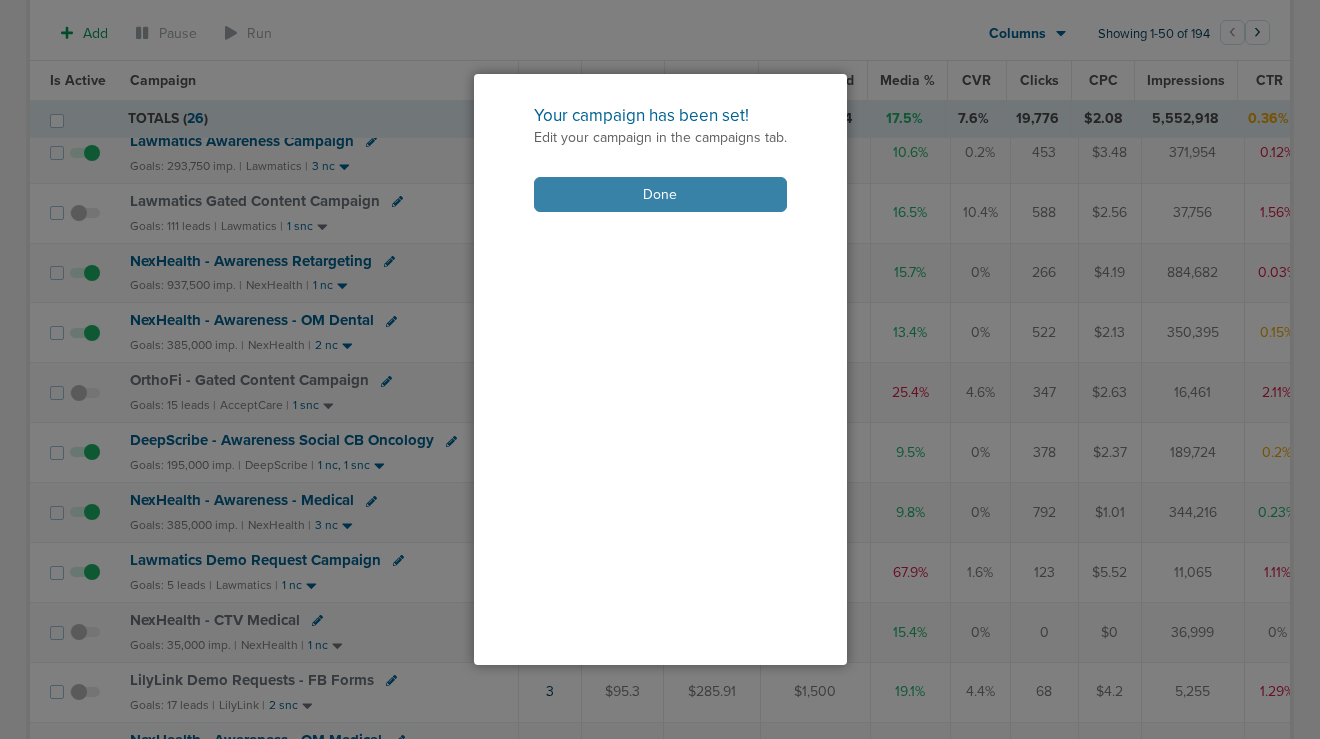 click on "Done" at bounding box center (660, 194) 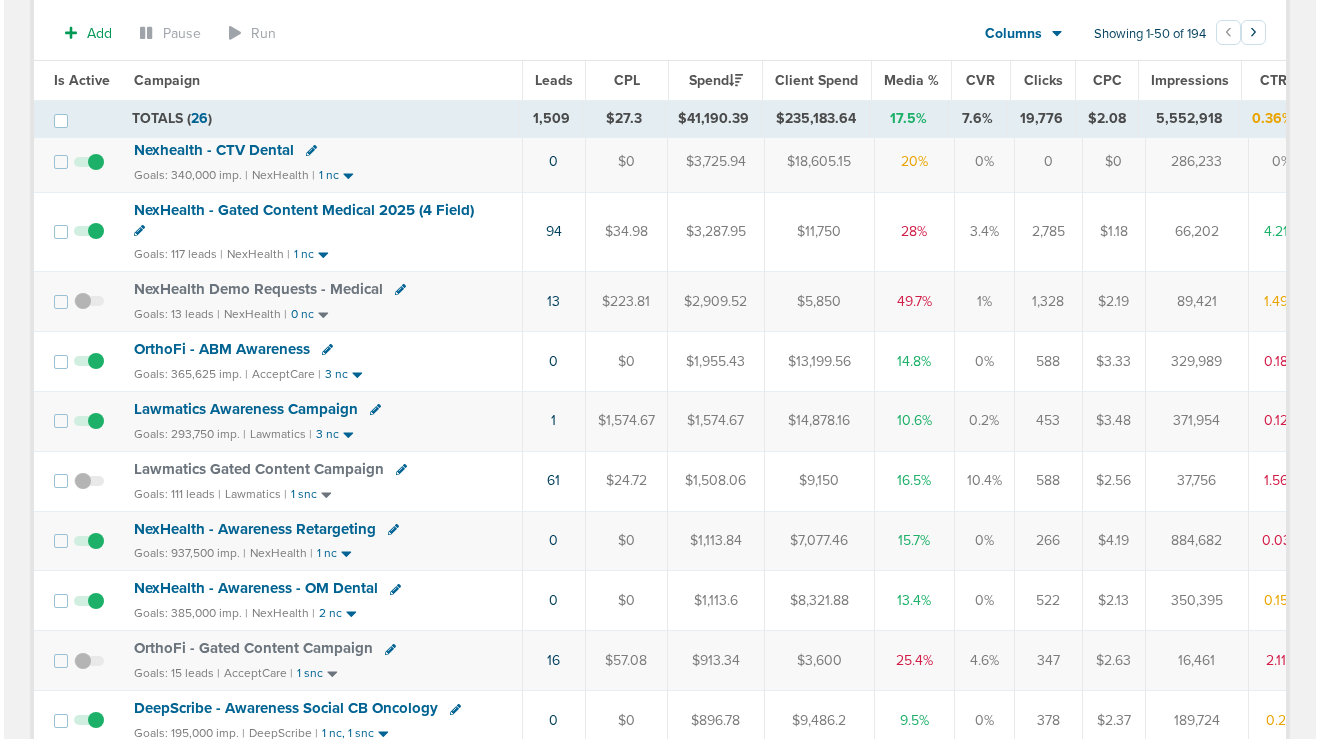 scroll, scrollTop: 404, scrollLeft: 0, axis: vertical 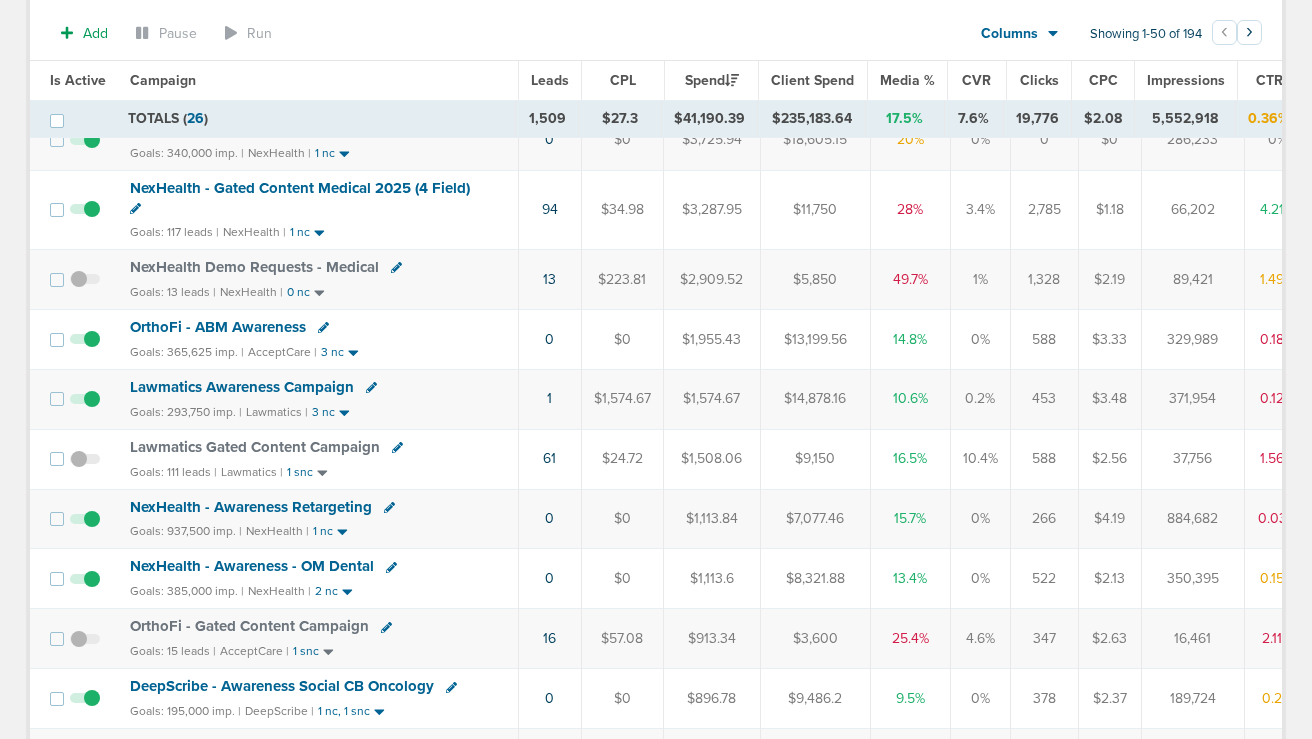 click 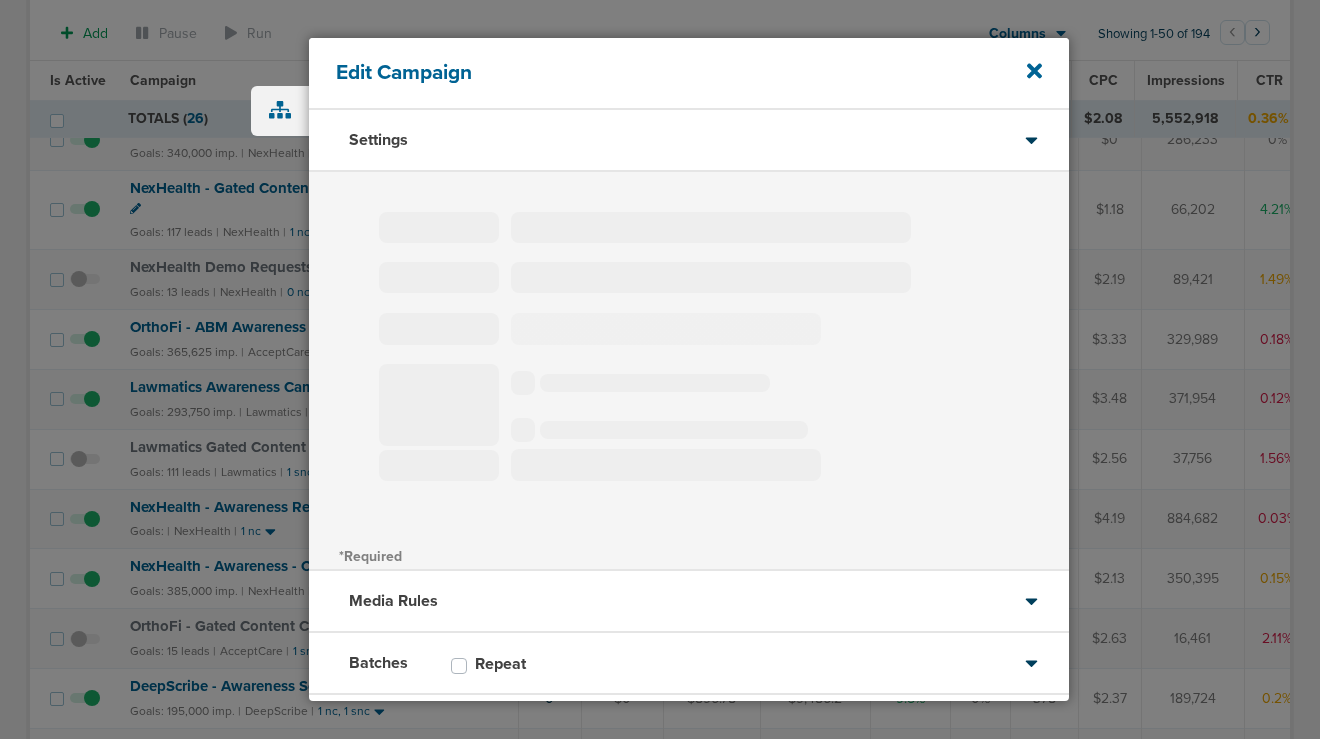 type on "NexHealth - Awareness Retargeting" 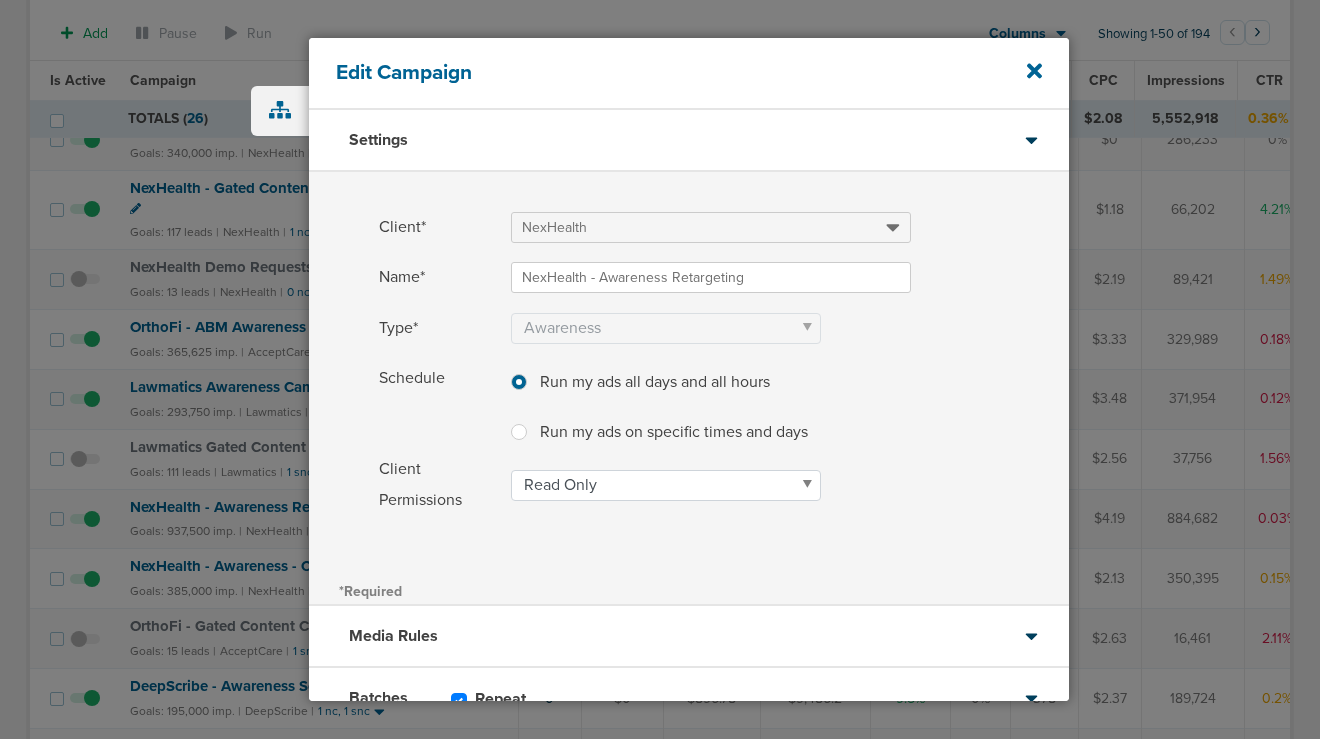 scroll, scrollTop: 143, scrollLeft: 0, axis: vertical 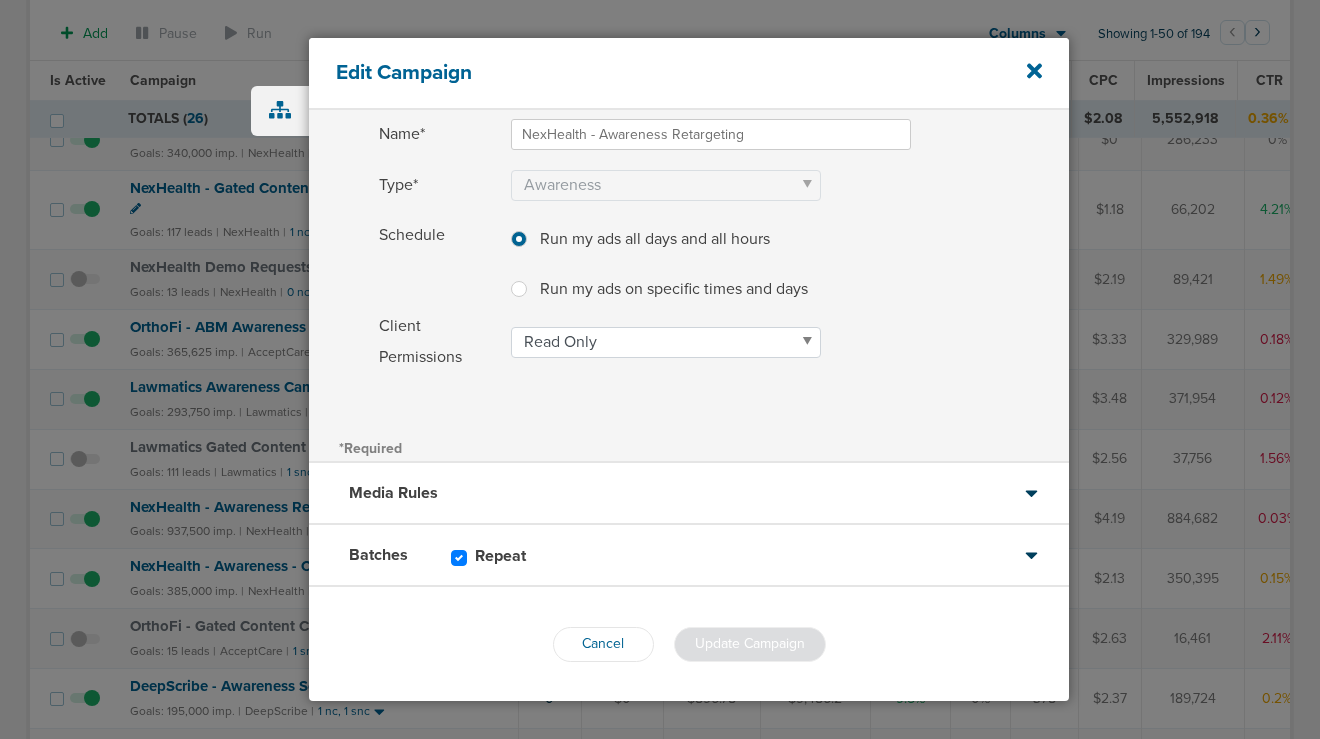 click on "Repeat" at bounding box center (510, 556) 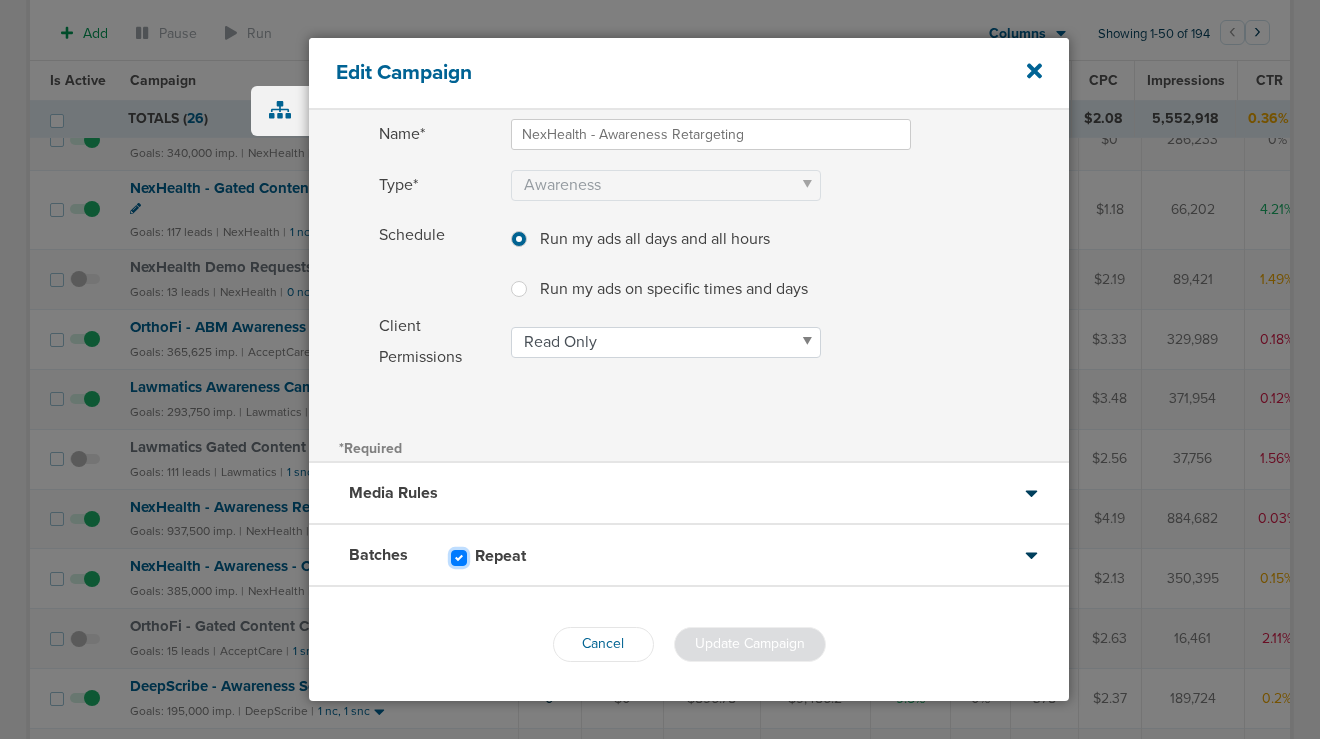 click on "Repeat" at bounding box center [459, 556] 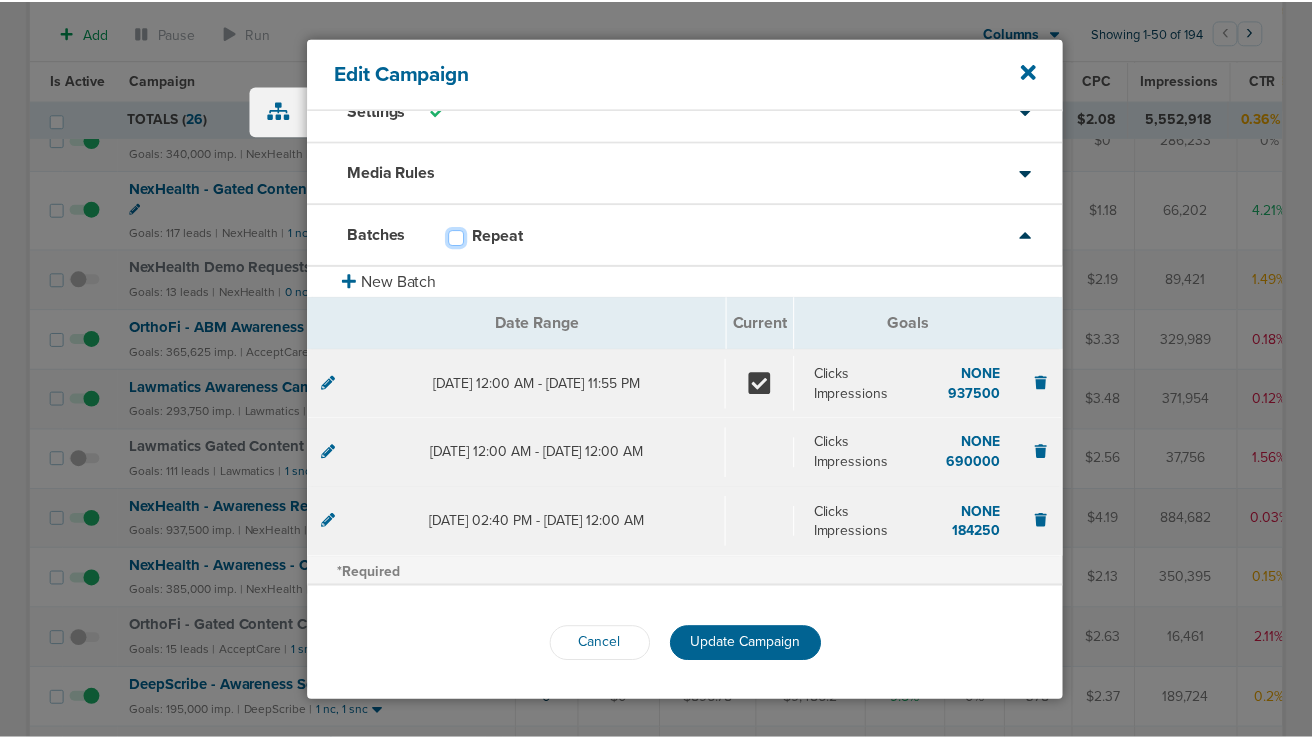 scroll, scrollTop: 31, scrollLeft: 0, axis: vertical 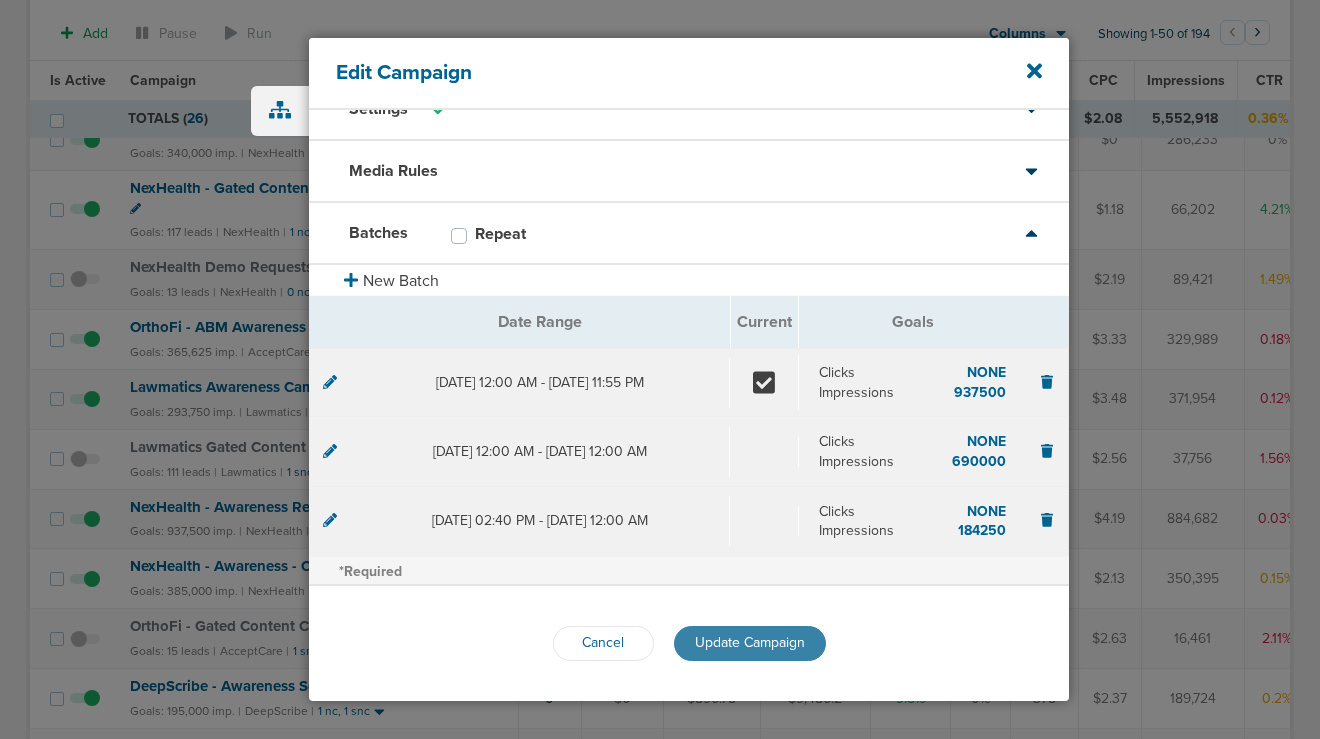 click on "Update Campaign" at bounding box center [750, 642] 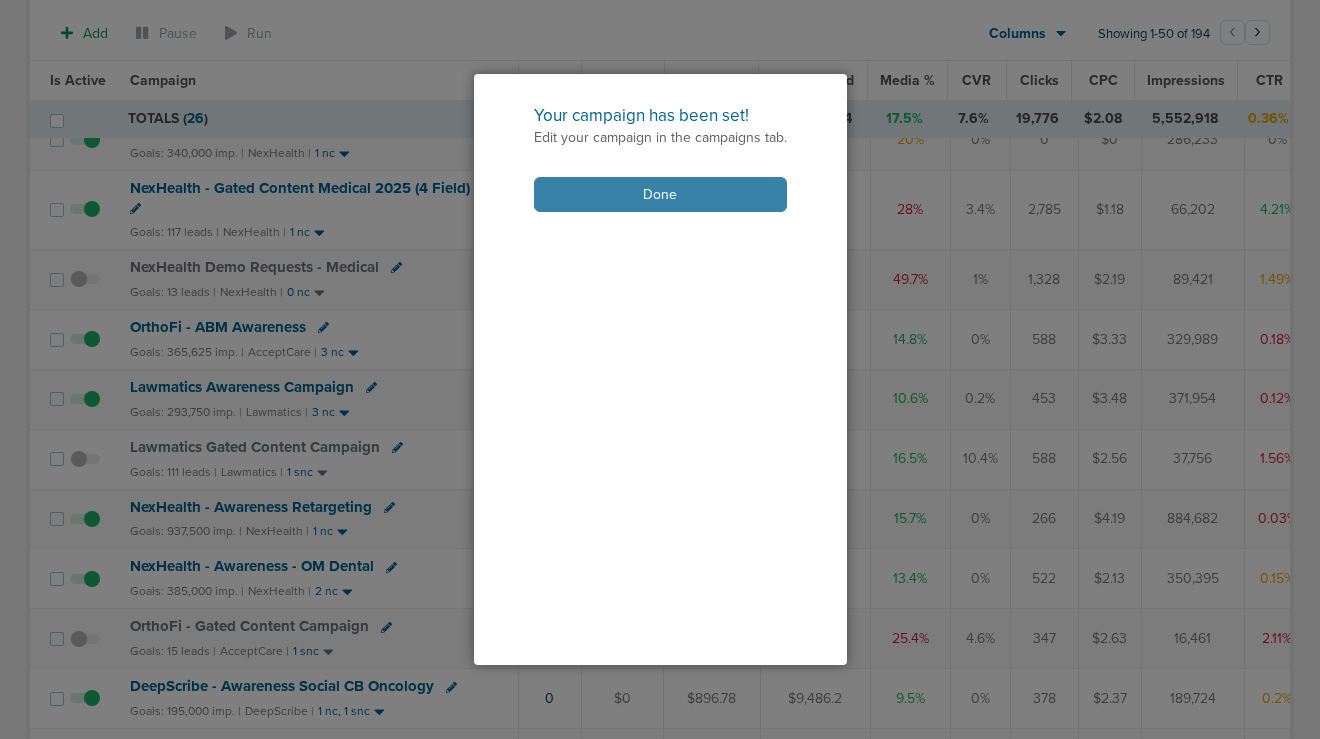 click on "Done" at bounding box center [660, 194] 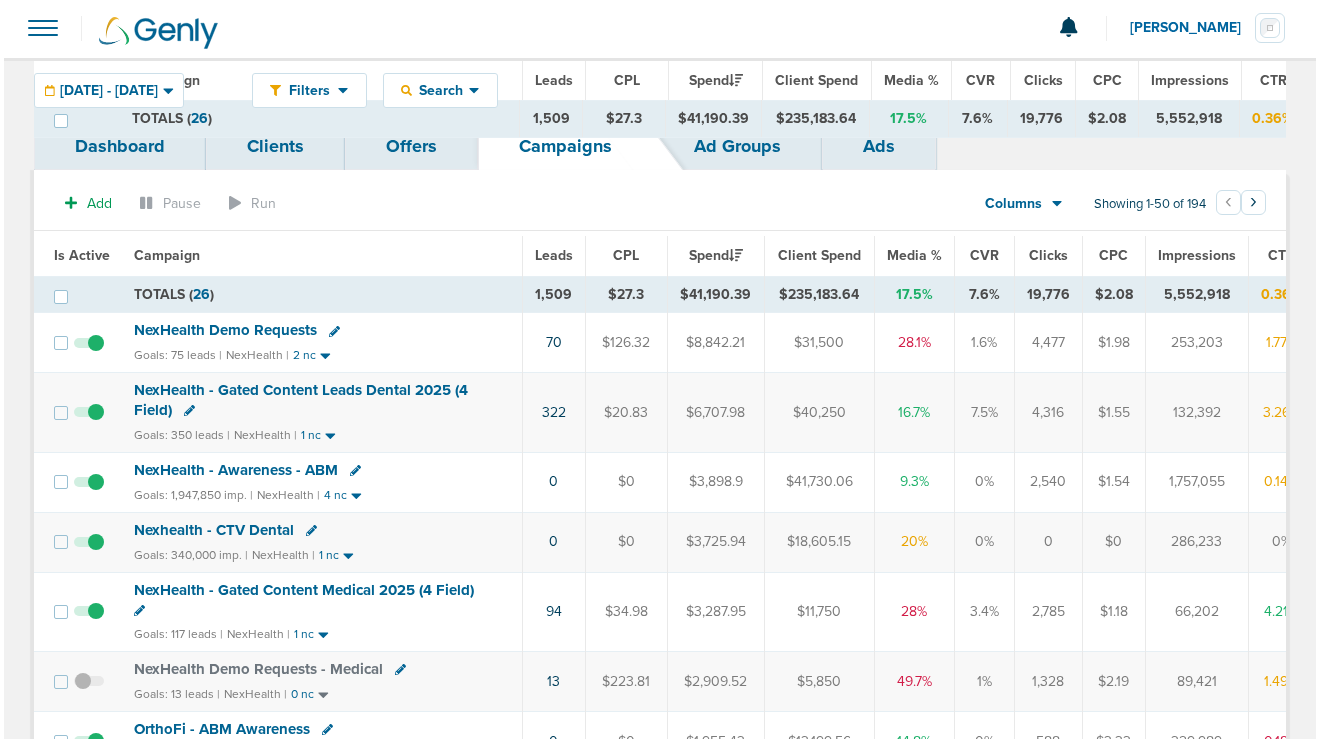 scroll, scrollTop: 0, scrollLeft: 0, axis: both 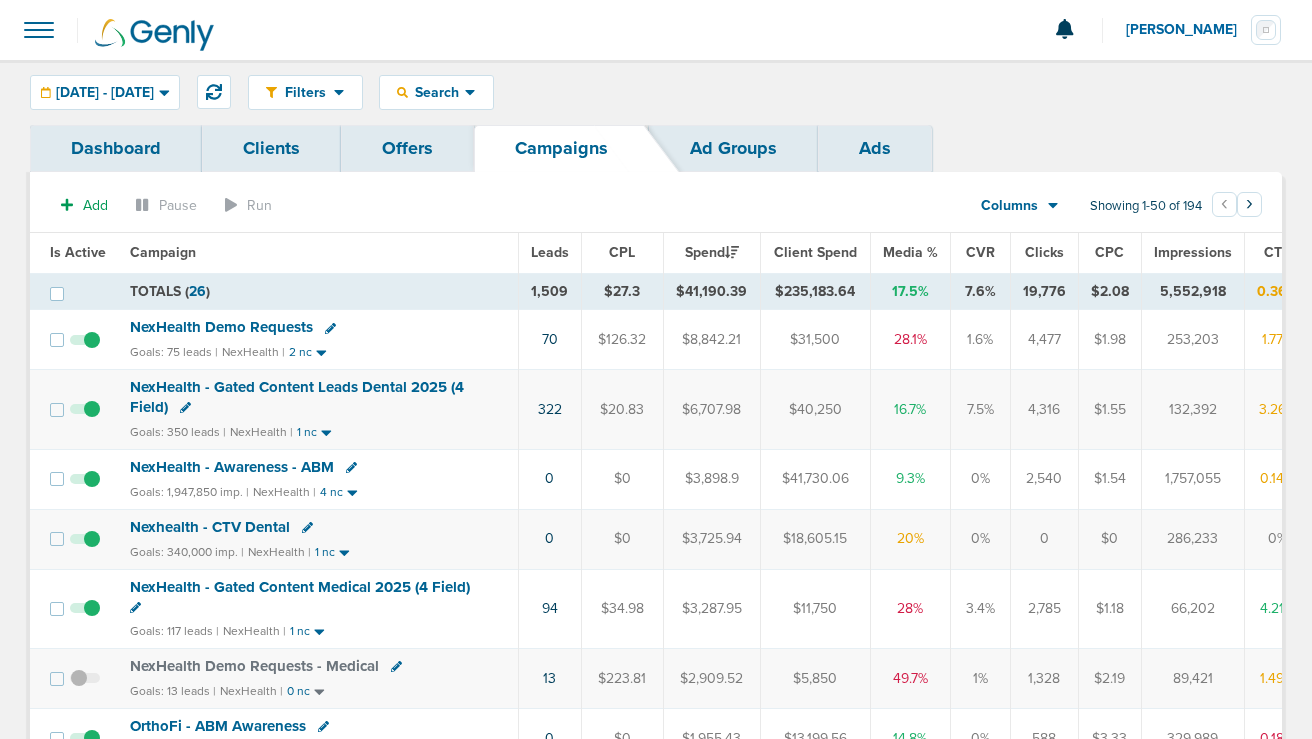 click 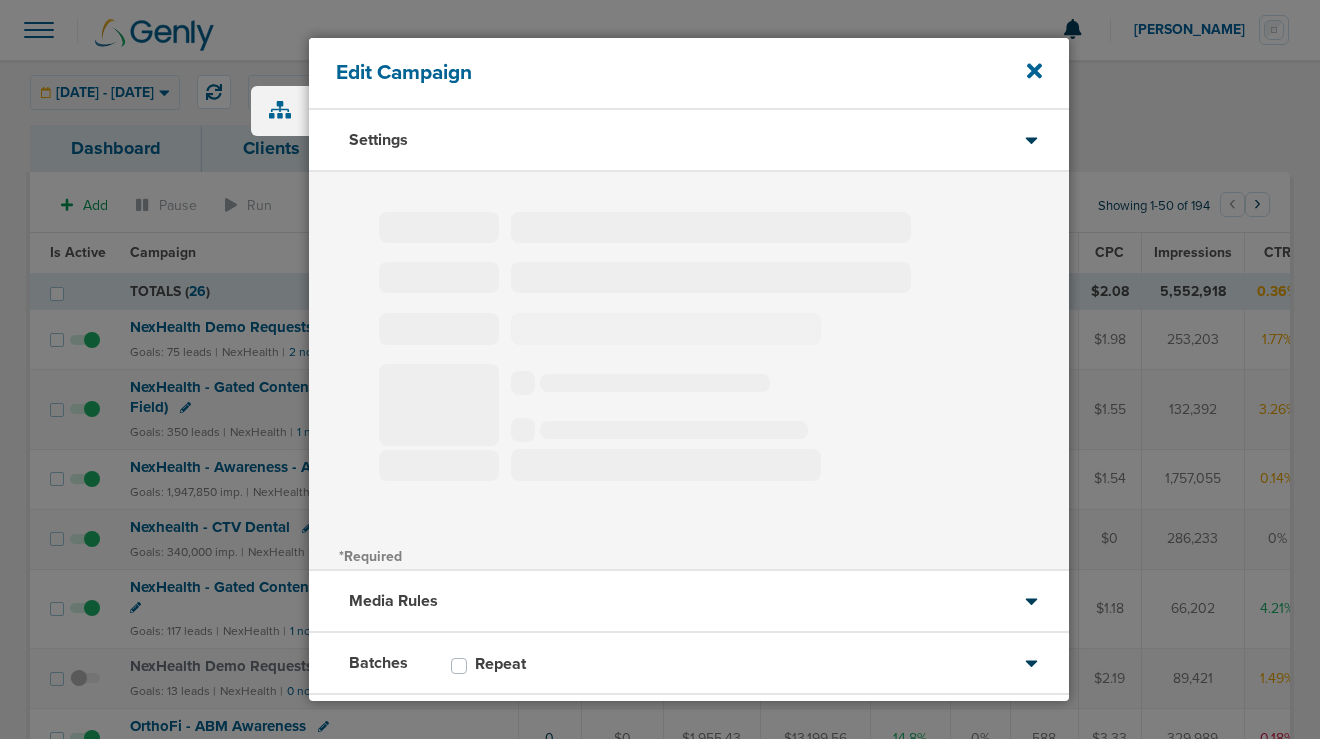 select on "1" 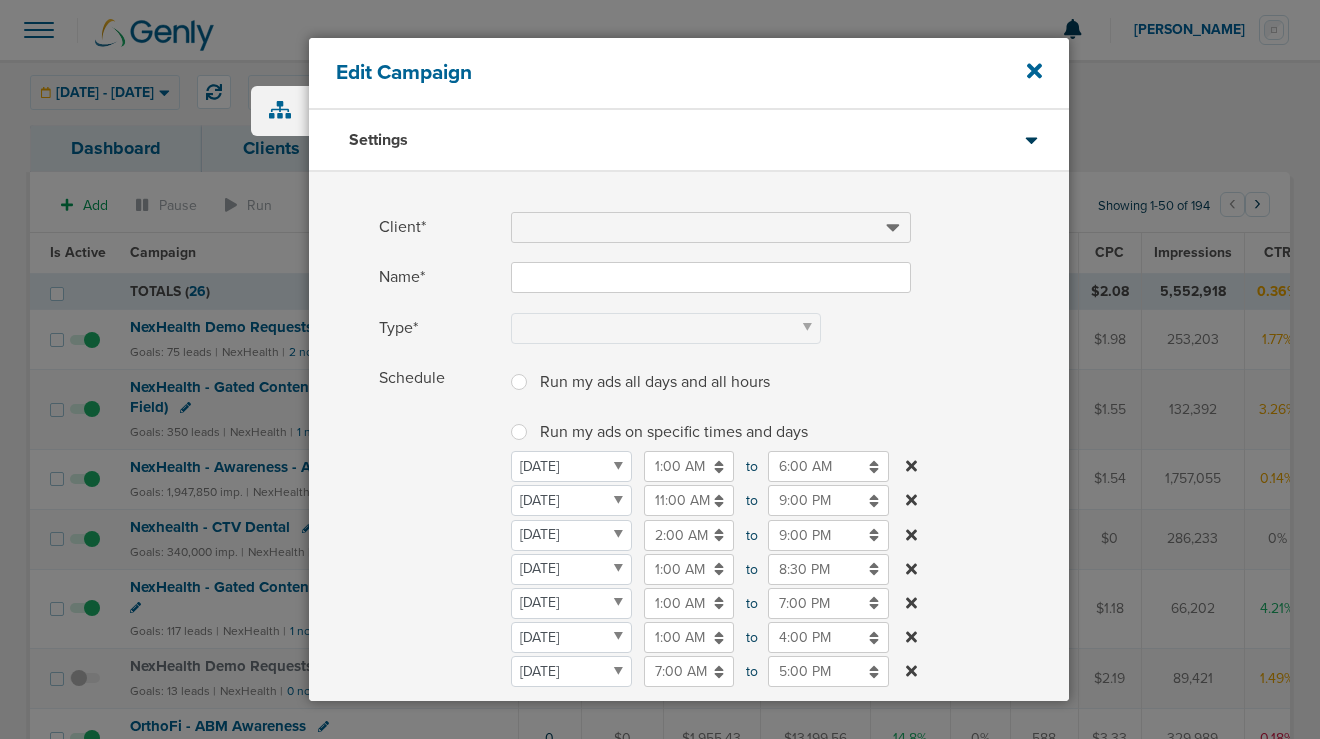 type on "NexHealth - Gated Content Leads Dental 2025 (4 Field)" 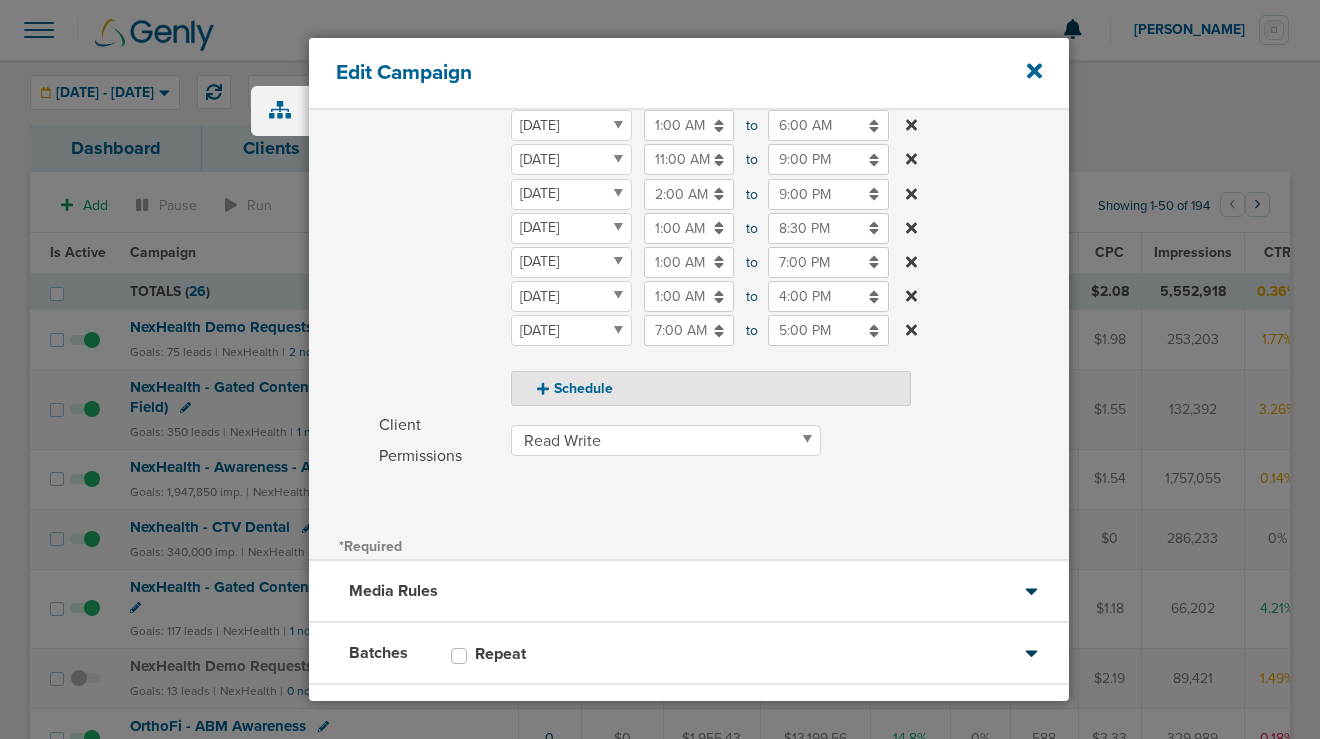 scroll, scrollTop: 440, scrollLeft: 0, axis: vertical 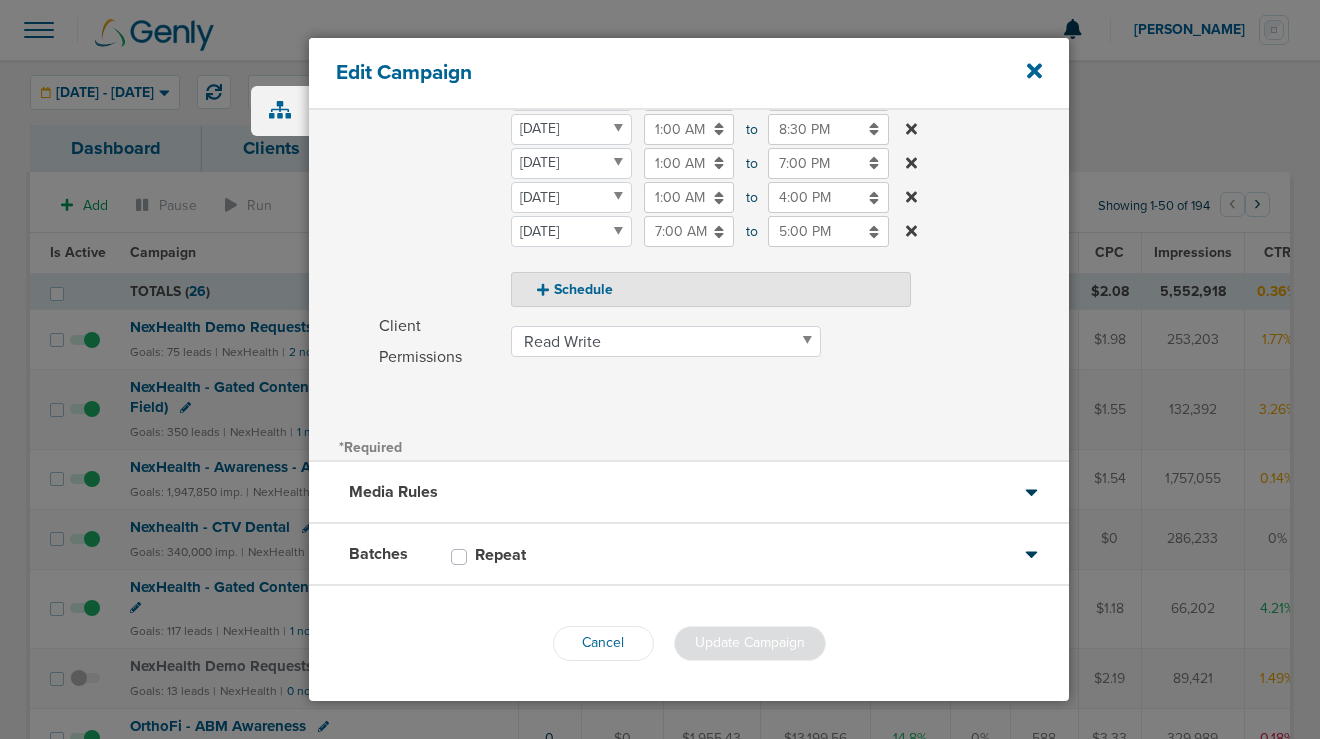 click on "Batches
Repeat" at bounding box center (689, 555) 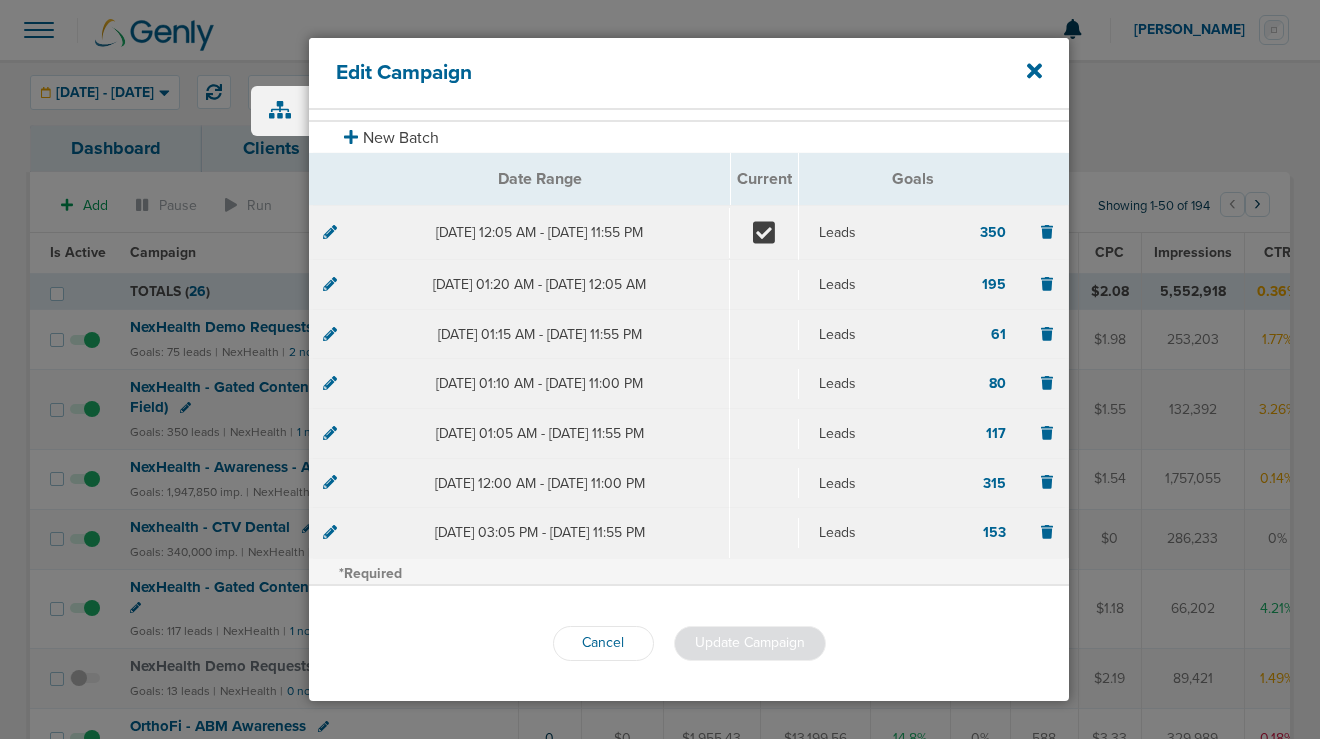 scroll, scrollTop: 176, scrollLeft: 0, axis: vertical 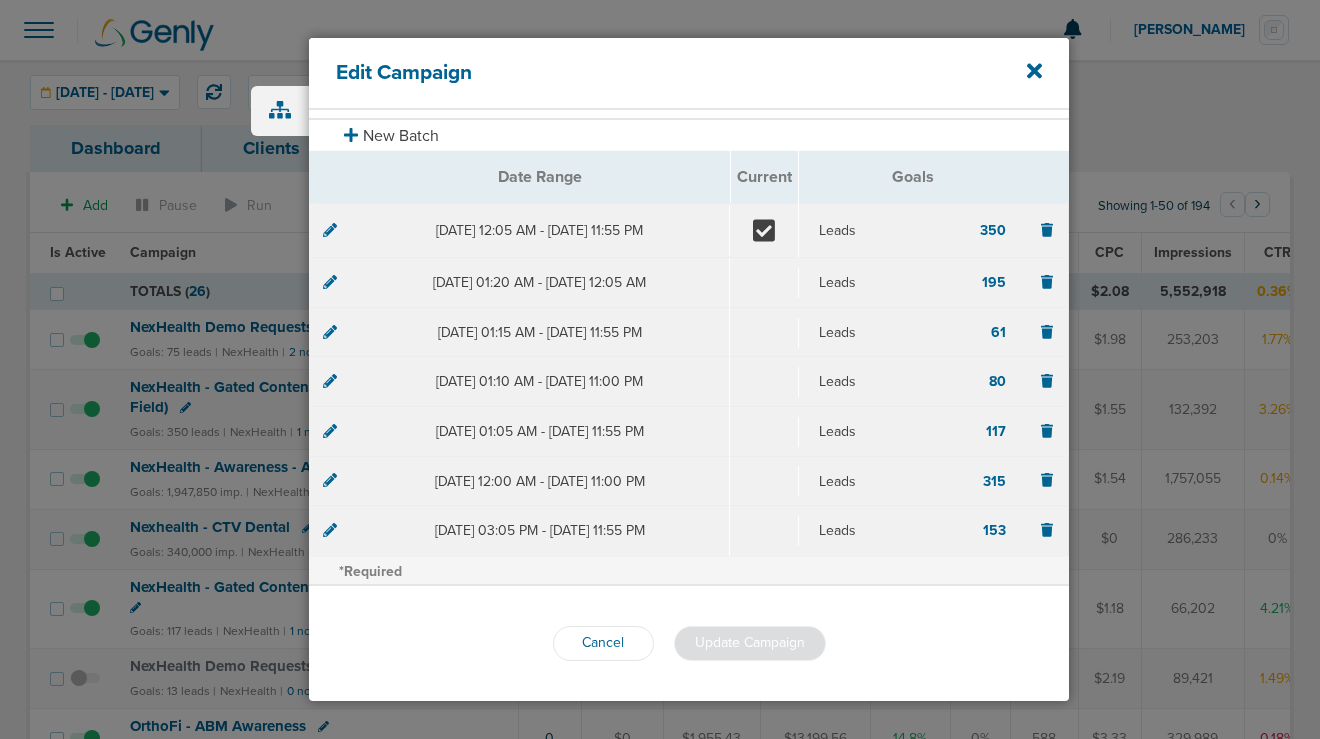 click 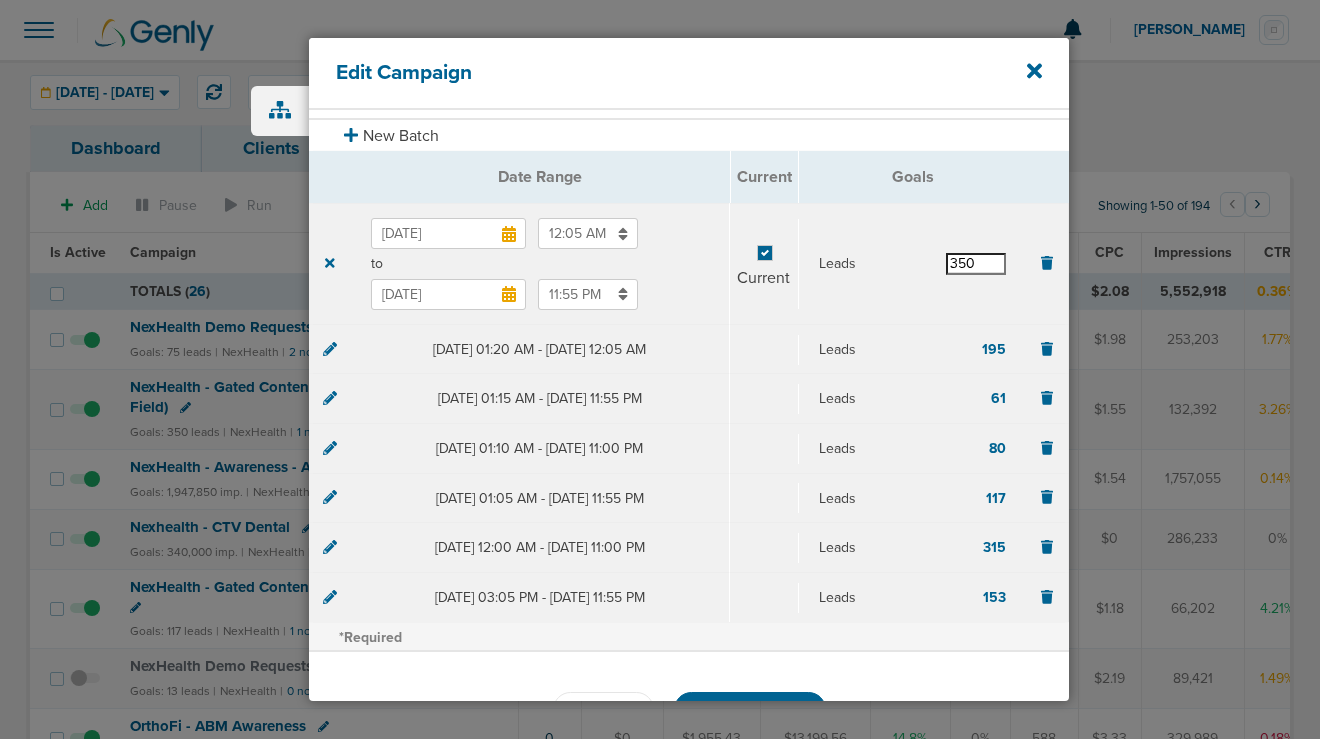 scroll, scrollTop: 0, scrollLeft: 0, axis: both 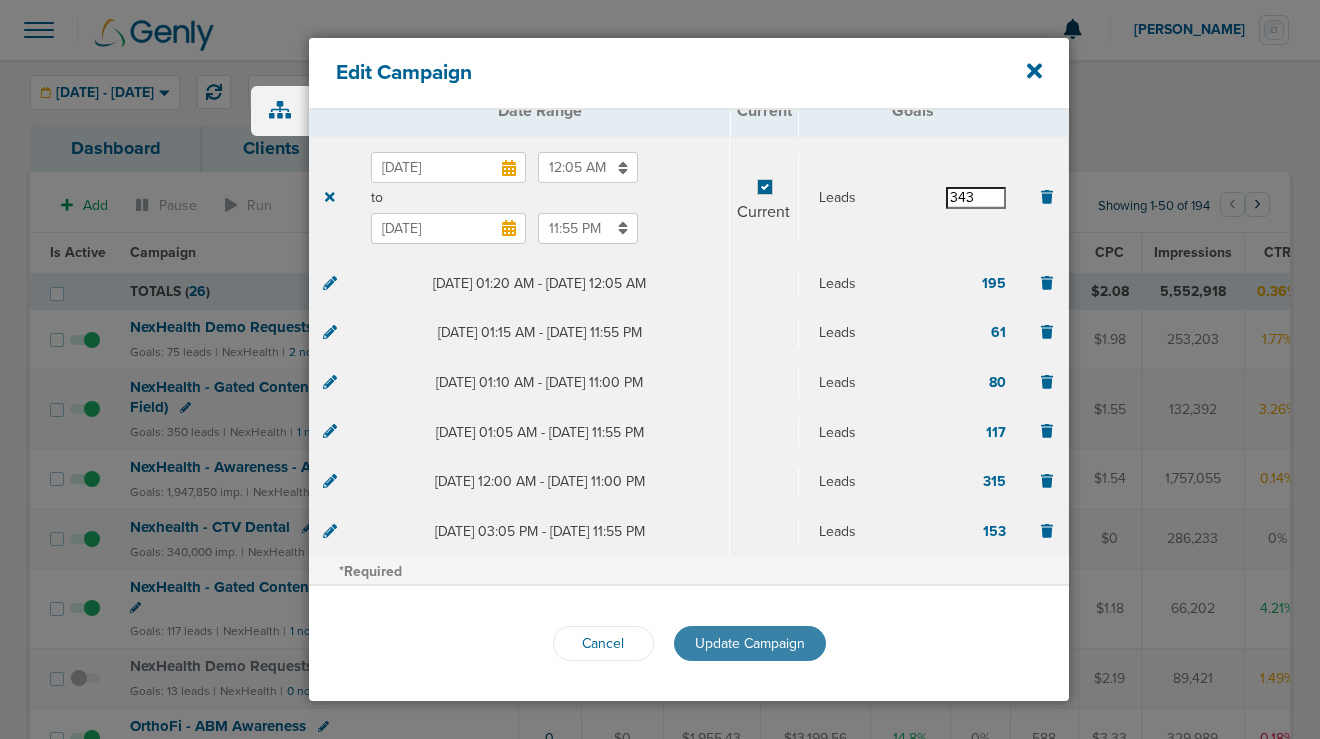 type on "343" 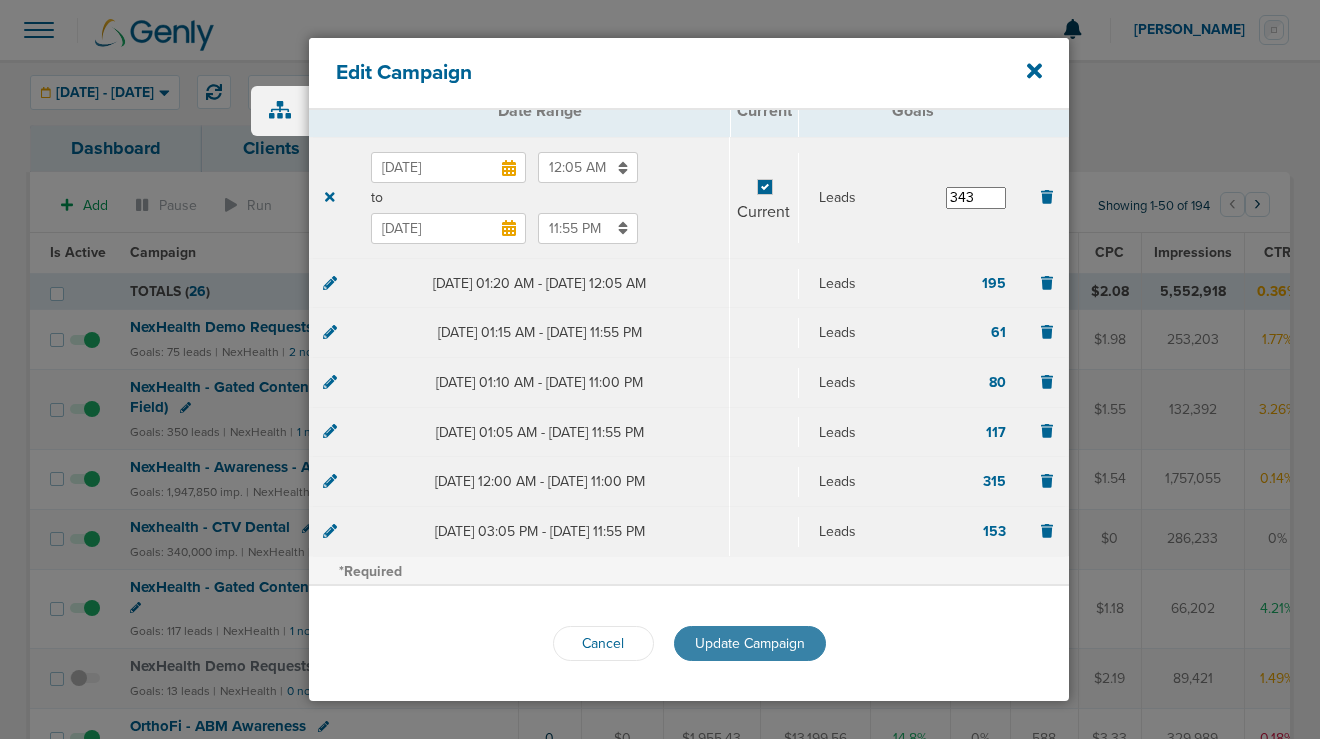 scroll, scrollTop: 0, scrollLeft: 0, axis: both 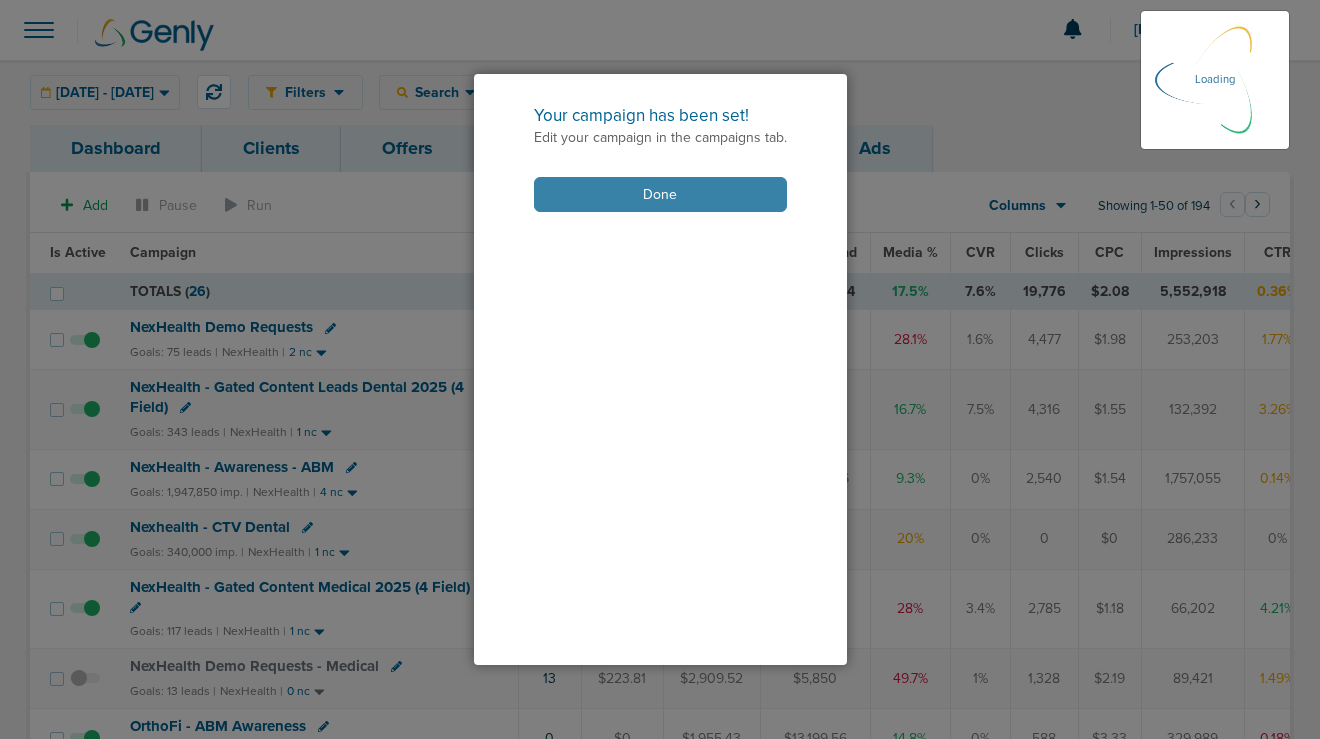 click on "Done" at bounding box center [660, 194] 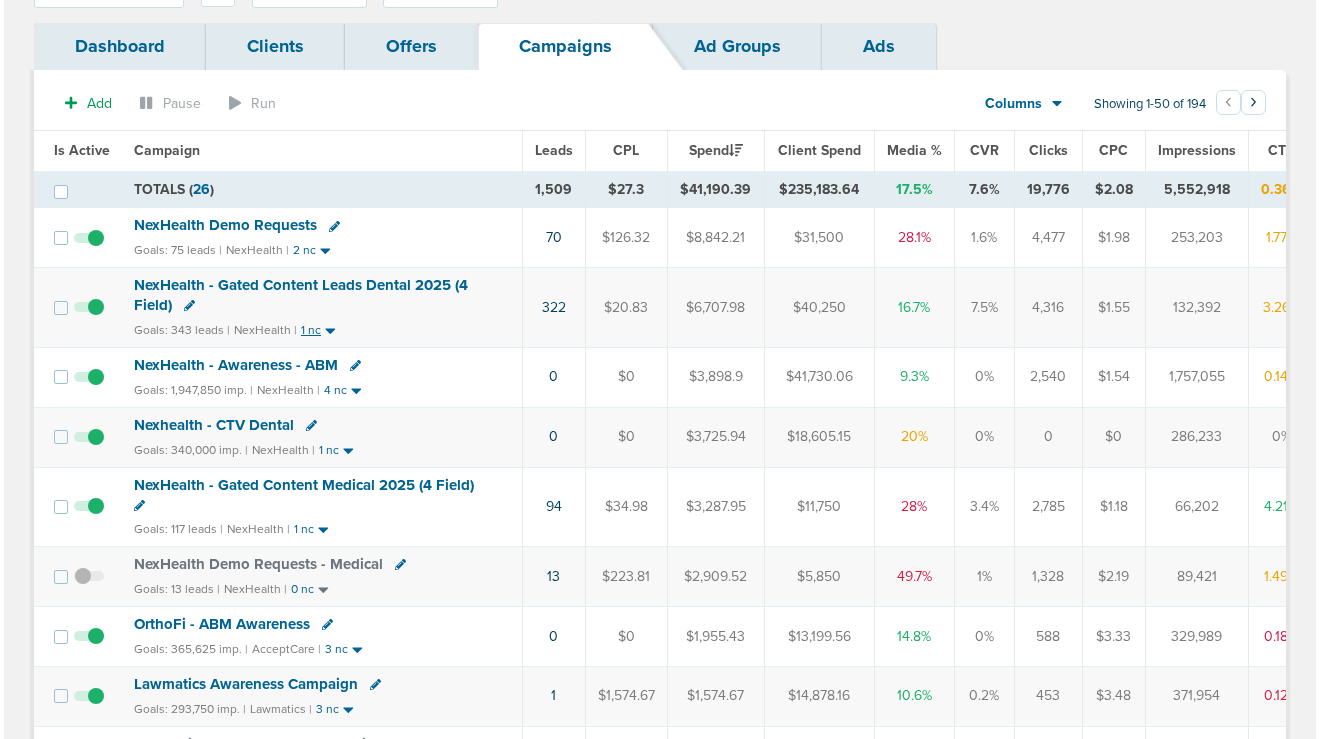 scroll, scrollTop: 108, scrollLeft: 0, axis: vertical 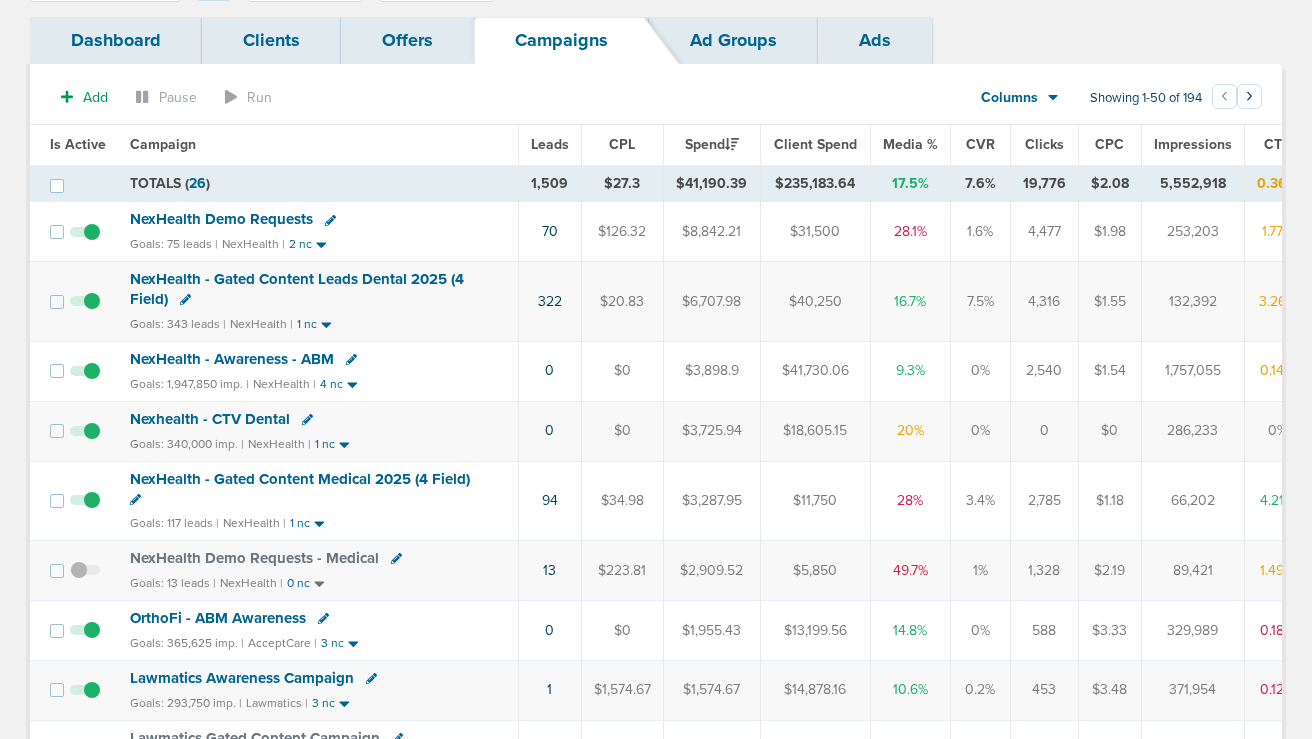 click 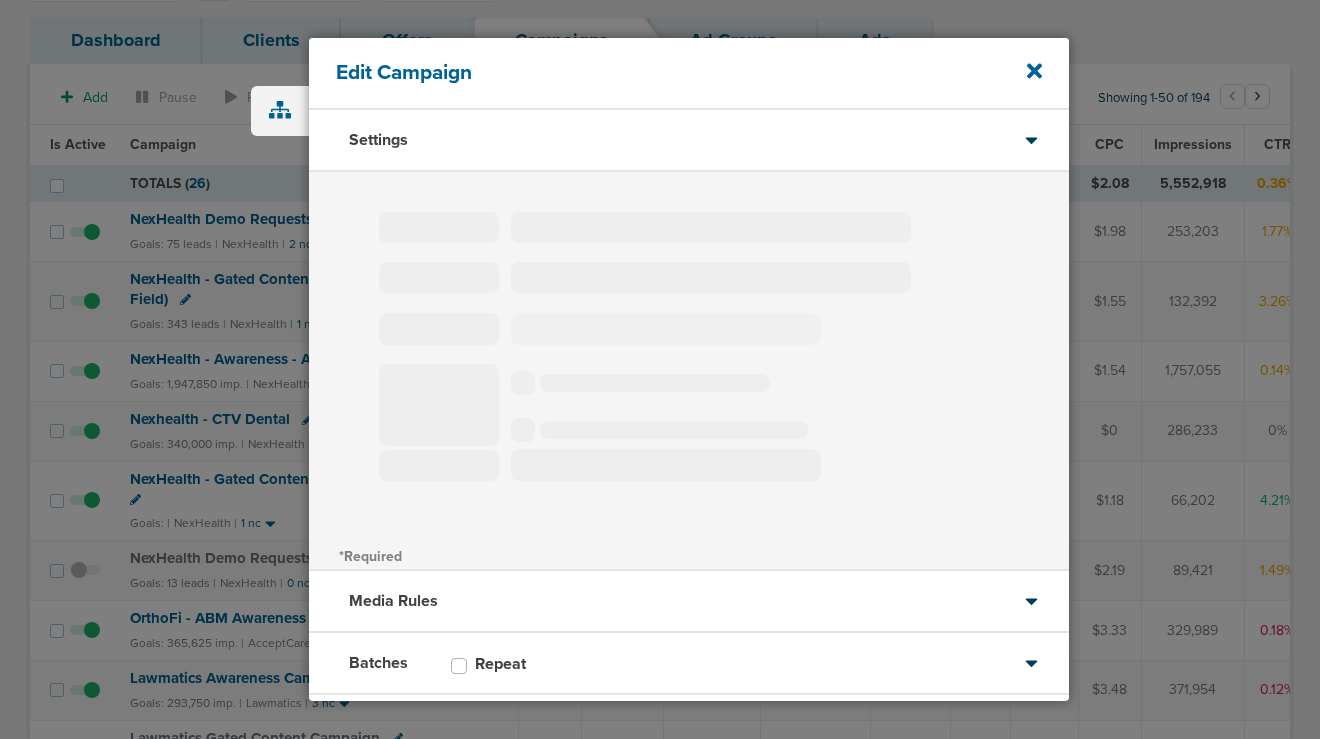 scroll, scrollTop: 108, scrollLeft: 0, axis: vertical 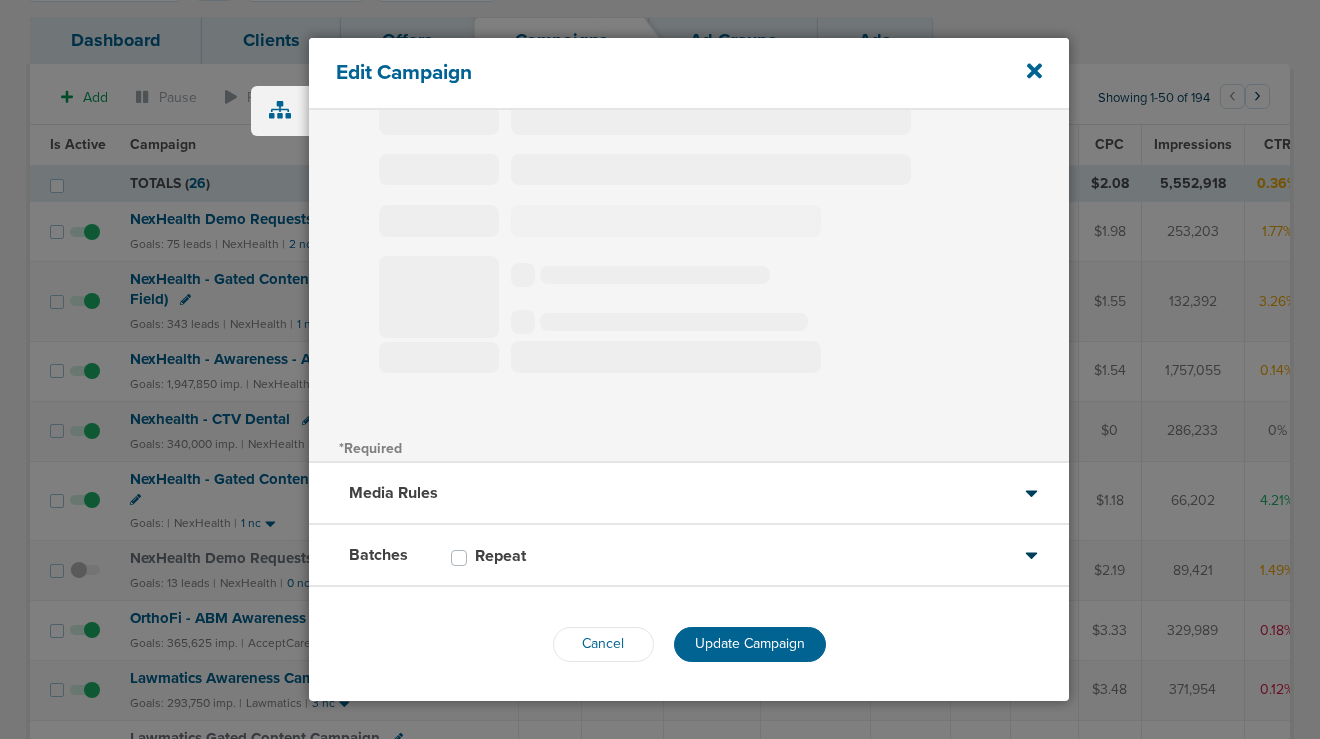 type on "NexHealth - Gated Content Medical 2025 (4 Field)" 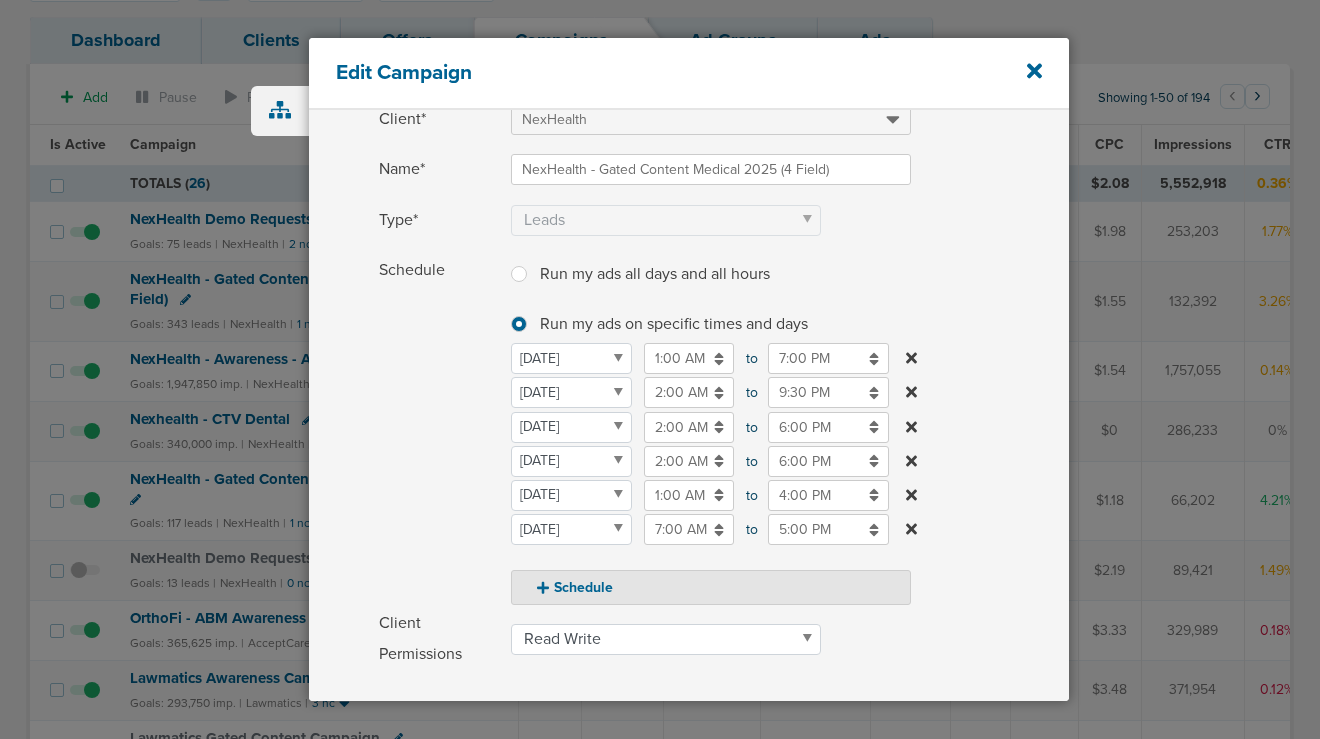 scroll, scrollTop: 406, scrollLeft: 0, axis: vertical 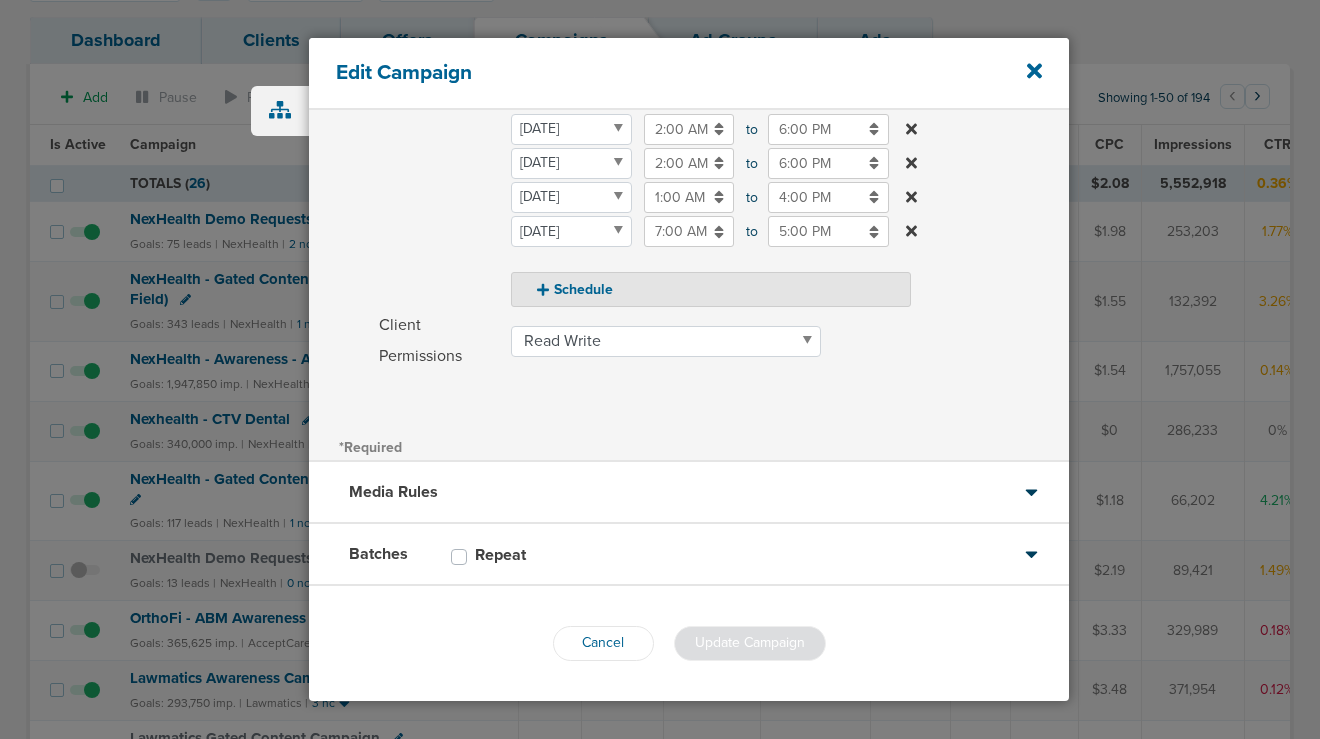 click on "Batches
Repeat" at bounding box center (689, 555) 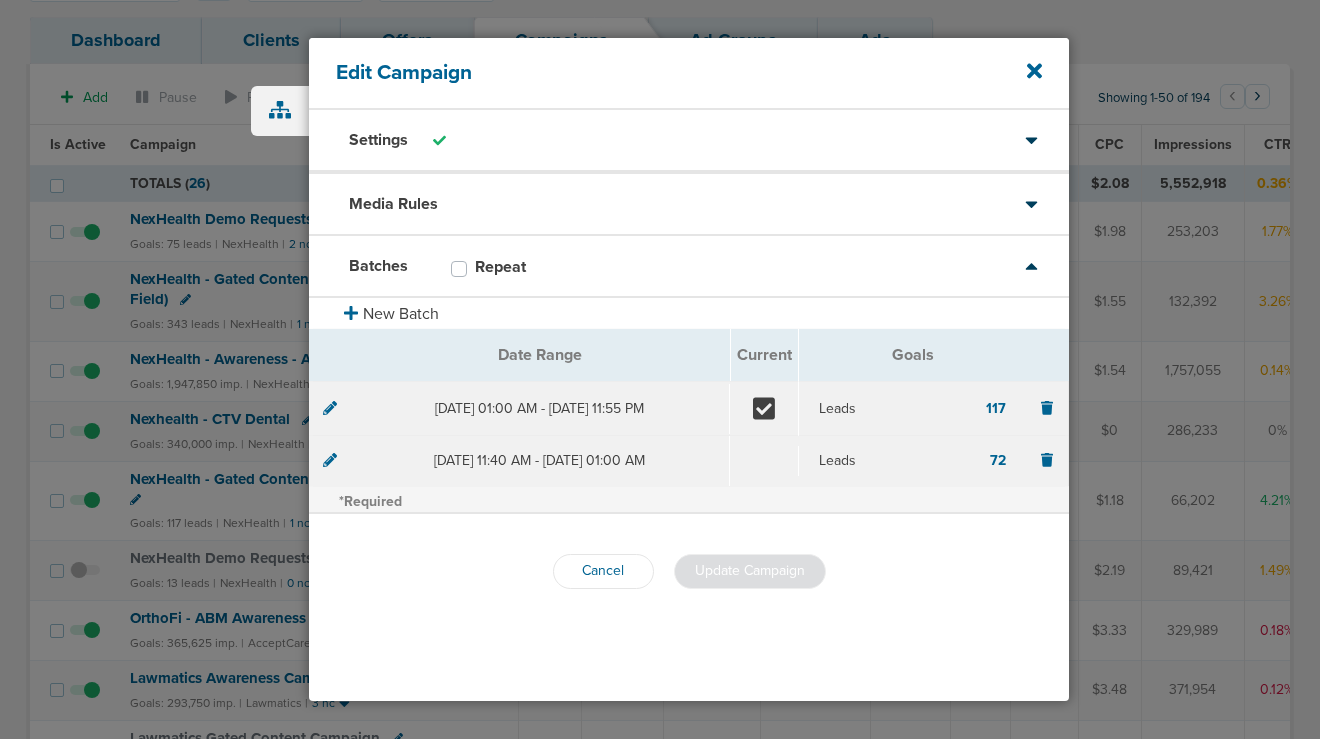 scroll, scrollTop: 0, scrollLeft: 0, axis: both 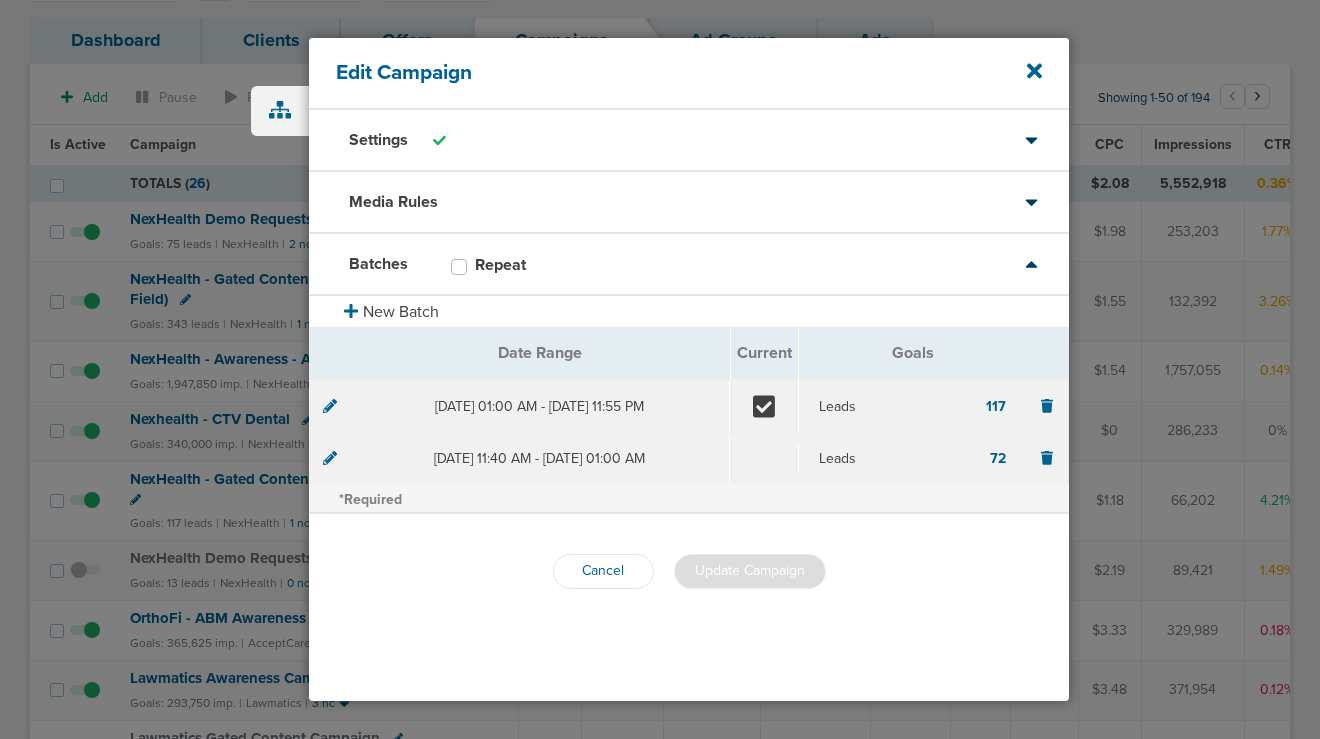 click 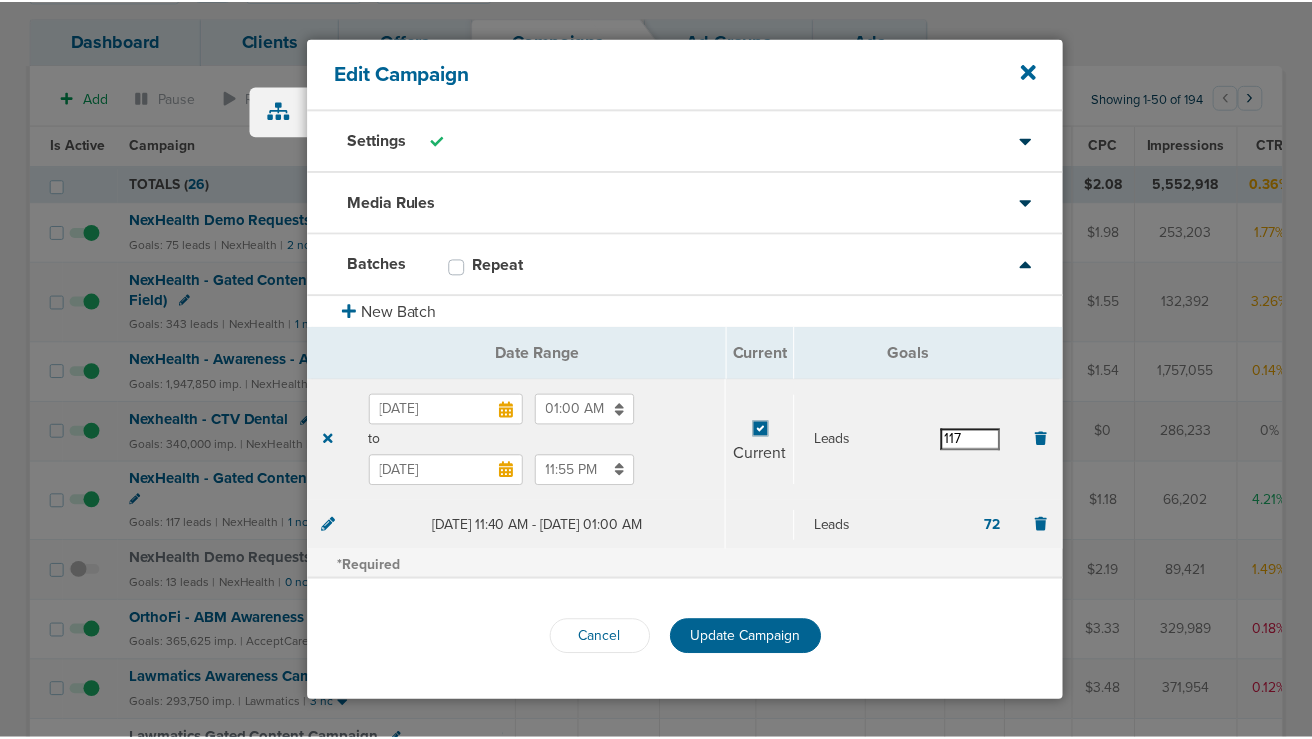 scroll, scrollTop: 0, scrollLeft: 0, axis: both 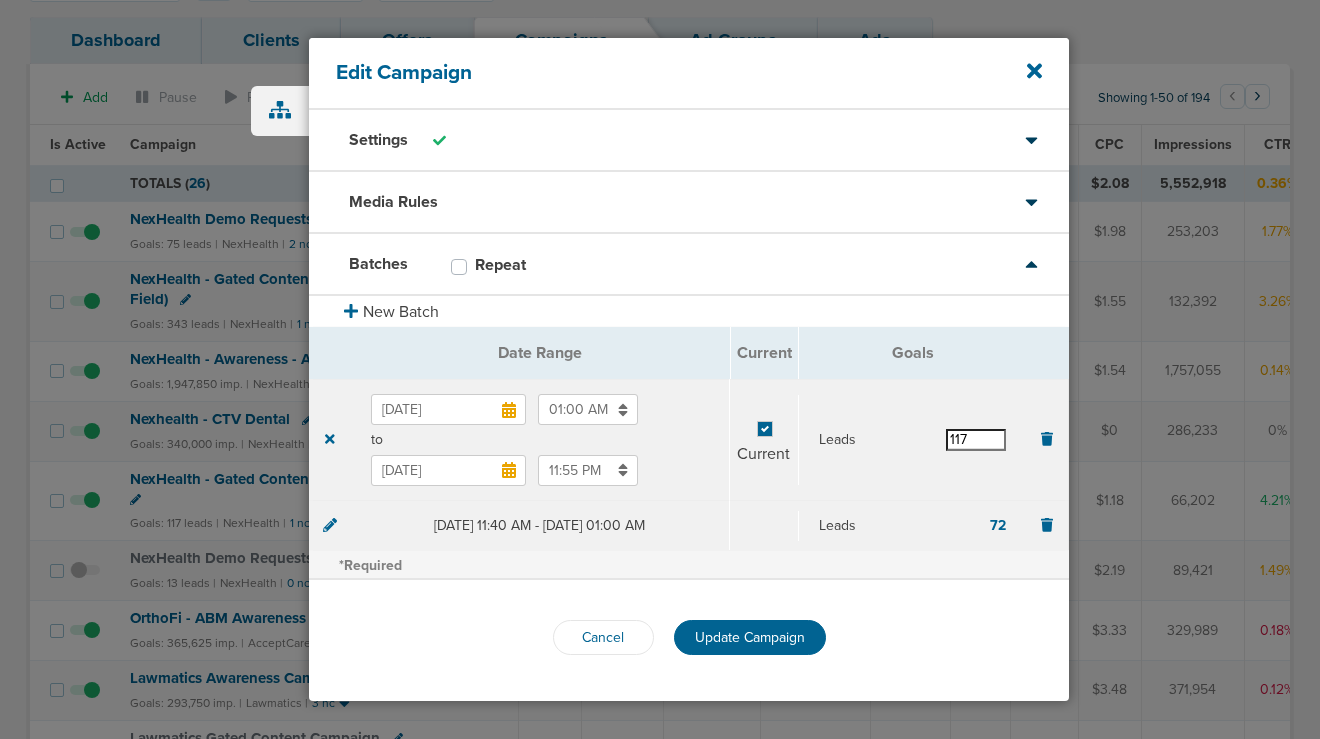 drag, startPoint x: 967, startPoint y: 443, endPoint x: 953, endPoint y: 441, distance: 14.142136 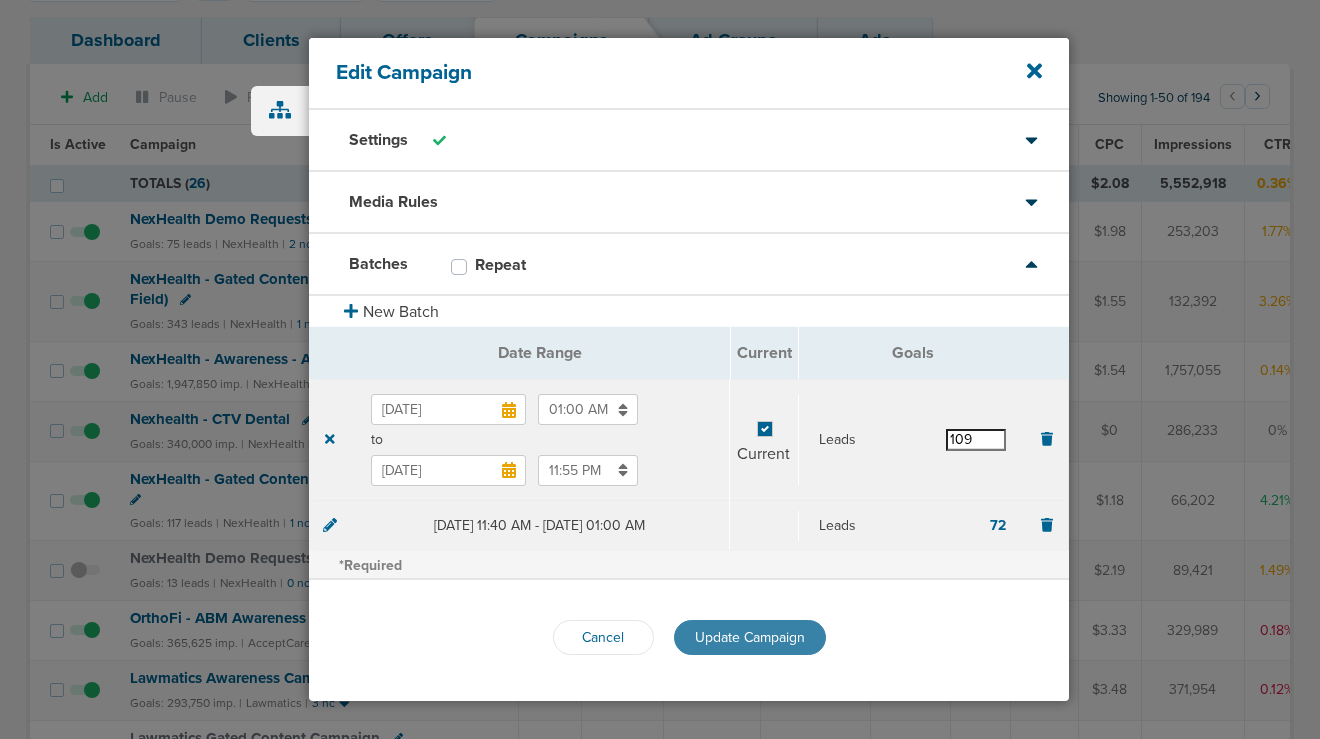 type on "109" 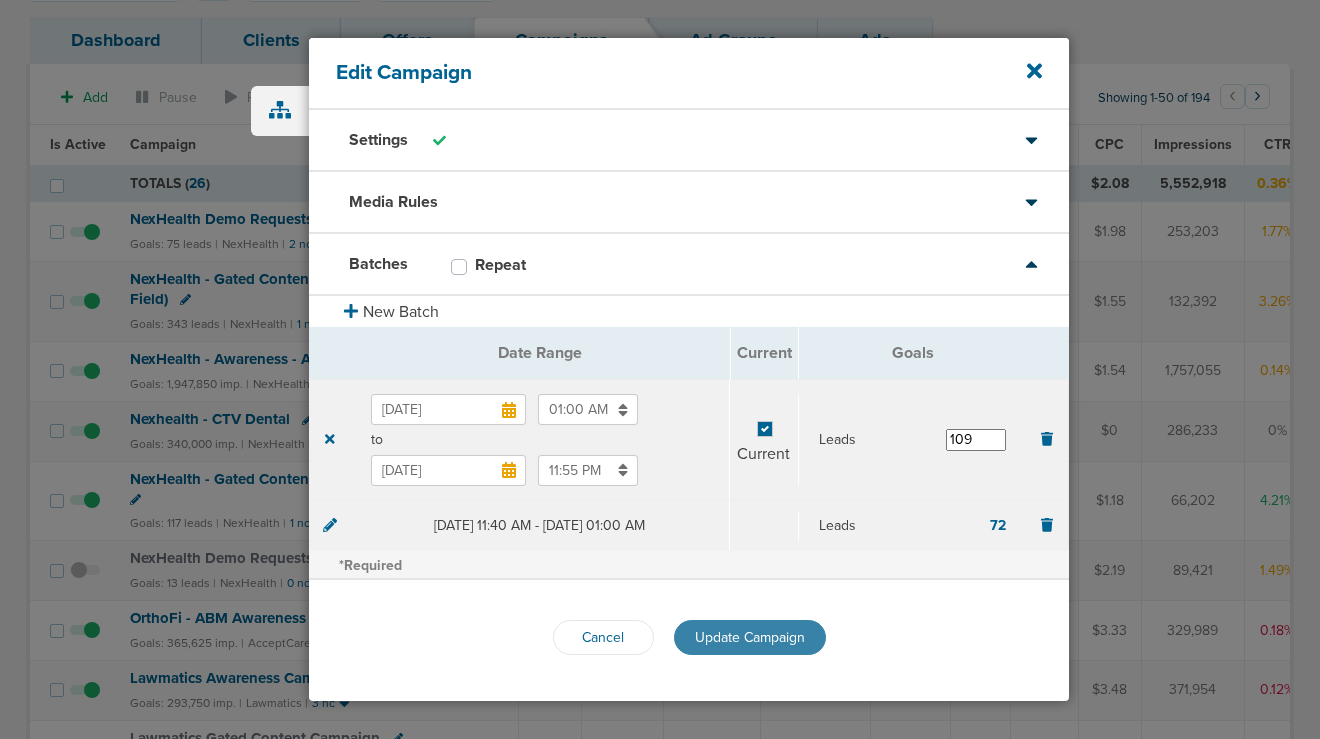 click on "Update Campaign" at bounding box center (750, 637) 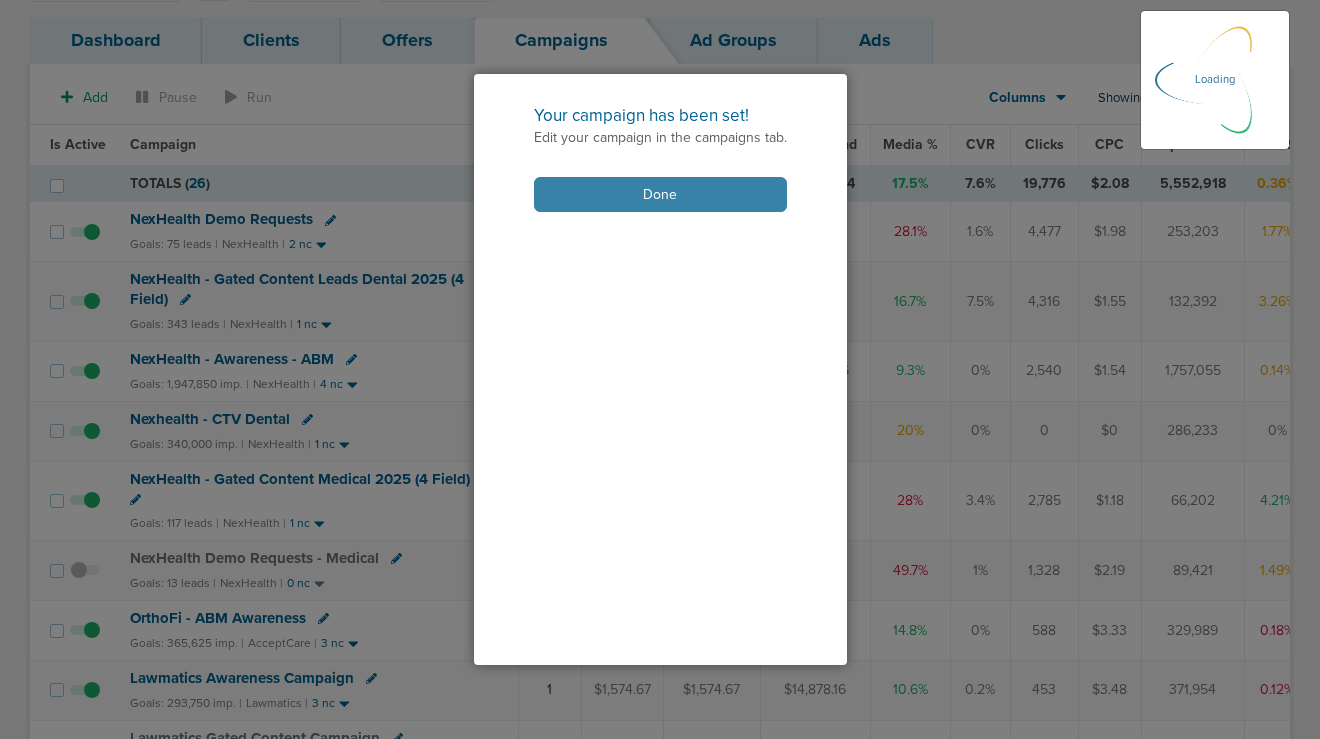 click on "Done" at bounding box center [660, 194] 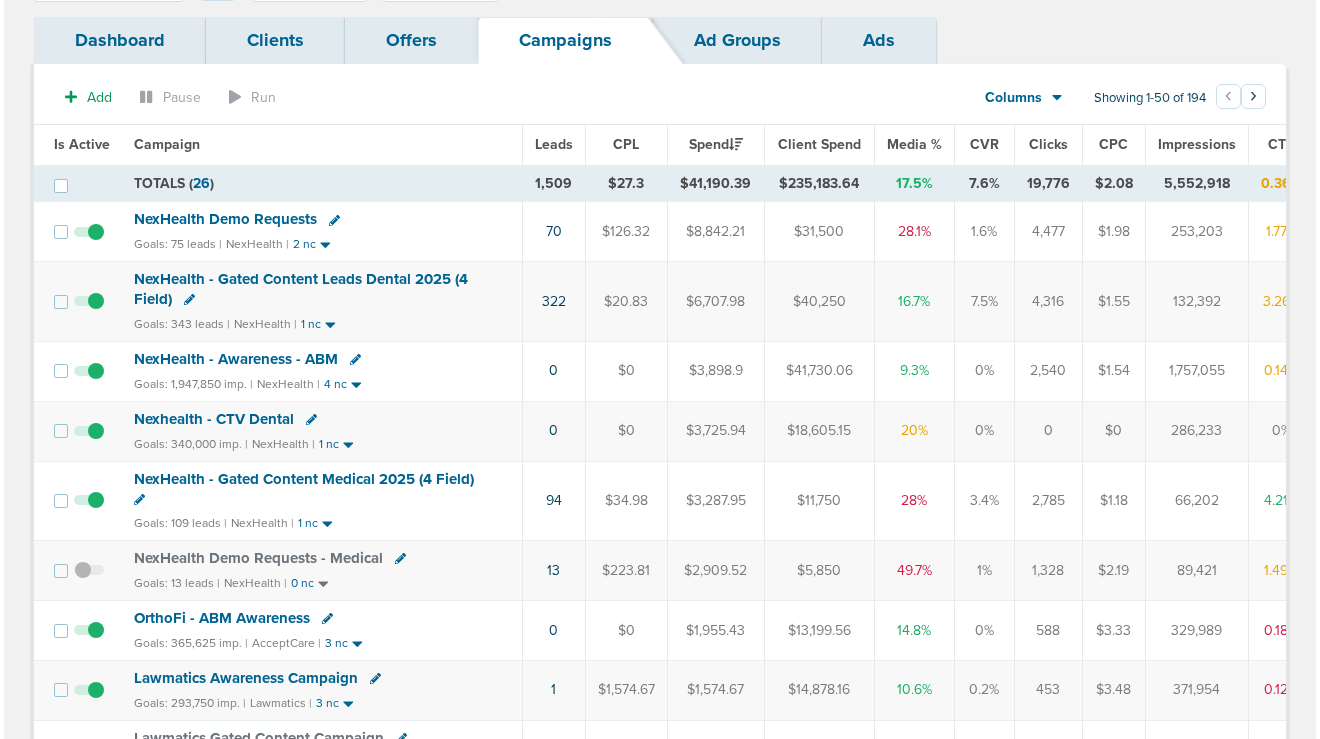 scroll, scrollTop: 0, scrollLeft: 0, axis: both 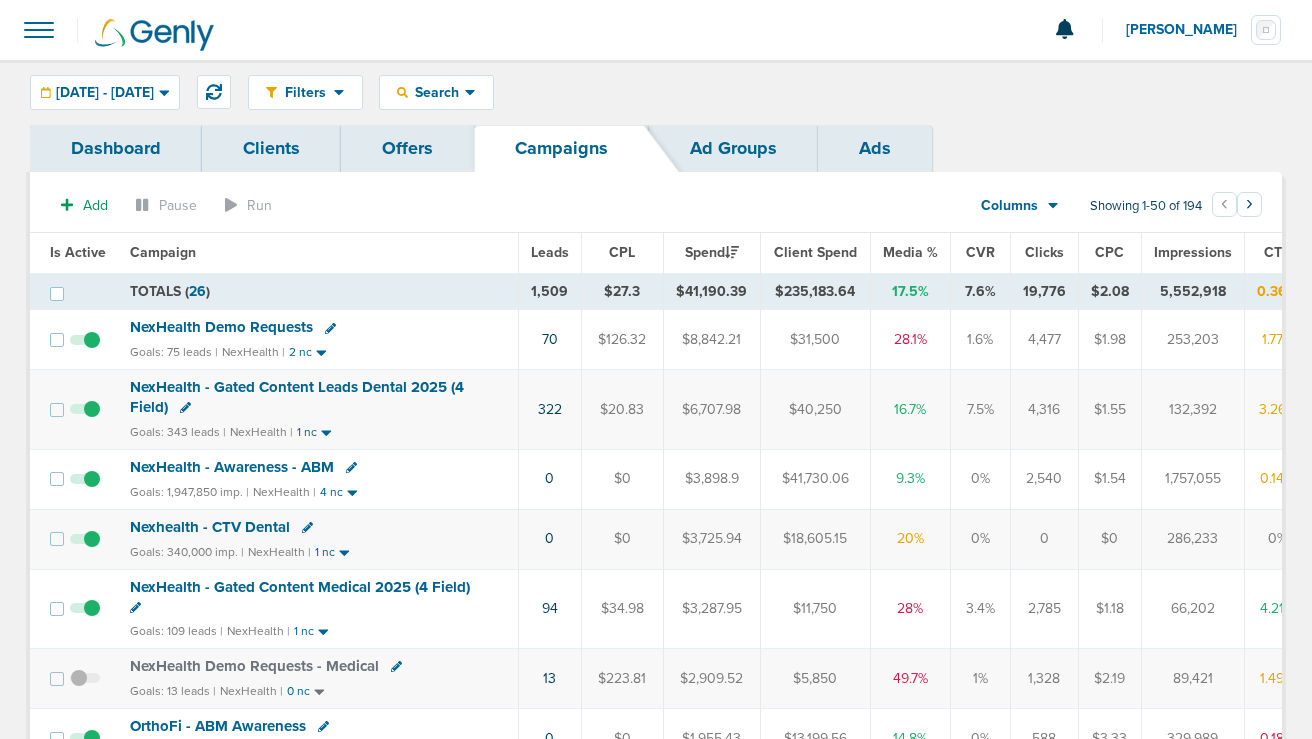 click 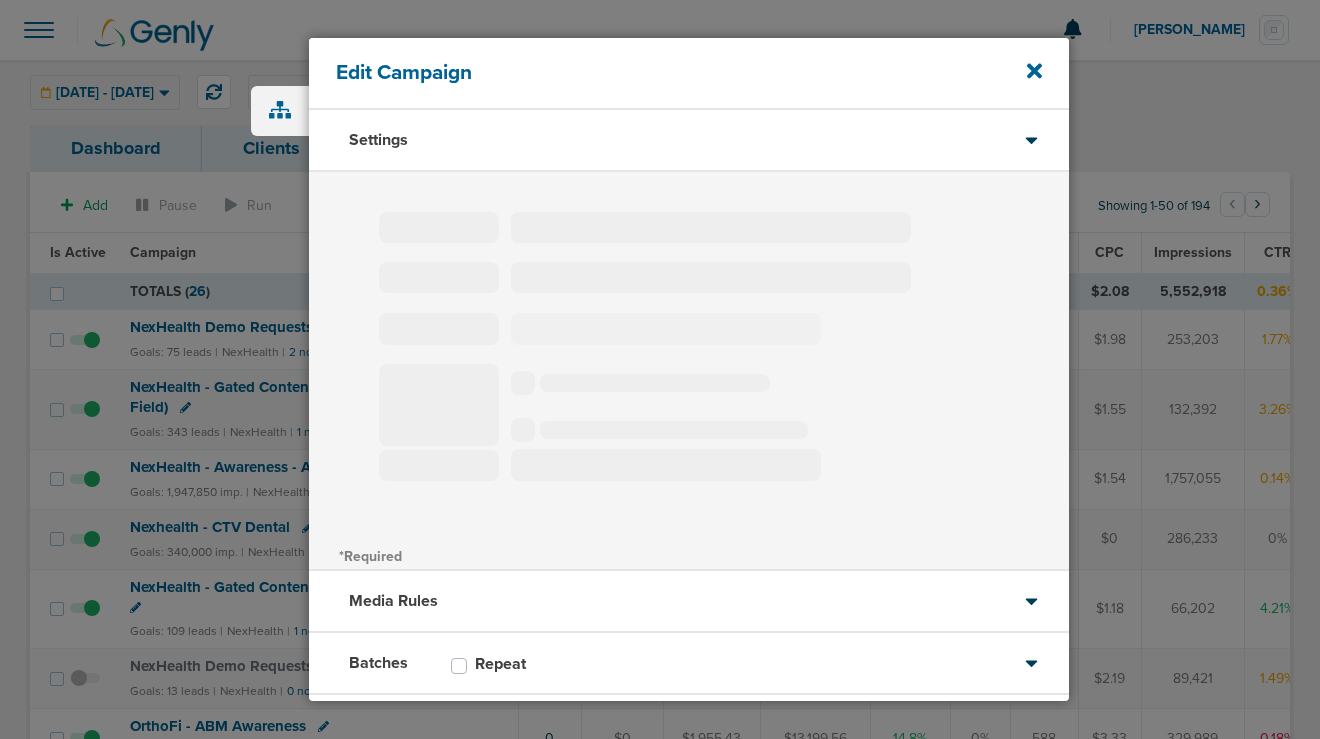 select on "1" 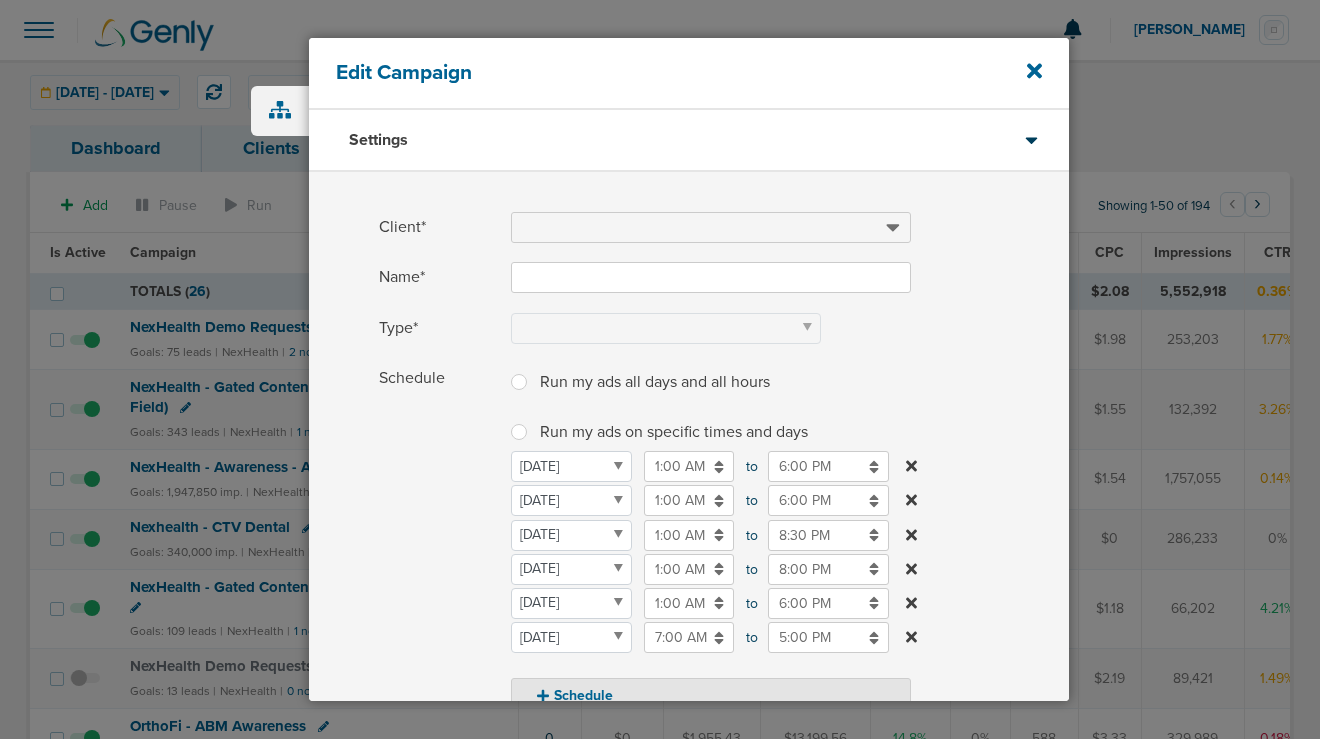type on "NexHealth Demo Requests" 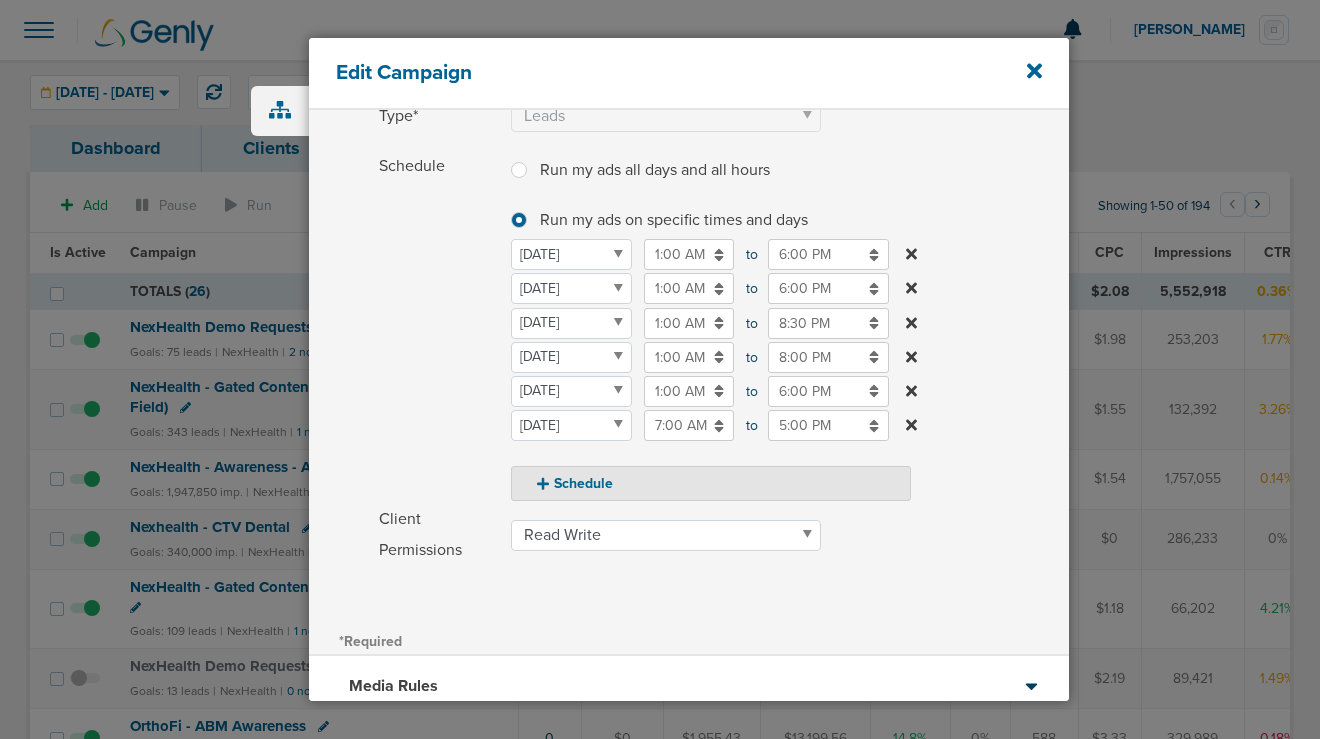 scroll, scrollTop: 406, scrollLeft: 0, axis: vertical 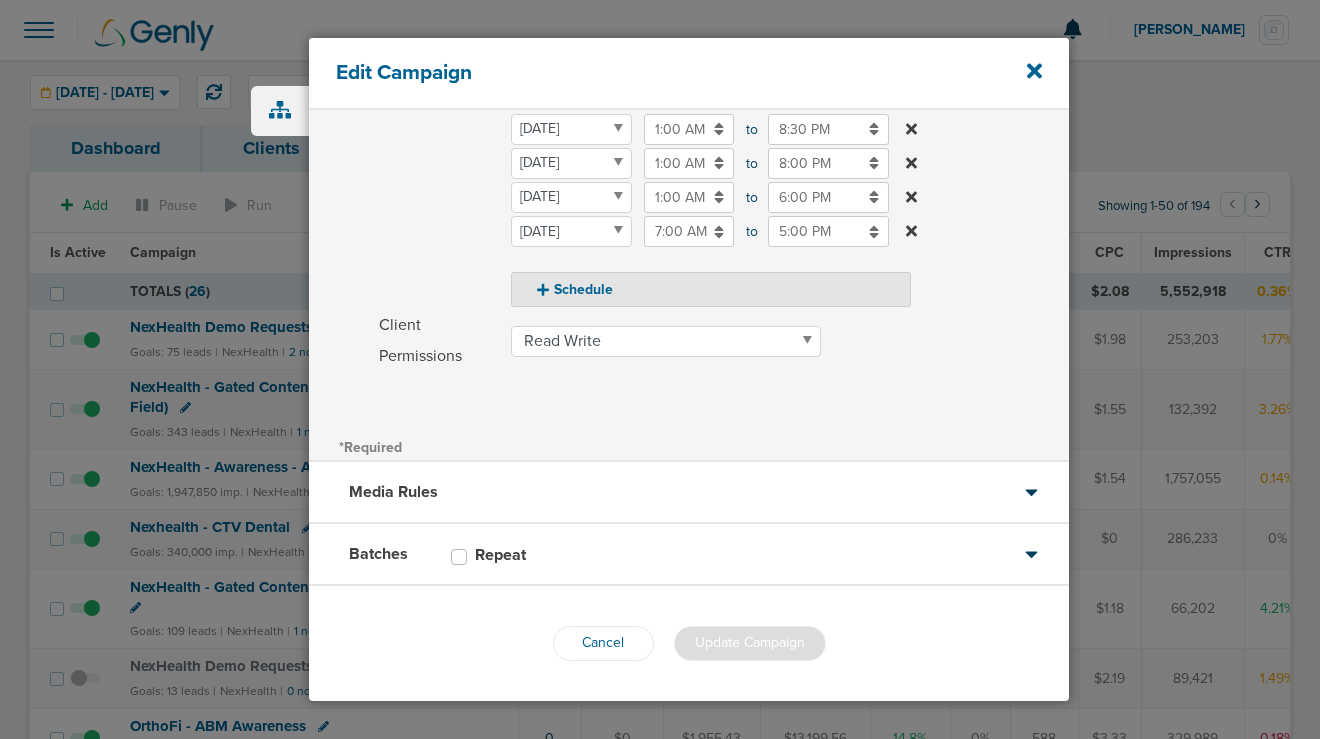 click on "Batches
Repeat" at bounding box center (689, 555) 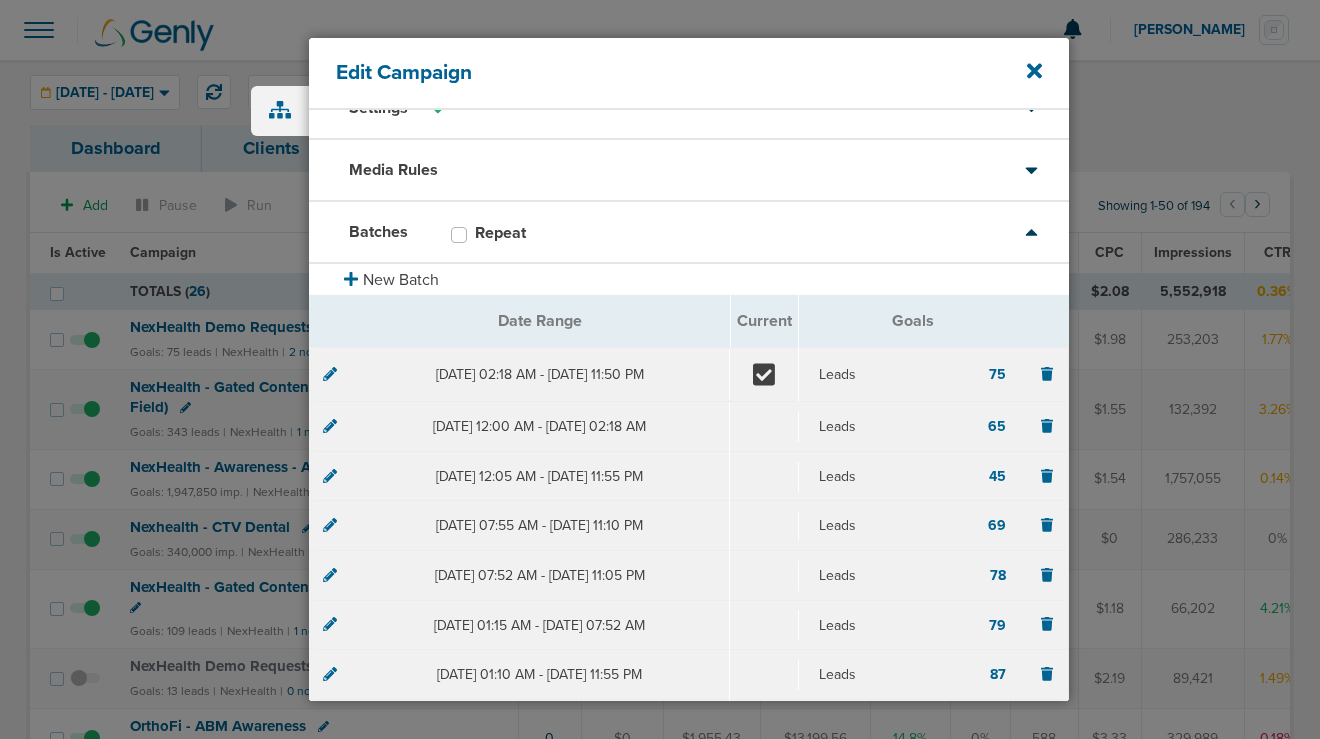 scroll, scrollTop: 18, scrollLeft: 0, axis: vertical 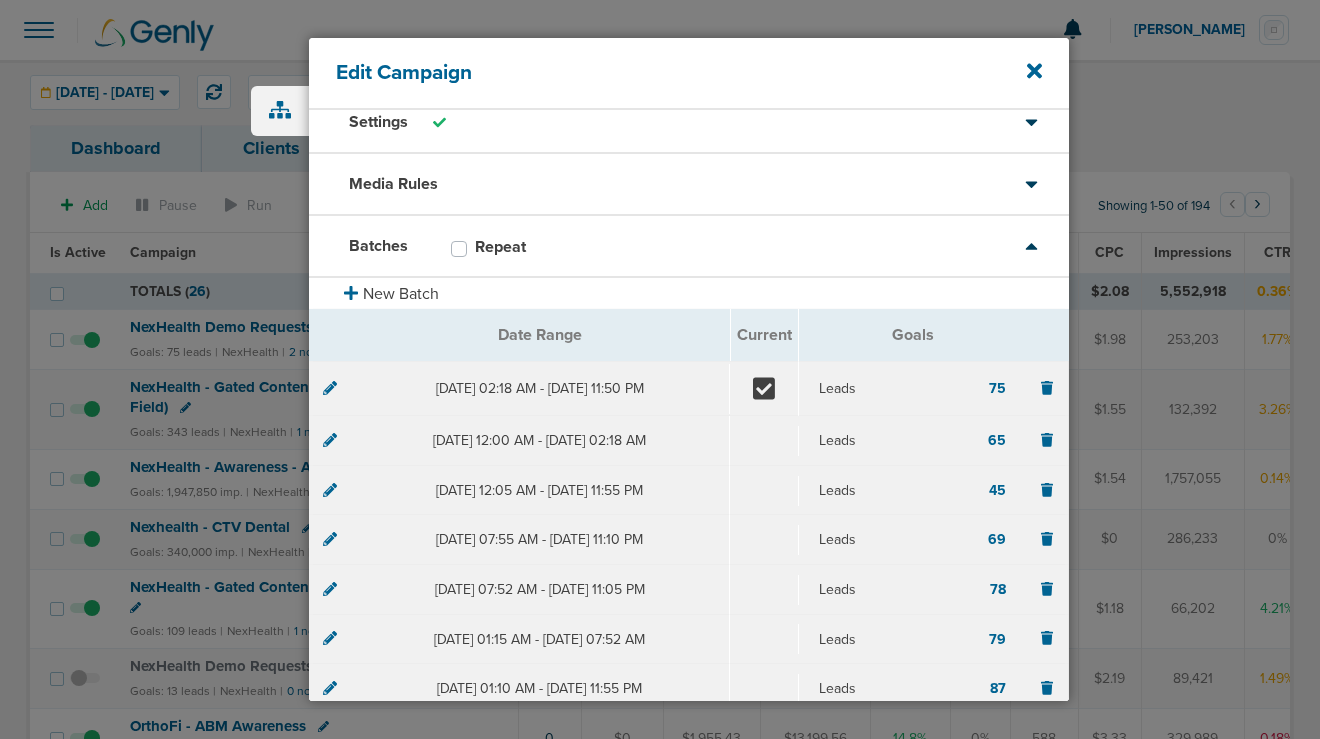 click 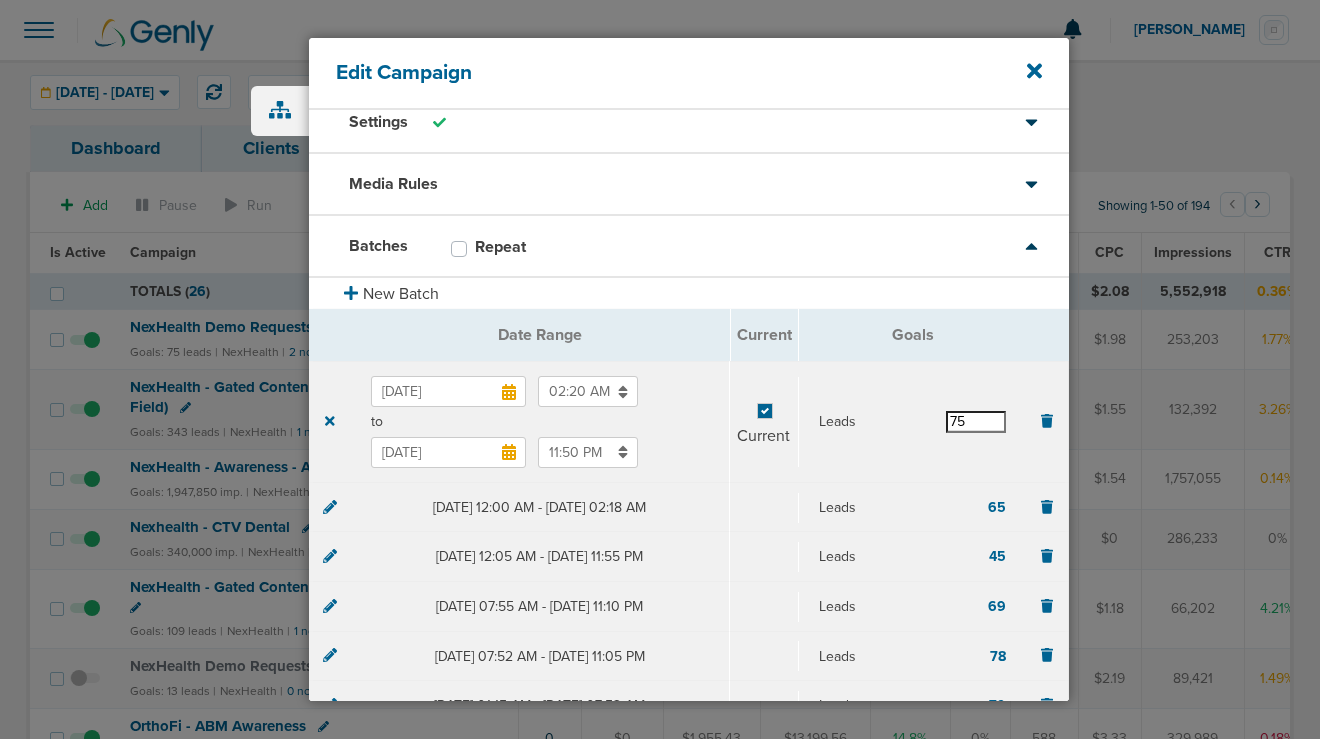 click on "75" at bounding box center [976, 422] 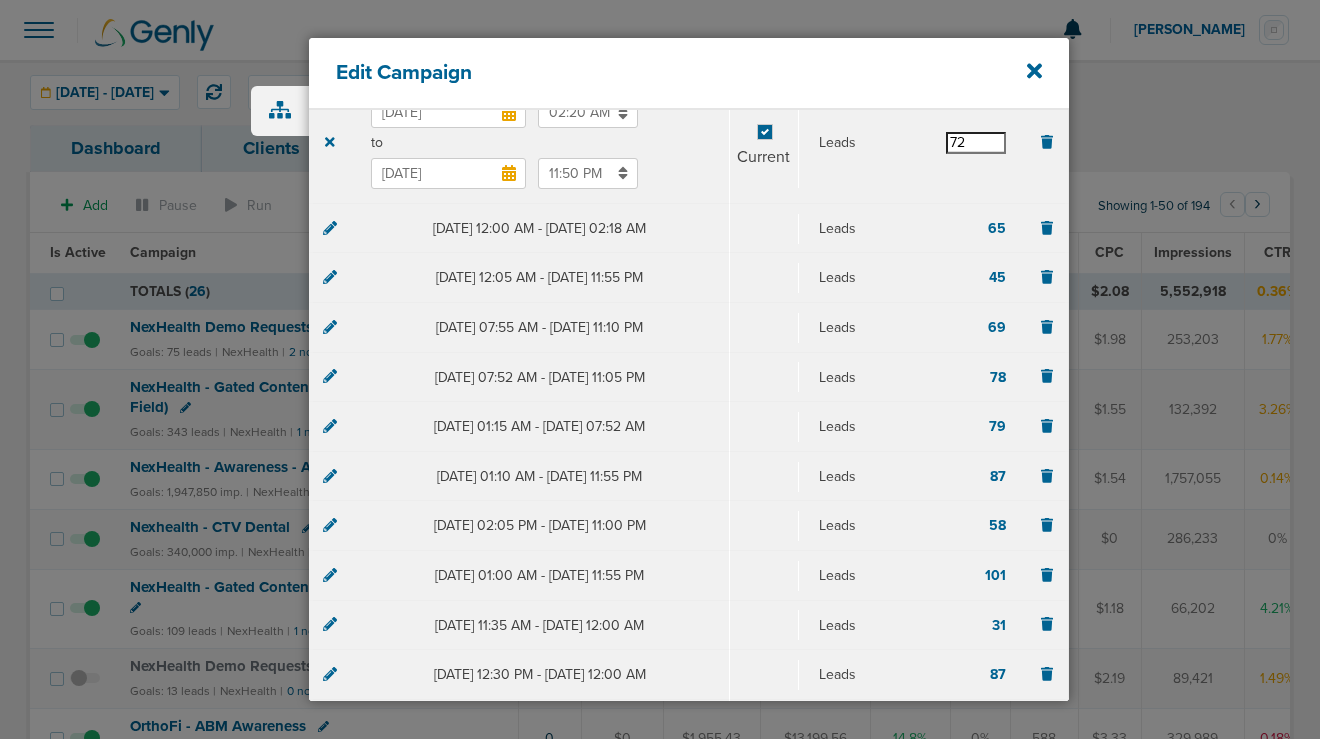 scroll, scrollTop: 490, scrollLeft: 0, axis: vertical 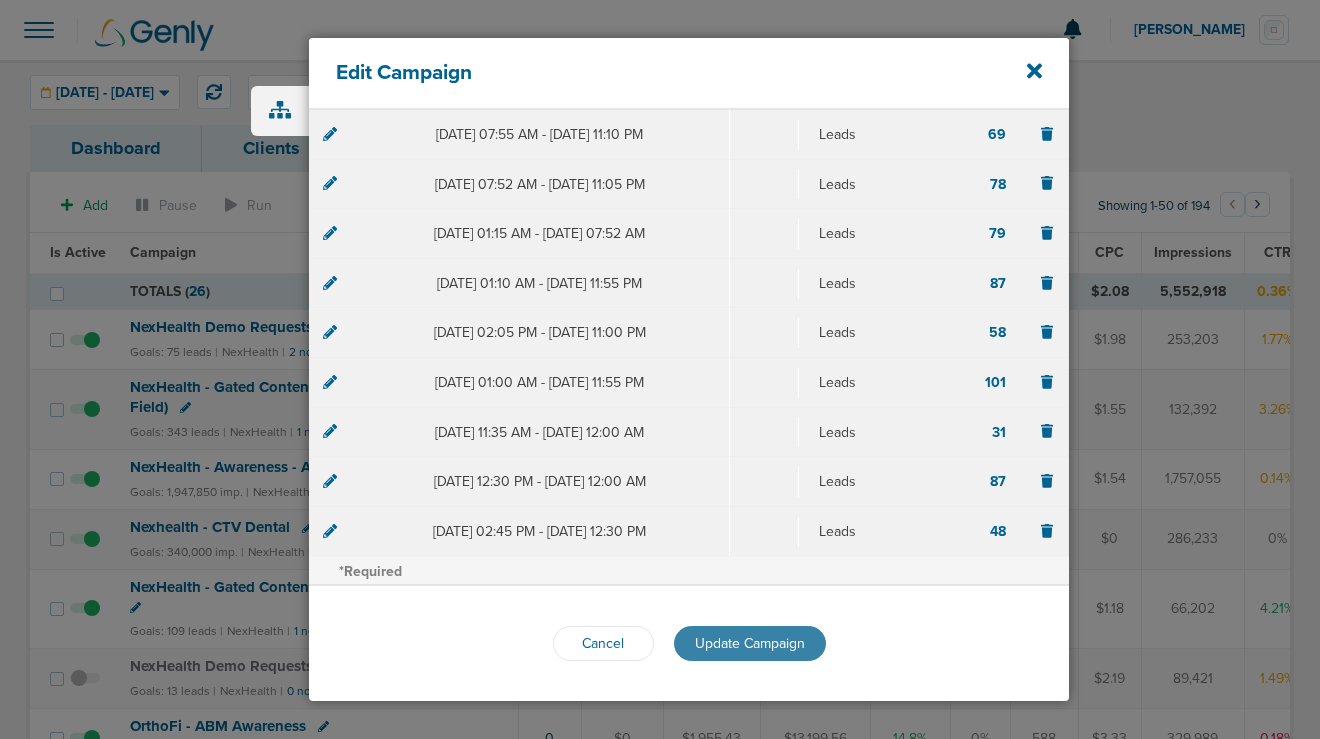 type on "72" 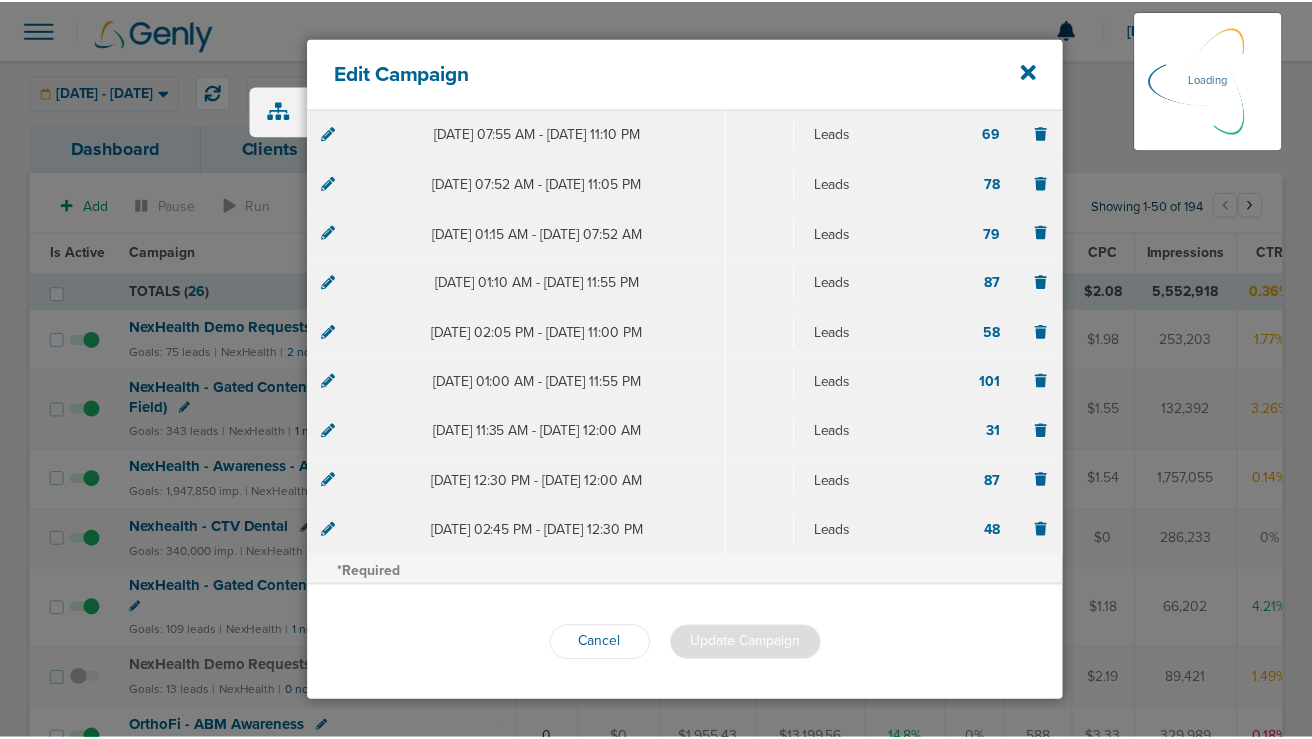 scroll, scrollTop: 424, scrollLeft: 0, axis: vertical 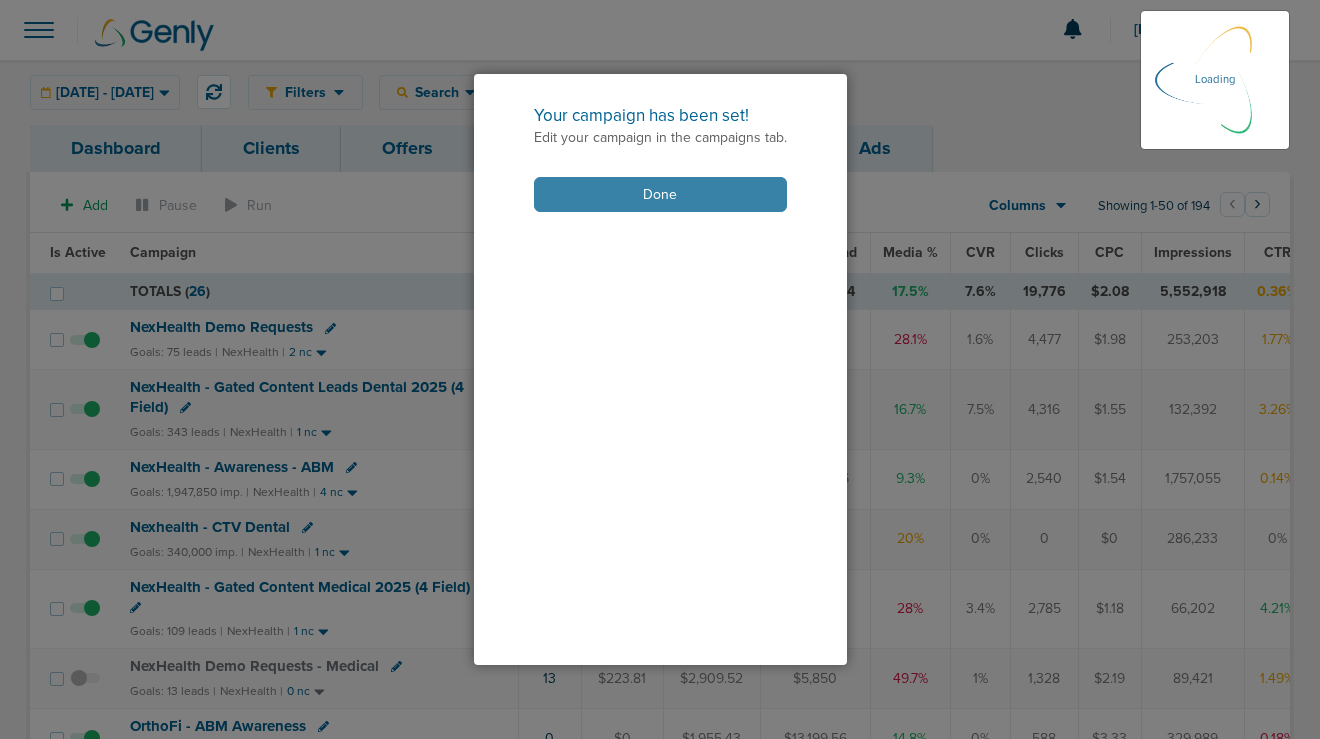 click on "Done" at bounding box center [660, 194] 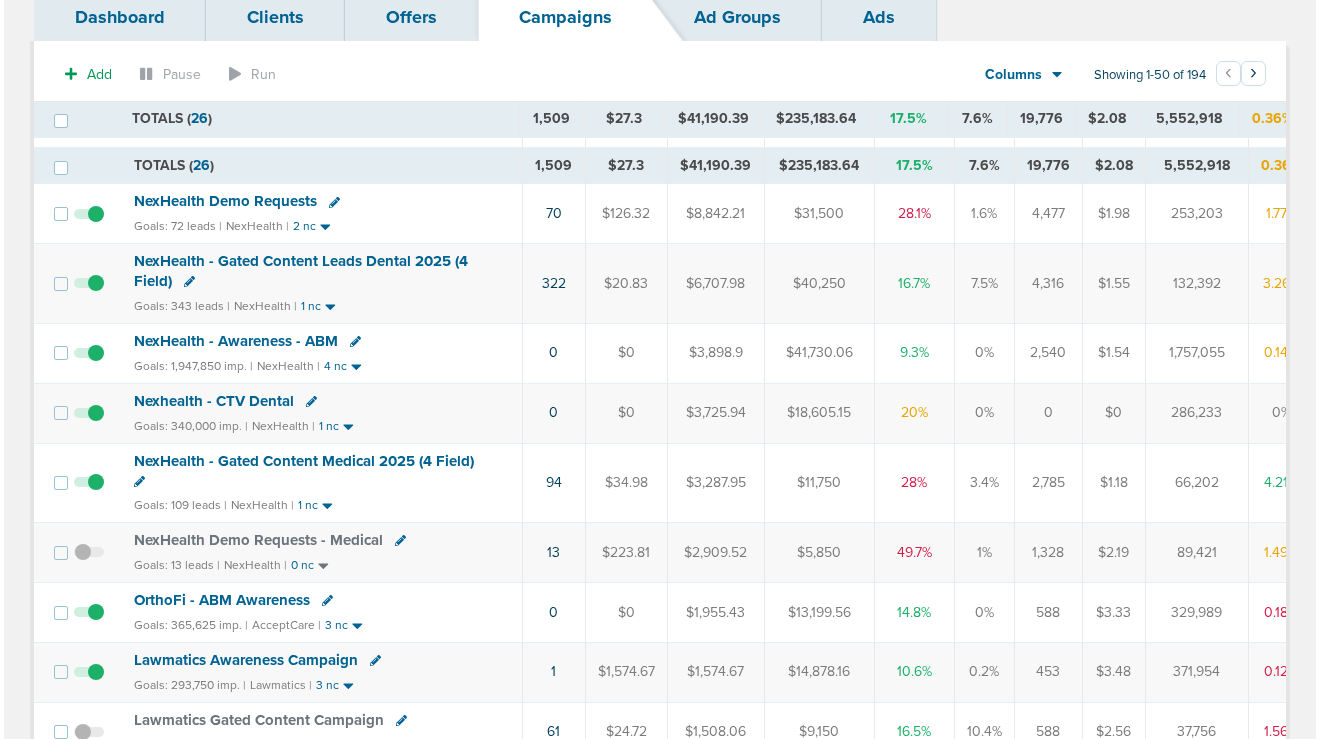 scroll, scrollTop: 0, scrollLeft: 0, axis: both 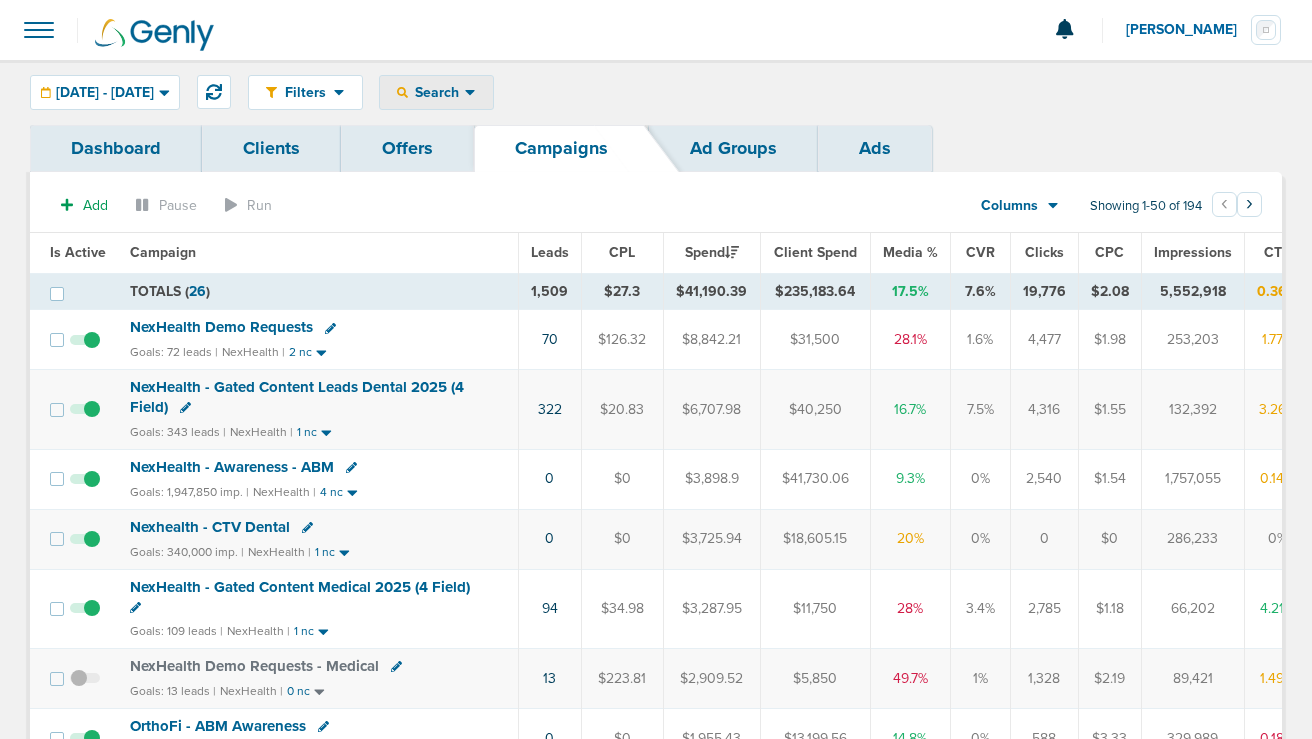 click on "Search" at bounding box center (436, 92) 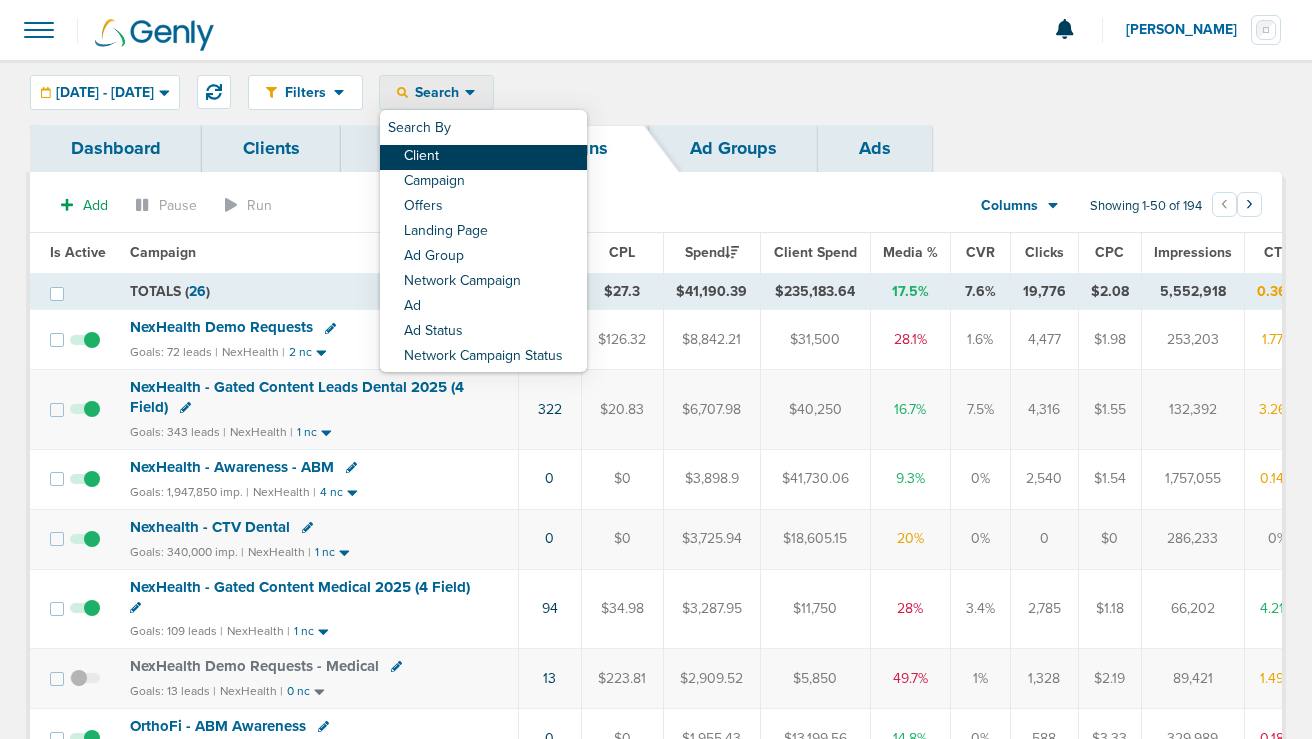 click on "Client" at bounding box center (483, 157) 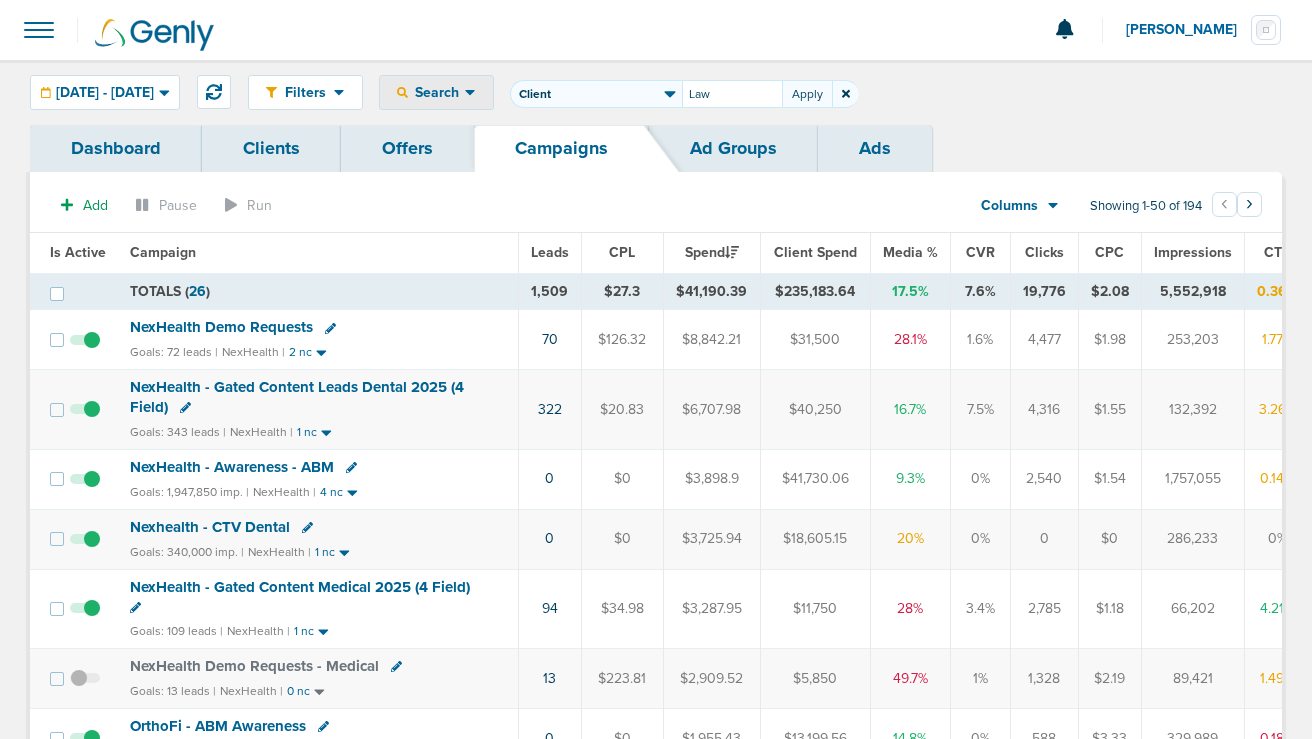 type on "Law" 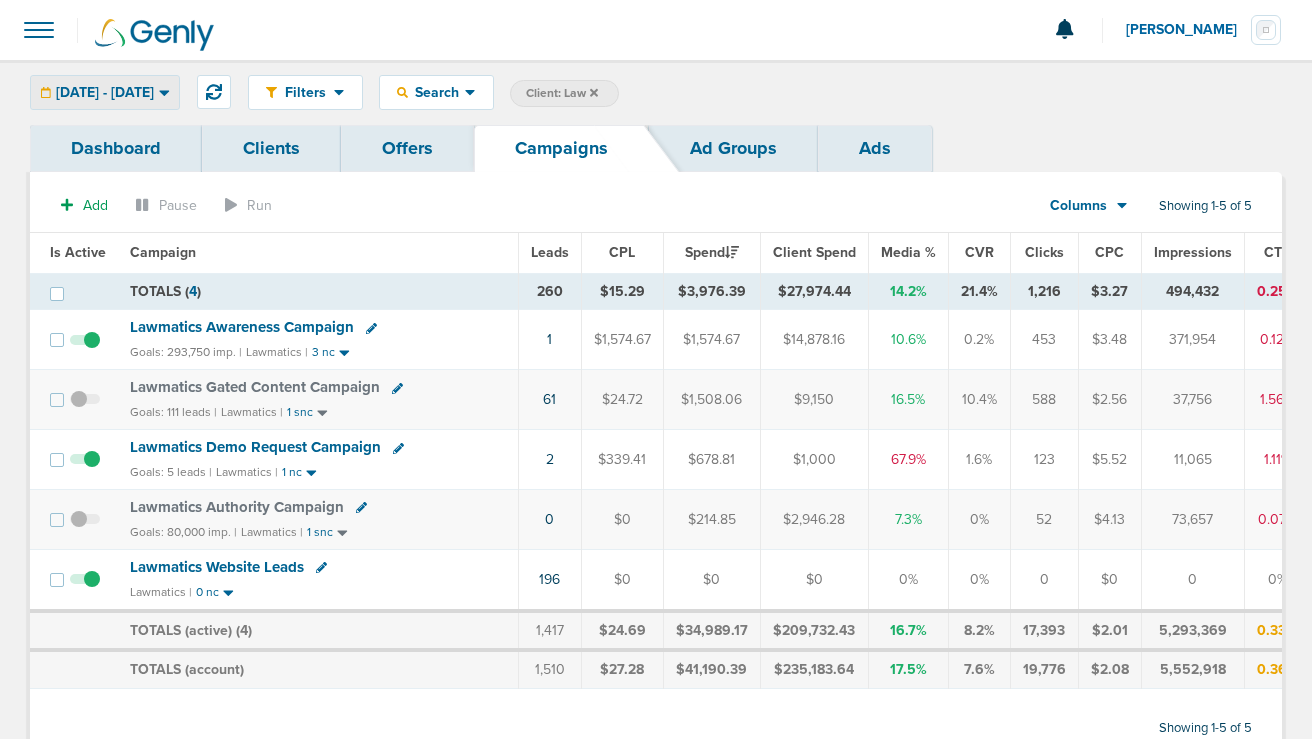 click on "07.01.2025 - 07.31.2025" at bounding box center (105, 93) 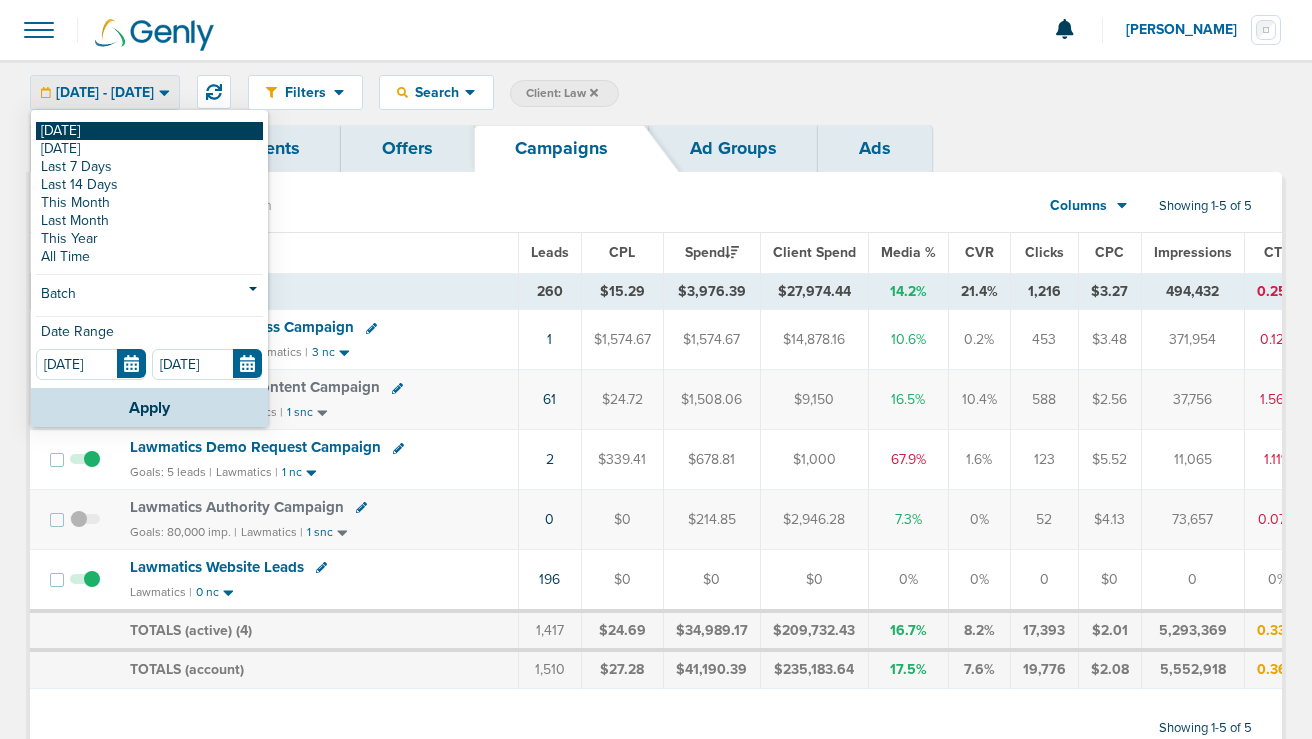 click on "[DATE]" at bounding box center [149, 131] 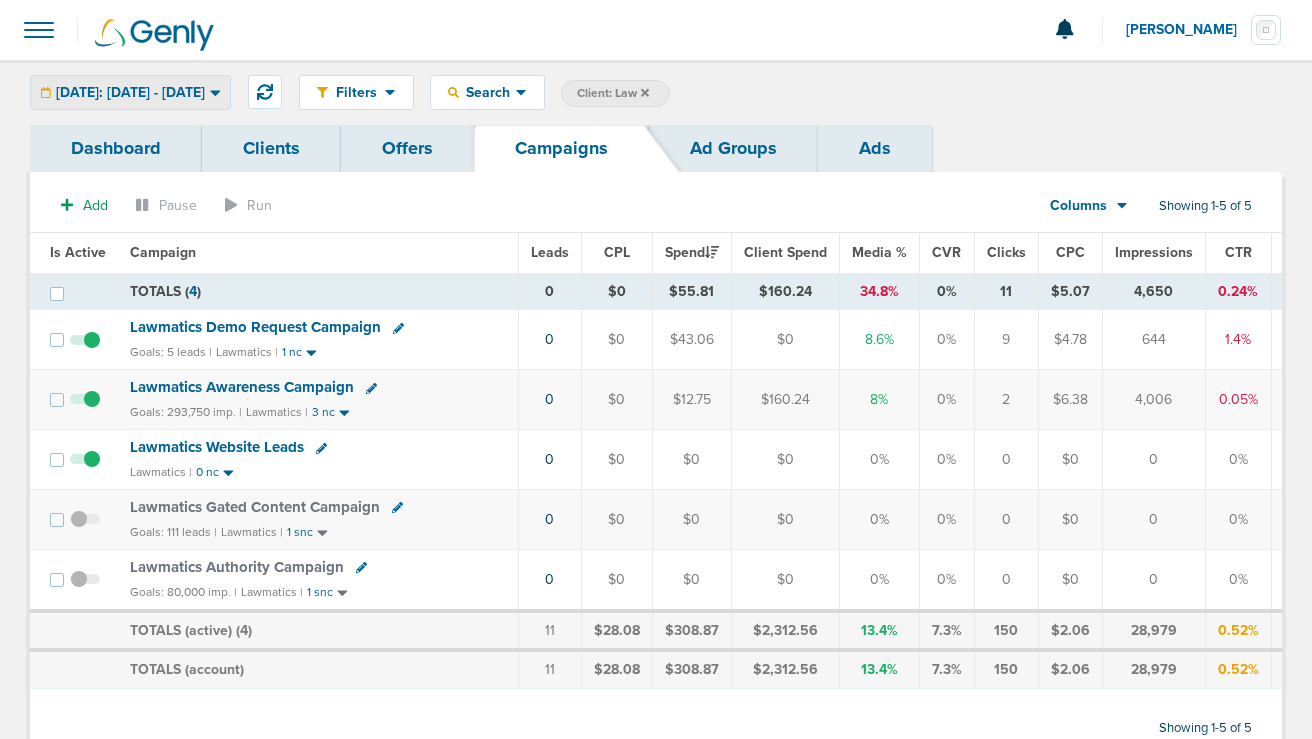 click on "Today: 07.29.2025 - 07.29.2025" at bounding box center [130, 93] 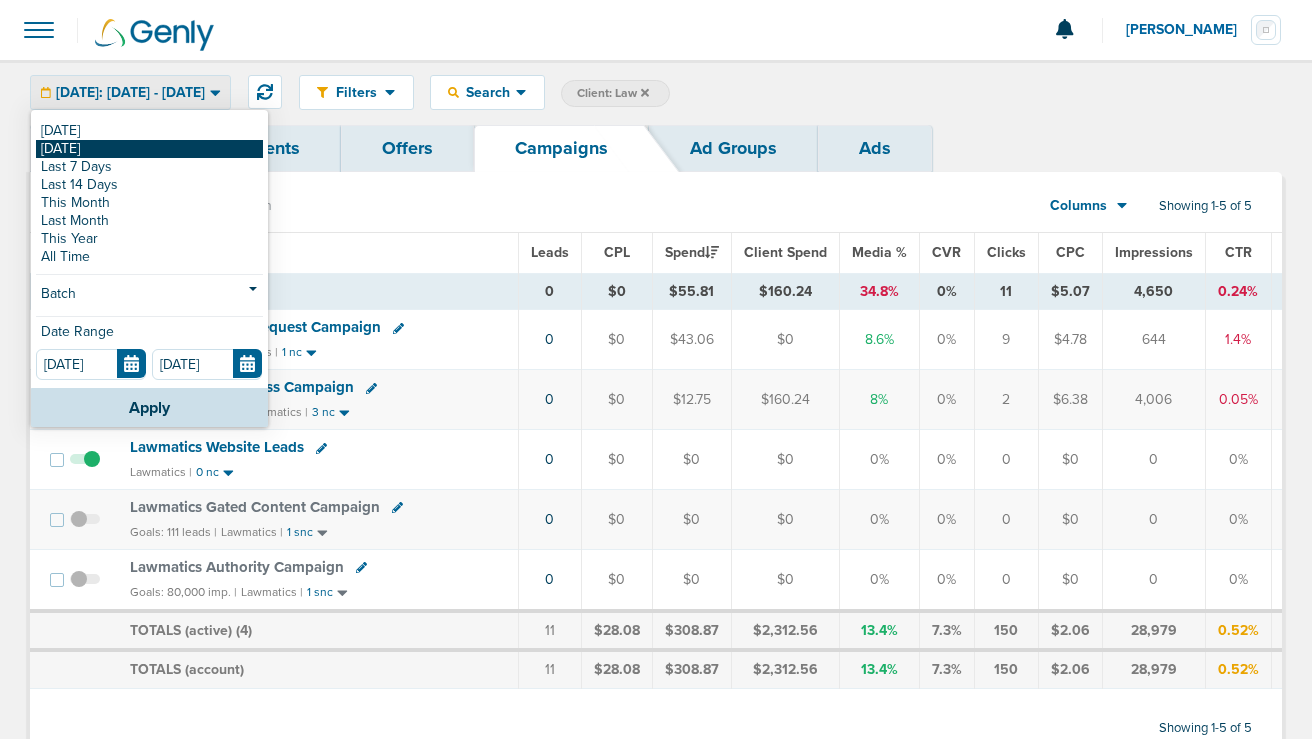 click on "[DATE]" at bounding box center (149, 149) 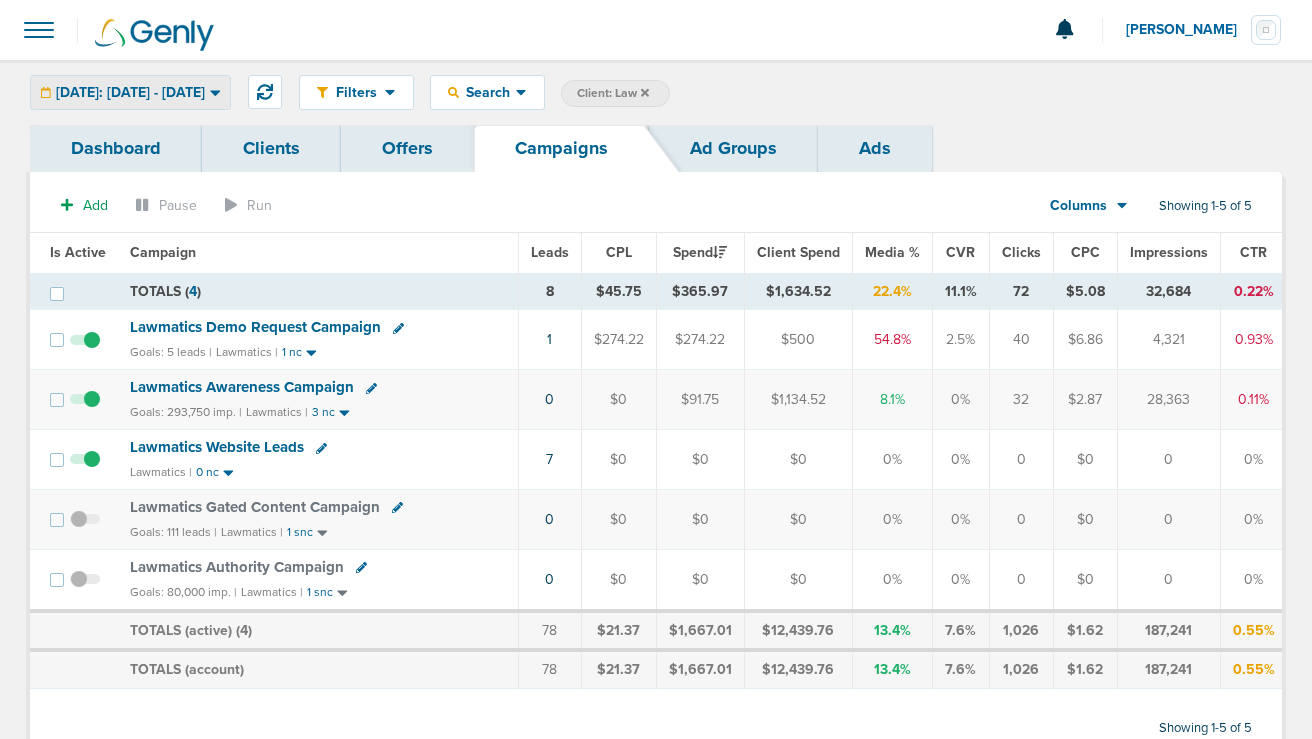 click on "Yesterday: 07.28.2025 - 07.28.2025" at bounding box center [130, 93] 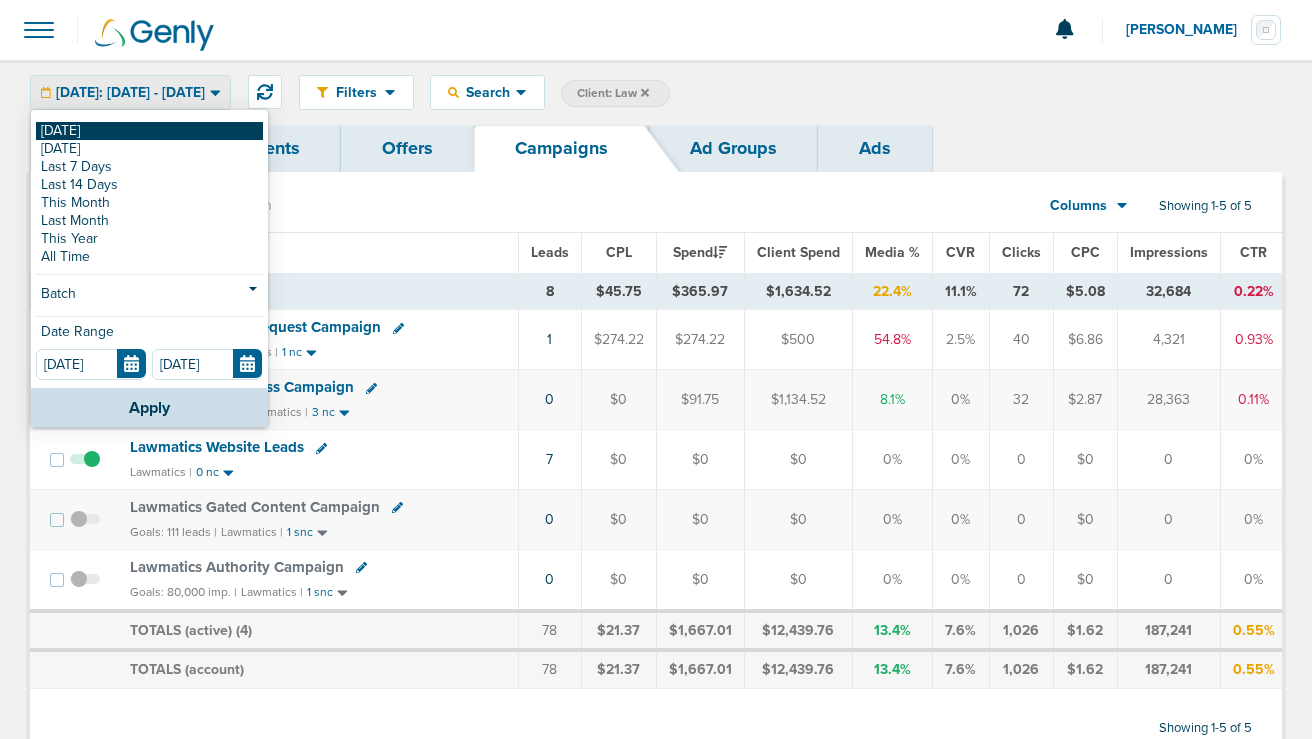 click on "[DATE]" at bounding box center [149, 131] 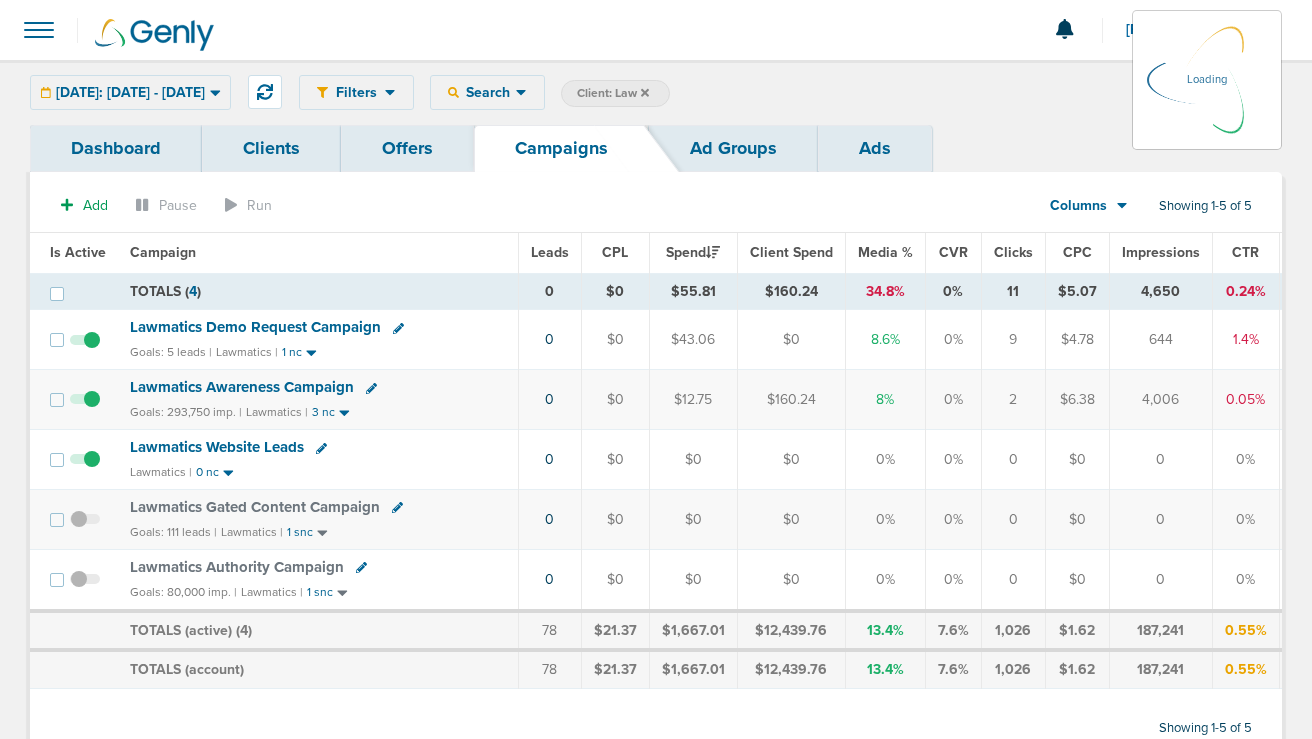 click on "Today: 07.29.2025 - 07.29.2025     Today   Yesterday   Last 7 Days   Last 14 Days   This Month   Last Month   This Year   All Time
Batch
Latest 2 3 4 5 6 7 8 9 10 11 12 13 14 15 16 17 18 19 20 21 22 23 24 25 26 27 28 29 30 31 32 33 34 35 36 37 38 39 40 41 42 43 44 45 46 47 48 49 50 51 52 53 54 55 56 57 58 59 60 61 62 63 64 65 66 67 68 69 70 71 72 73 74 75 76 77 78 79 80 81 82 83 84 85 86 87 88 89 90
Date Range
07.29.2025       07.29.2025
Apply" at bounding box center [130, 92] 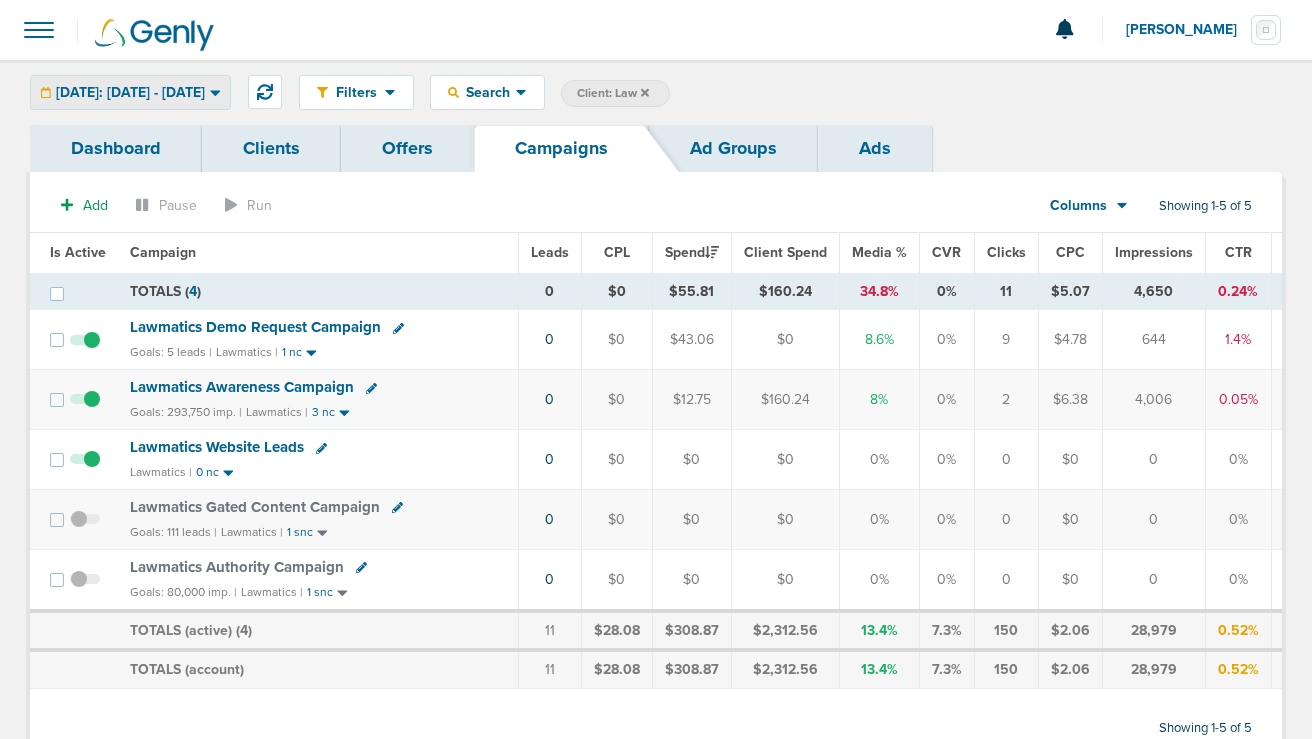 click on "Today: 07.29.2025 - 07.29.2025" at bounding box center [130, 93] 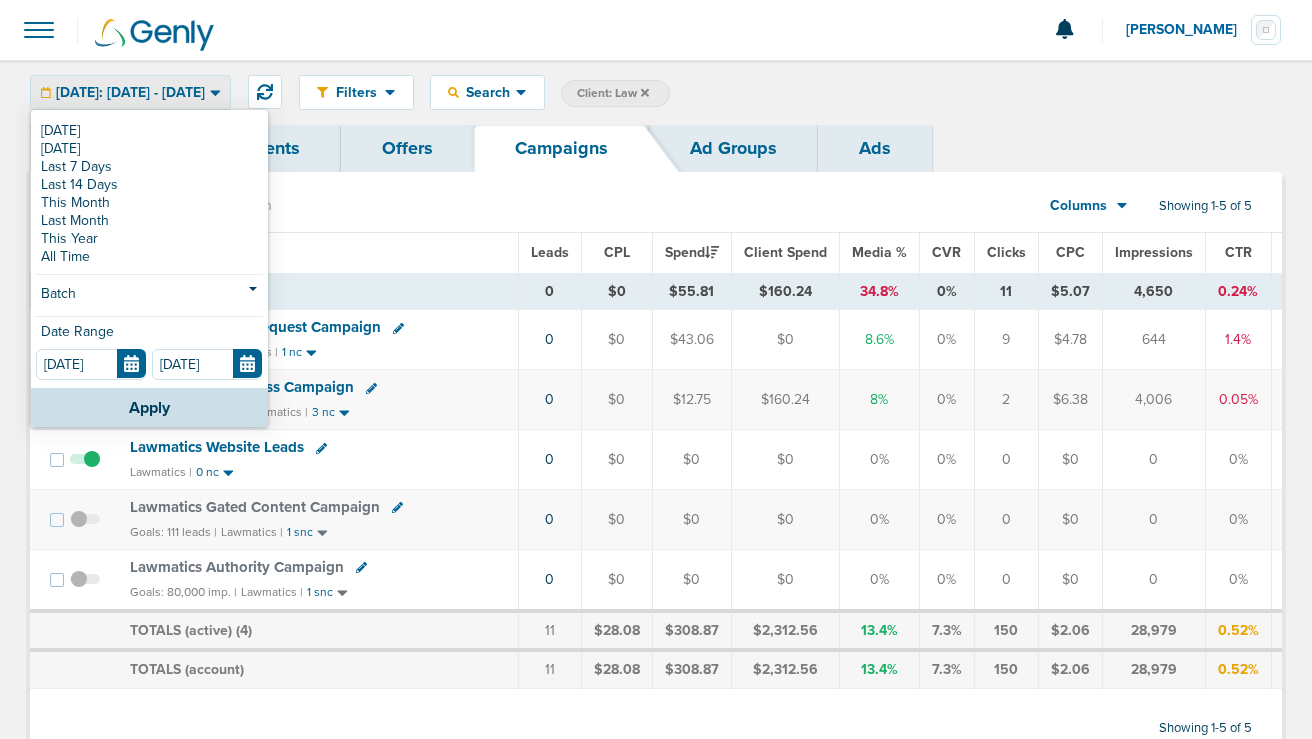 click on "Today: 07.29.2025 - 07.29.2025" at bounding box center [130, 92] 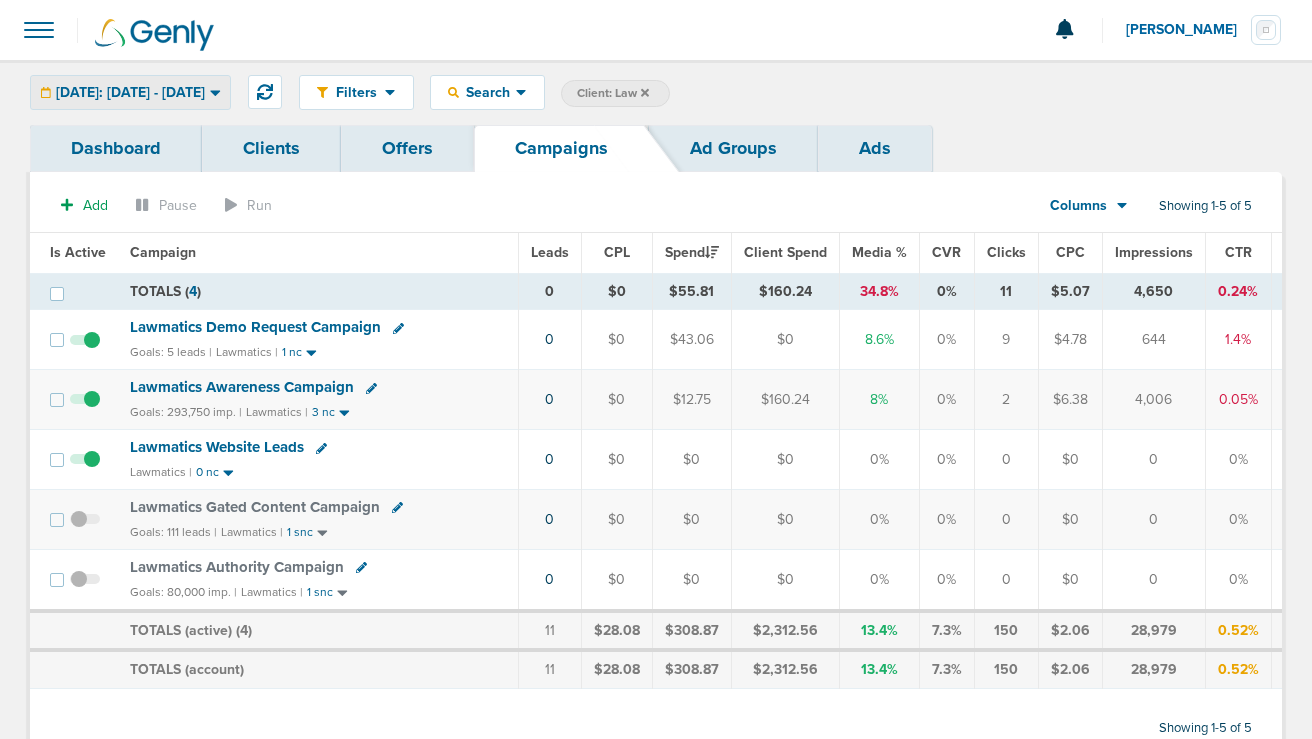 click on "Today: 07.29.2025 - 07.29.2025" at bounding box center (130, 92) 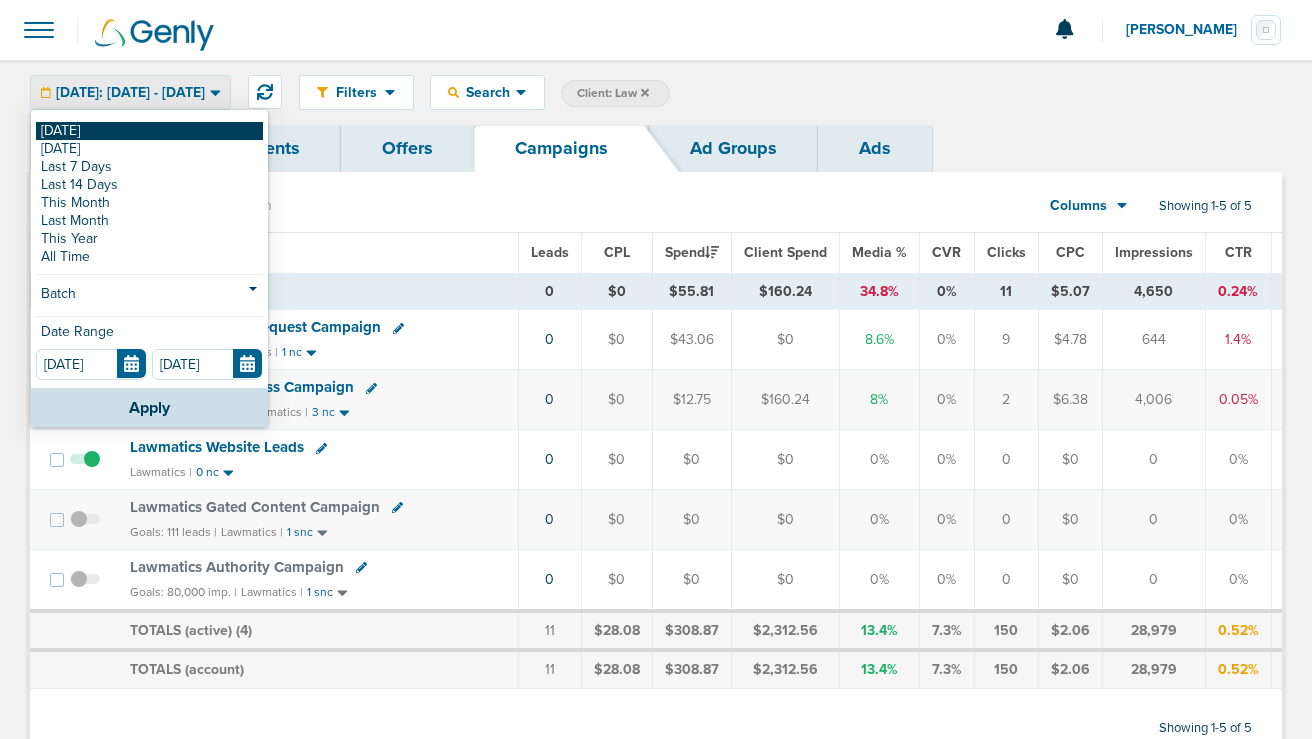 click on "[DATE]" at bounding box center [149, 131] 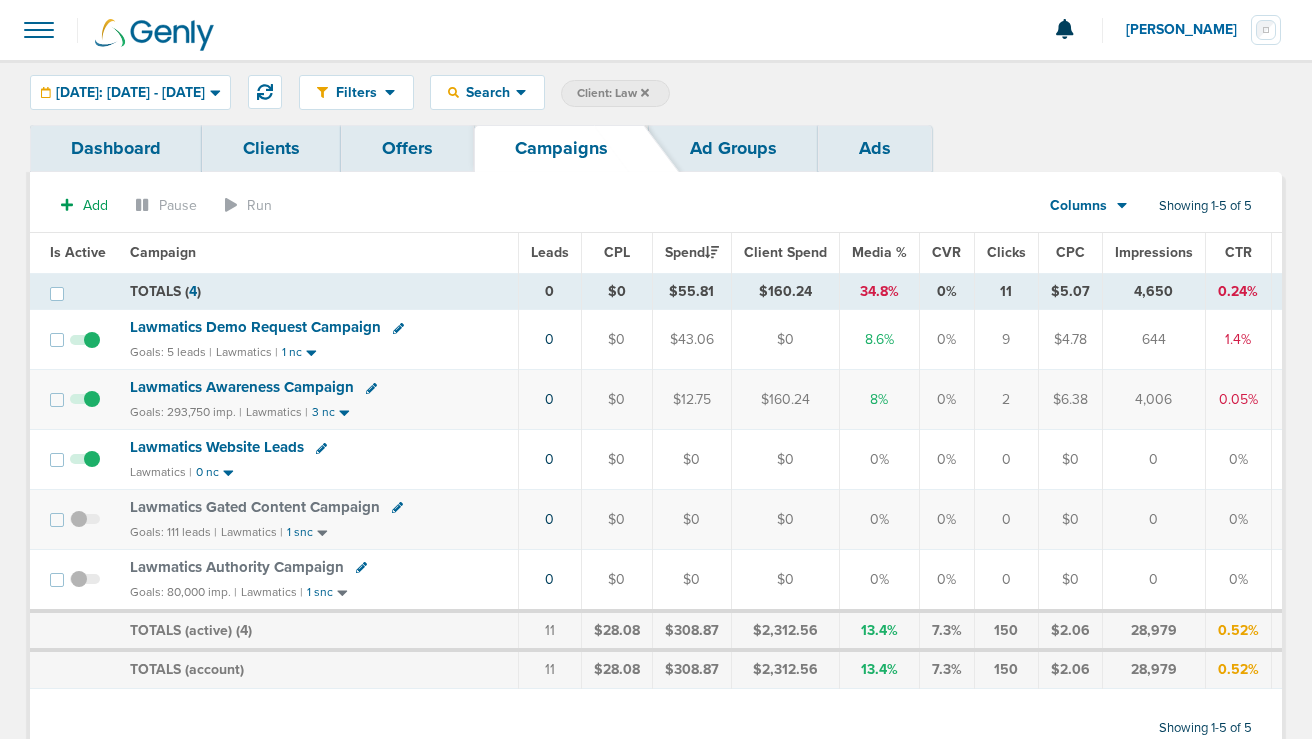 click 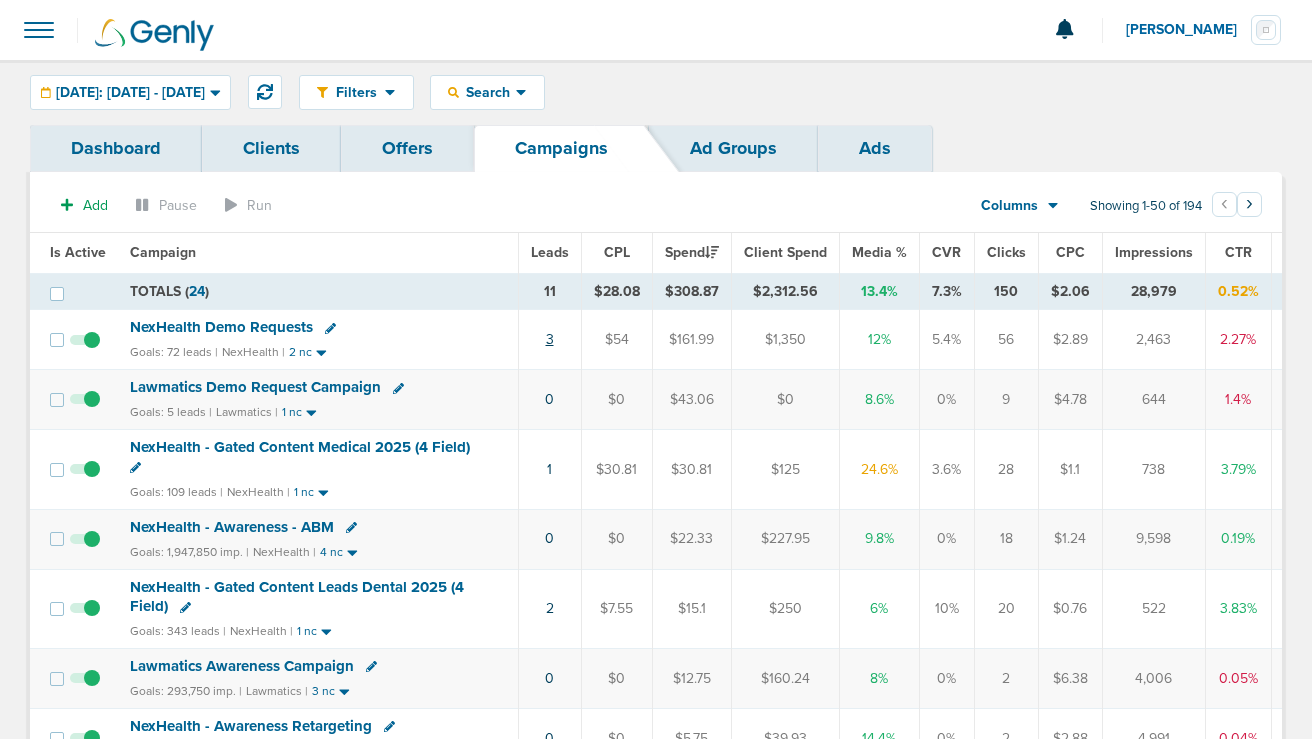 click on "3" at bounding box center (550, 339) 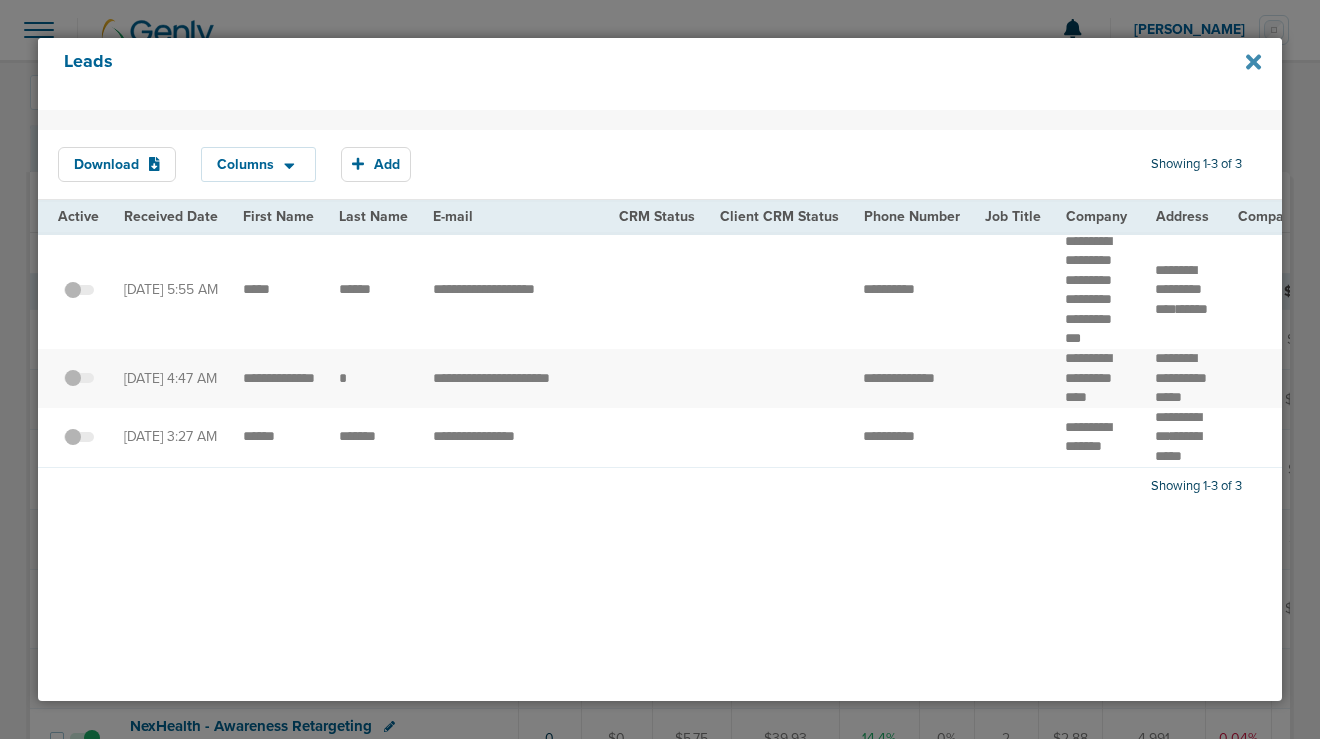 click 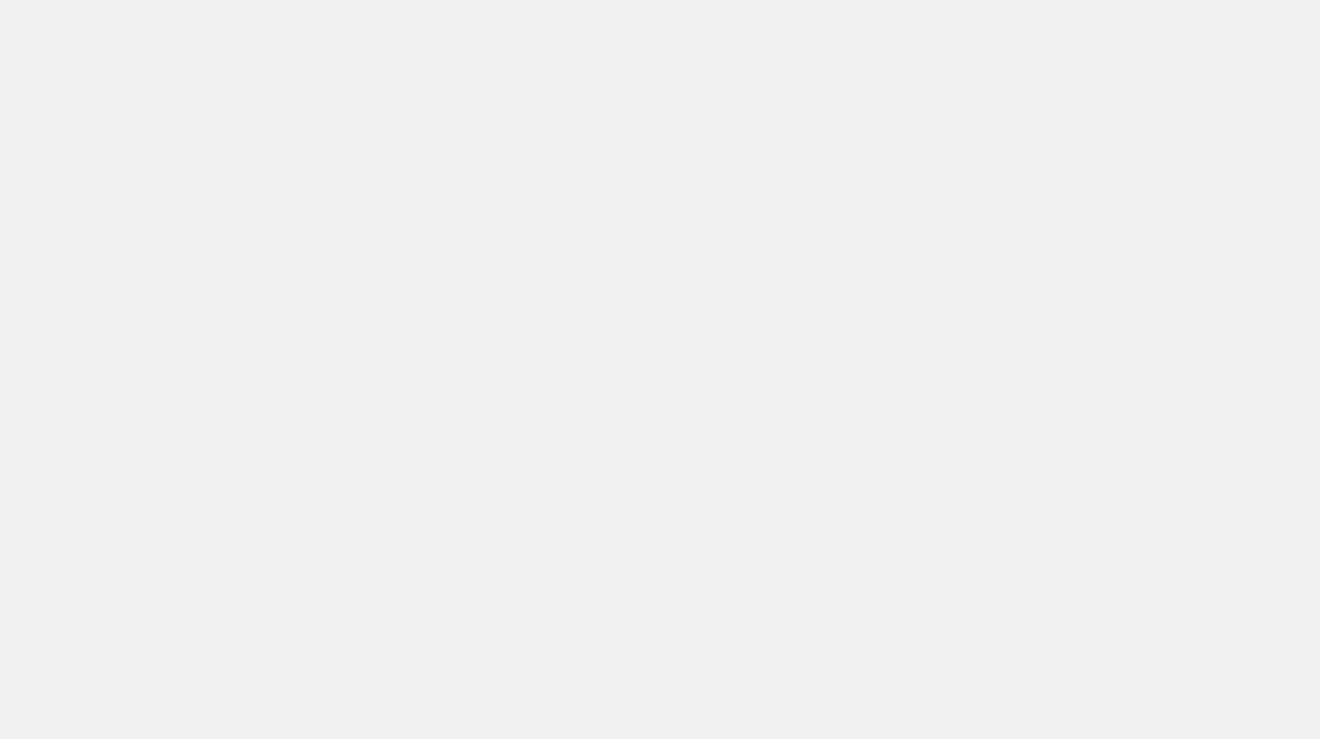 scroll, scrollTop: 0, scrollLeft: 0, axis: both 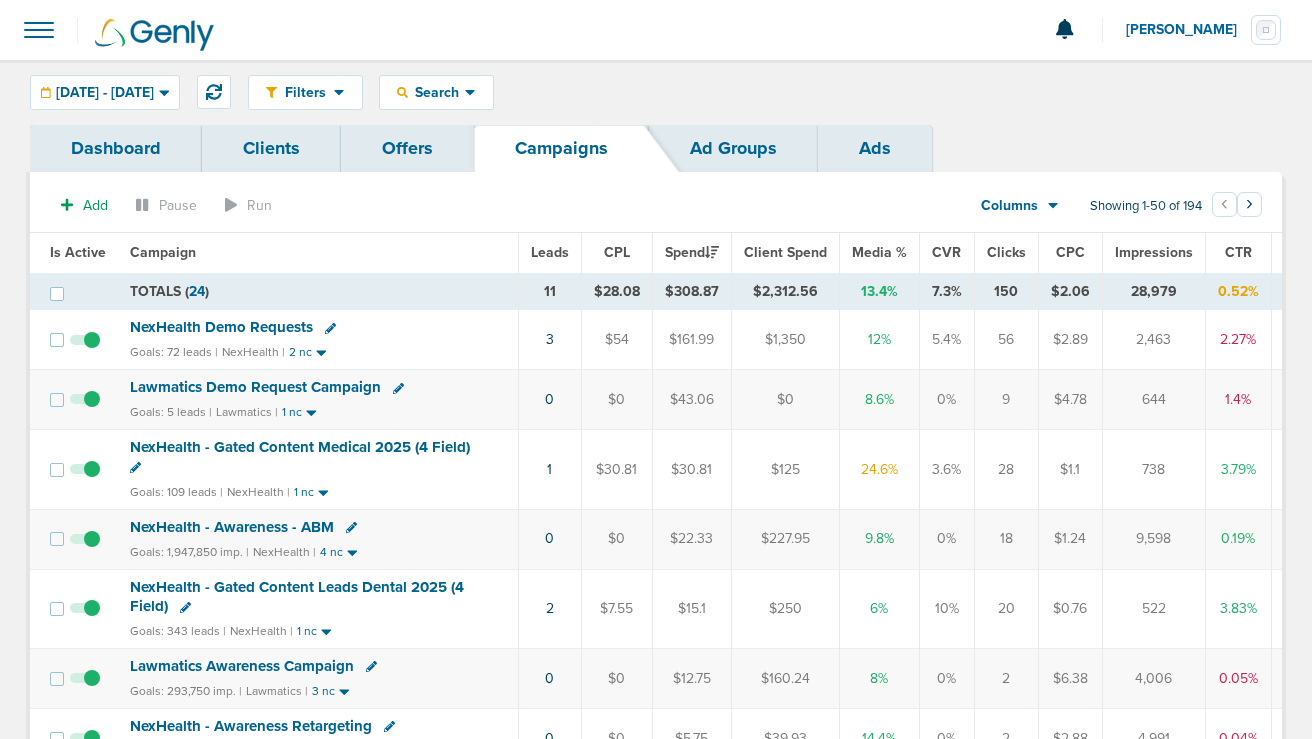 click 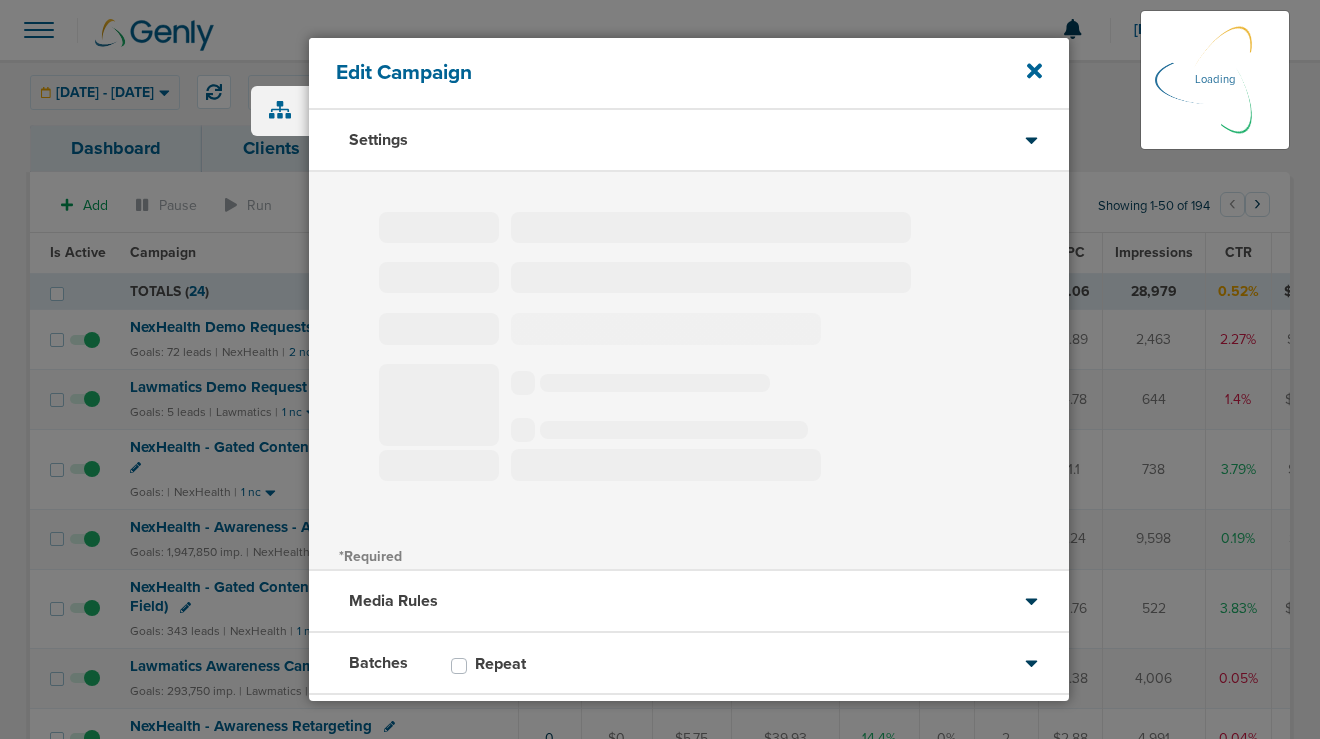 type on "NexHealth - Gated Content Medical 2025 (4 Field)" 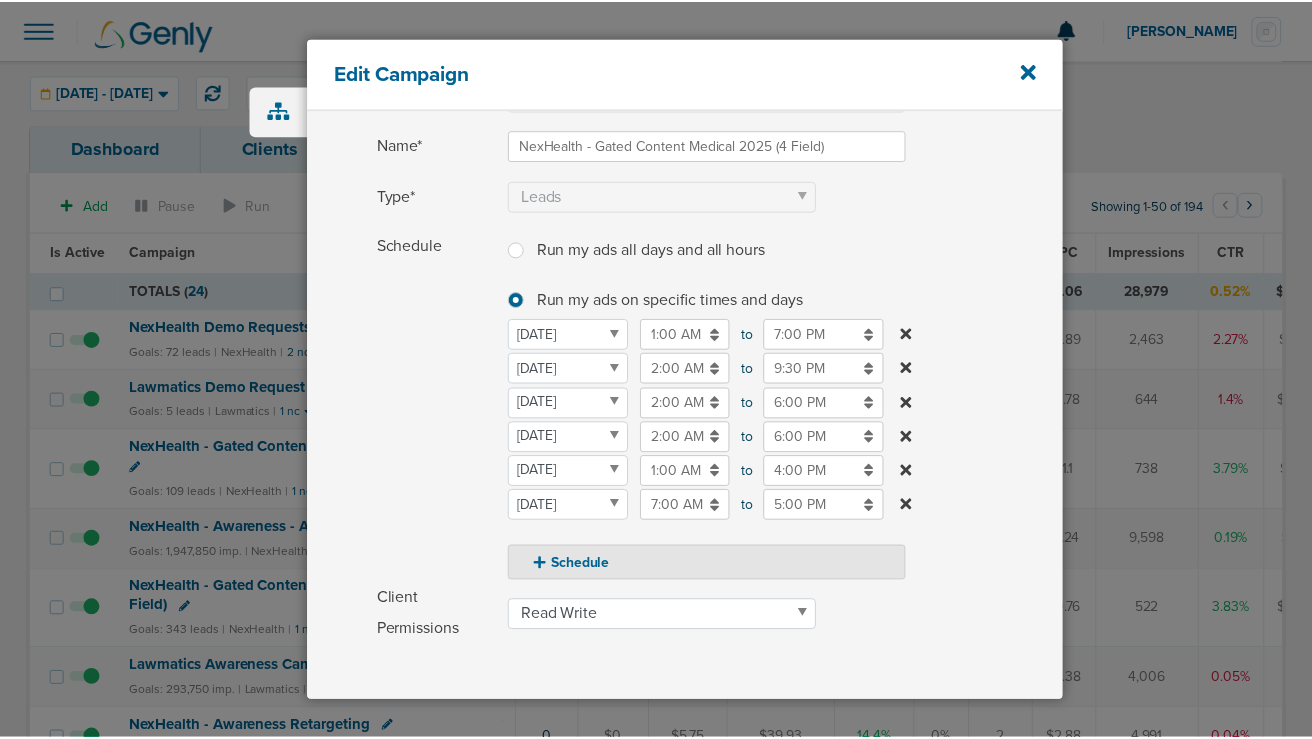 scroll, scrollTop: 146, scrollLeft: 0, axis: vertical 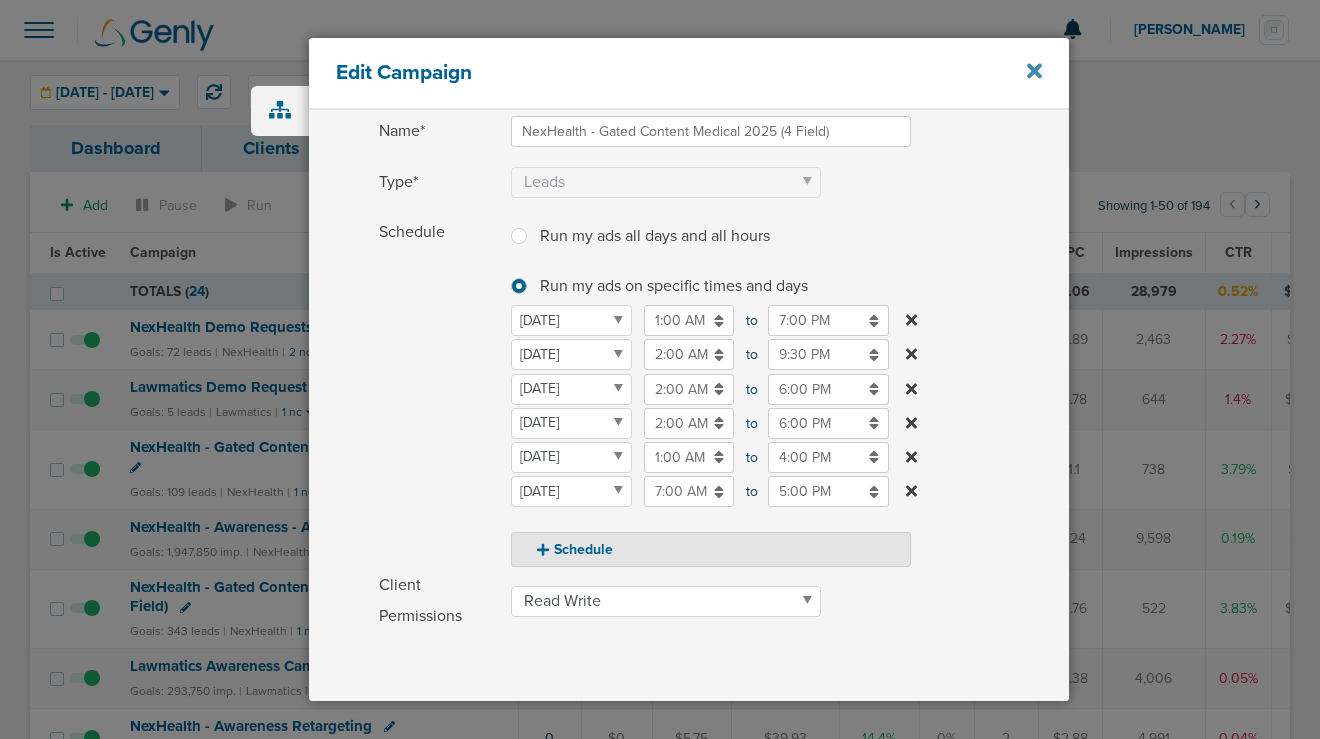 click 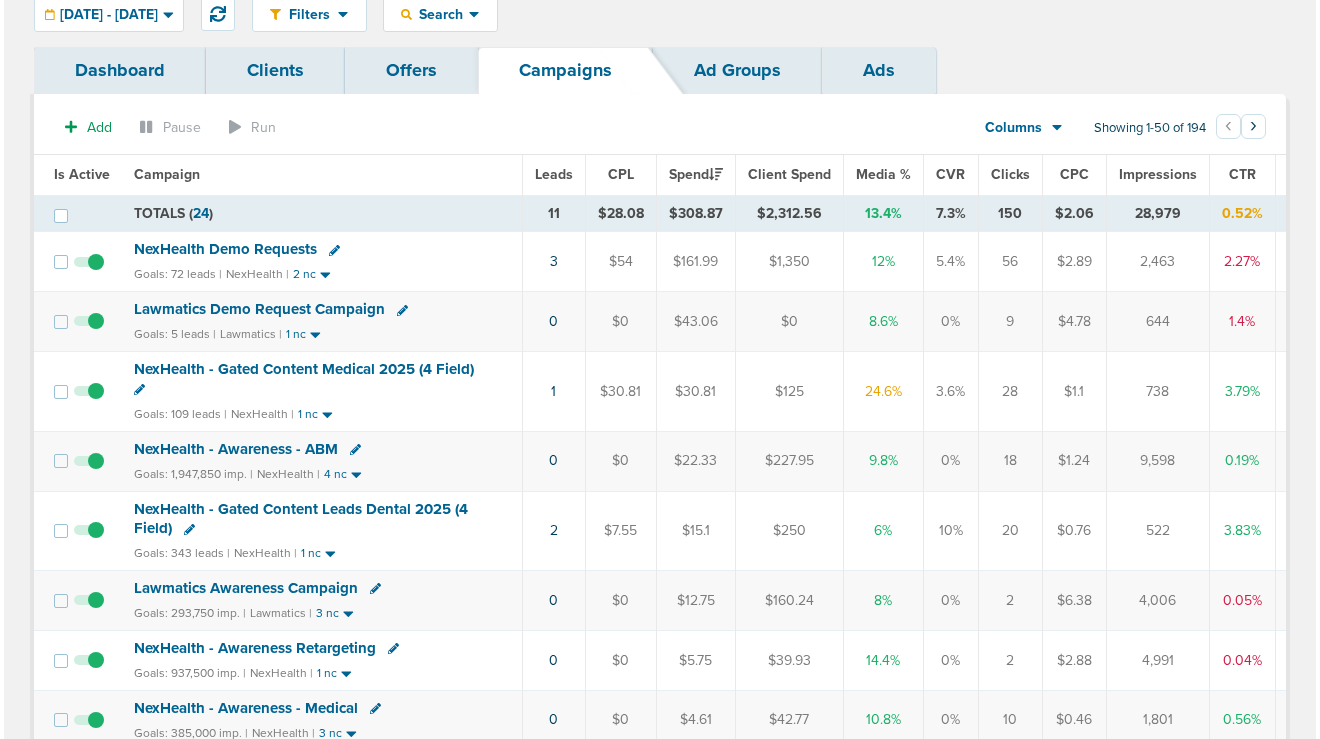 scroll, scrollTop: 93, scrollLeft: 0, axis: vertical 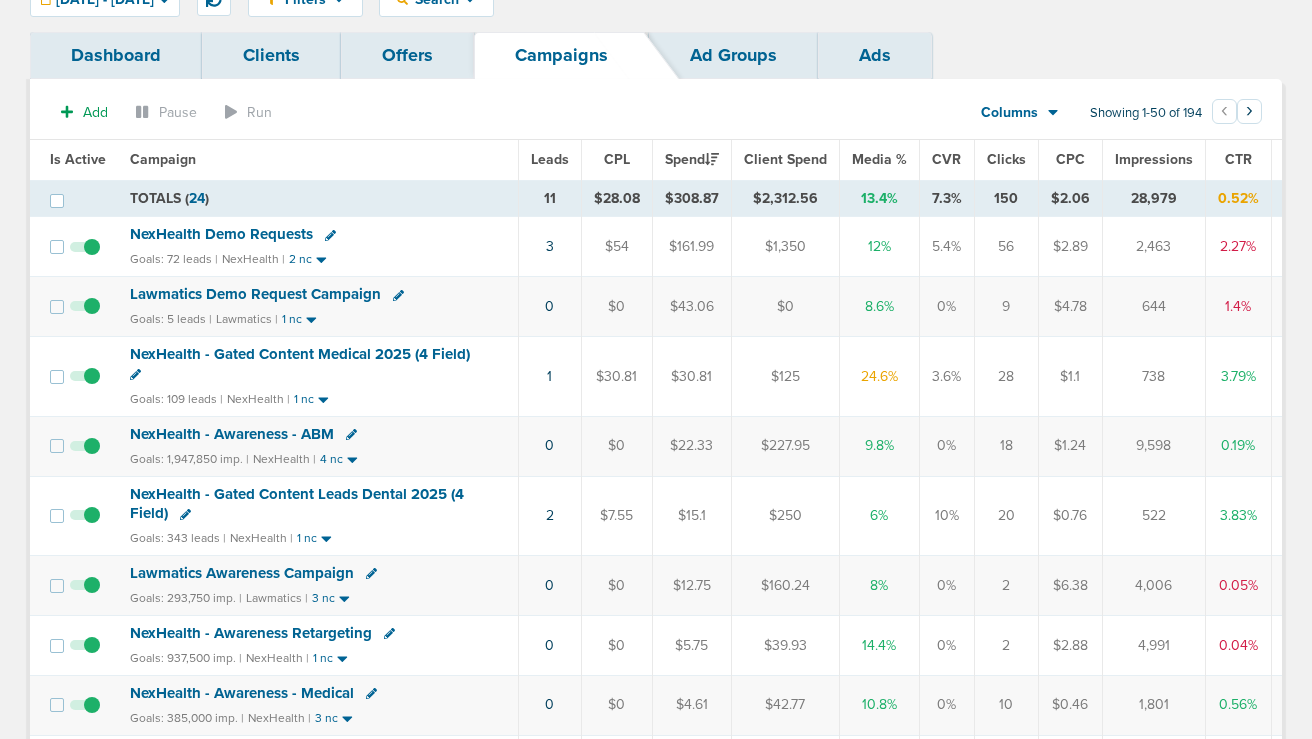 click 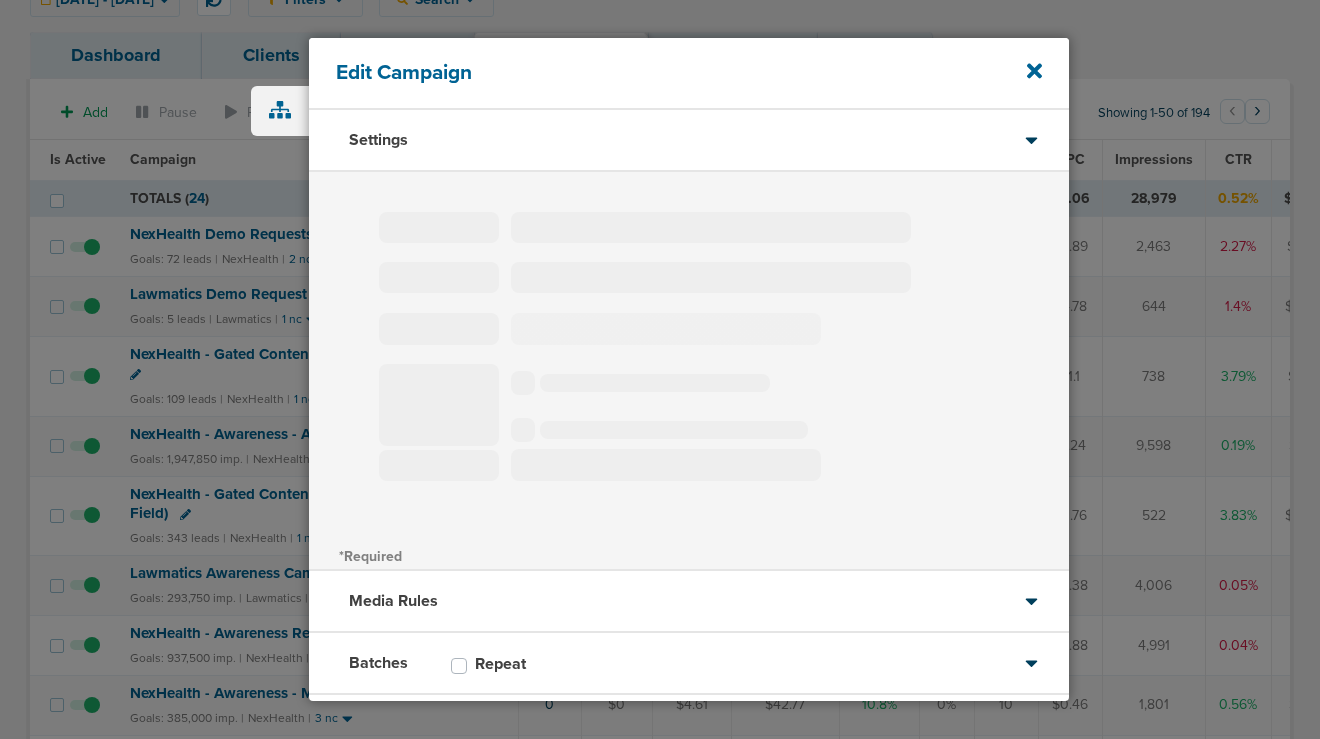 select on "1" 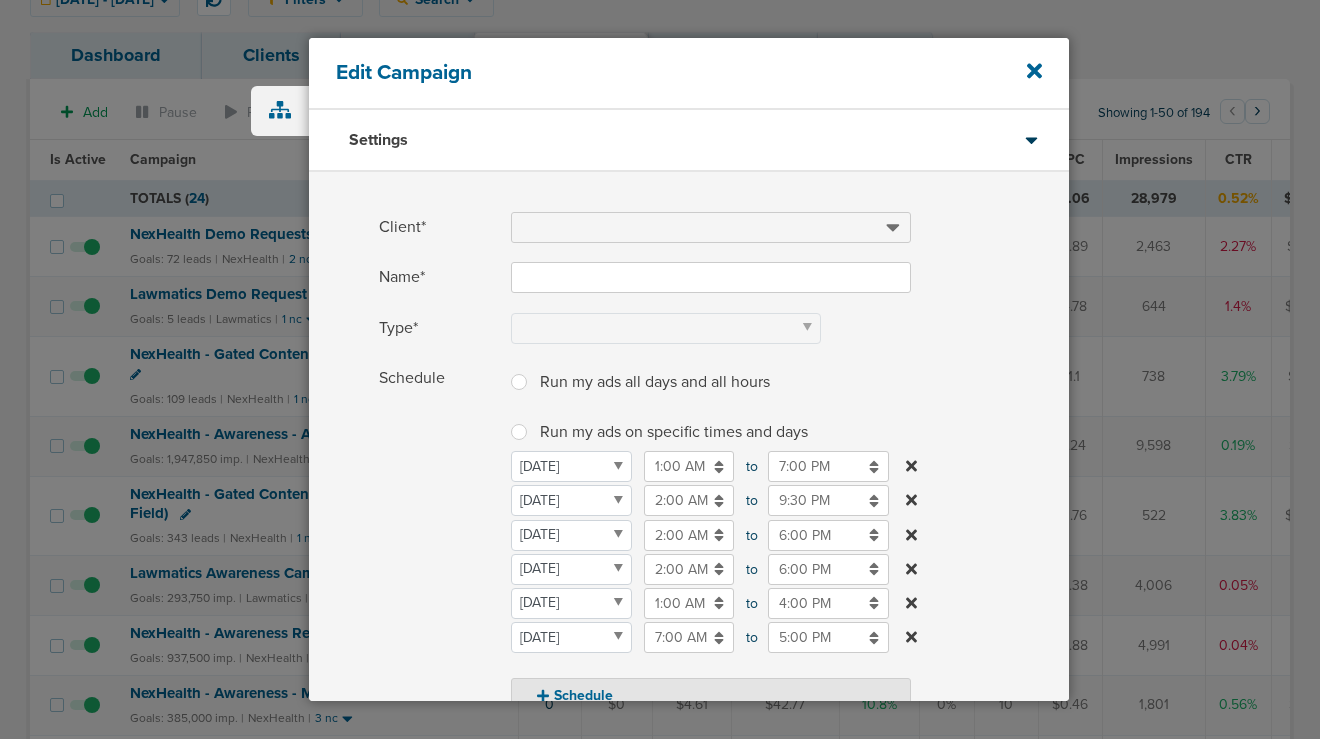 type on "NexHealth - Gated Content Medical 2025 (4 Field)" 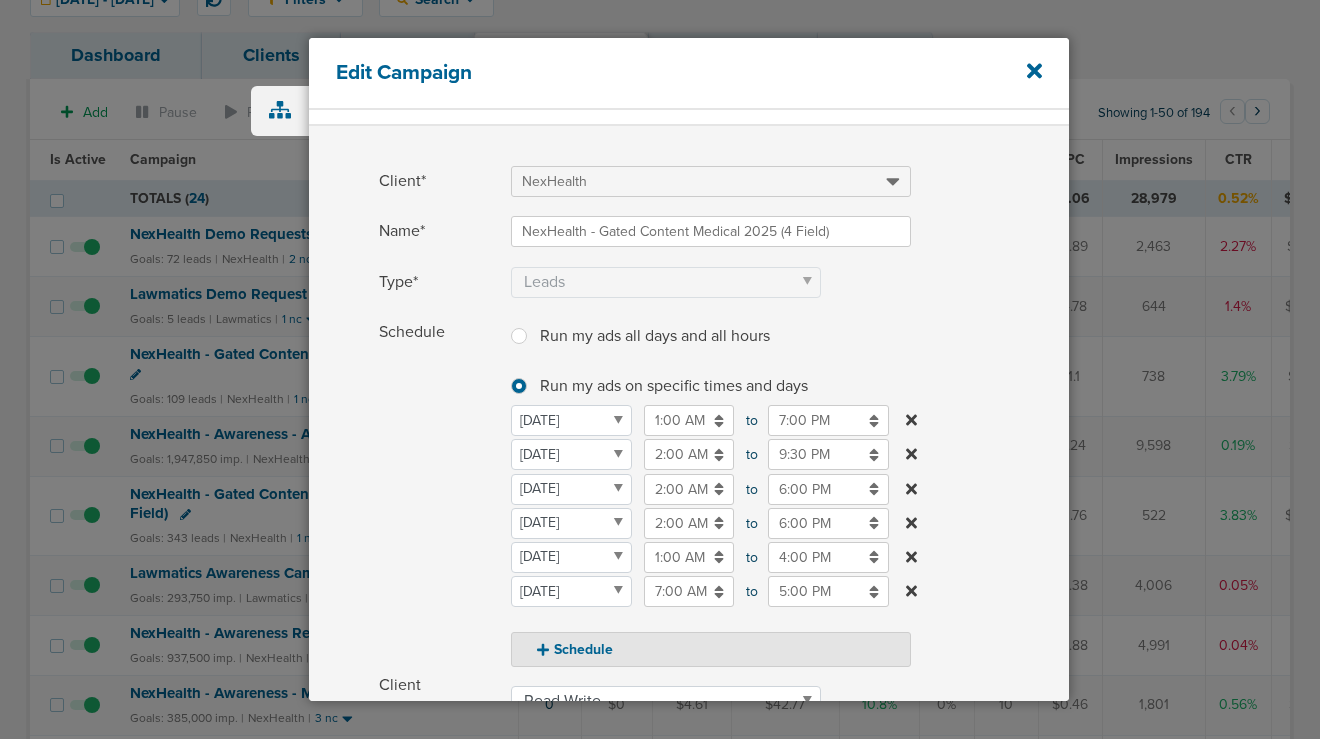 scroll, scrollTop: 58, scrollLeft: 0, axis: vertical 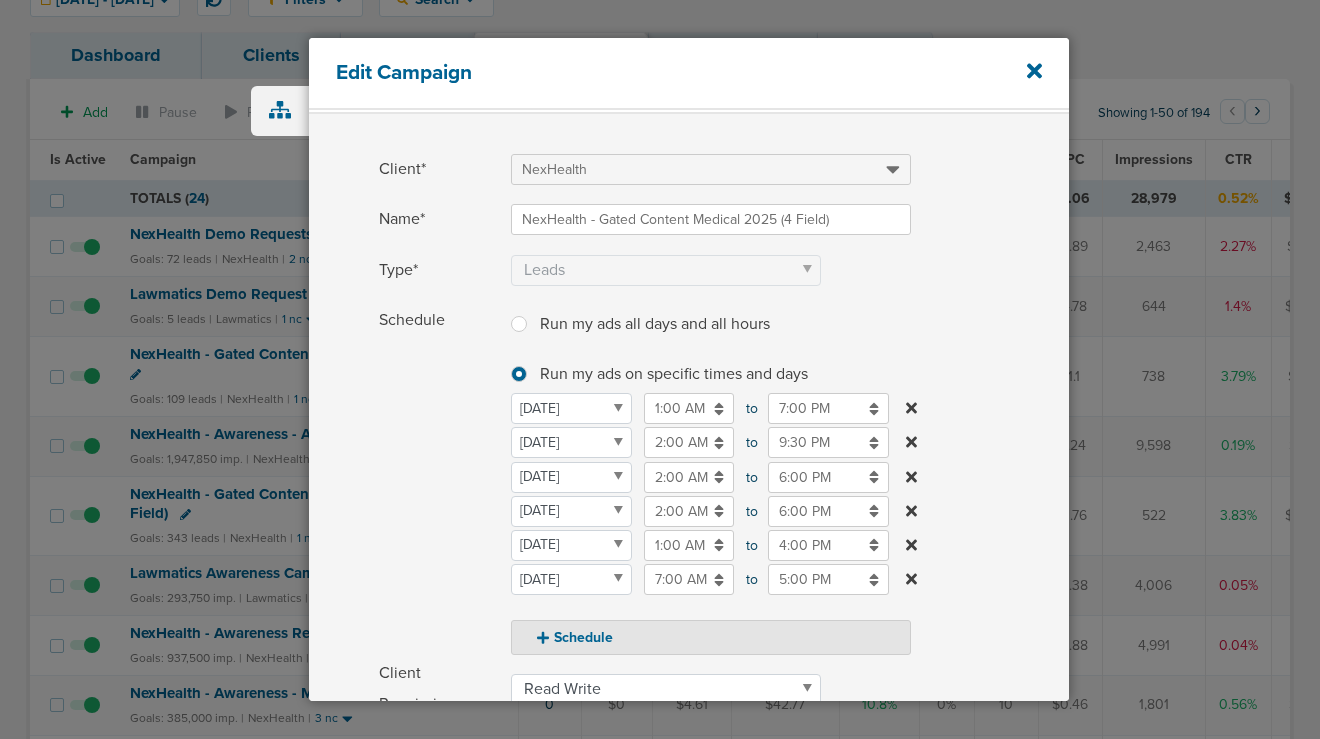 click on "9:30 PM" at bounding box center (828, 442) 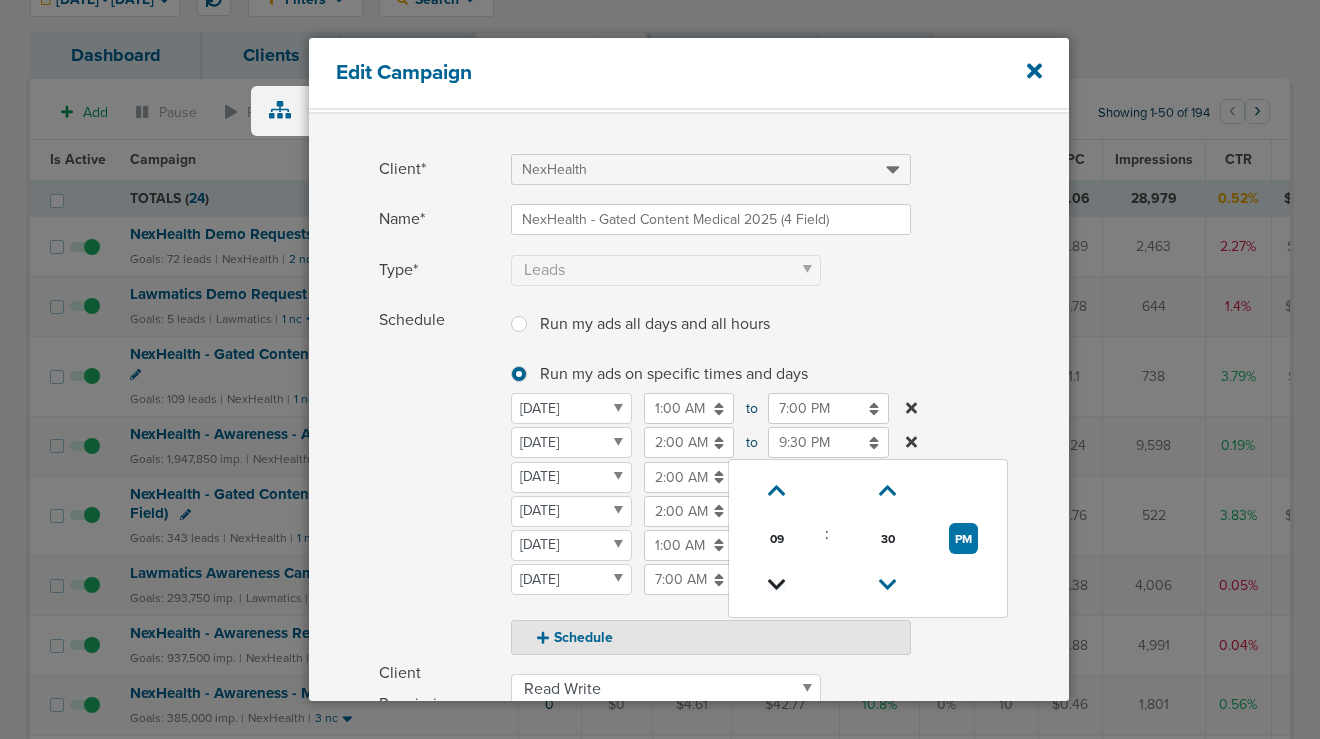 click at bounding box center [777, 585] 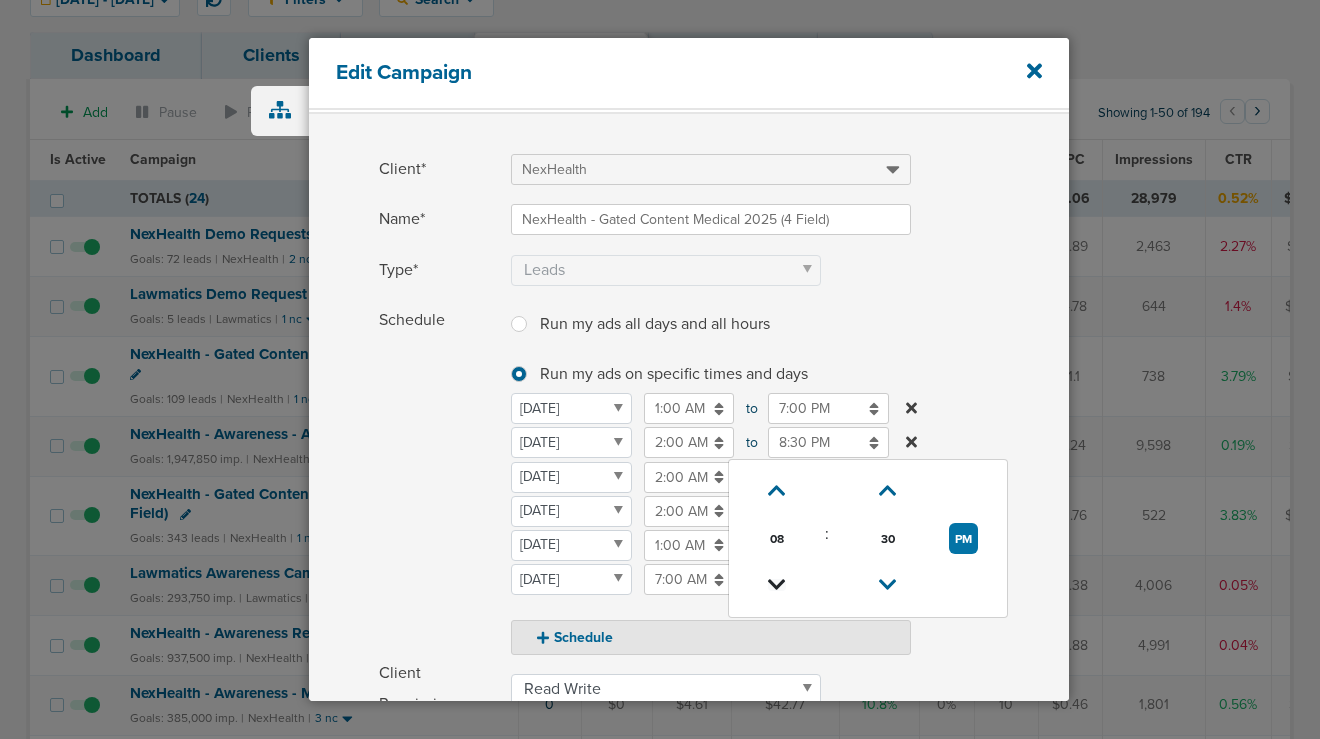 click at bounding box center (777, 585) 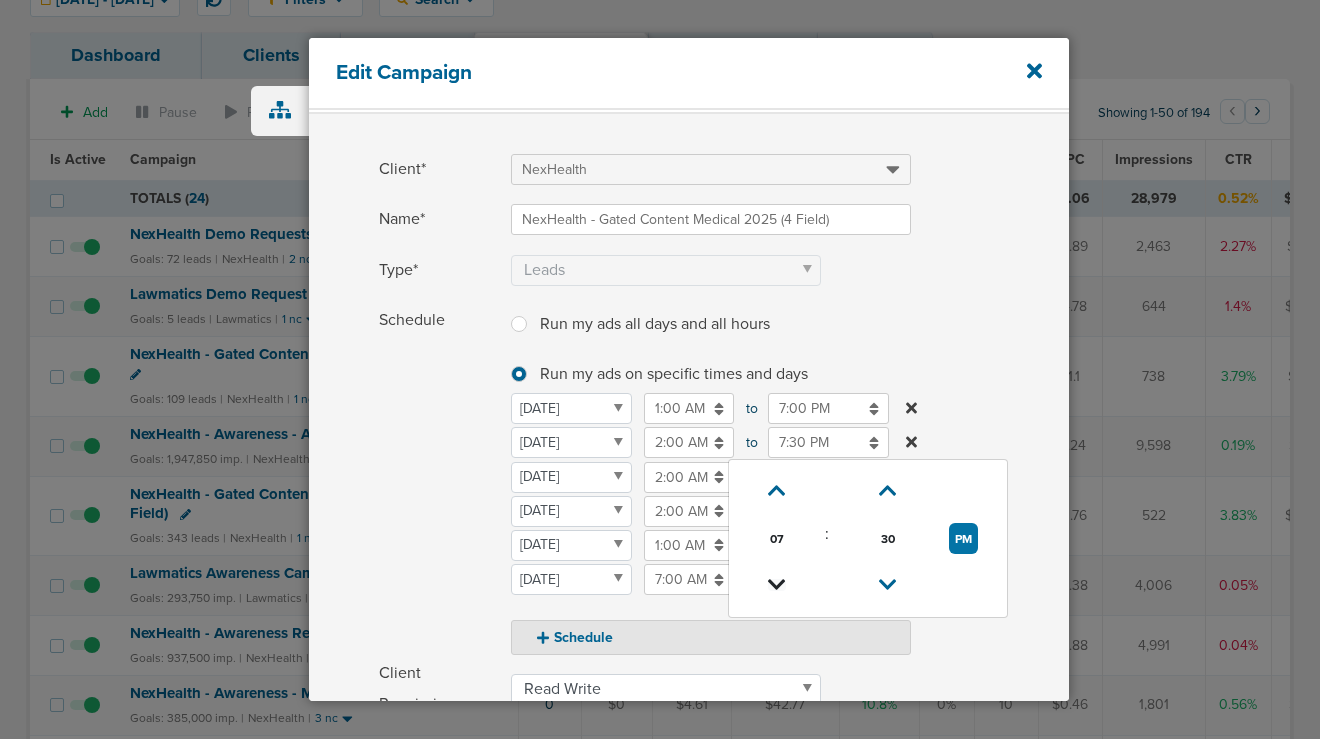 click at bounding box center [777, 585] 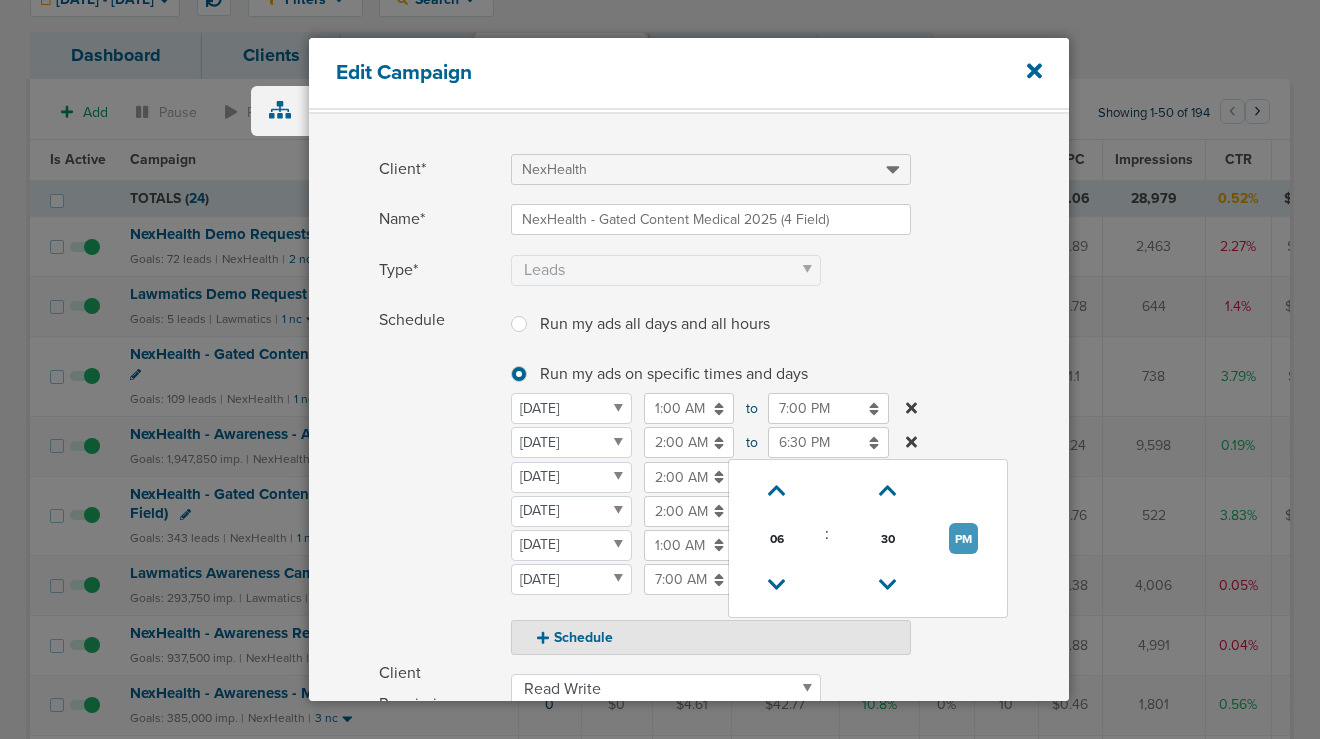 click on "PM" at bounding box center [963, 538] 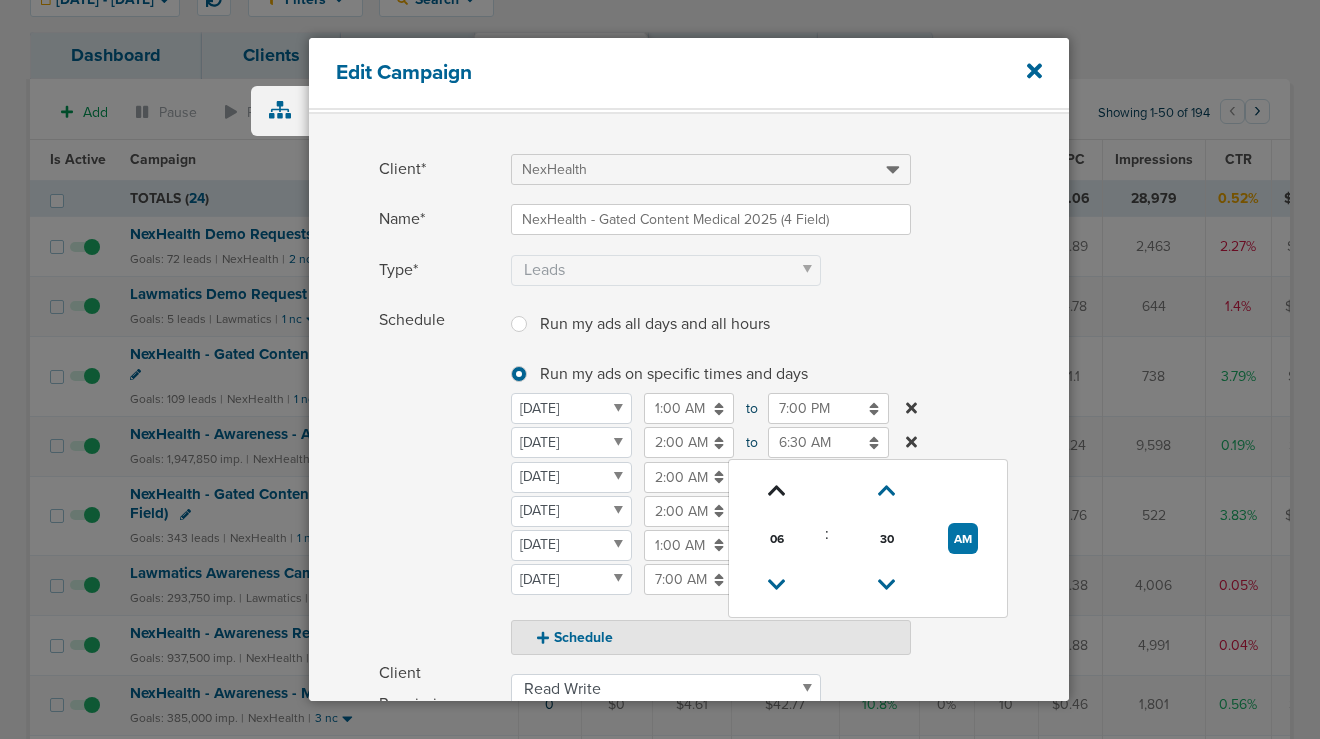 click at bounding box center [776, 491] 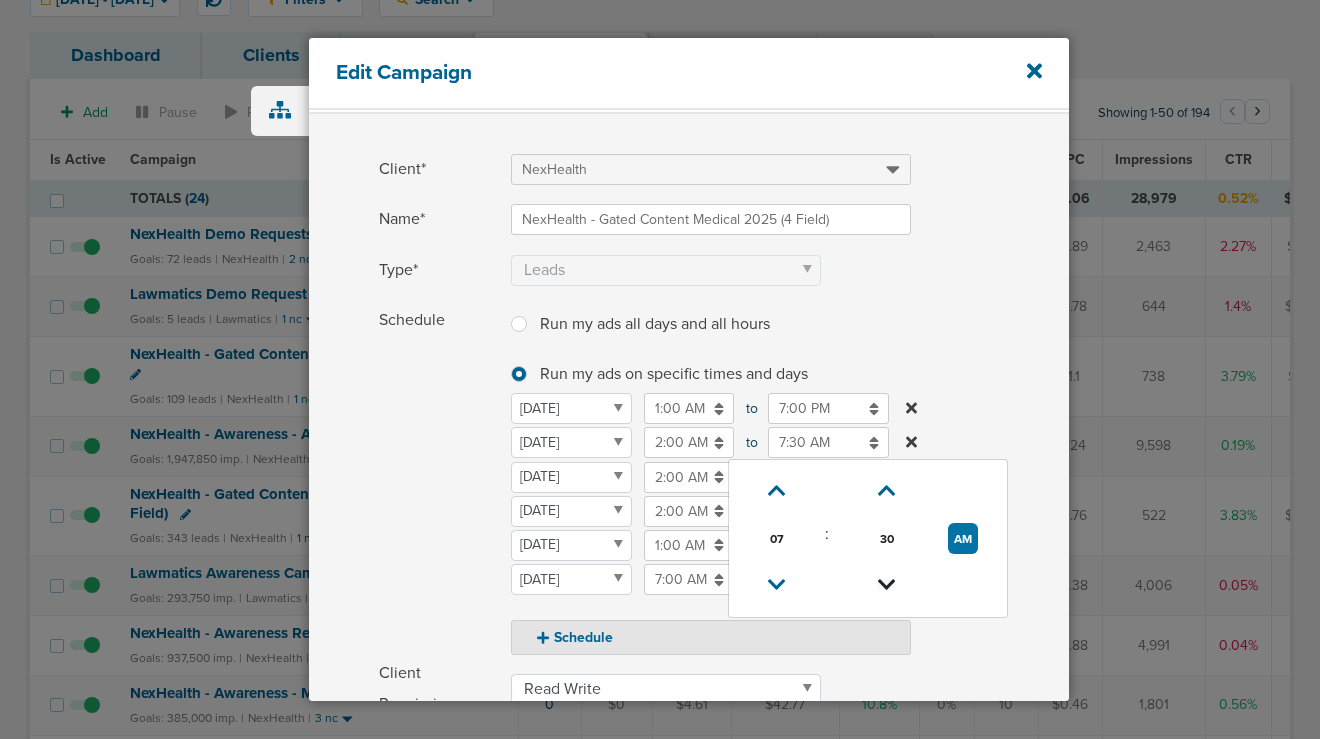 click at bounding box center (887, 585) 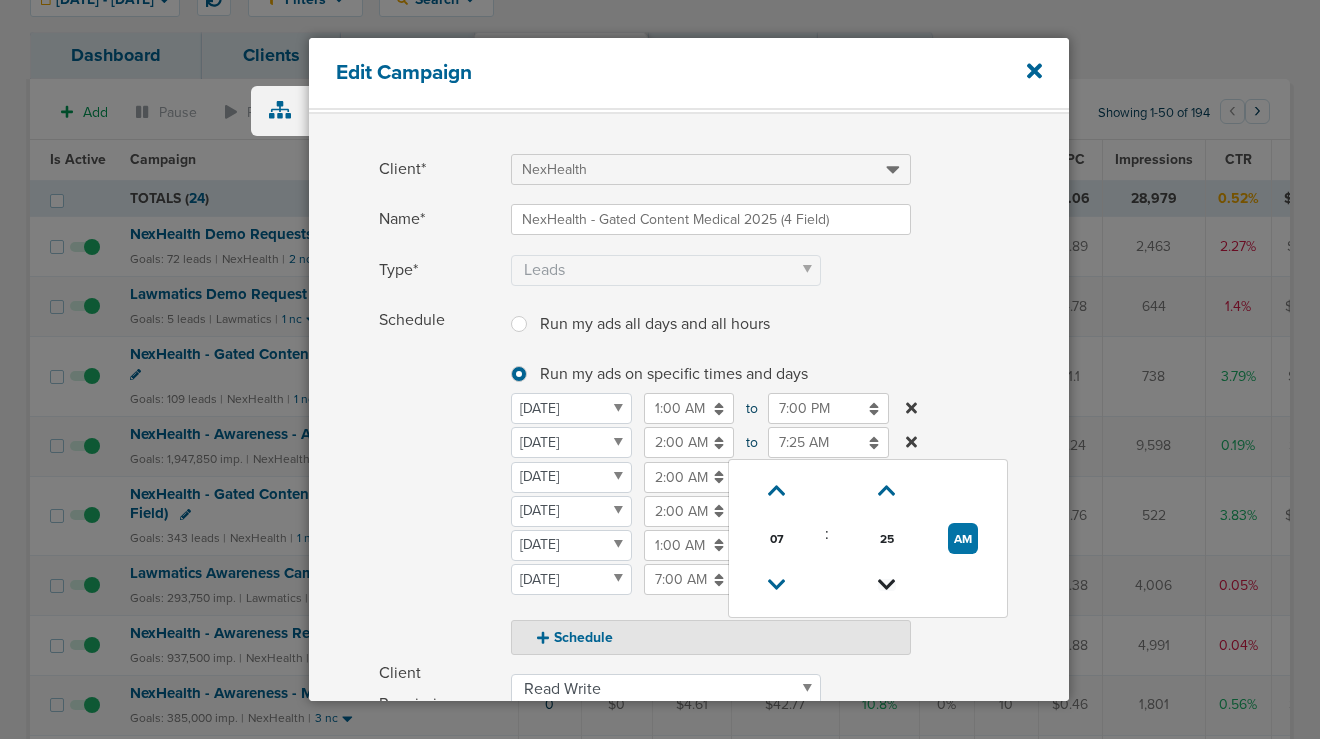 click at bounding box center [887, 585] 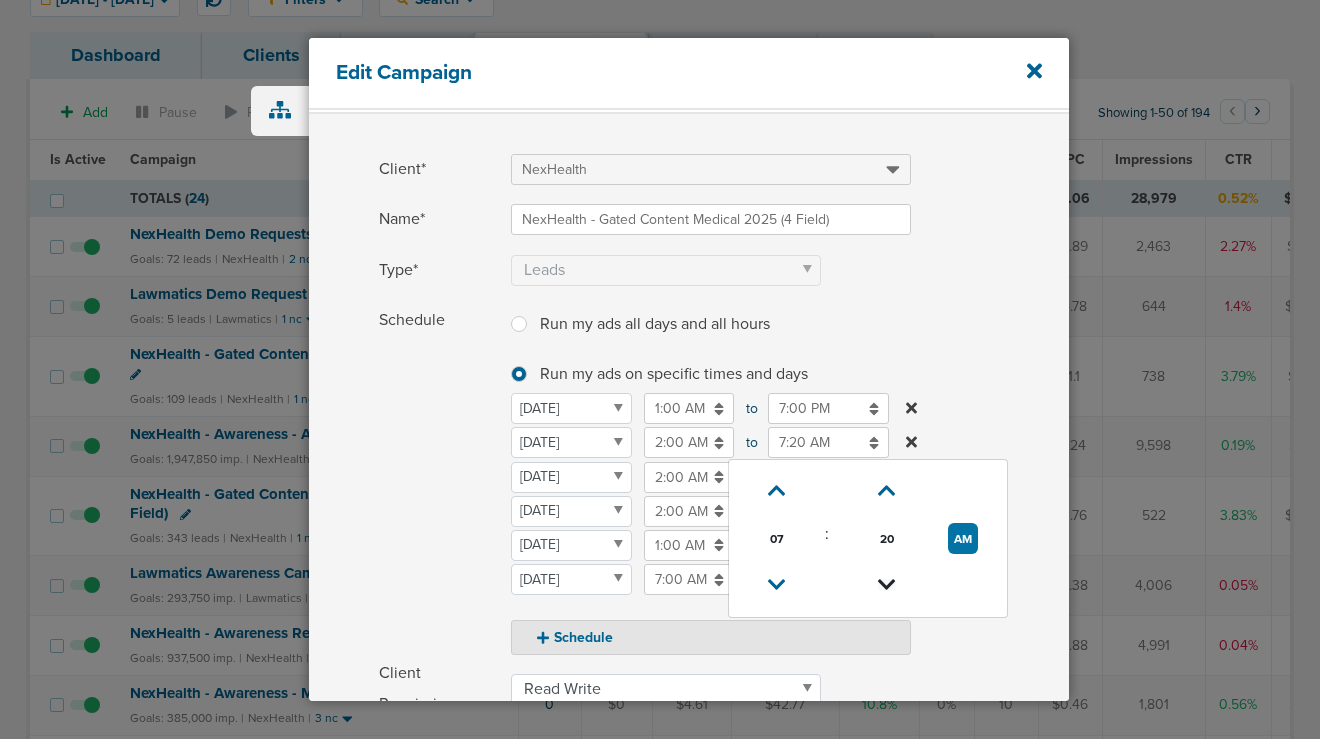 click at bounding box center (887, 585) 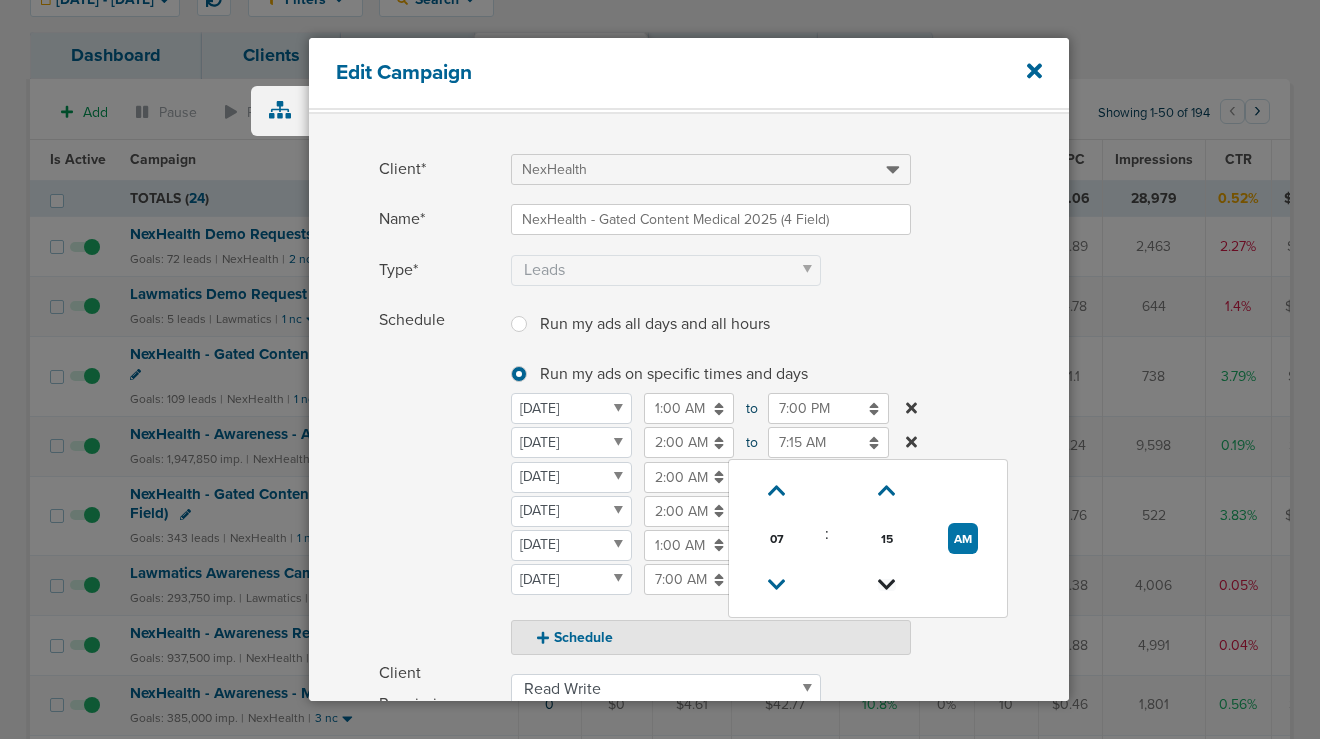click at bounding box center (887, 585) 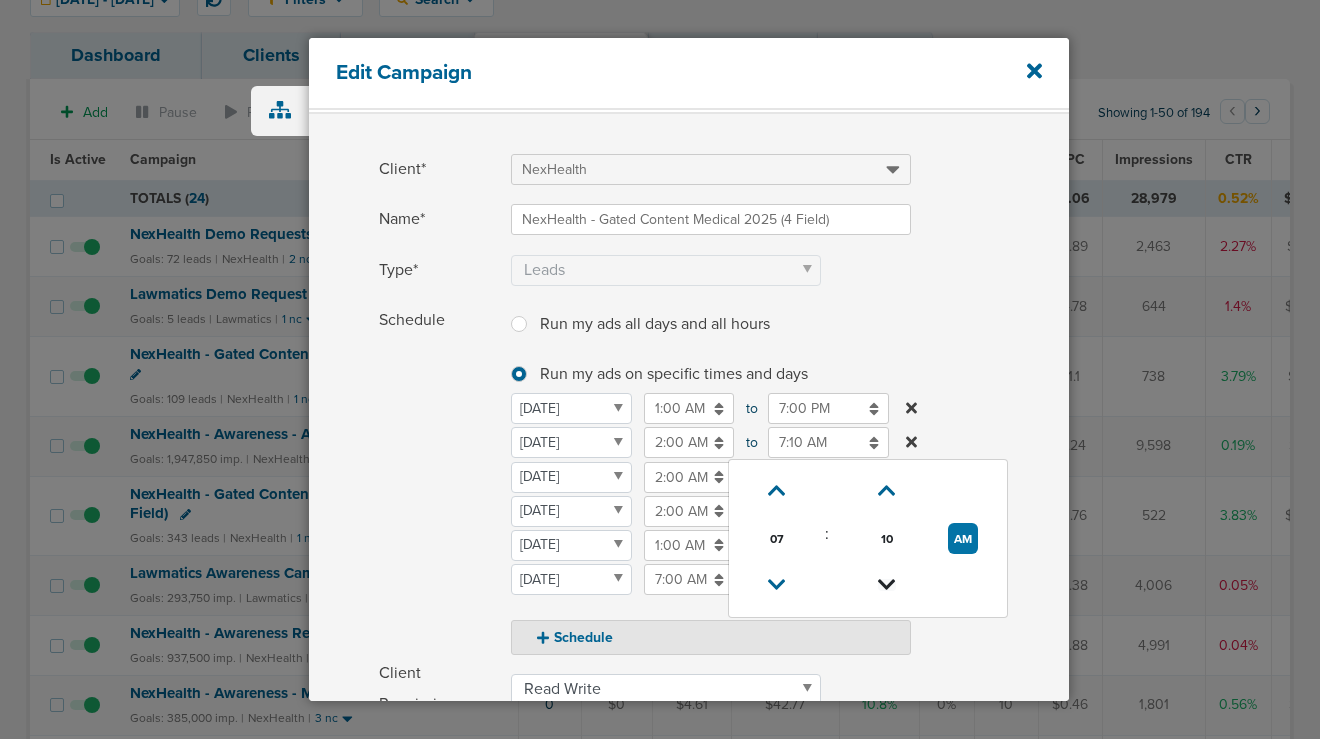 click at bounding box center (887, 585) 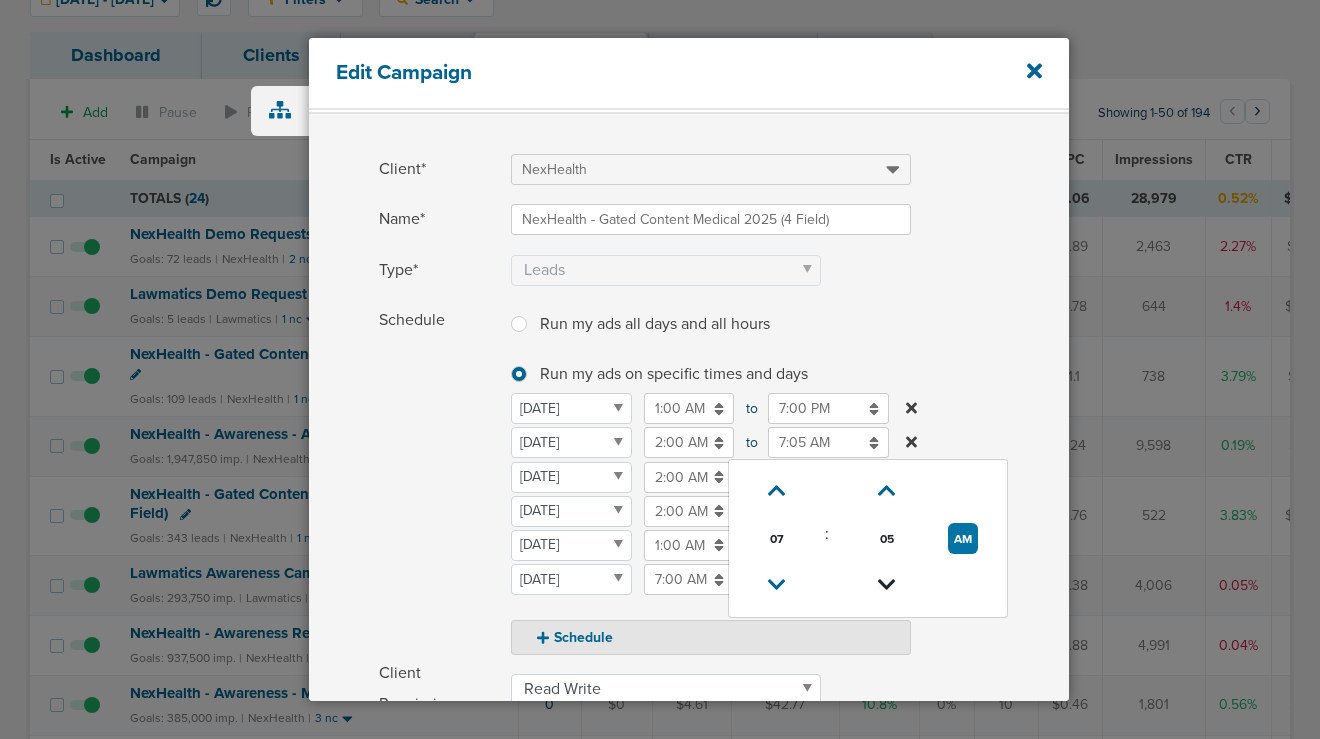 click at bounding box center [887, 585] 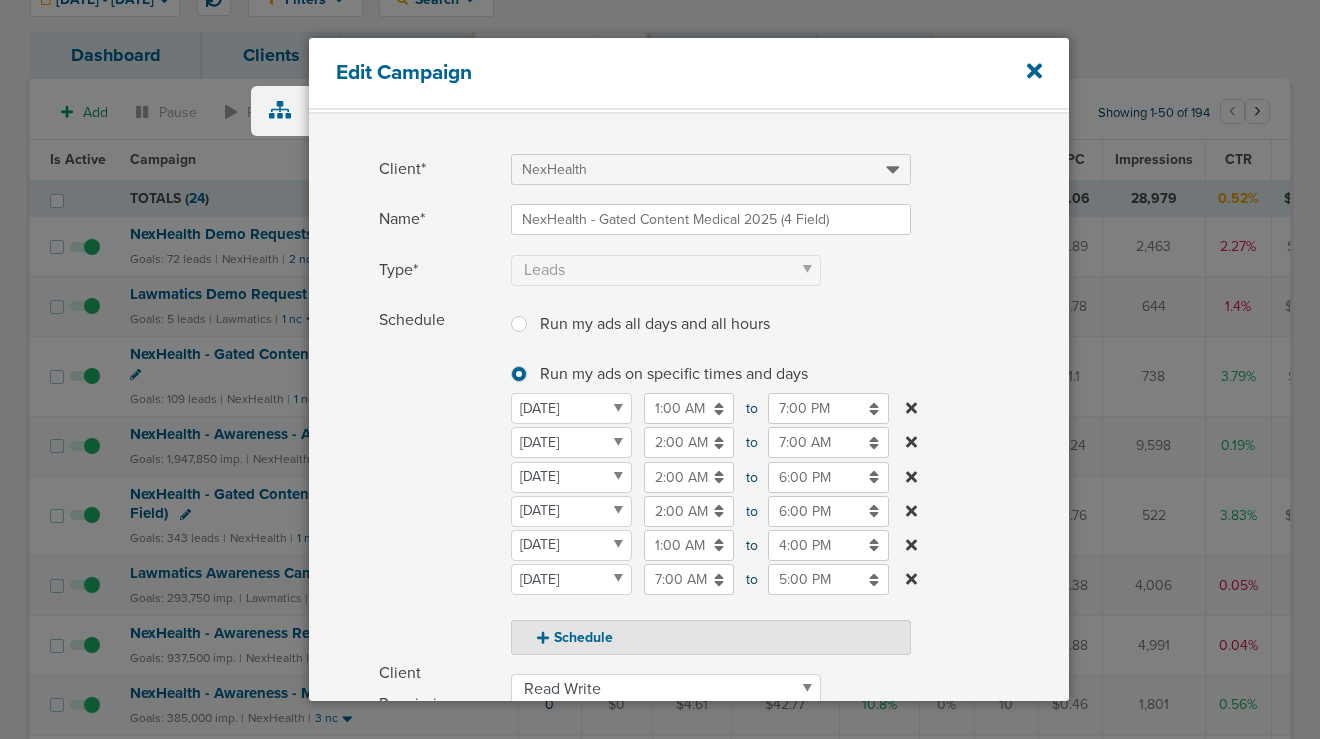 click on "Schedule" at bounding box center [439, 480] 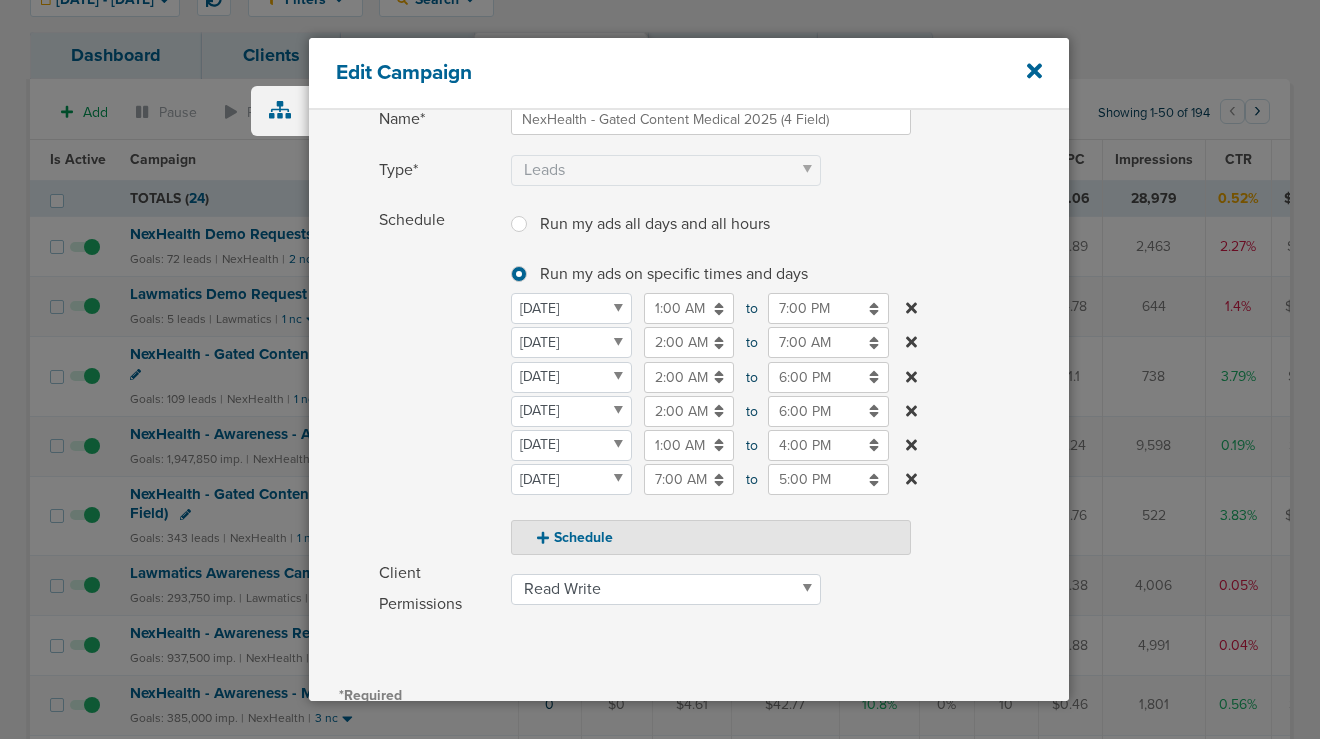 scroll, scrollTop: 159, scrollLeft: 0, axis: vertical 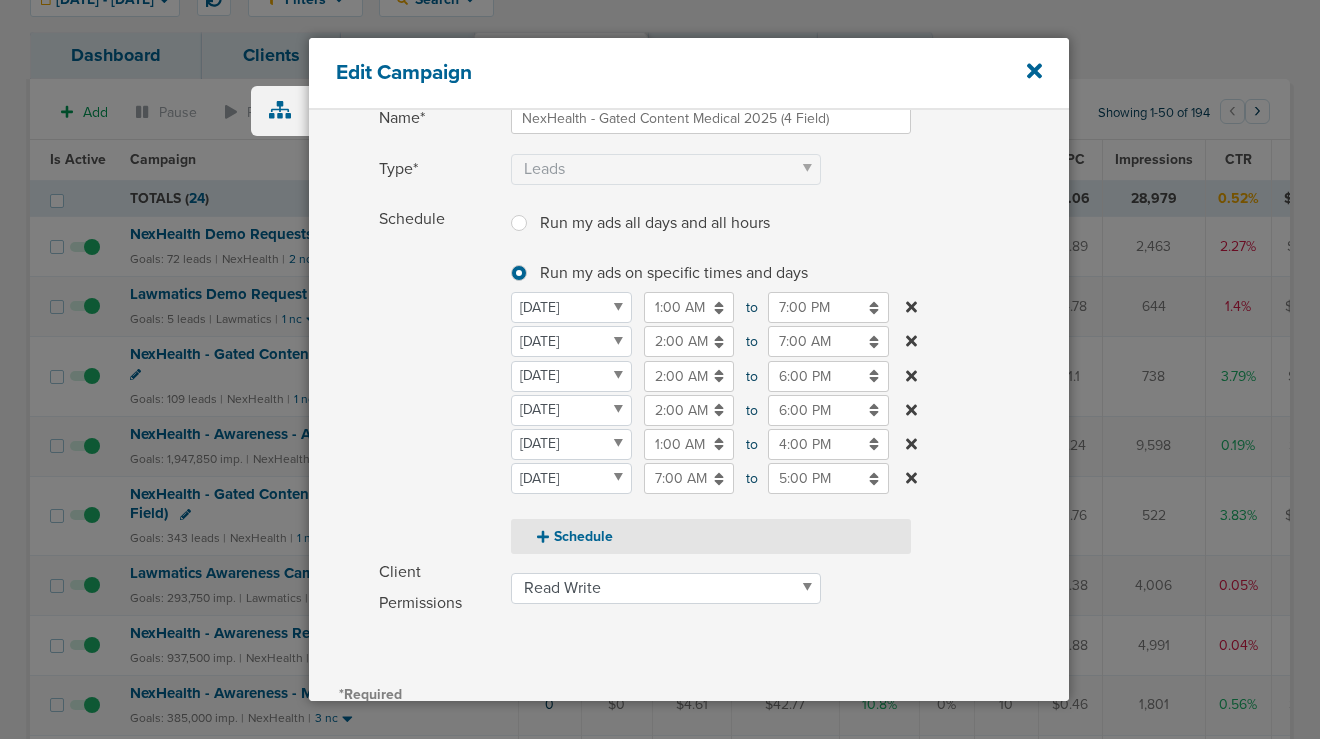 click on "Schedule" at bounding box center (711, 536) 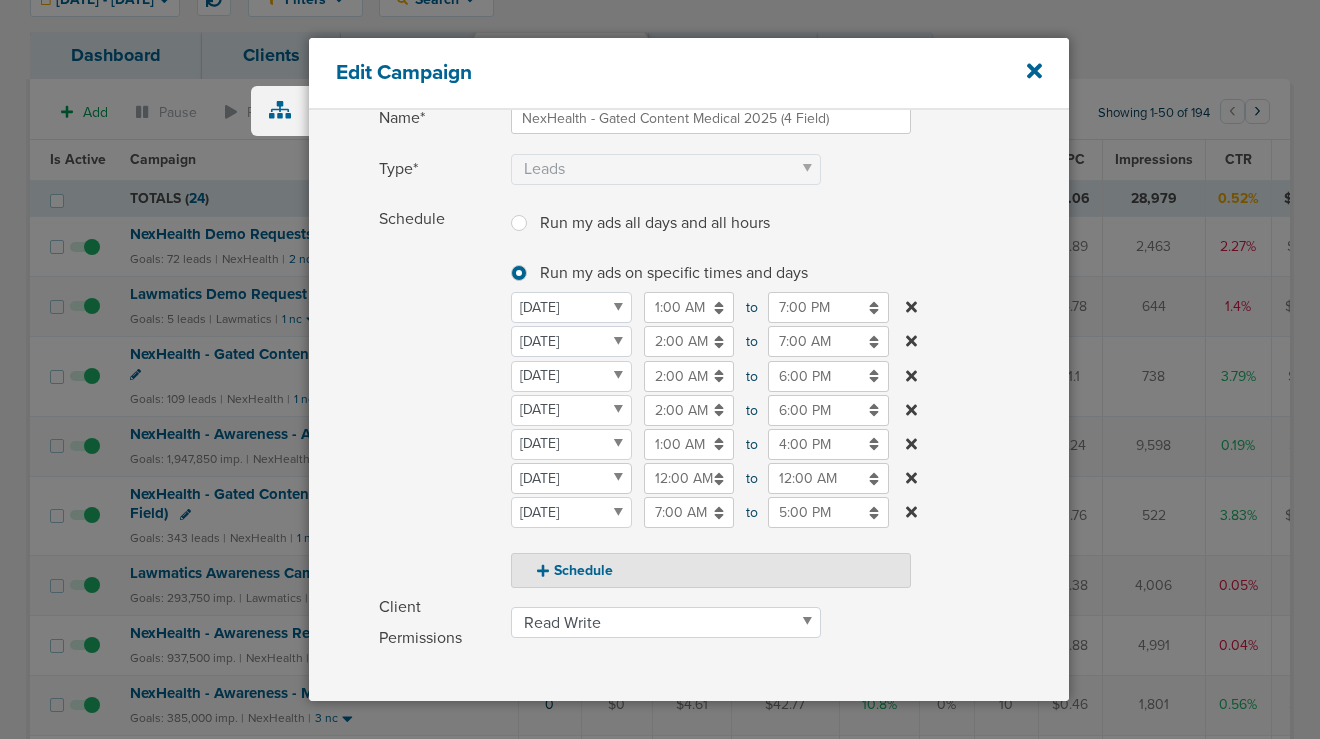 click on "Monday Tuesday Wednesday Thursday Friday Saturday Sunday" at bounding box center (571, 478) 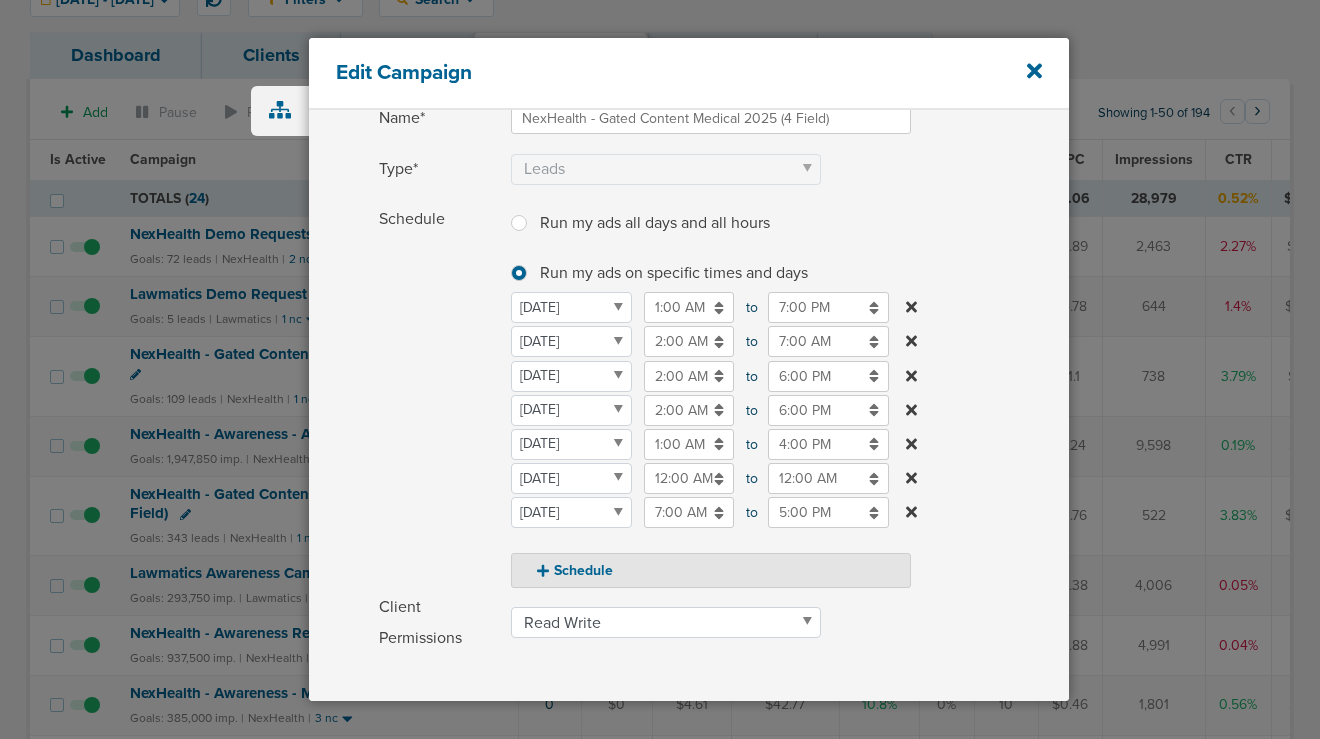 select on "1" 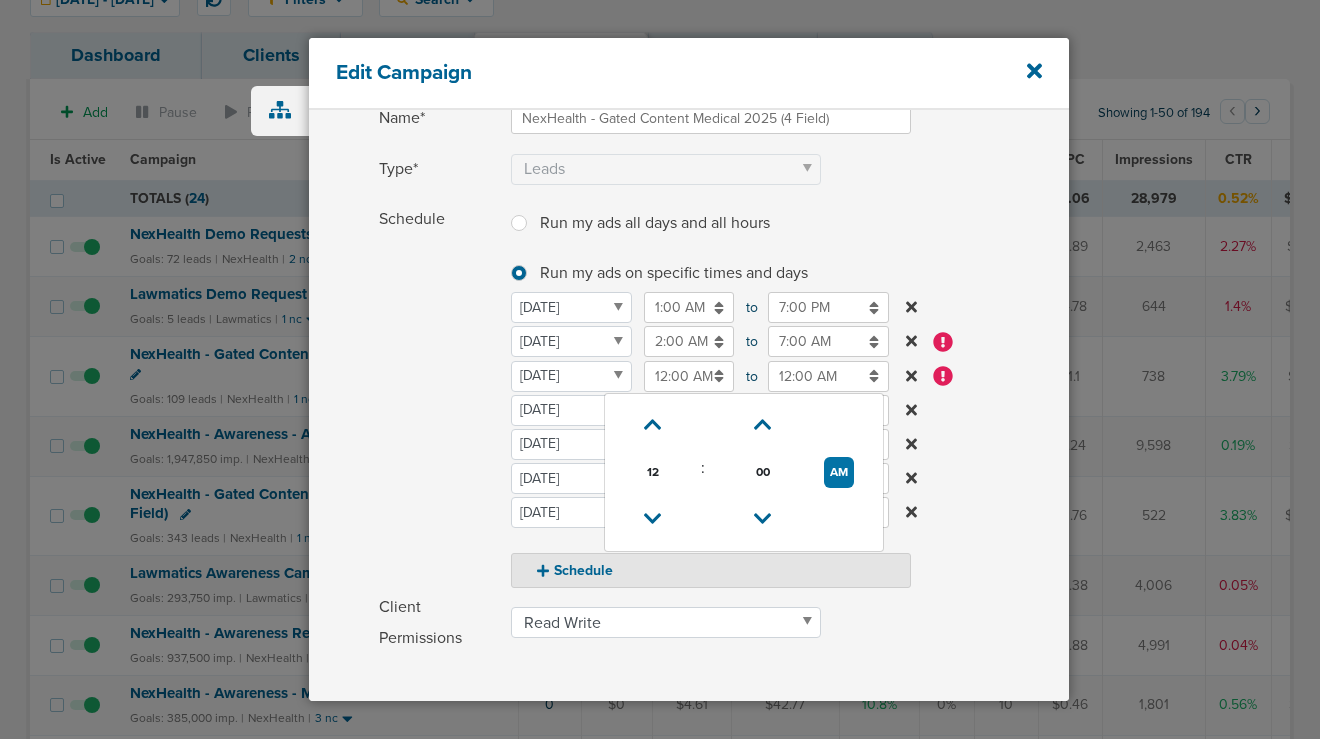 click on "12:00 AM" at bounding box center (689, 376) 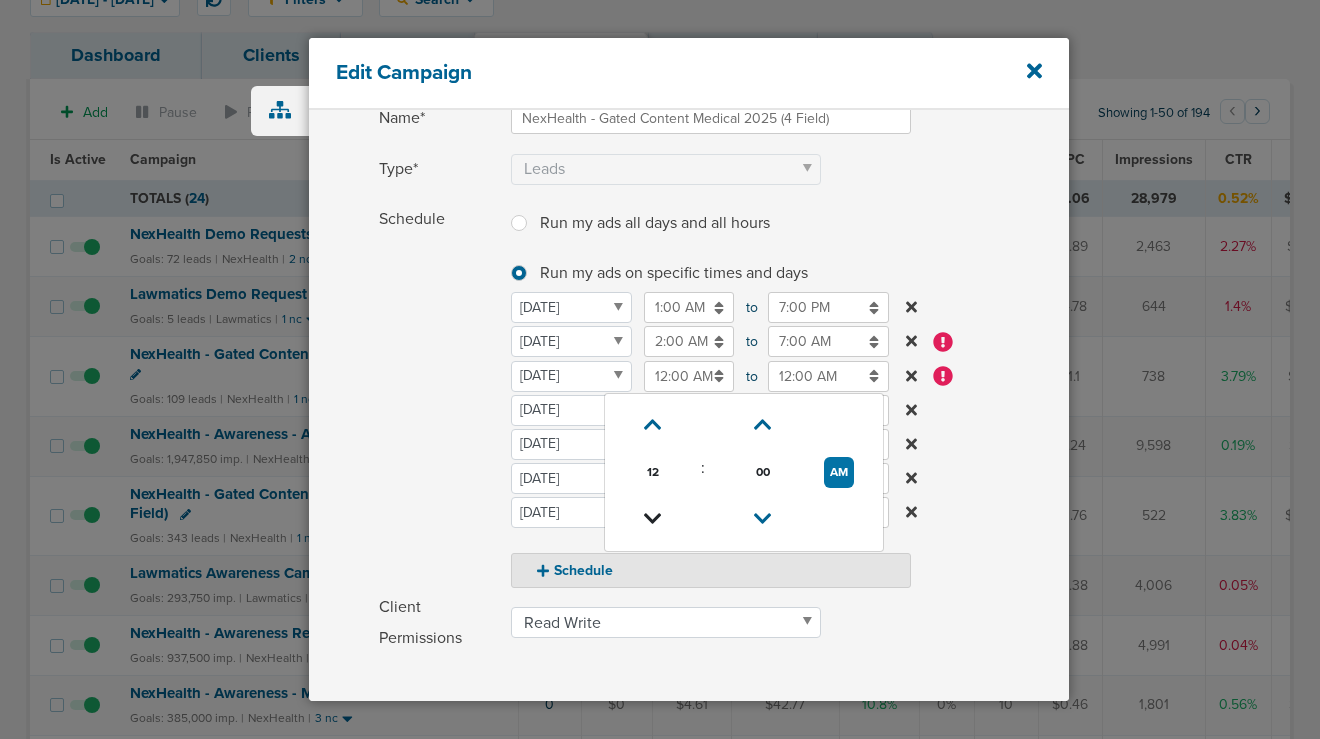 click at bounding box center [652, 519] 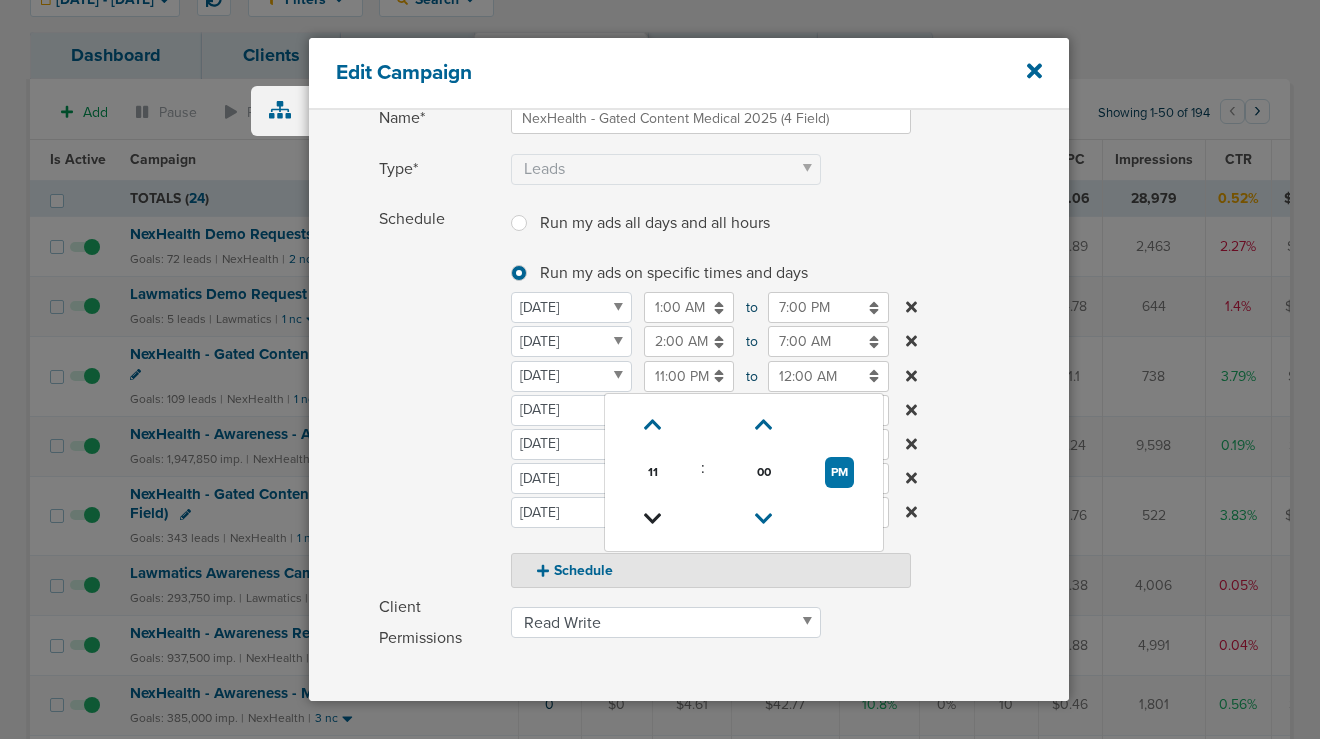 click at bounding box center [653, 519] 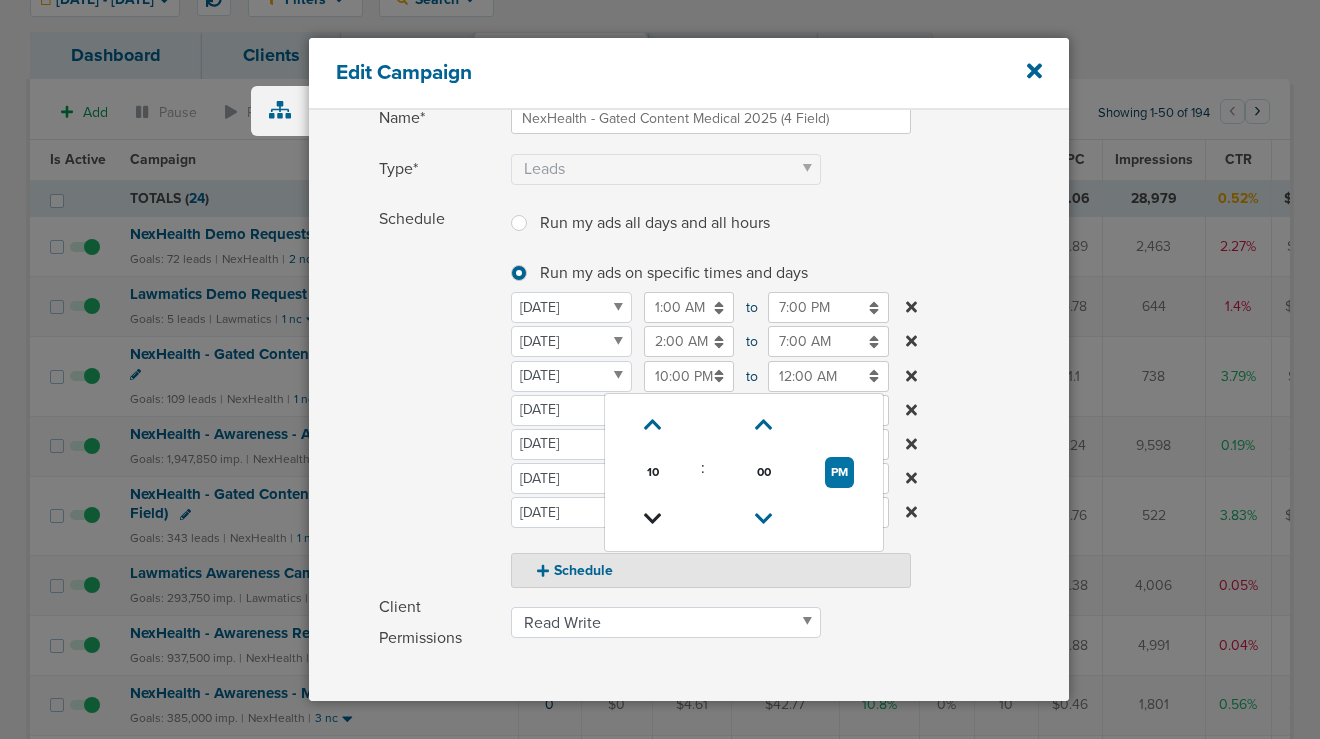 click at bounding box center (653, 519) 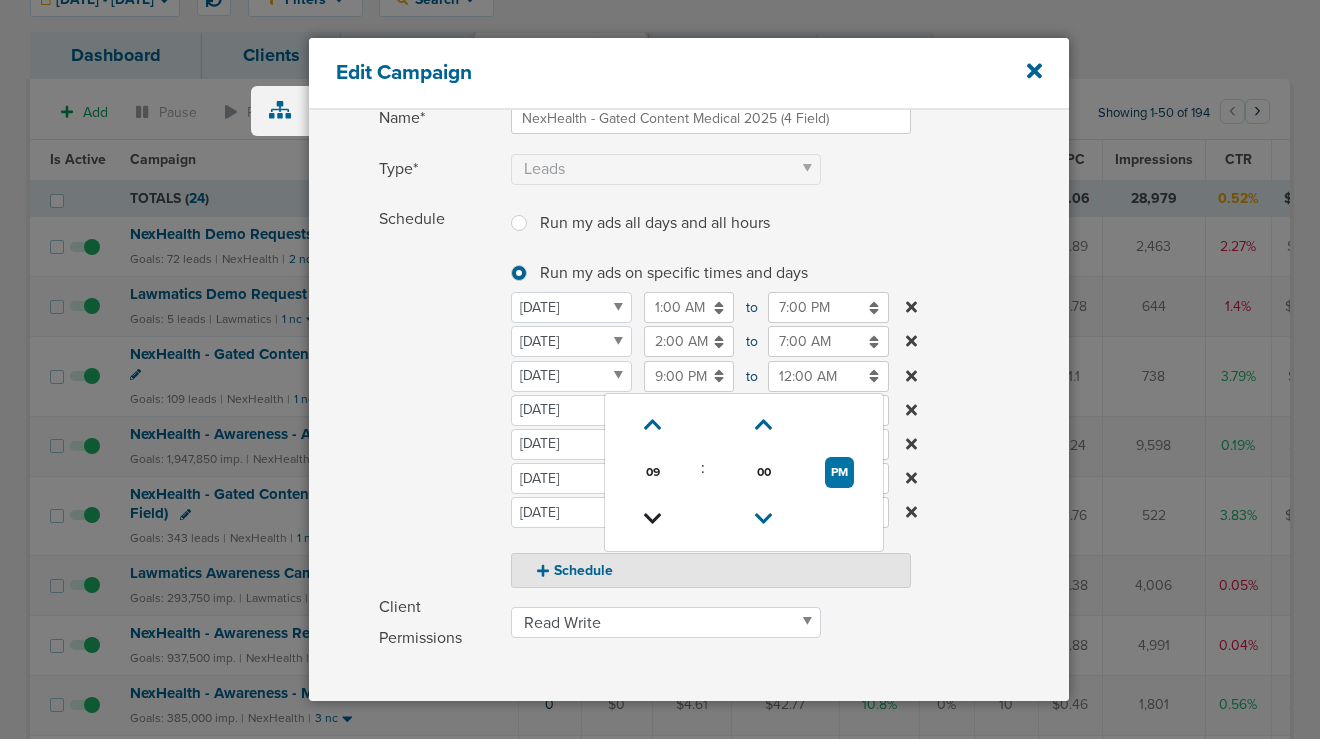 click at bounding box center (653, 519) 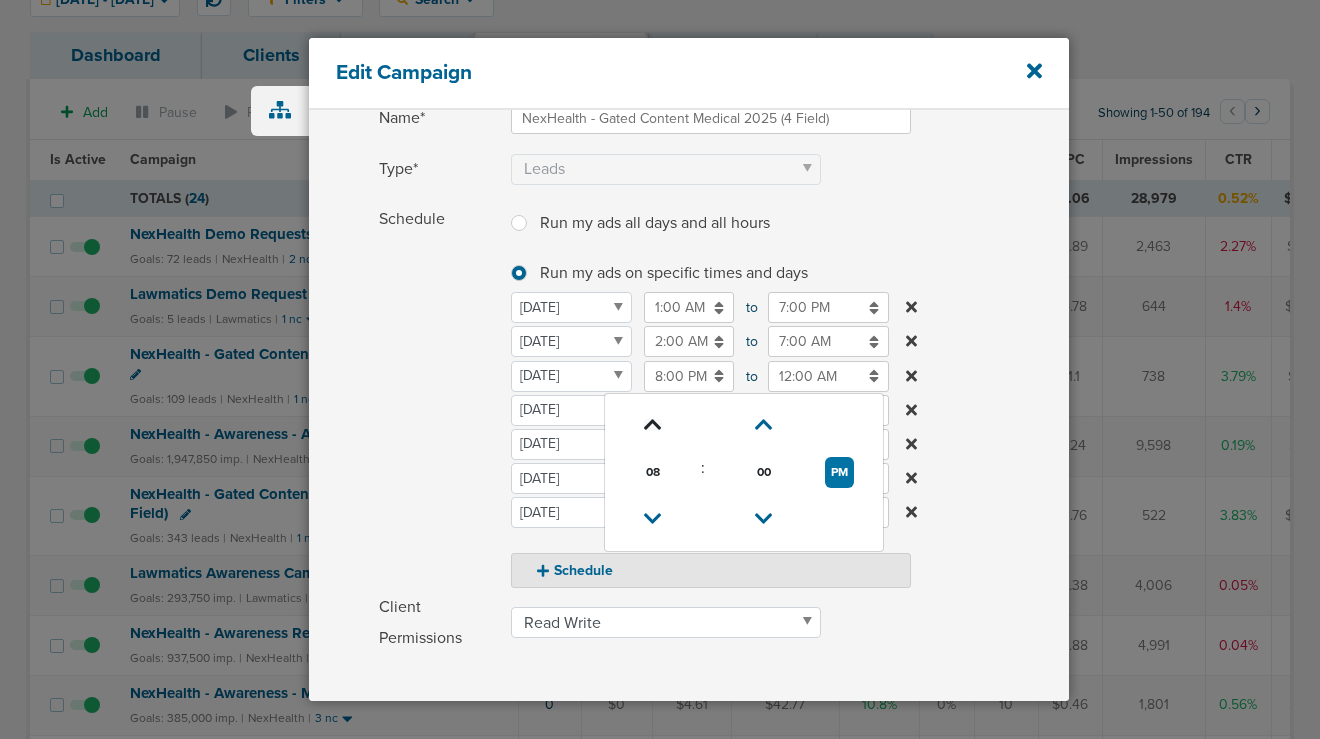 click at bounding box center [653, 425] 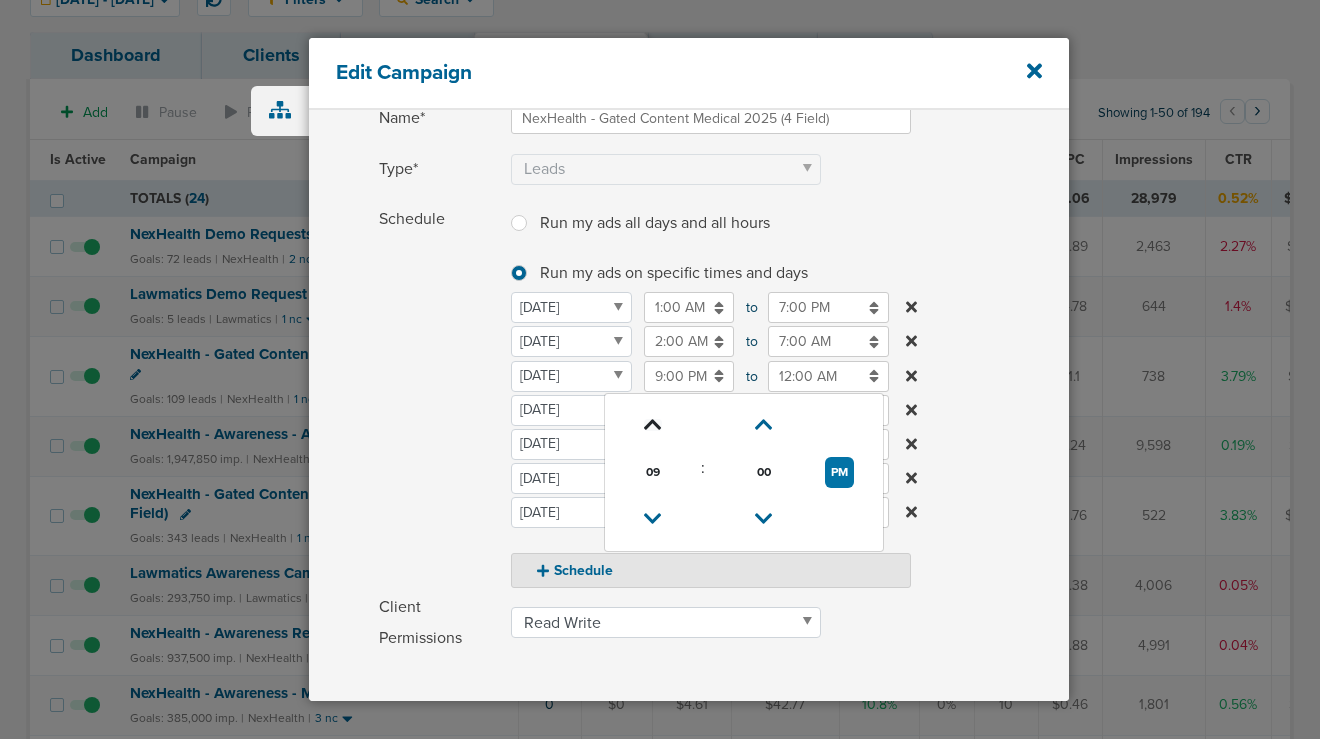 click at bounding box center (653, 425) 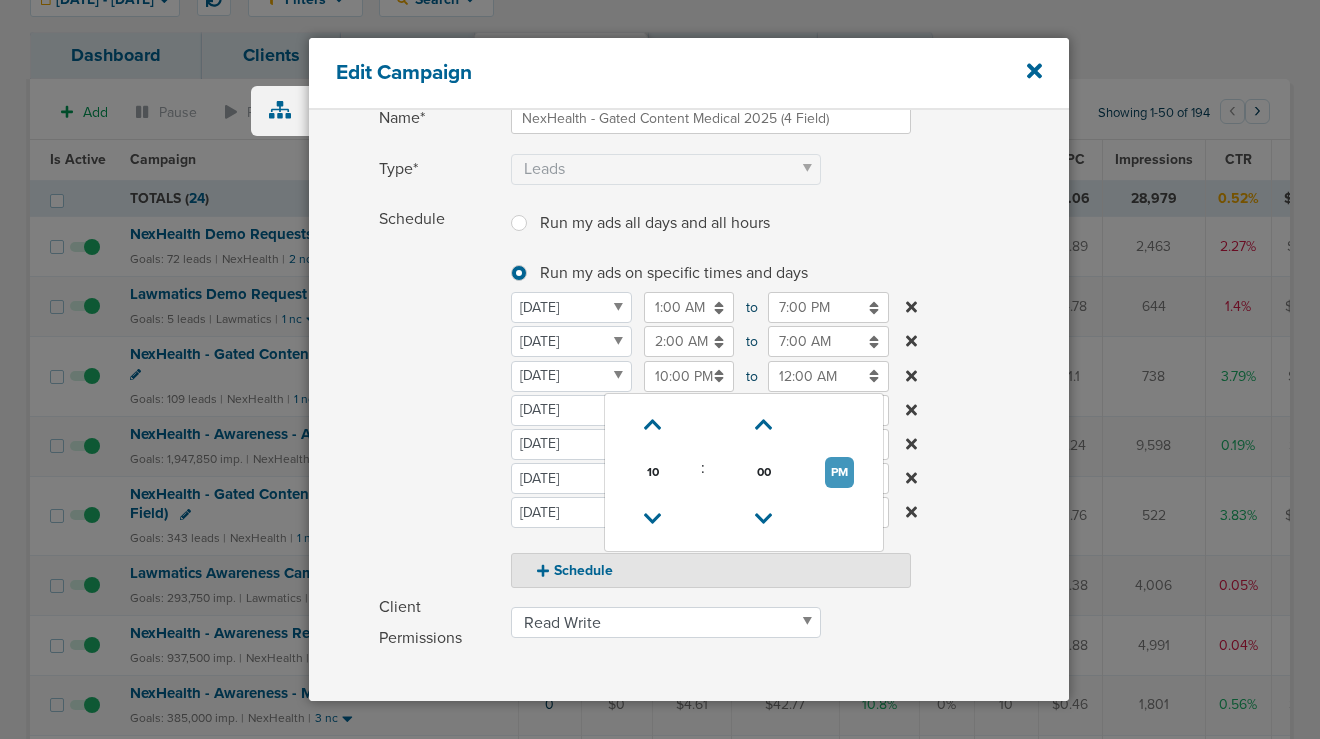 click on "PM" at bounding box center (839, 472) 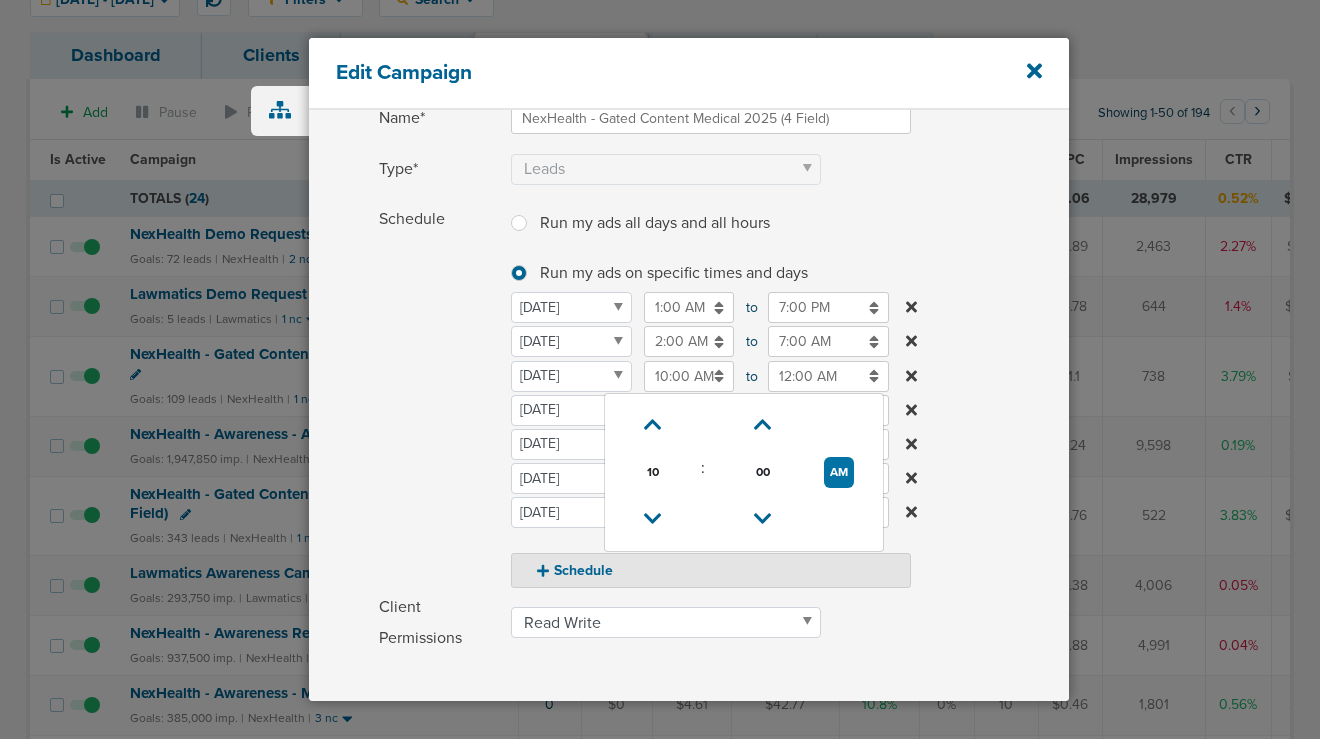 click on "12:00 AM" at bounding box center (828, 376) 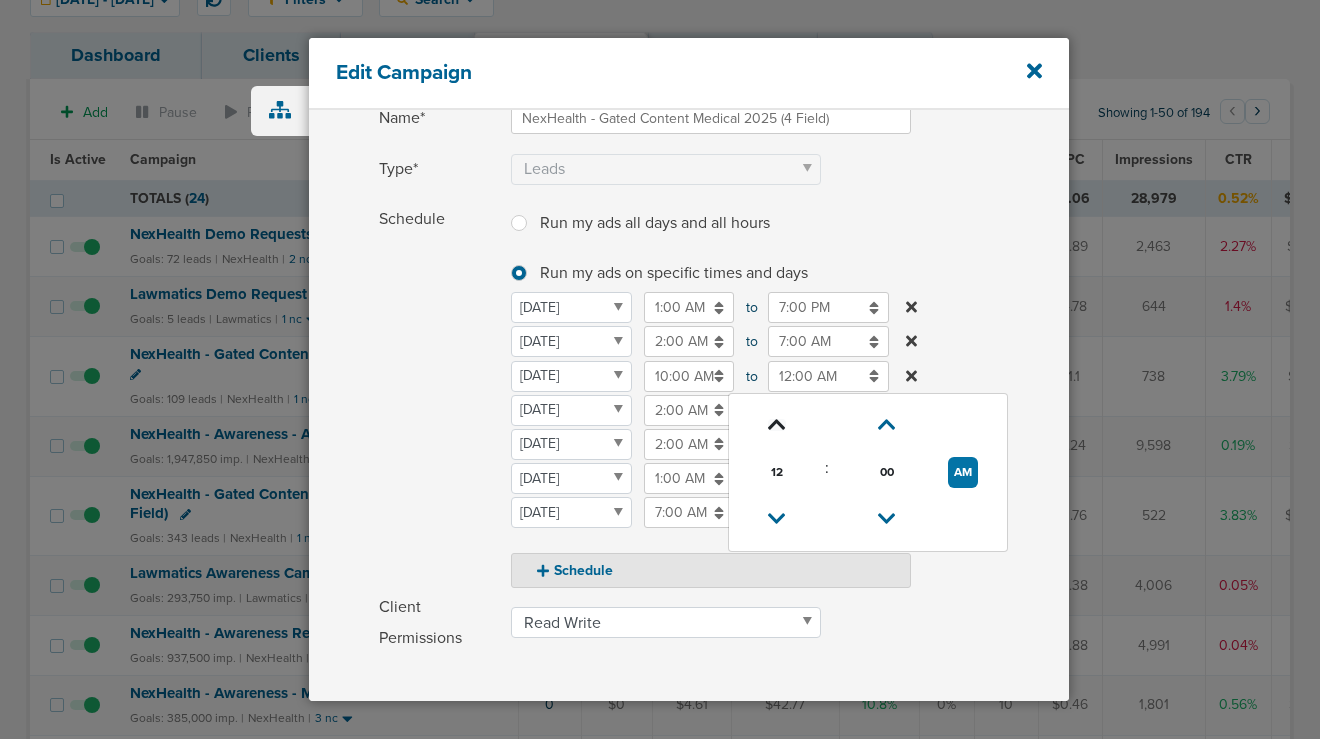 click at bounding box center [777, 425] 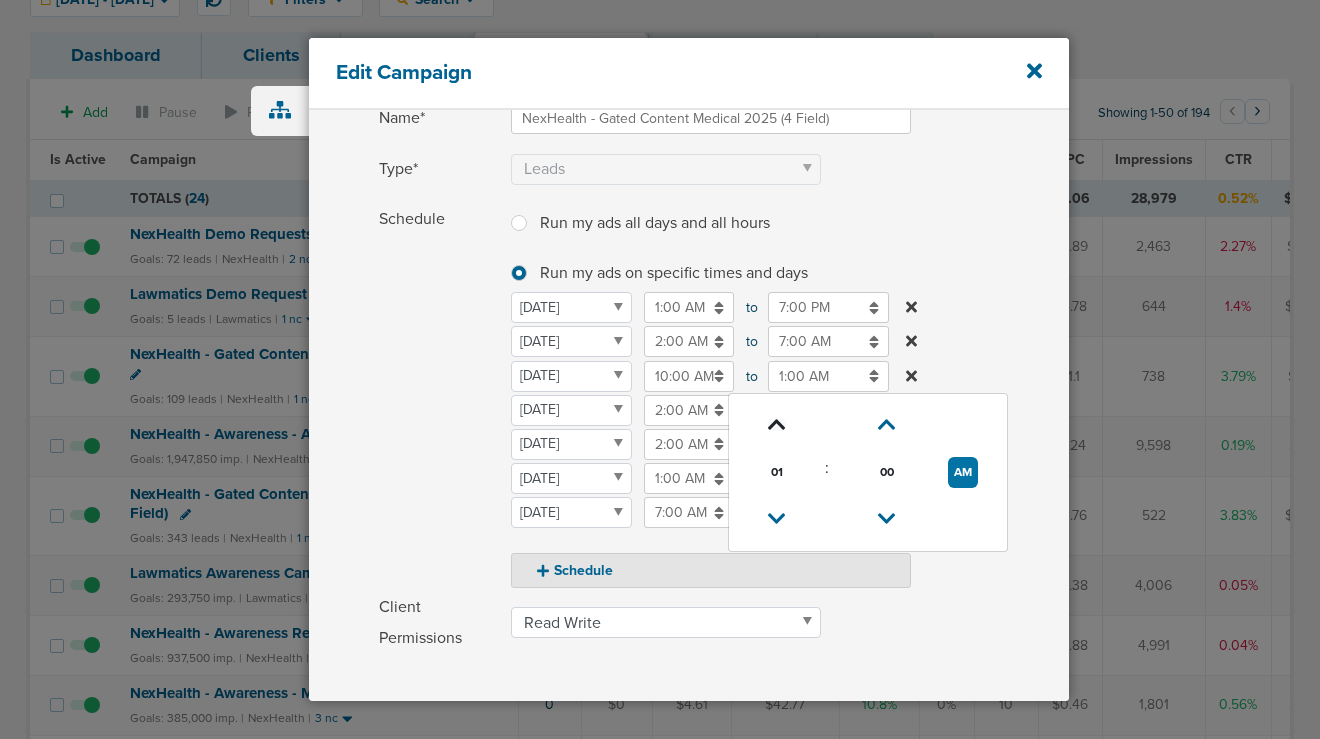 click at bounding box center (777, 425) 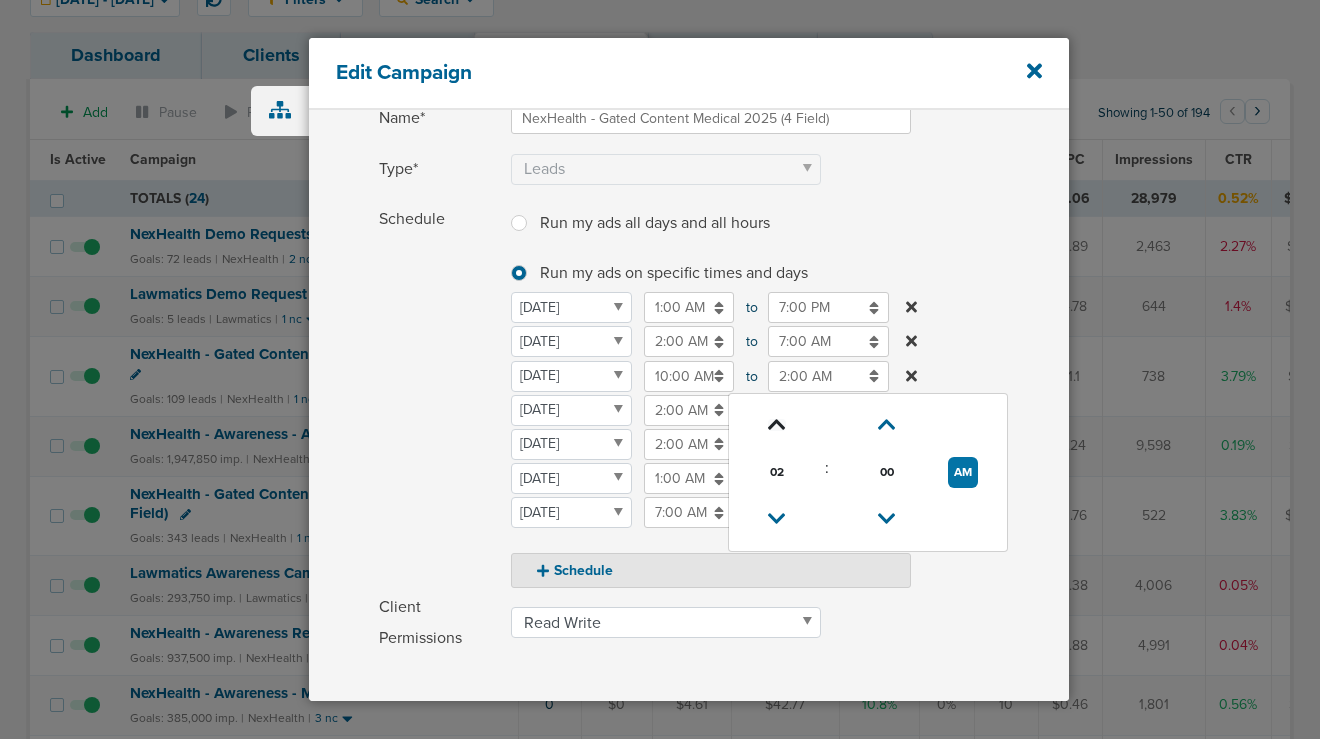 click at bounding box center [777, 425] 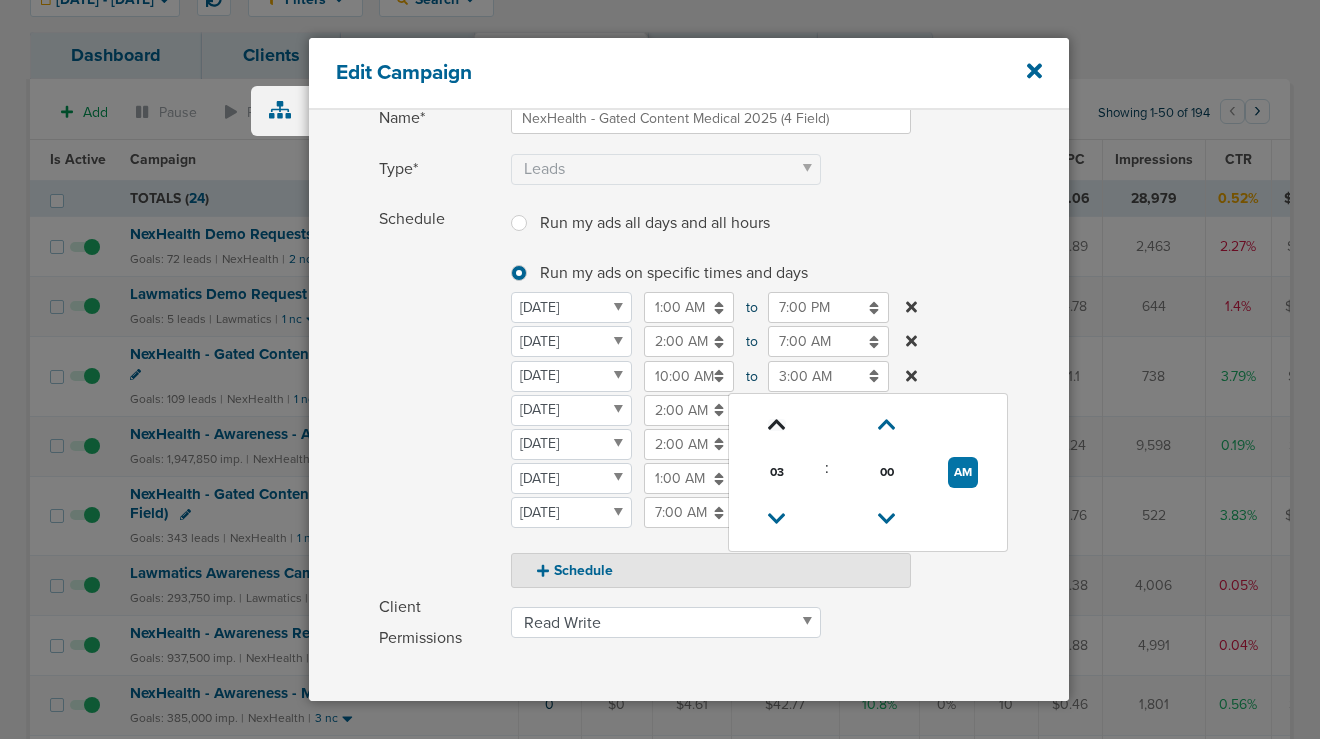 click at bounding box center [777, 425] 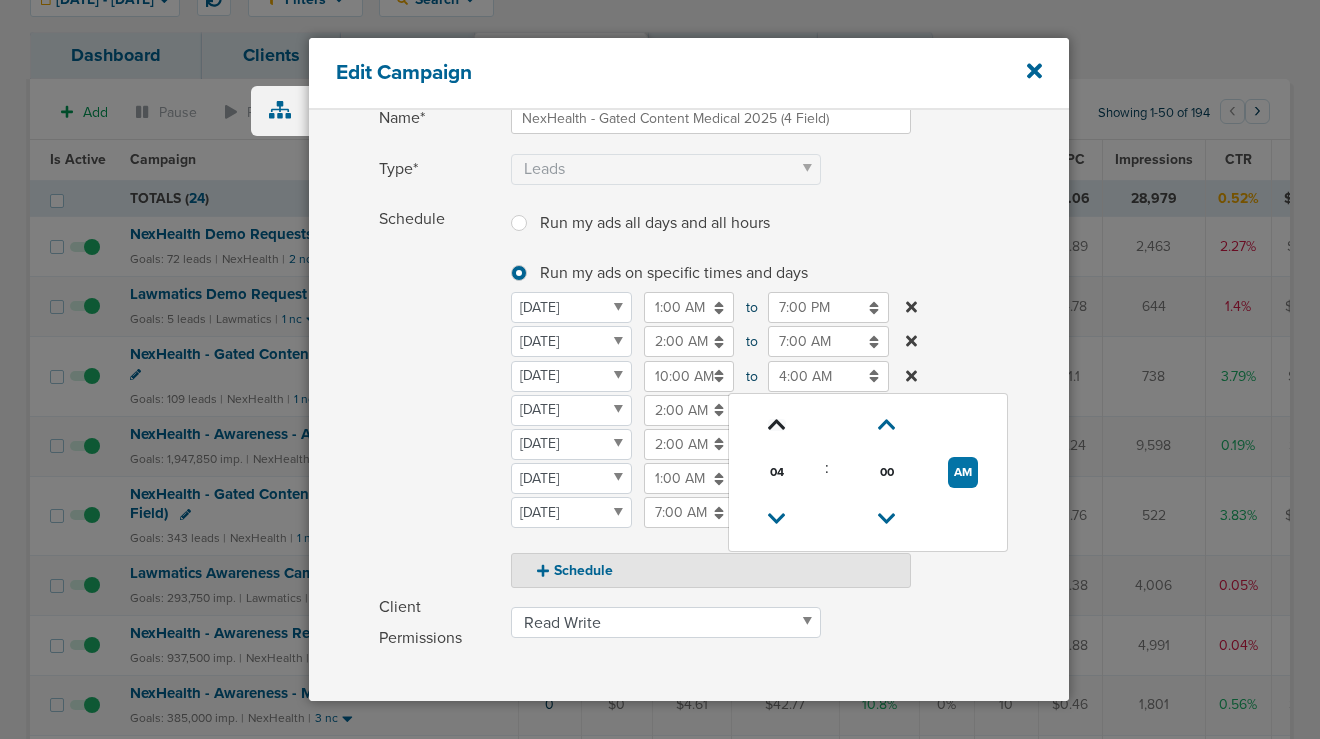 click at bounding box center (777, 425) 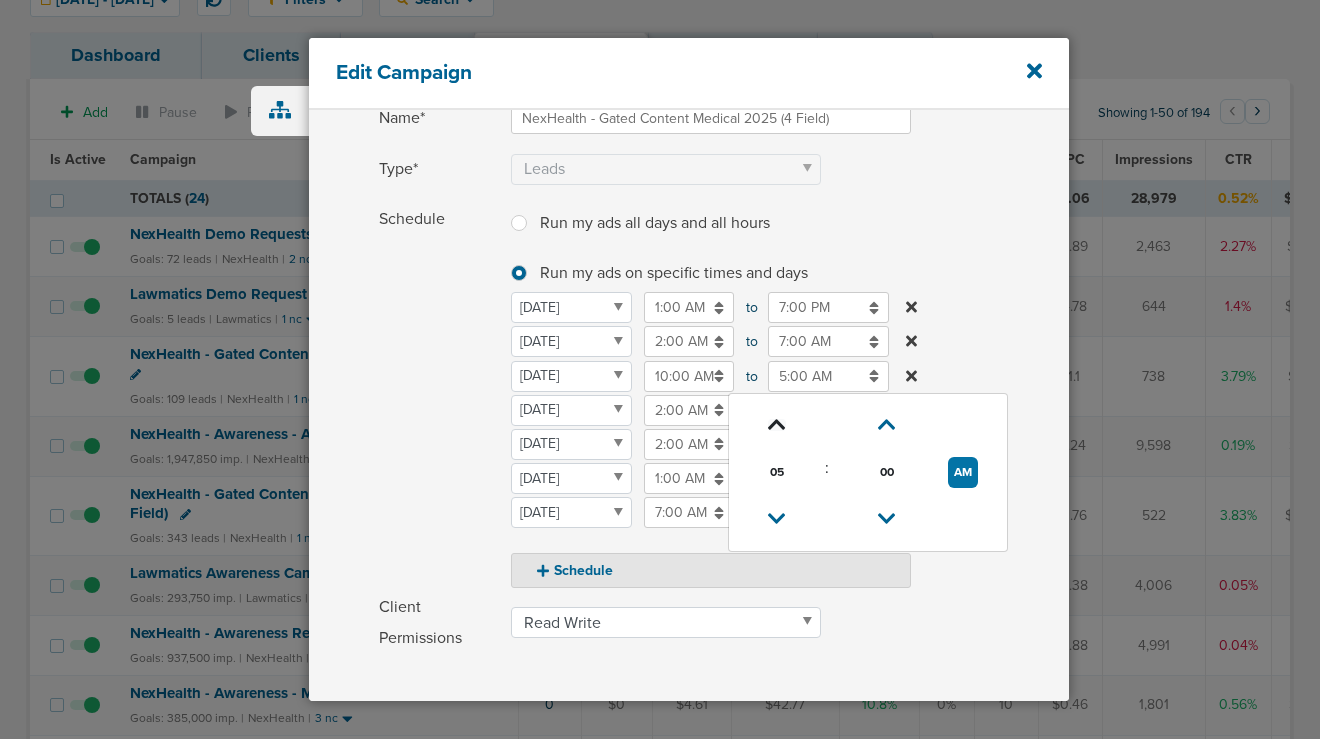click at bounding box center [777, 425] 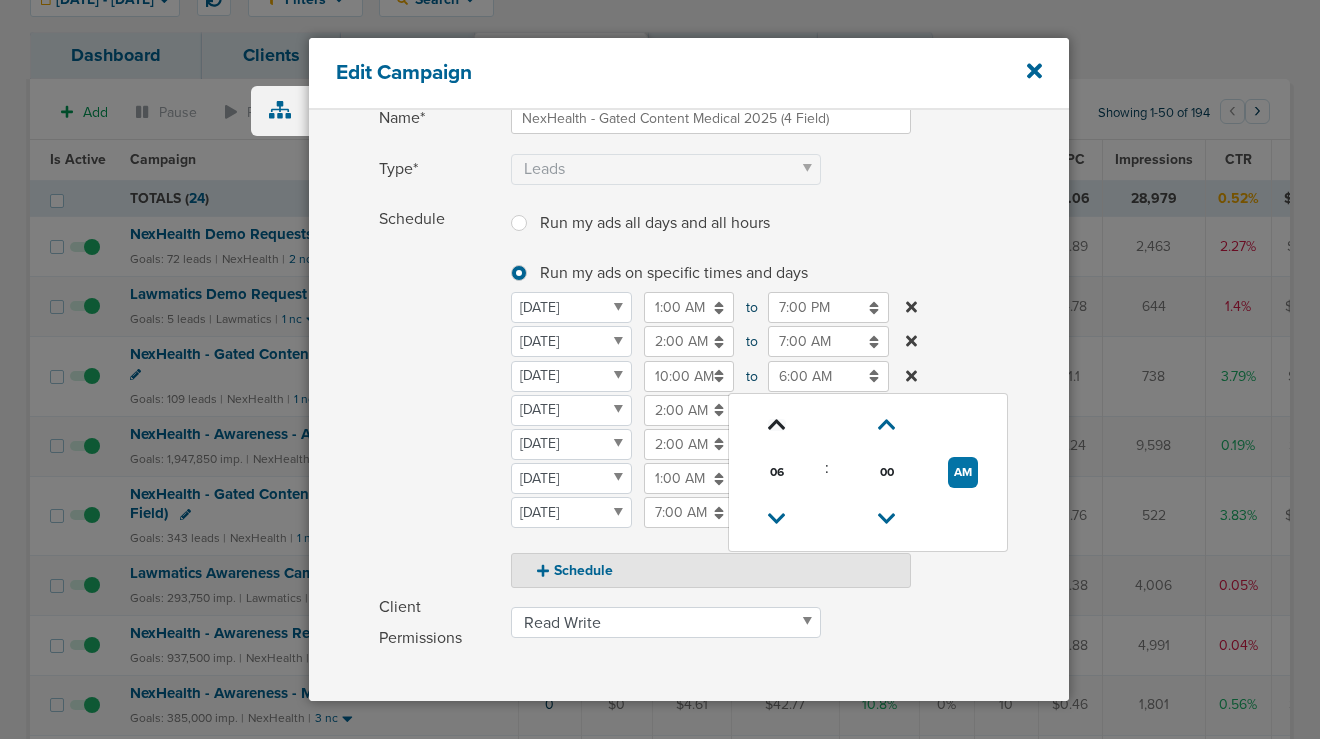 click at bounding box center (777, 425) 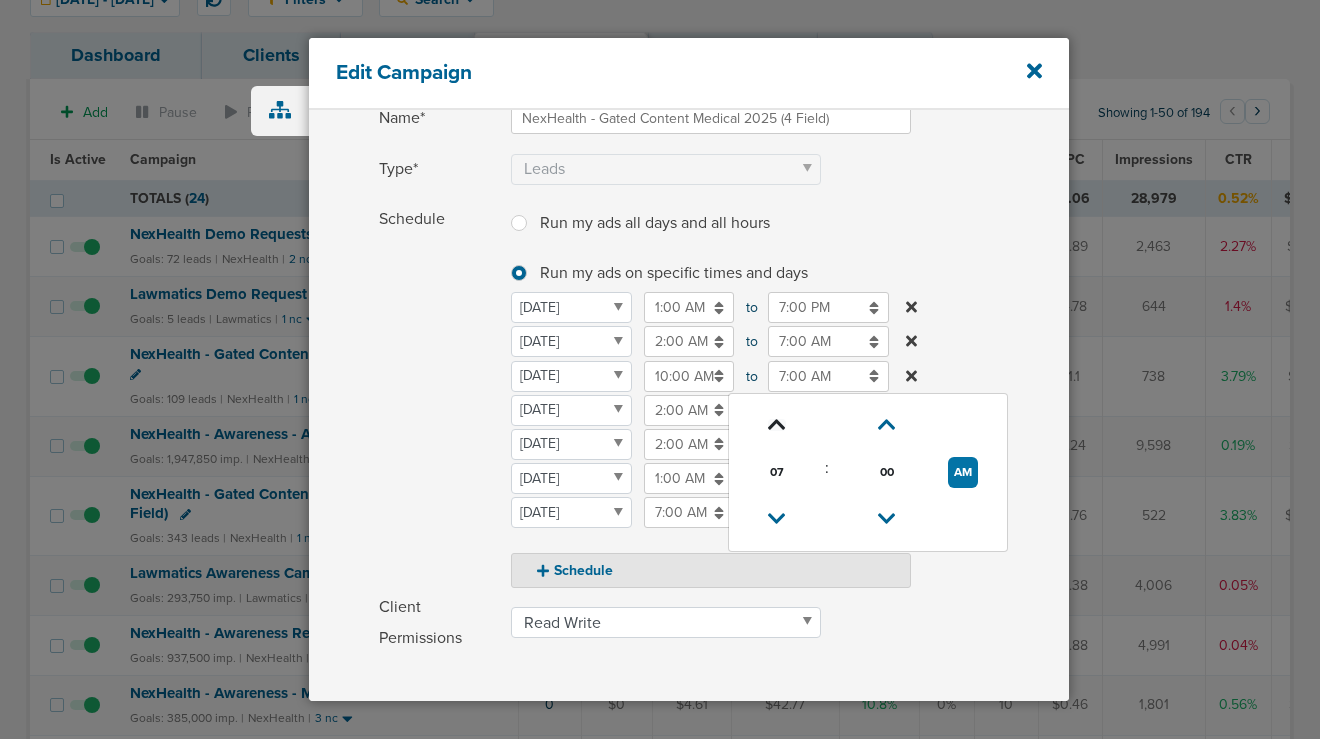 click at bounding box center (777, 425) 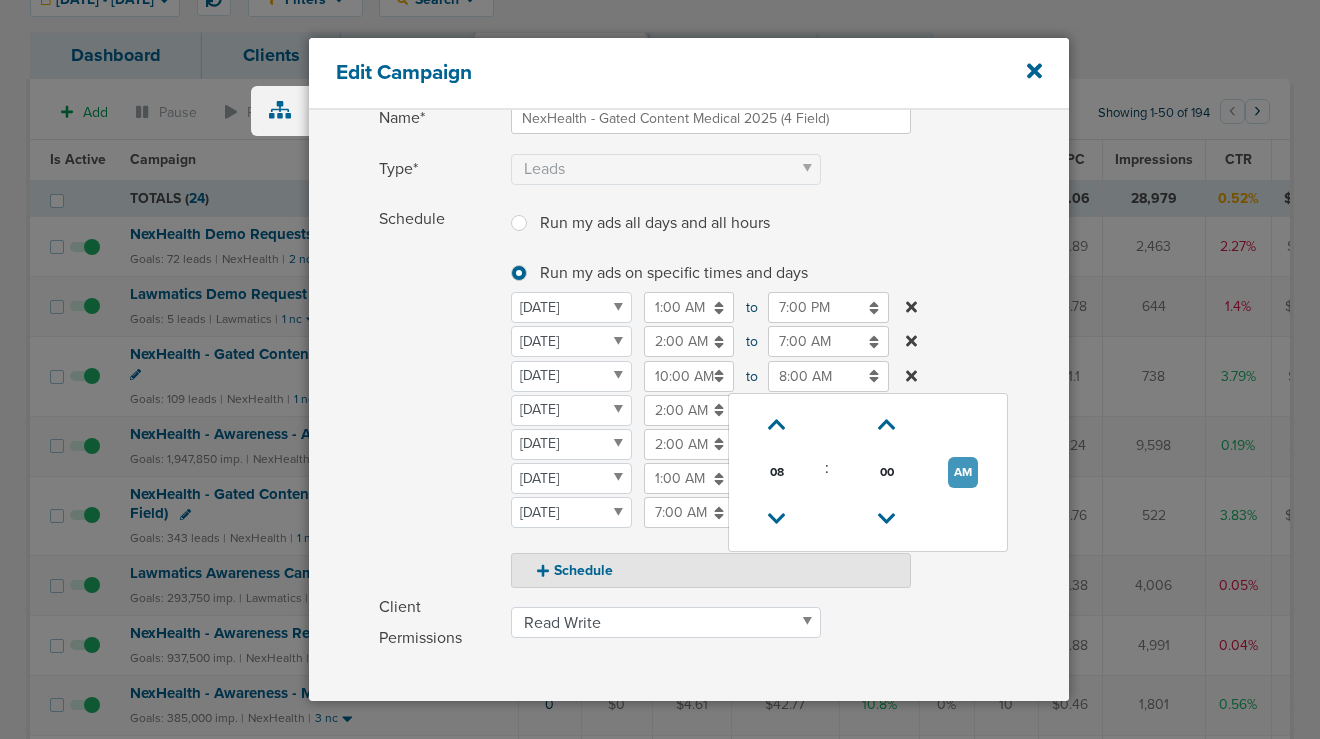 click on "AM" at bounding box center [963, 472] 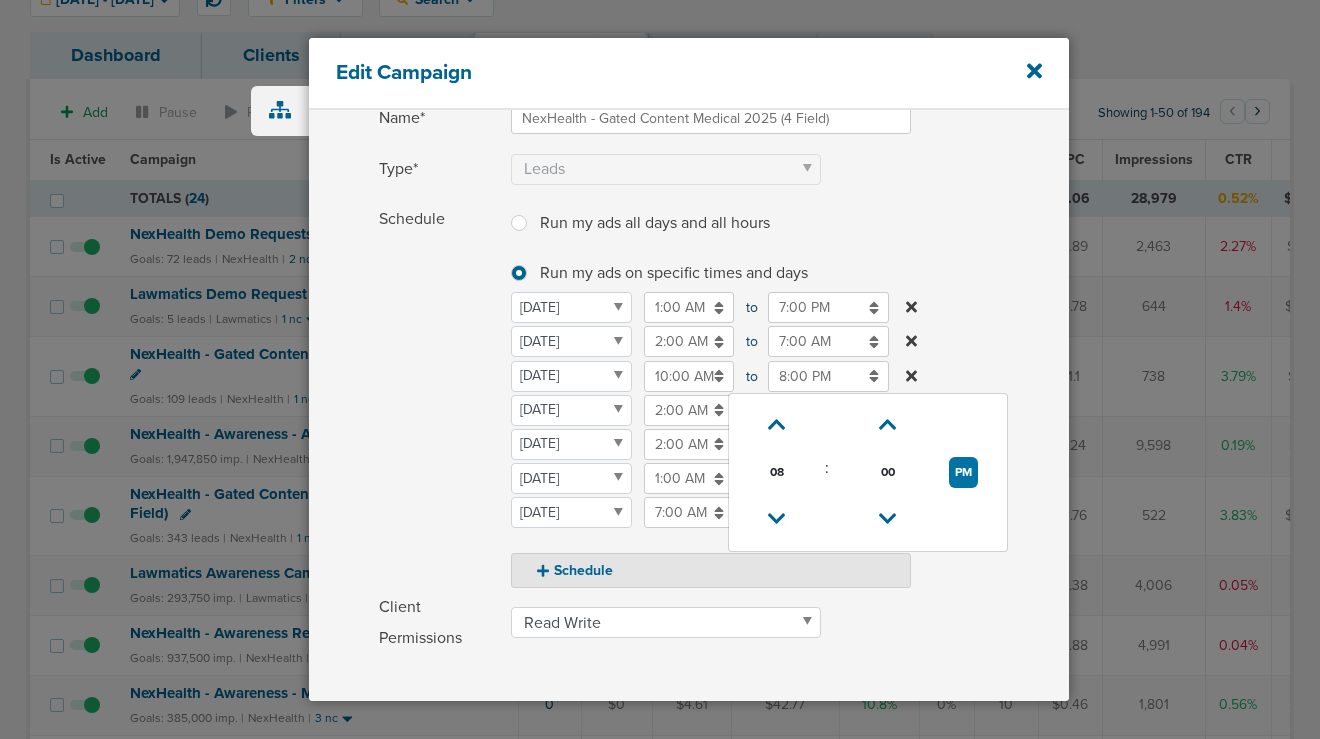 click on "Schedule     Run my ads all days and all hours   Run my ads all days and all hours       Run my ads on specific times and days   Run my ads on specific times and days     Monday Tuesday Wednesday Thursday Friday Saturday Sunday
Monday
1:00 AM
01:00 AM
to   7:00 PM
07:00 PM
Monday Tuesday Wednesday Thursday Friday Saturday Sunday
Tuesday
2:00 AM
02:00 AM
to   7:00 AM
07:00 AM
Monday Tuesday Wednesday Thursday Friday Saturday Sunday
Tuesday
10:00 AM
10:00 AM
to   8:00 PM 08 : 00 PM 12 01 02 03 04 05 06 07 08 09 10 11 00 05 10 15 20 25 30 35 40 45 50 55
08:00 PM
Monday Tuesday Wednesday Thursday Friday Saturday Sunday
Wednesday
2:00 AM
02:00 AM
to   6:00 PM
06:00 PM" at bounding box center (724, 396) 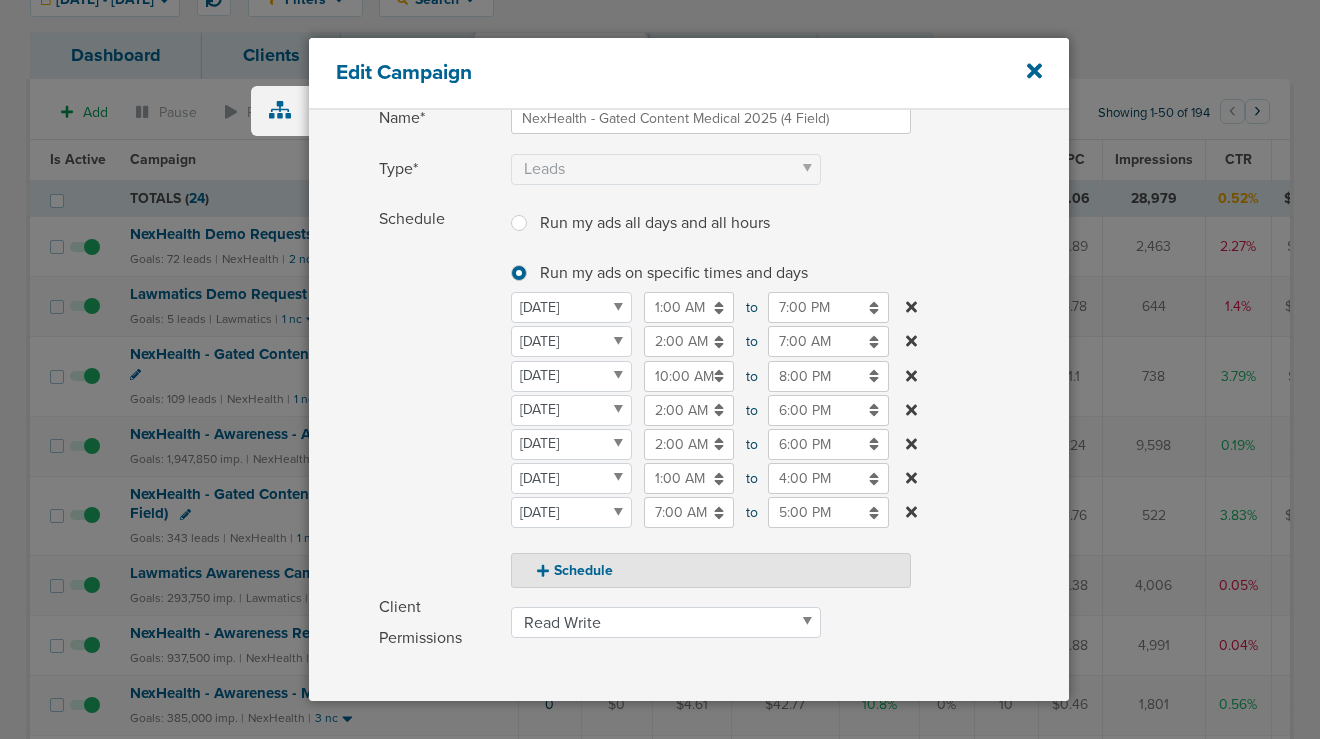 scroll, scrollTop: 440, scrollLeft: 0, axis: vertical 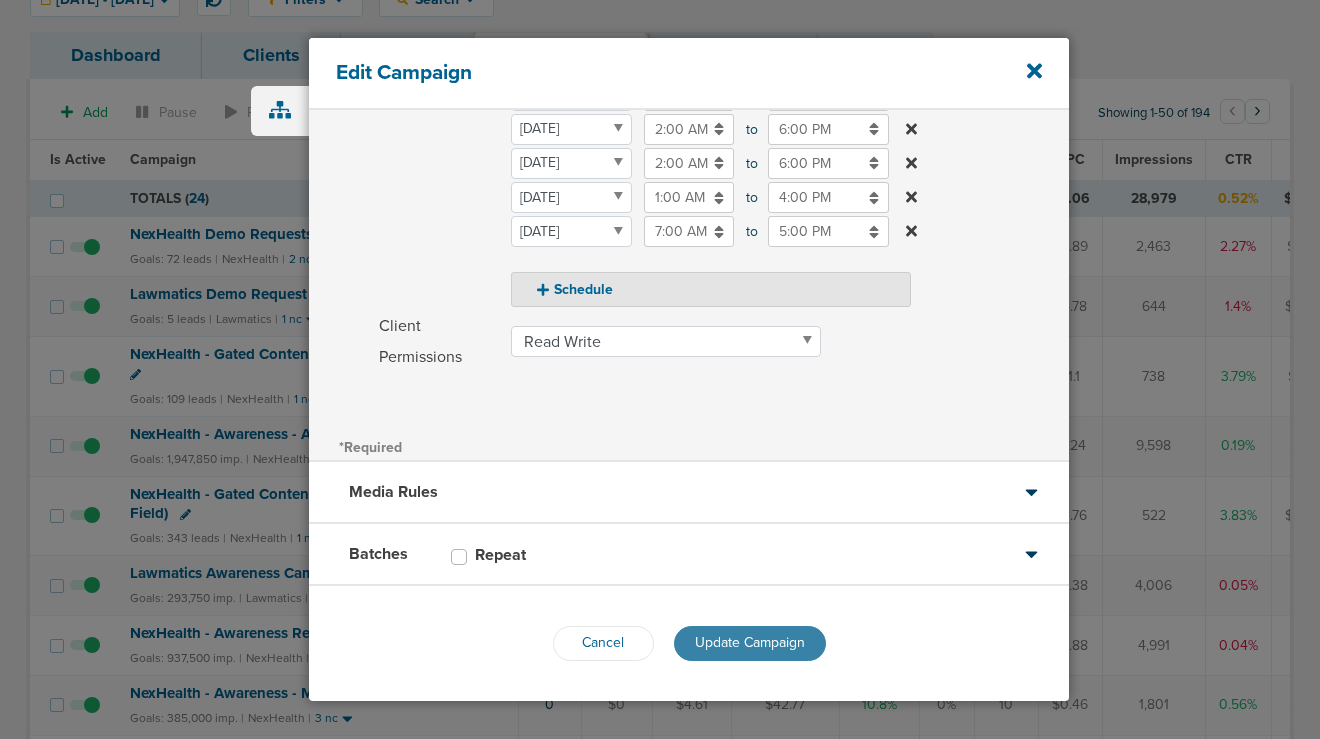 click on "Update Campaign" at bounding box center [750, 642] 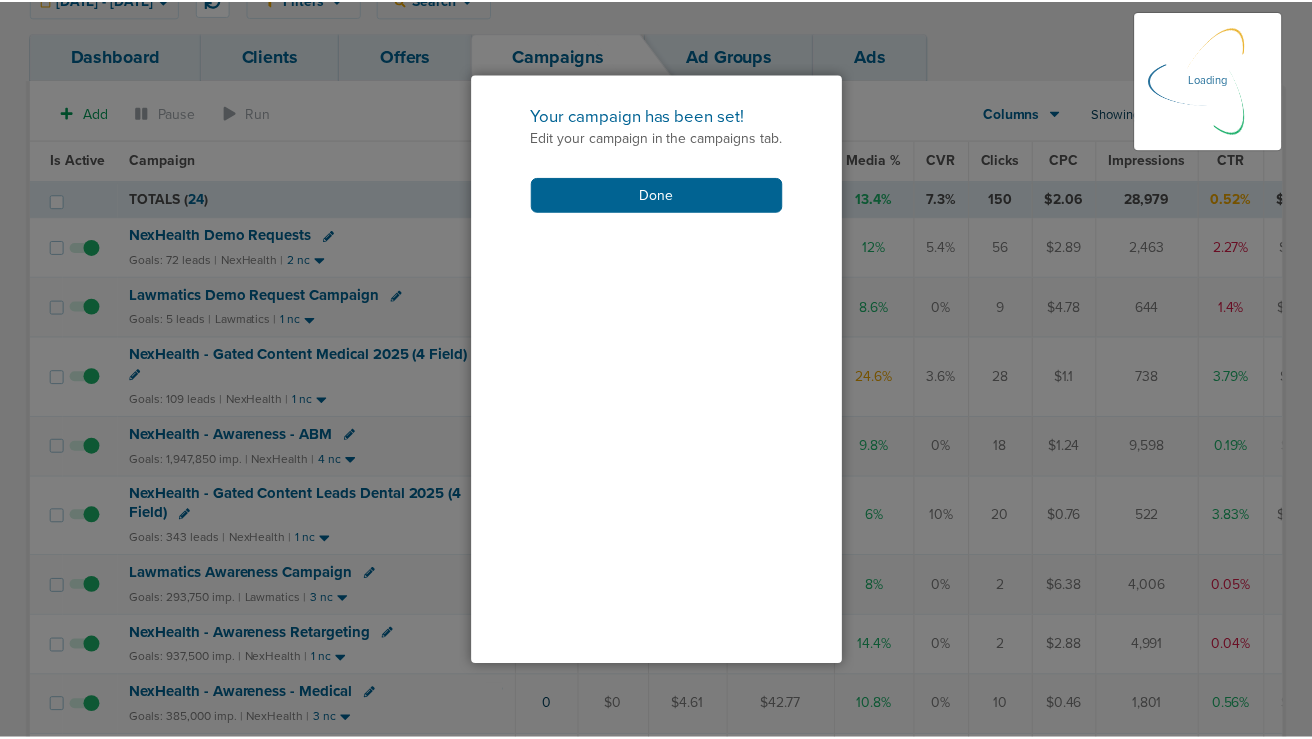 scroll, scrollTop: 376, scrollLeft: 0, axis: vertical 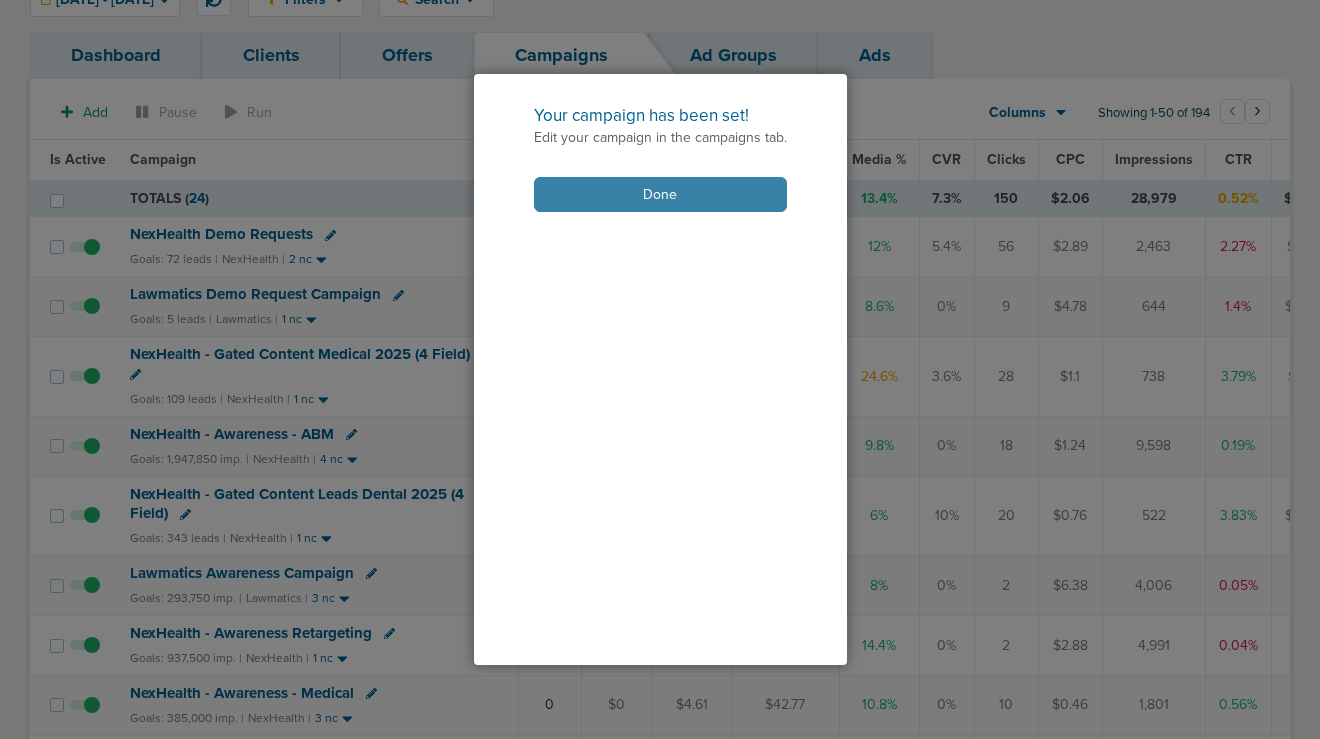 click on "Done" at bounding box center (660, 194) 